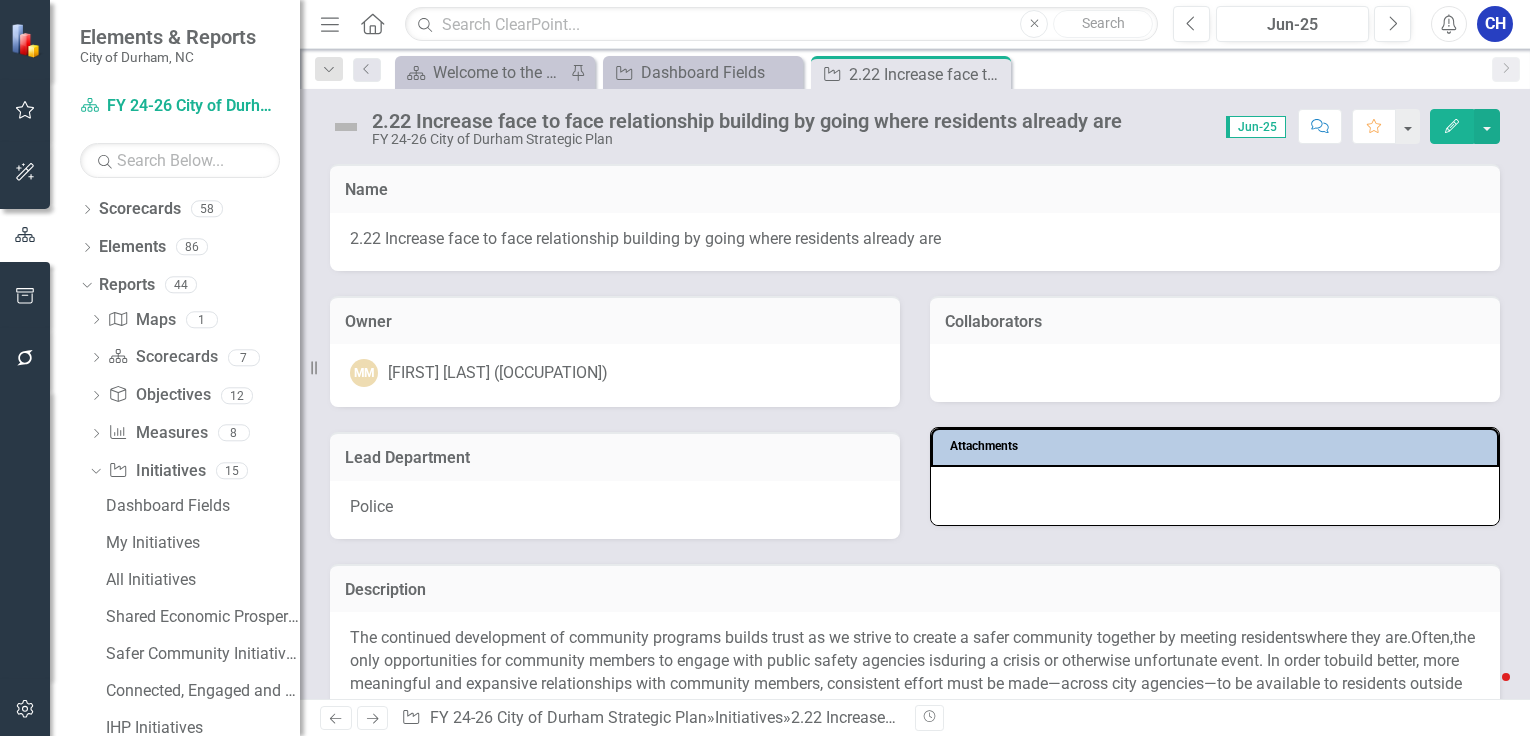 scroll, scrollTop: 0, scrollLeft: 0, axis: both 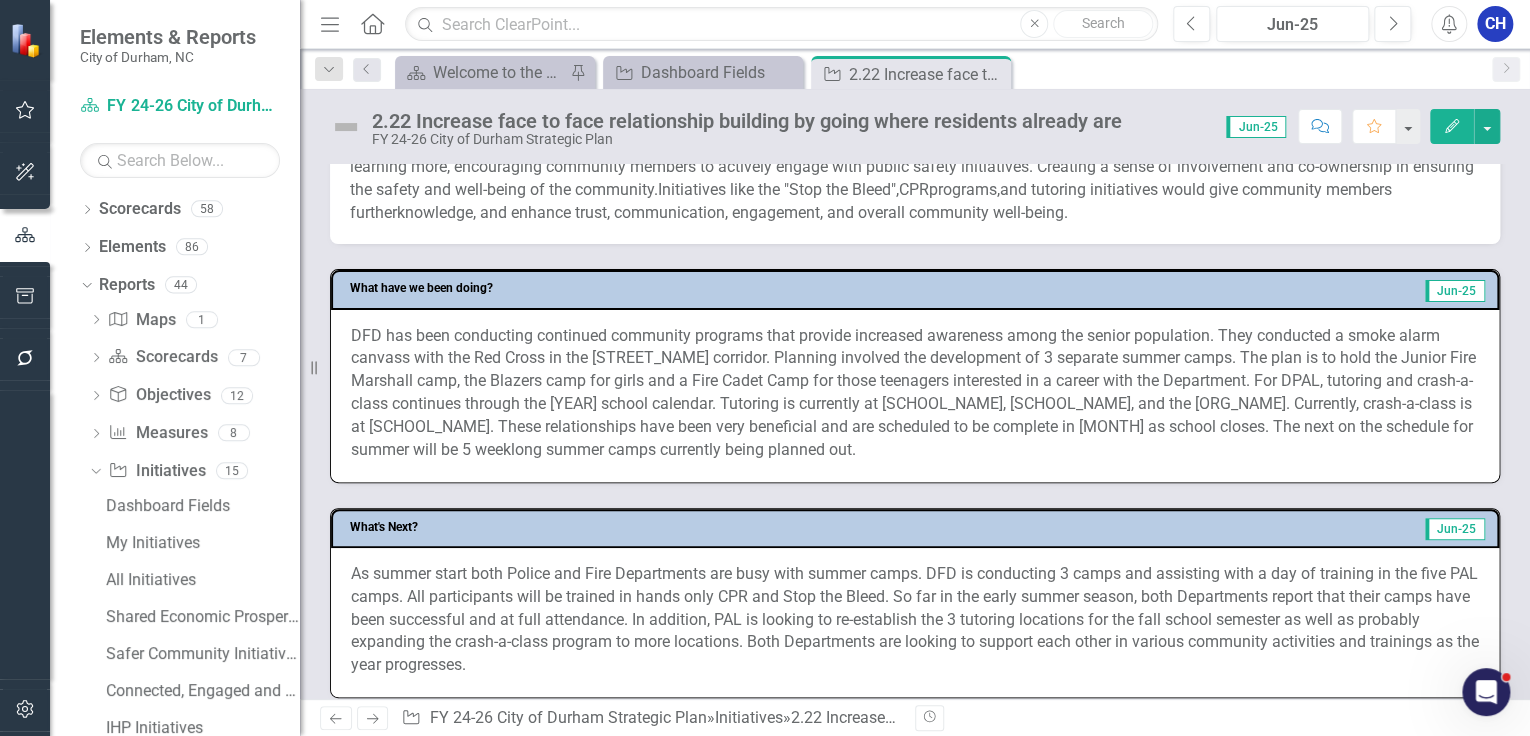 click on "DFD has been conducting continued community programs that provide increased awareness among the senior population. They conducted a smoke alarm canvass with the Red Cross in the [STREET_NAME] corridor. Planning involved the development of 3 separate summer camps. The plan is to hold the Junior Fire Marshall camp, the Blazers camp for girls and a Fire Cadet Camp for those teenagers interested in a career with the Department. For DPAL, tutoring and crash-a-class continues through the [YEAR] school calendar. Tutoring is currently at [SCHOOL_NAME], [SCHOOL_NAME], and the [ORG_NAME]. Currently, crash-a-class is at [SCHOOL_NAME]. These relationships have been very beneficial and are scheduled to be complete in [MONTH] as school closes. The next on the schedule for summer will be 5 weeklong summer camps currently being planned out." at bounding box center [915, 393] 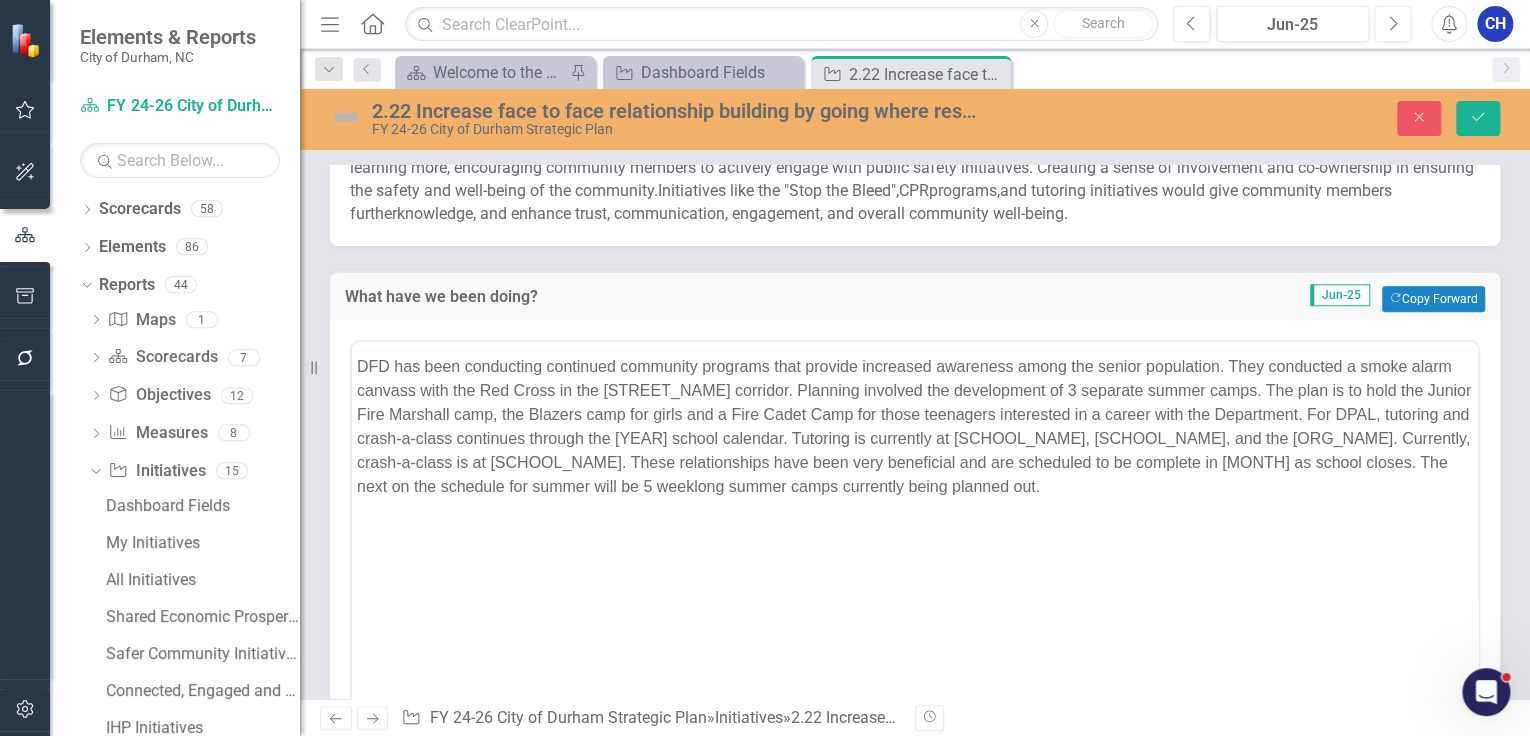 scroll, scrollTop: 0, scrollLeft: 0, axis: both 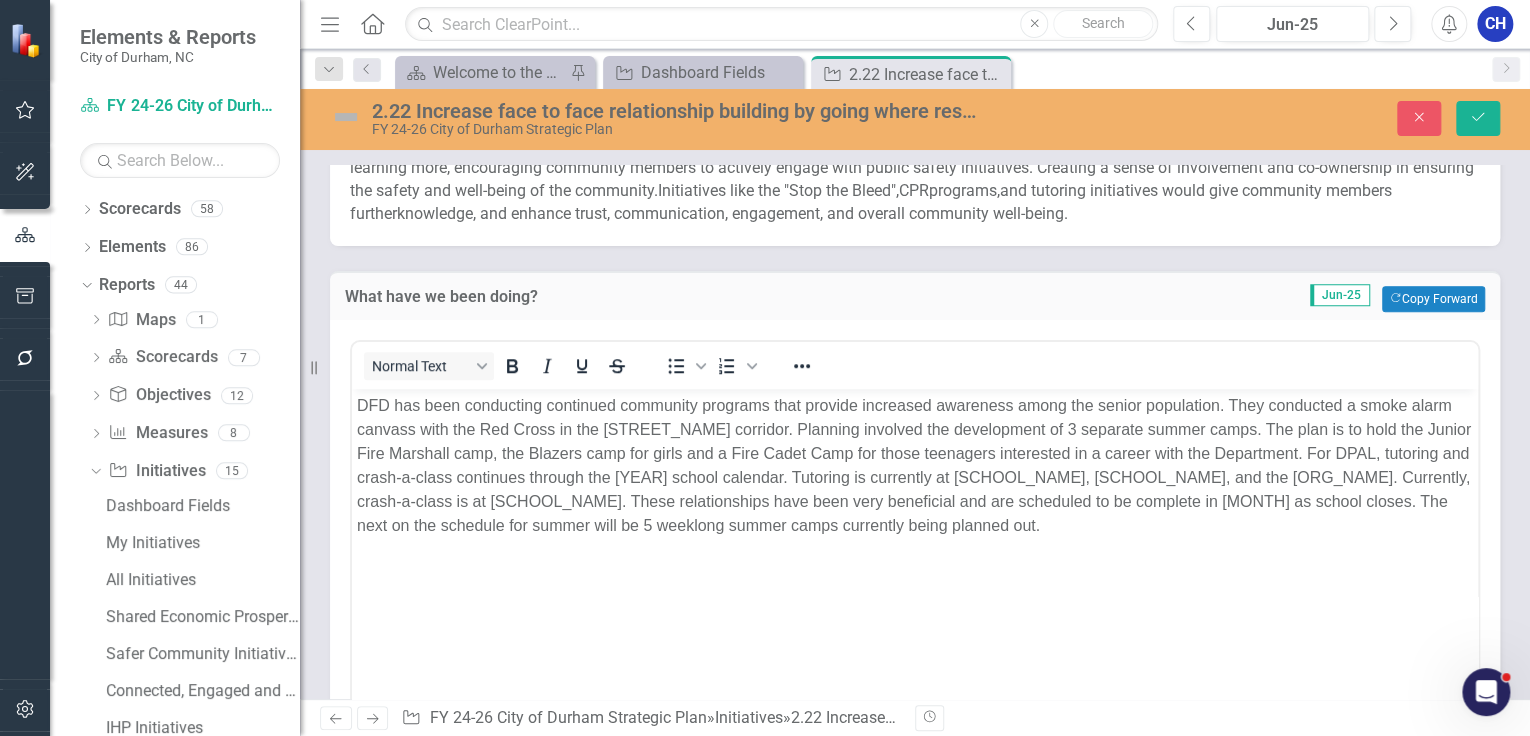click on "DFD has been conducting continued community programs that provide increased awareness among the senior population. They conducted a smoke alarm canvass with the Red Cross in the Fayetteville Street corridor. Planning involved the development of 3 separate summer camps. The plan is to hold the Junior Fire Marshall camp, the Blazers camp for girls and a Fire Cadet Camp for those teenagers interested in a career with the Department. For DPAL, tutoring and crash-a-class continues through the 2025 school calendar. Tutoring is currently at Merrick Moore Elementary, Oak Grove Elementary, and the Boys and Girls Club. Currently, crash-a-class is at Y.E. Smith Elementary. These relationships have been very beneficial and are scheduled to be complete in May as school closes. The next on the schedule for summer will be 5 weeklong summer camps currently being planned out." at bounding box center [915, 465] 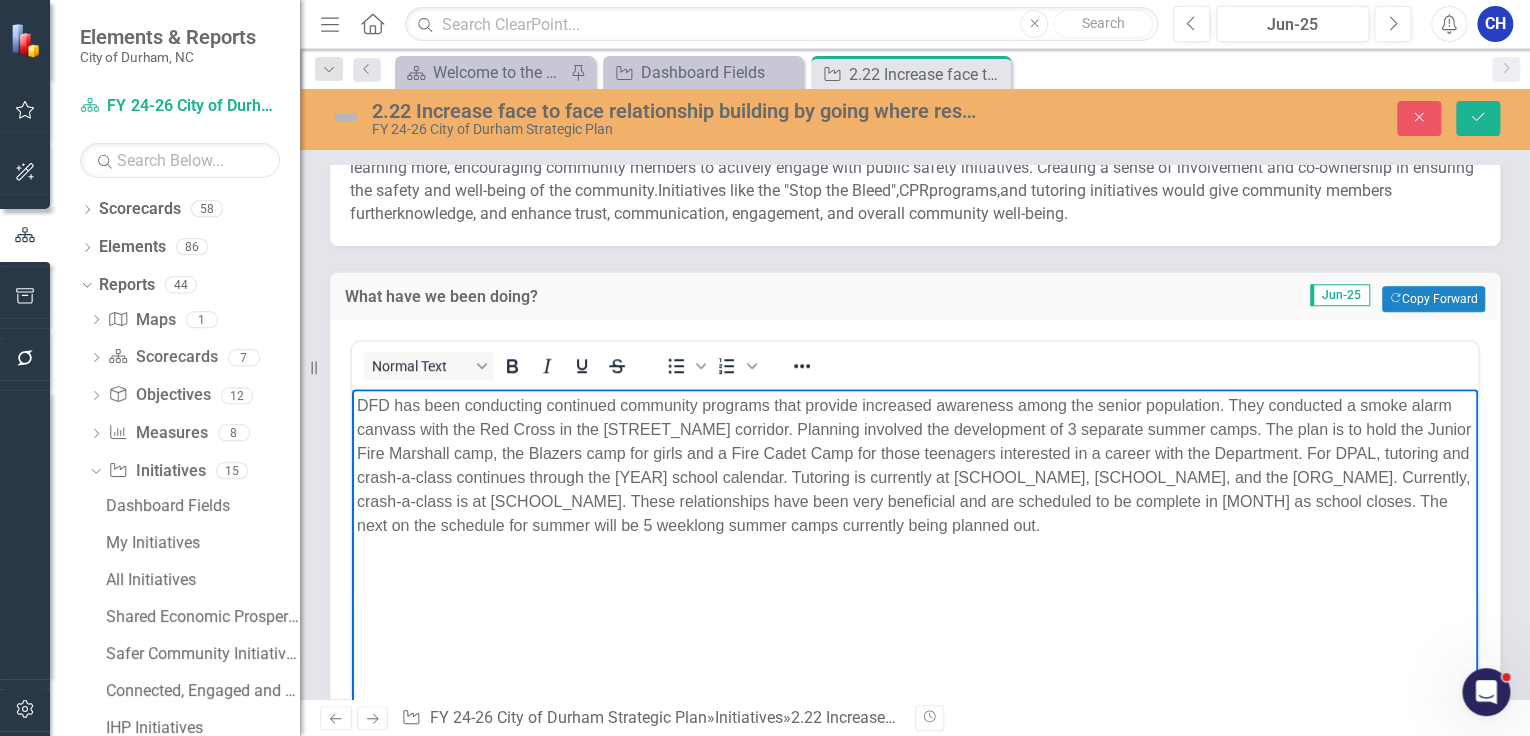 type 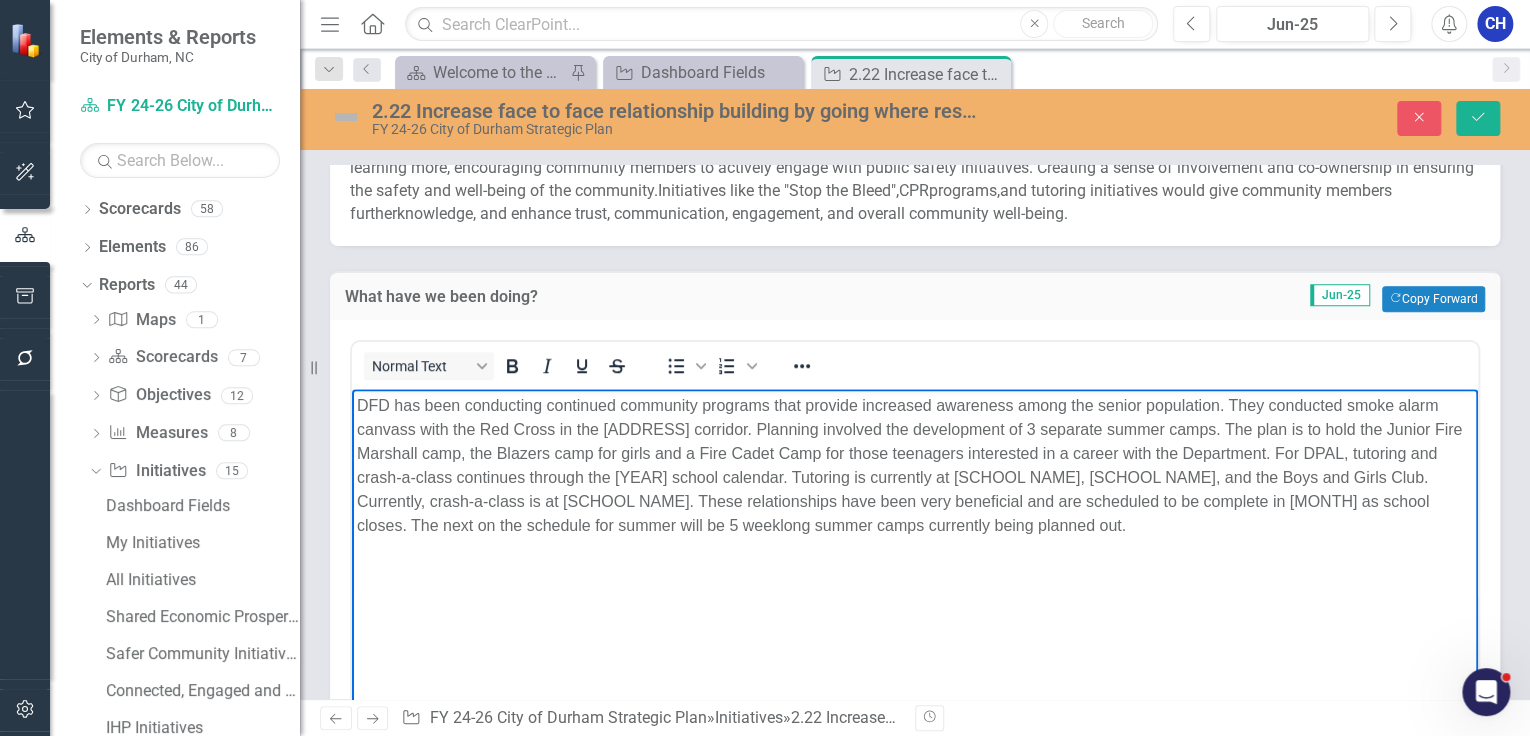 click on "DFD has been conducting continued community programs that provide increased awareness among the senior population. They conducted smoke alarm canvass with the Red Cross in the Fayetteville Street corridor. Planning involved the development of 3 separate summer camps. The plan is to hold the Junior Fire Marshall camp, the Blazers camp for girls and a Fire Cadet Camp for those teenagers interested in a career with the Department. For DPAL, tutoring and crash-a-class continues through the 2025 school calendar. Tutoring is currently at Merrick Moore Elementary, Oak Grove Elementary, and the Boys and Girls Club. Currently, crash-a-class is at Y.E. Smith Elementary. These relationships have been very beneficial and are scheduled to be complete in May as school closes. The next on the schedule for summer will be 5 weeklong summer camps currently being planned out." at bounding box center (915, 465) 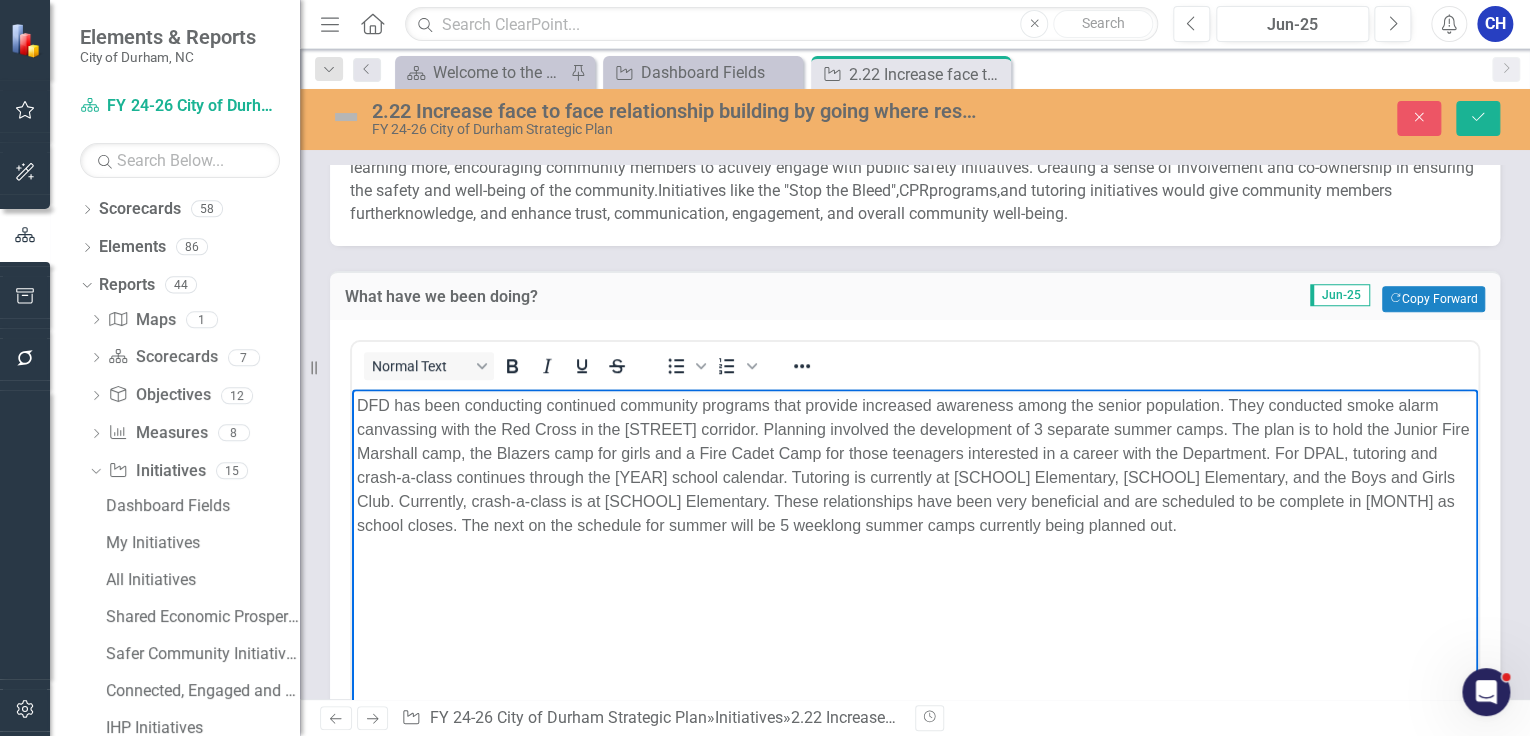 click on "DFD has been conducting continued community programs that provide increased awareness among the senior population. They conducted smoke alarm canvassing with the Red Cross in the Fayetteville Street corridor. Planning involved the development of 3 separate summer camps. The plan is to hold the Junior Fire Marshall camp, the Blazers camp for girls and a Fire Cadet Camp for those teenagers interested in a career with the Department. For DPAL, tutoring and crash-a-class continues through the 2025 school calendar. Tutoring is currently at Merrick Moore Elementary, Oak Grove Elementary, and the Boys and Girls Club. Currently, crash-a-class is at Y.E. Smith Elementary. These relationships have been very beneficial and are scheduled to be complete in May as school closes. The next on the schedule for summer will be 5 weeklong summer camps currently being planned out." at bounding box center (915, 465) 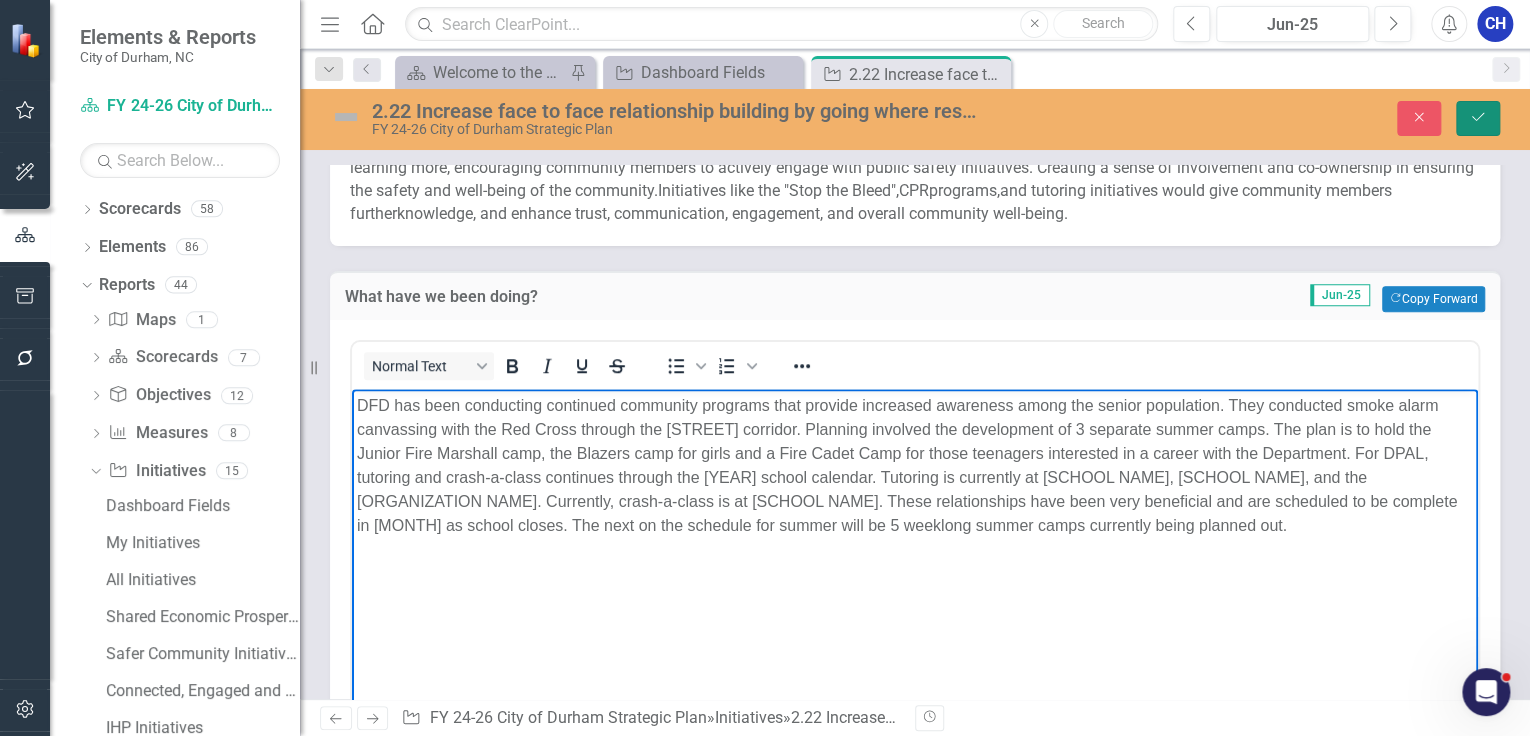 click on "Save" 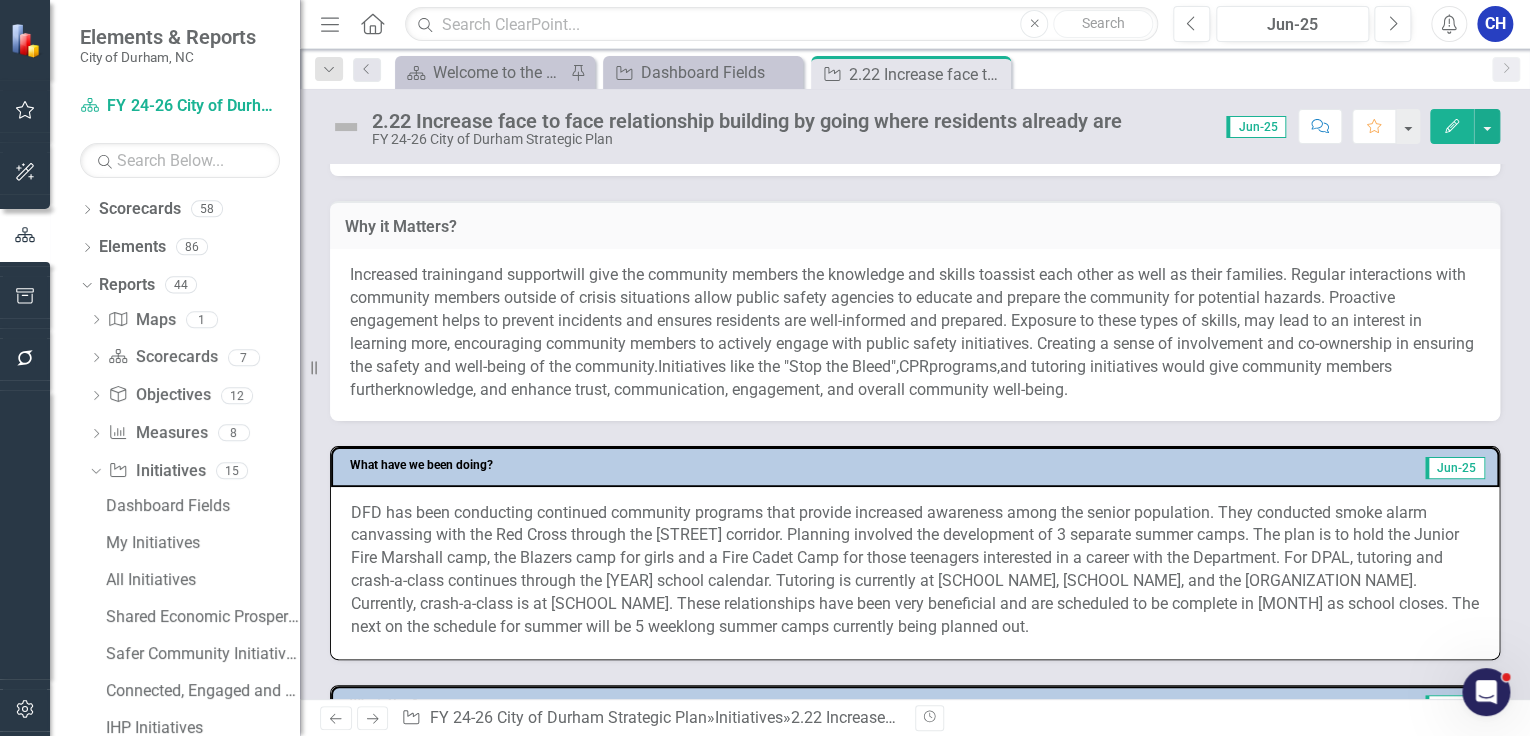 scroll, scrollTop: 640, scrollLeft: 0, axis: vertical 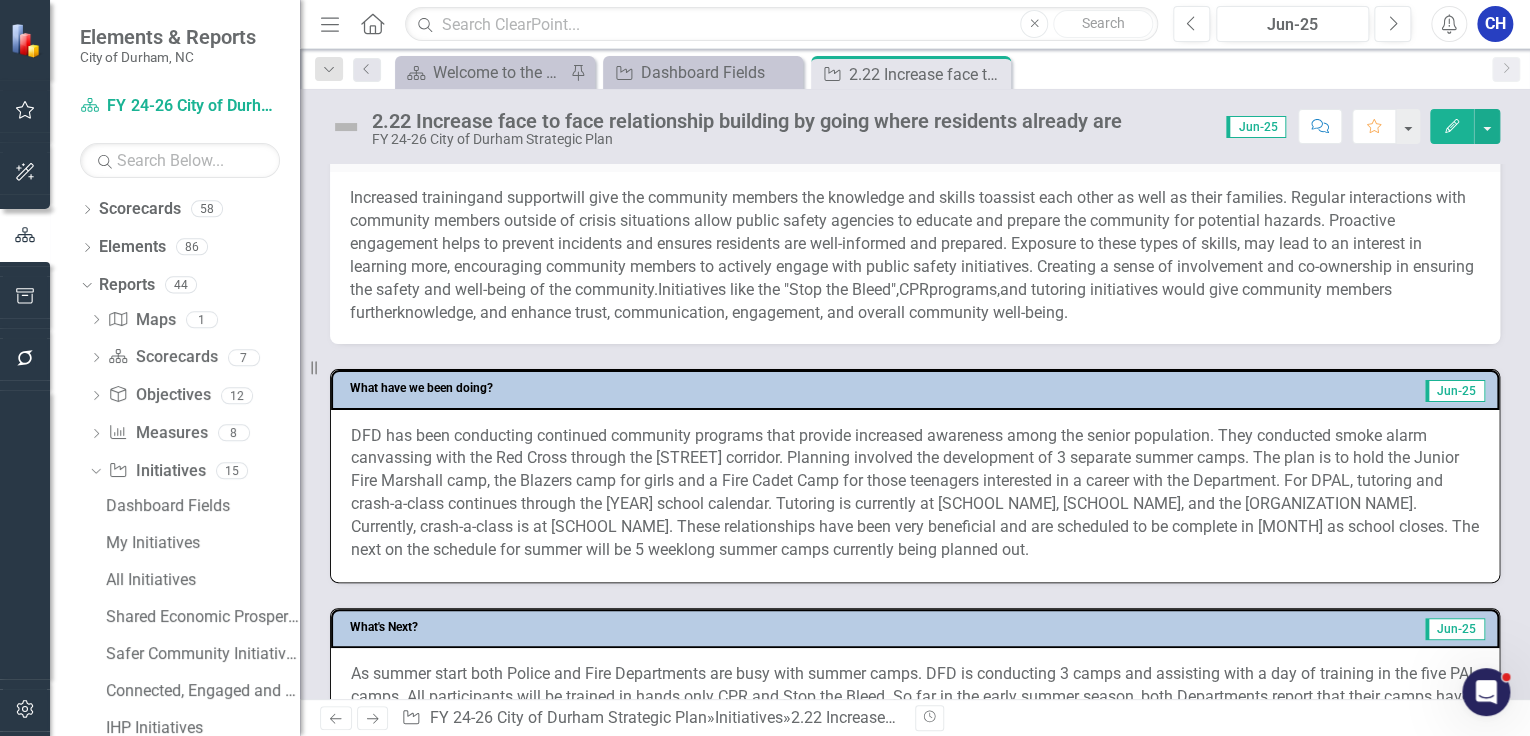 click on "DFD has been conducting continued community programs that provide increased awareness among the senior population. They conducted smoke alarm canvassing with the Red Cross through the Fayetteville Street corridor. Planning involved the development of 3 separate summer camps. The plan is to hold the Junior Fire Marshall camp, the Blazers camp for girls and a Fire Cadet Camp for those teenagers interested in a career with the Department. For DPAL, tutoring and crash-a-class continues through the 2025 school calendar. Tutoring is currently at Merrick Moore Elementary, Oak Grove Elementary, and the Boys and Girls Club. Currently, crash-a-class is at Y.E. Smith Elementary. These relationships have been very beneficial and are scheduled to be complete in May as school closes. The next on the schedule for summer will be 5 weeklong summer camps currently being planned out." at bounding box center [915, 493] 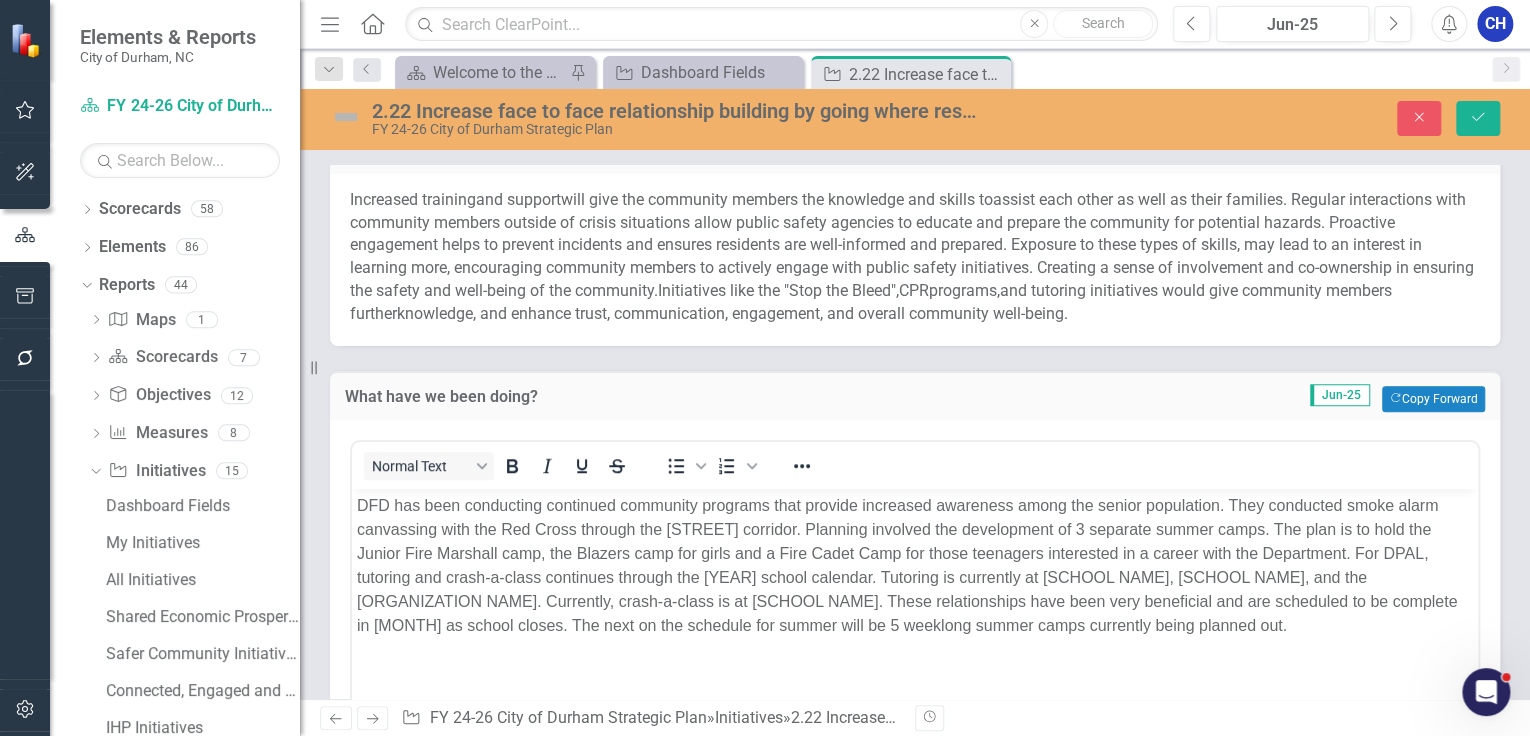 scroll, scrollTop: 0, scrollLeft: 0, axis: both 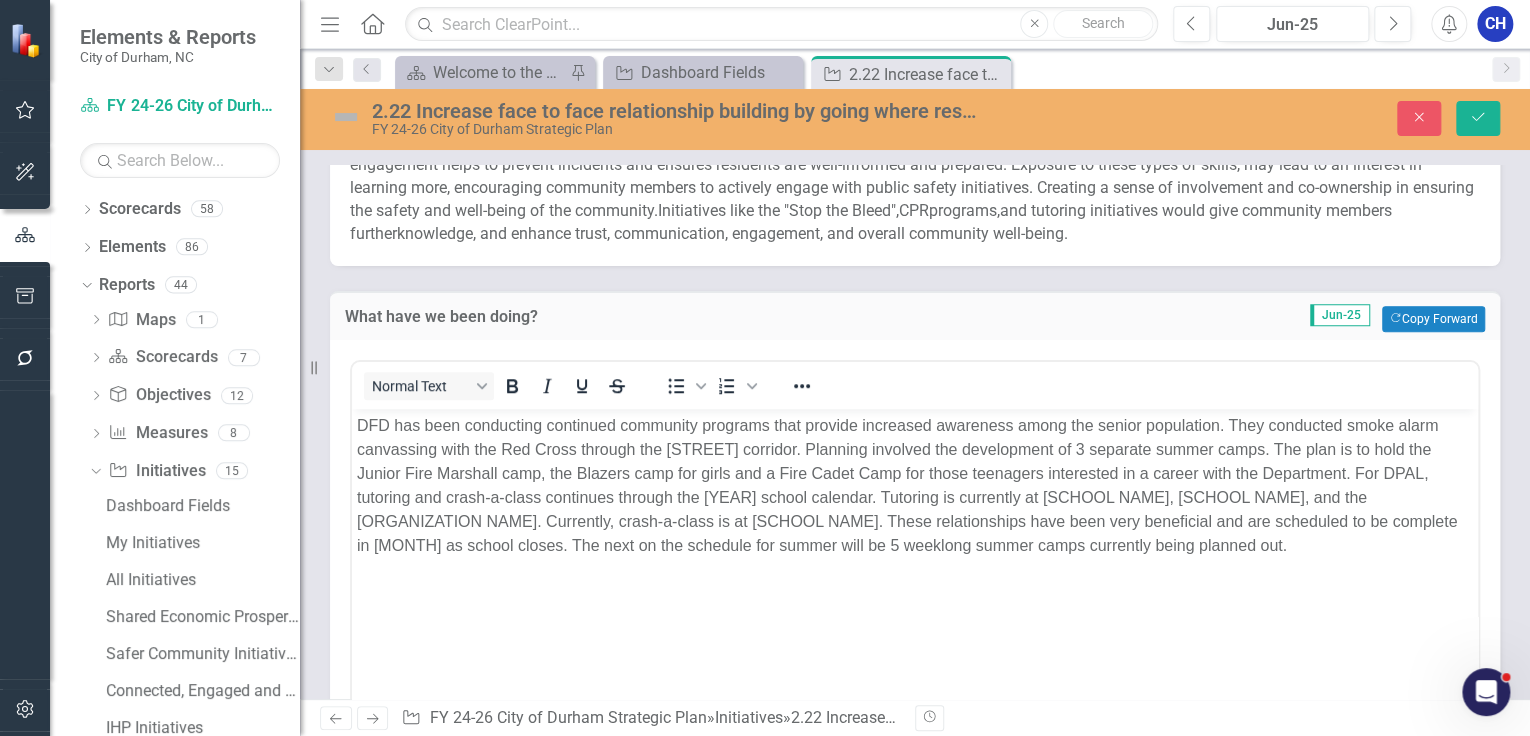click on "DFD has been conducting continued community programs that provide increased awareness among the senior population. They conducted smoke alarm canvassing with the Red Cross through the Fayetteville Street corridor. Planning involved the development of 3 separate summer camps. The plan is to hold the Junior Fire Marshall camp, the Blazers camp for girls and a Fire Cadet Camp for those teenagers interested in a career with the Department. For DPAL, tutoring and crash-a-class continues through the 2025 school calendar. Tutoring is currently at Merrick Moore Elementary, Oak Grove Elementary, and the Boys and Girls Club. Currently, crash-a-class is at Y.E. Smith Elementary. These relationships have been very beneficial and are scheduled to be complete in May as school closes. The next on the schedule for summer will be 5 weeklong summer camps currently being planned out." at bounding box center [915, 485] 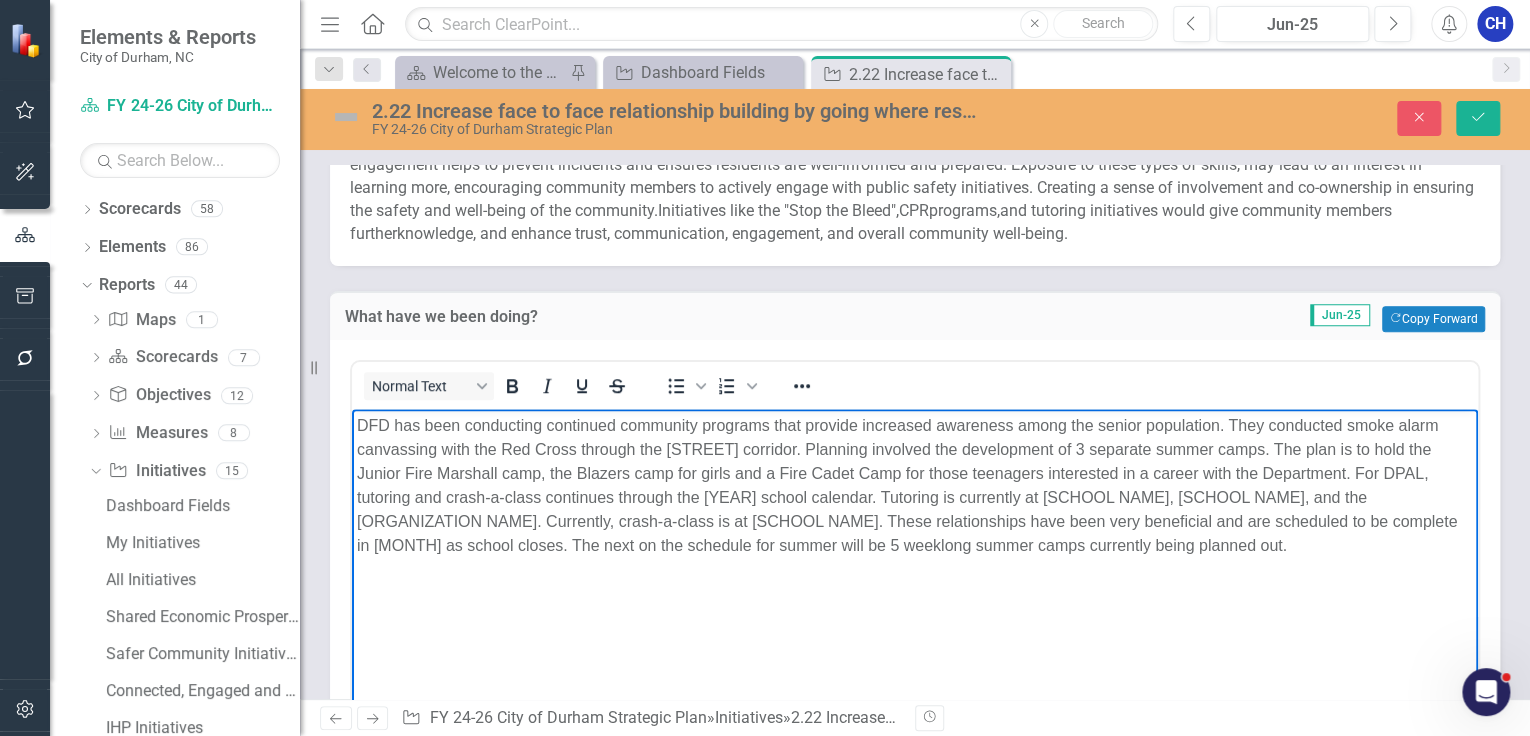 click on "DFD has been conducting continued community programs that provide increased awareness among the senior population. They conducted smoke alarm canvassing with the Red Cross through the Fayetteville Street corridor. Planning involved the development of 3 separate summer camps. The plan is to hold the Junior Fire Marshall camp, the Blazers camp for girls and a Fire Cadet Camp for those teenagers interested in a career with the Department. For DPAL, tutoring and crash-a-class continues through the 2025 school calendar. Tutoring is currently at Merrick Moore Elementary, Oak Grove Elementary, and the Boys and Girls Club. Currently, crash-a-class is at Y.E. Smith Elementary. These relationships have been very beneficial and are scheduled to be complete in May as school closes. The next on the schedule for summer will be 5 weeklong summer camps currently being planned out." at bounding box center (915, 485) 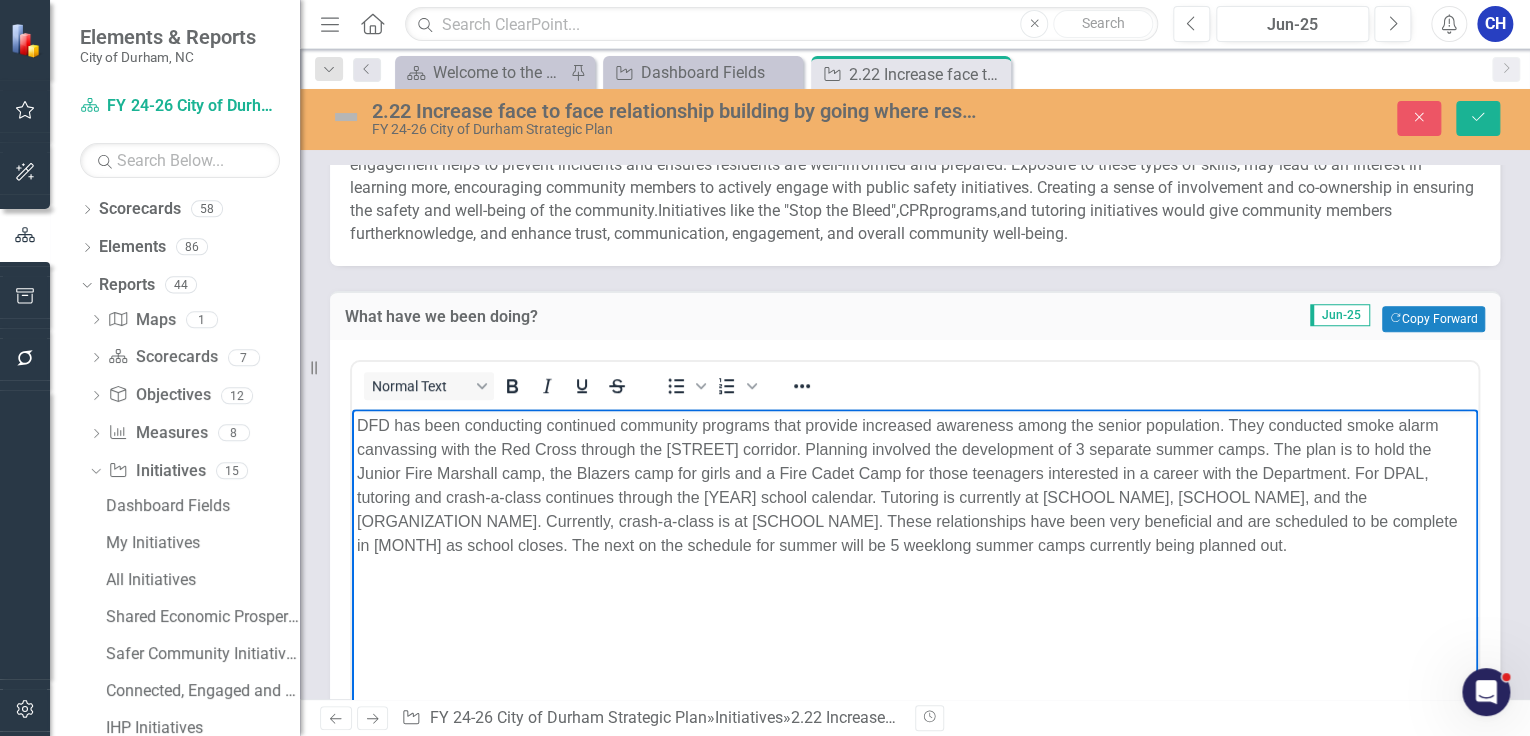 type 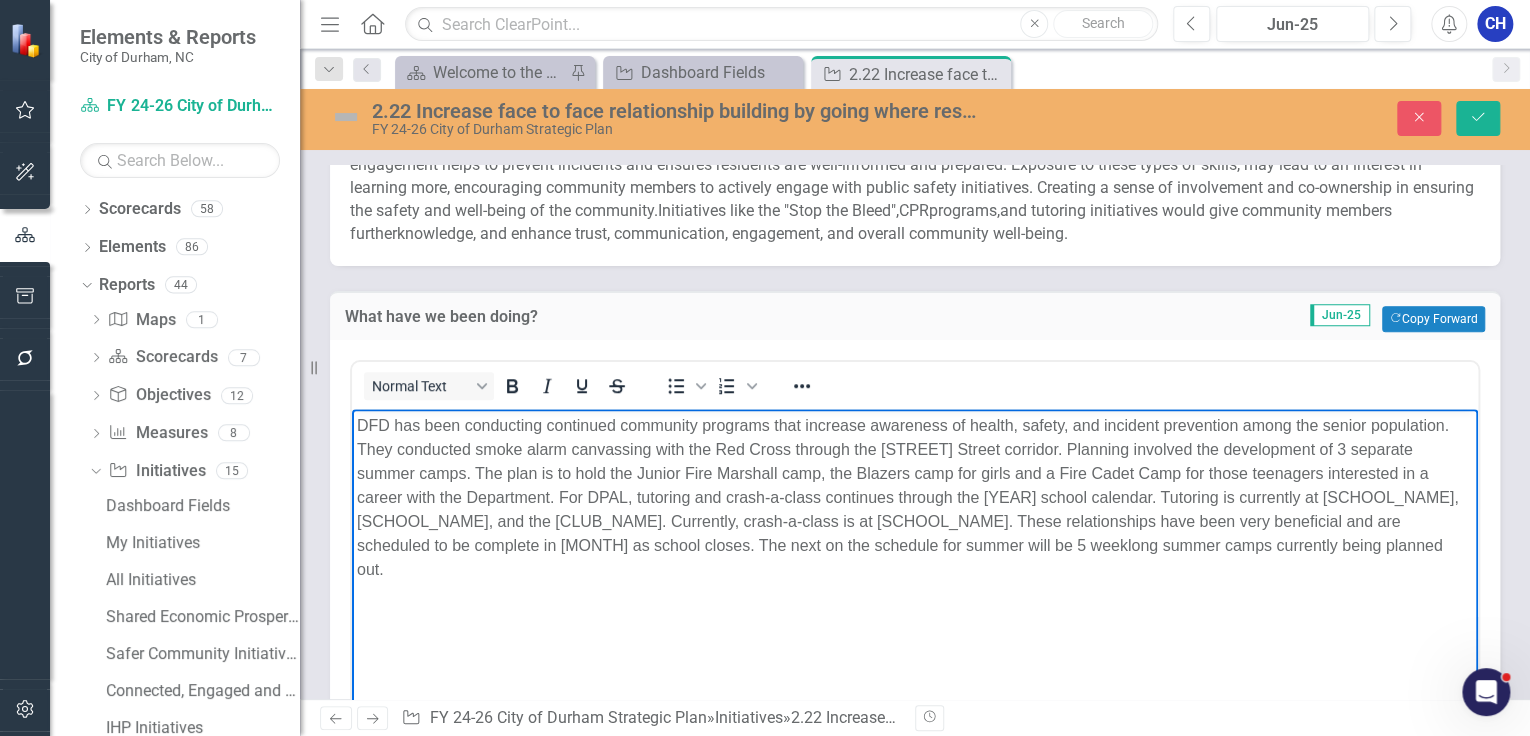 scroll, scrollTop: 800, scrollLeft: 0, axis: vertical 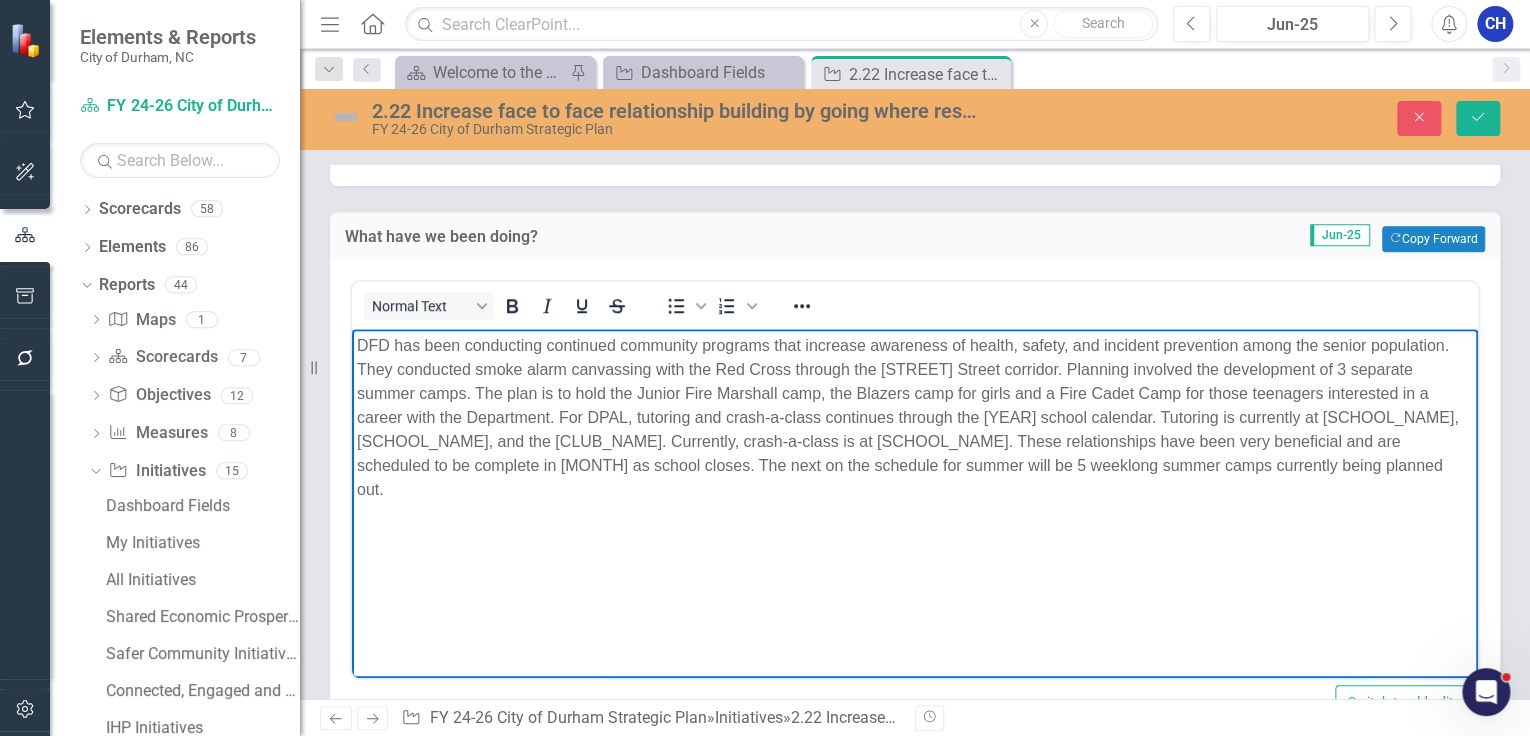 click on "DFD has been conducting continued community programs that increase awareness of health, safety, and incident prevention among the senior population. They conducted smoke alarm canvassing with the Red Cross through the Fayetteville Street corridor. Planning involved the development of 3 separate summer camps. The plan is to hold the Junior Fire Marshall camp, the Blazers camp for girls and a Fire Cadet Camp for those teenagers interested in a career with the Department. For DPAL, tutoring and crash-a-class continues through the 2025 school calendar. Tutoring is currently at Merrick Moore Elementary, Oak Grove Elementary, and the Boys and Girls Club. Currently, crash-a-class is at Y.E. Smith Elementary. These relationships have been very beneficial and are scheduled to be complete in May as school closes. The next on the schedule for summer will be 5 weeklong summer camps currently being planned out." at bounding box center [915, 417] 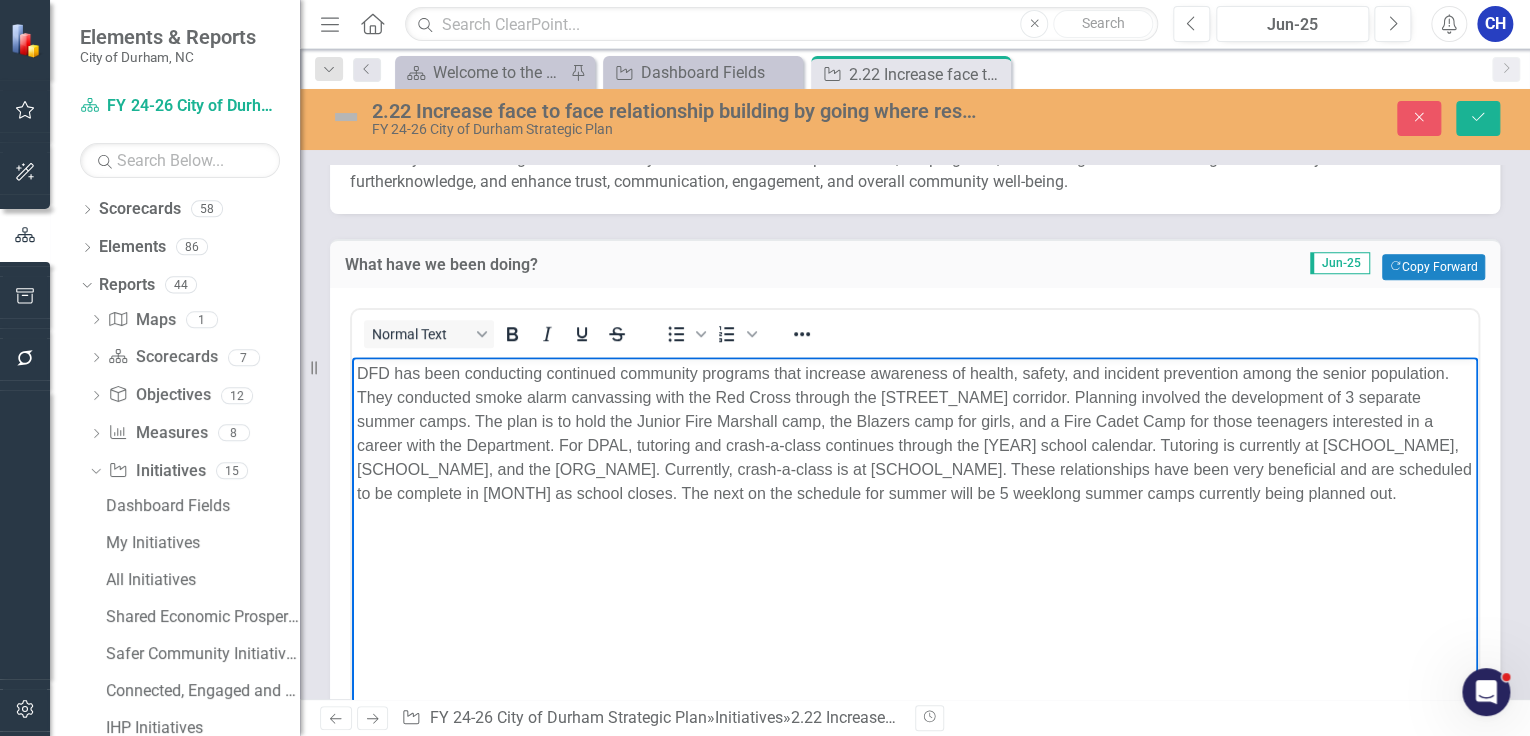 scroll, scrollTop: 800, scrollLeft: 0, axis: vertical 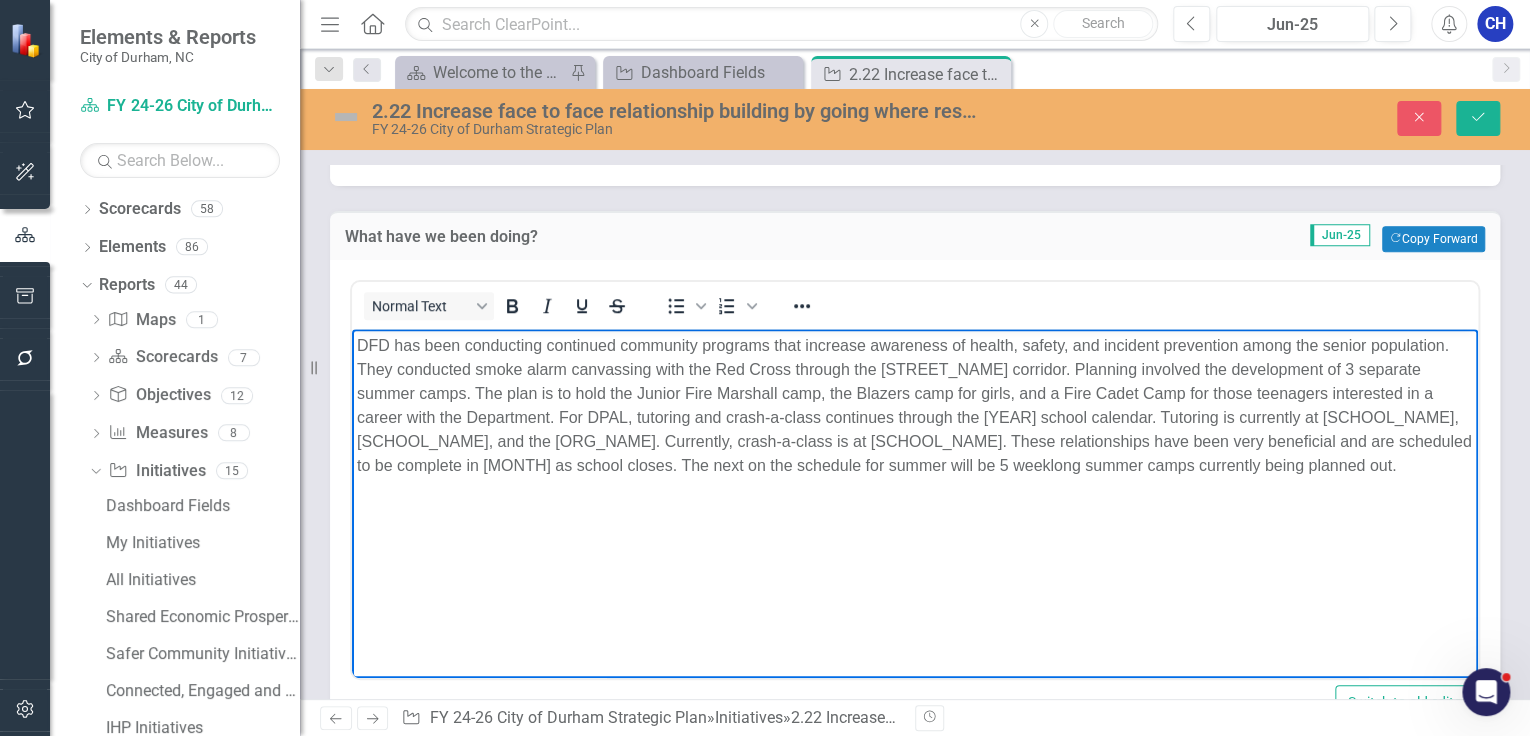 click on "DFD has been conducting continued community programs that increase awareness of health, safety, and incident prevention among the senior population. They conducted smoke alarm canvassing with the Red Cross through the Fayetteville Street corridor. Planning involved the development of 3 separate summer camps. The plan is to hold the Junior Fire Marshall camp, the Blazers camp for girls, and a Fire Cadet Camp for those teenagers interested in a career with the Department. For DPAL, tutoring and crash-a-class continues through the 2025 school calendar. Tutoring is currently at Merrick Moore Elementary, Oak Grove Elementary, and the Boys and Girls Club. Currently, crash-a-class is at Y.E. Smith Elementary. These relationships have been very beneficial and are scheduled to be complete in May as school closes. The next on the schedule for summer will be 5 weeklong summer camps currently being planned out." at bounding box center (915, 405) 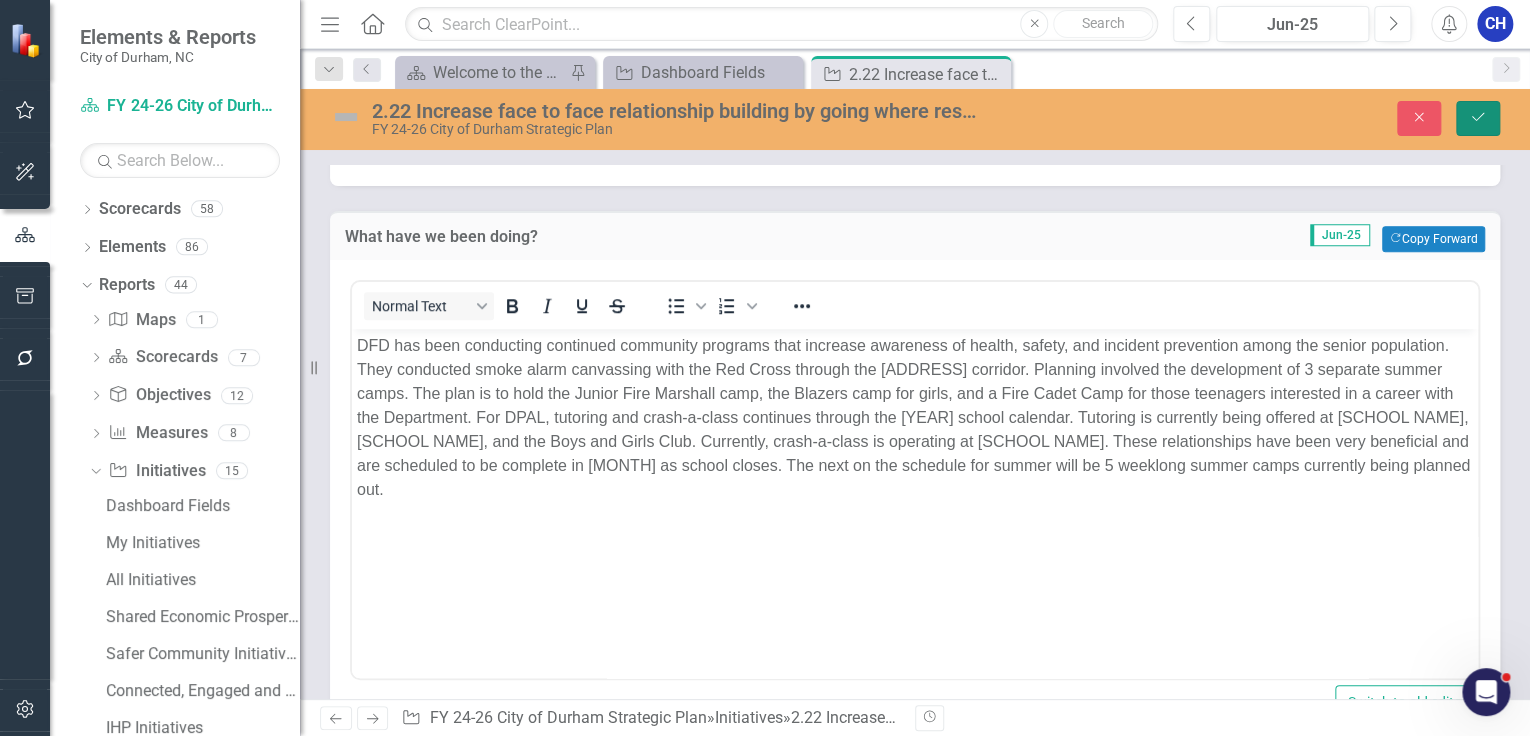click on "Save" at bounding box center [1478, 118] 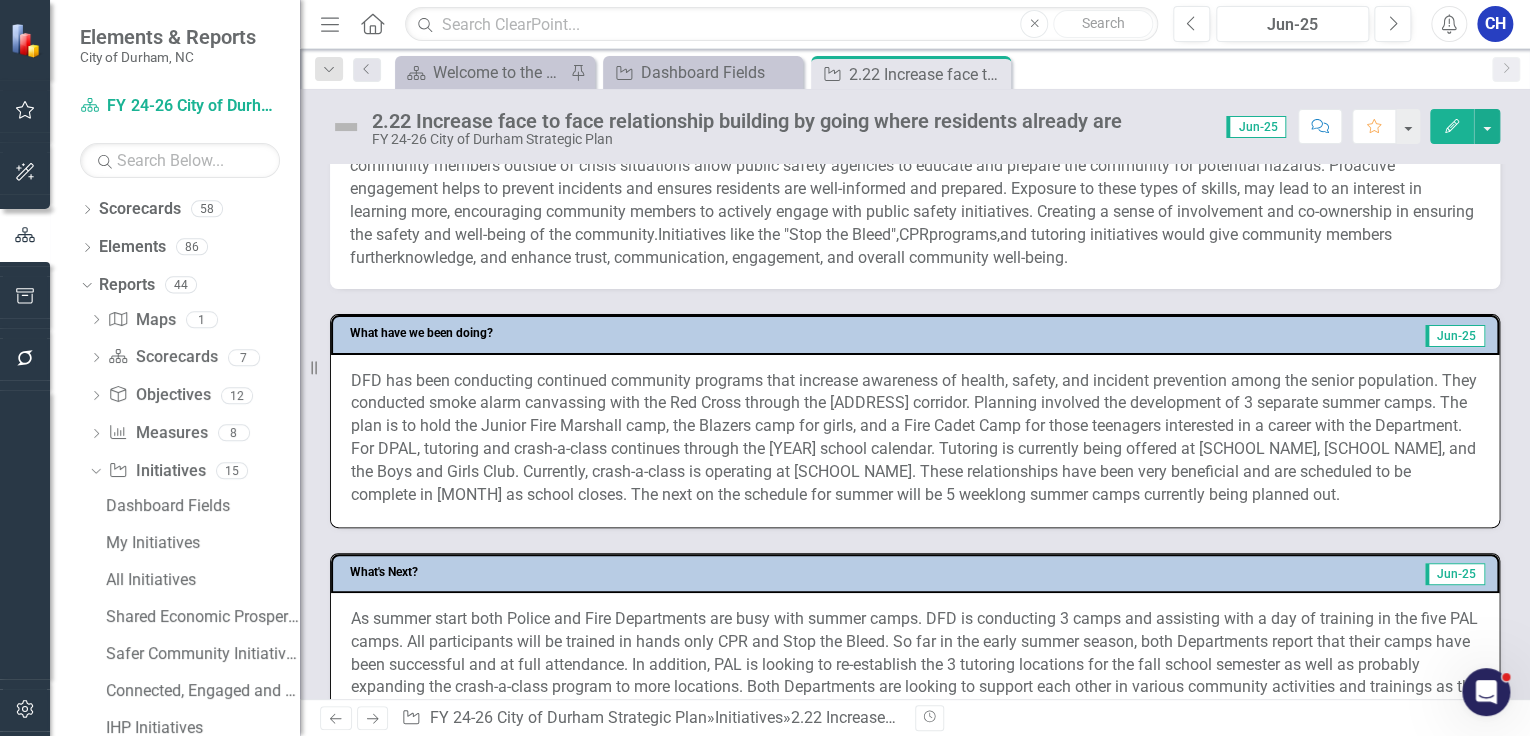scroll, scrollTop: 720, scrollLeft: 0, axis: vertical 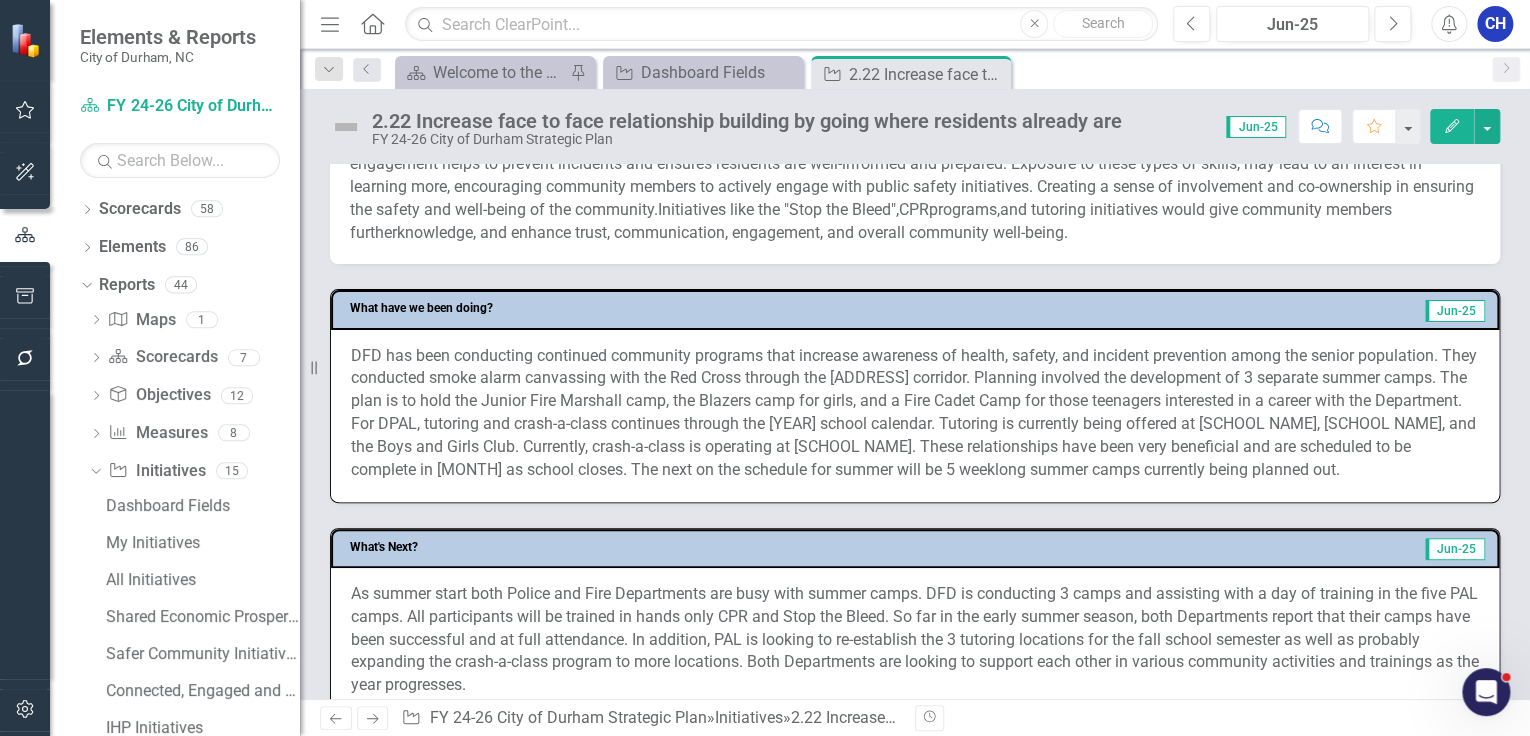 click on "DFD has been conducting continued community programs that increase awareness of health, safety, and incident prevention among the senior population. They conducted smoke alarm canvassing with the Red Cross through the Fayetteville Street corridor. Planning involved the development of 3 separate summer camps. The plan is to hold the Junior Fire Marshall camp, the Blazers camp for girls, and a Fire Cadet Camp for those teenagers interested in a career with the Department. For DPAL, tutoring and crash-a-class continues through the 2025 school calendar. Tutoring is currently being offered at Merrick Moore Elementary, Oak Grove Elementary, and the Boys and Girls Club. Currently, crash-a-class is operating at Y.E. Smith Elementary. These relationships have been very beneficial and are scheduled to be complete in May as school closes. The next on the schedule for summer will be 5 weeklong summer camps currently being planned out." at bounding box center (915, 413) 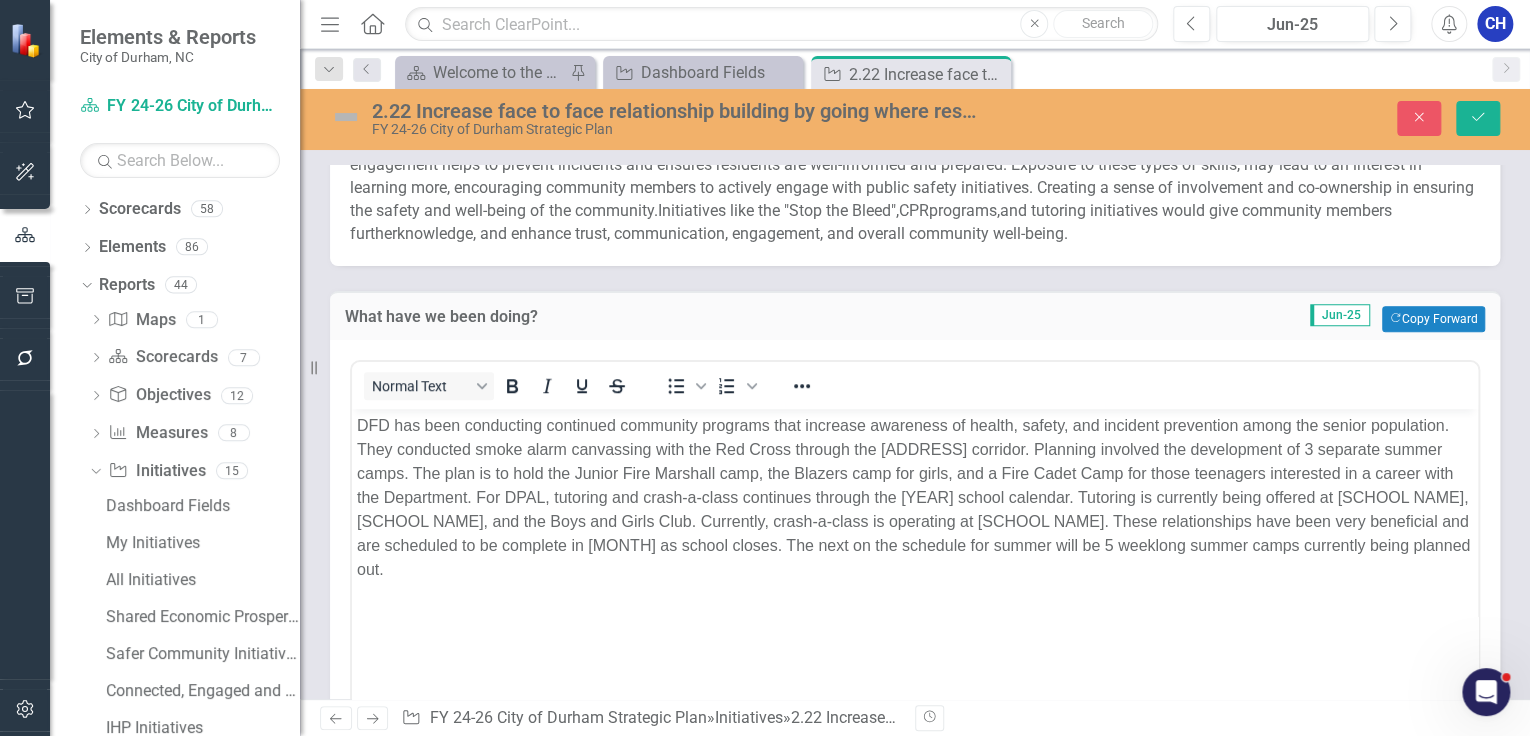scroll, scrollTop: 0, scrollLeft: 0, axis: both 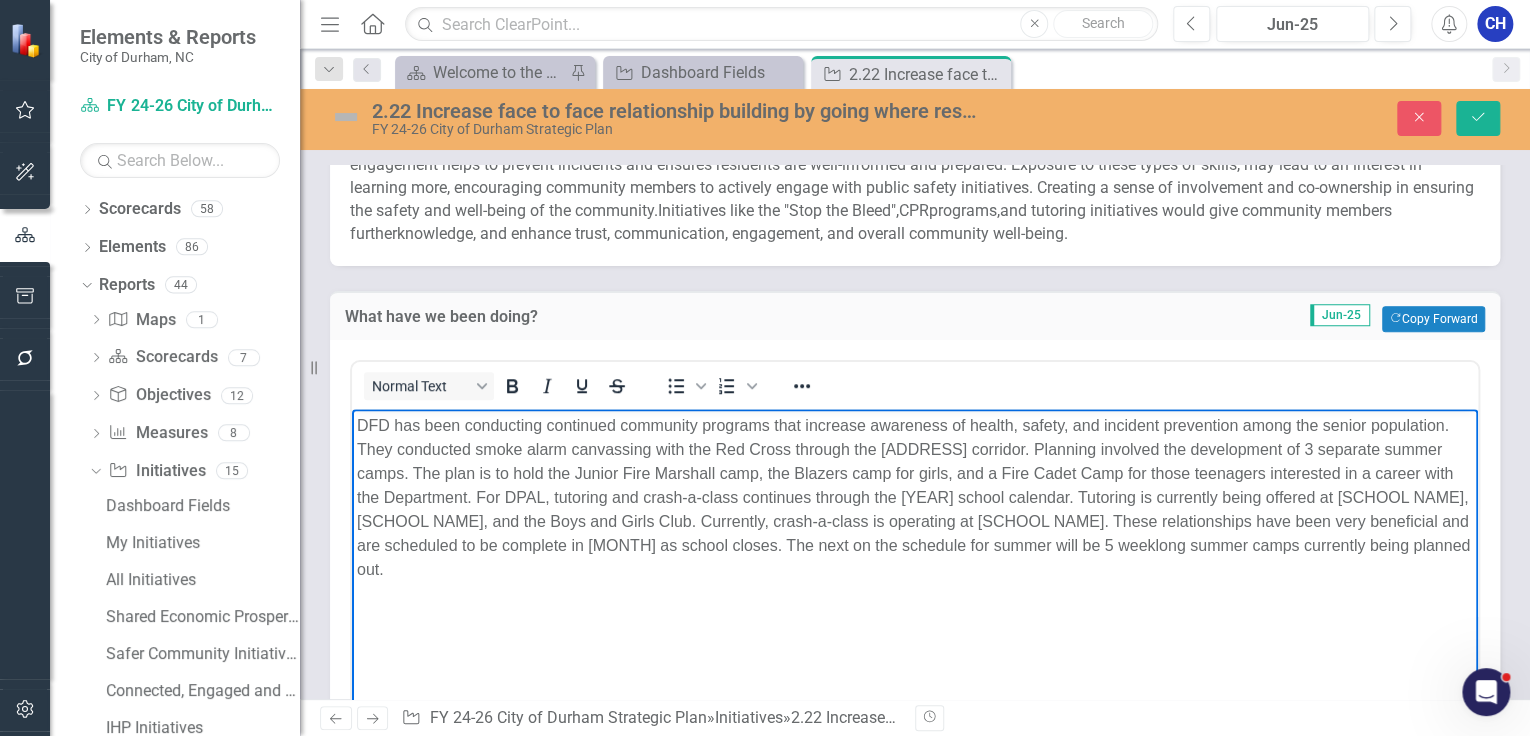 drag, startPoint x: 542, startPoint y: 553, endPoint x: 354, endPoint y: 423, distance: 228.56946 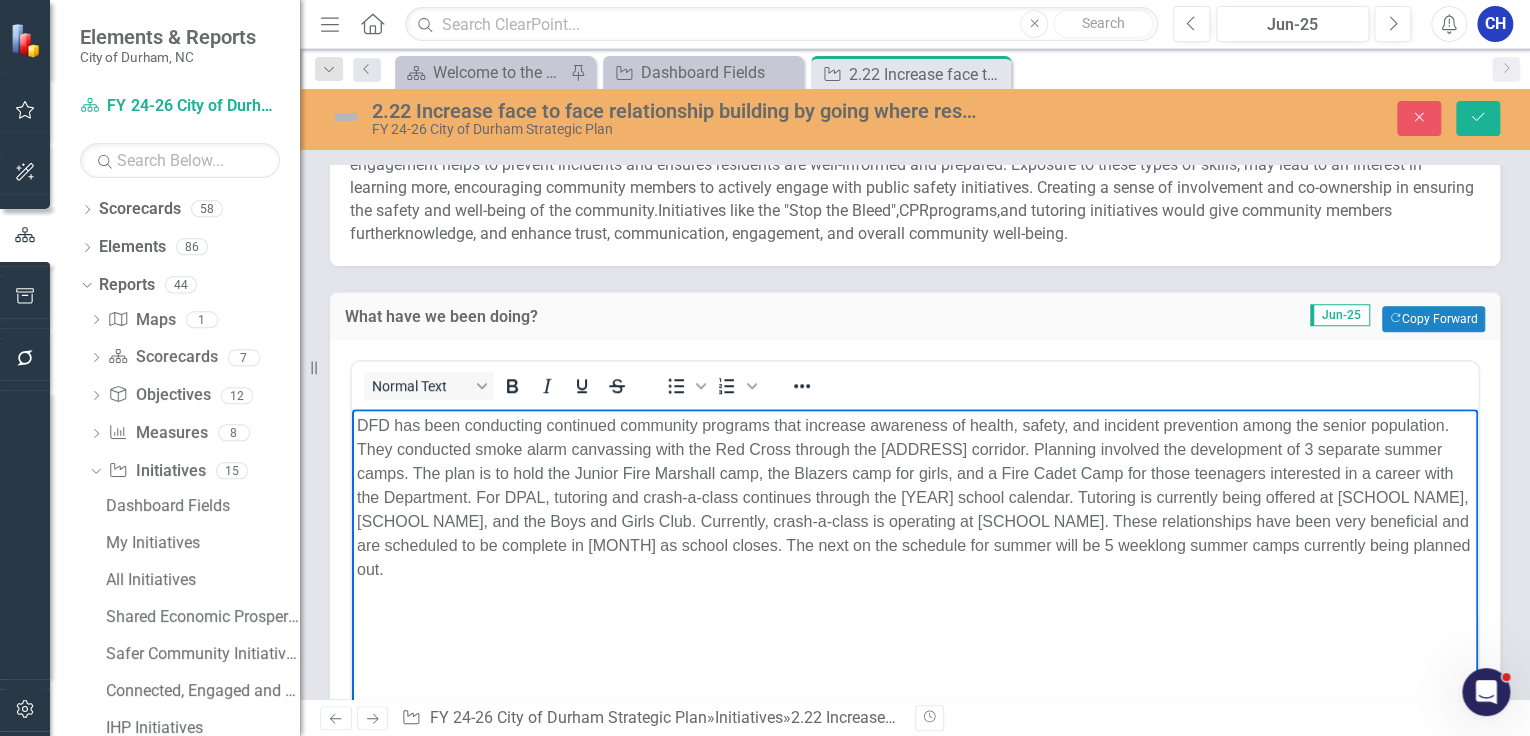click on "DFD has been conducting continued community programs that increase awareness of health, safety, and incident prevention among the senior population. They conducted smoke alarm canvassing with the Red Cross through the Fayetteville Street corridor. Planning involved the development of 3 separate summer camps. The plan is to hold the Junior Fire Marshall camp, the Blazers camp for girls, and a Fire Cadet Camp for those teenagers interested in a career with the Department. For DPAL, tutoring and crash-a-class continues through the 2025 school calendar. Tutoring is currently being offered at Merrick Moore Elementary, Oak Grove Elementary, and the Boys and Girls Club. Currently, crash-a-class is operating at Y.E. Smith Elementary. These relationships have been very beneficial and are scheduled to be complete in May as school closes. The next on the schedule for summer will be 5 weeklong summer camps currently being planned out." at bounding box center (915, 558) 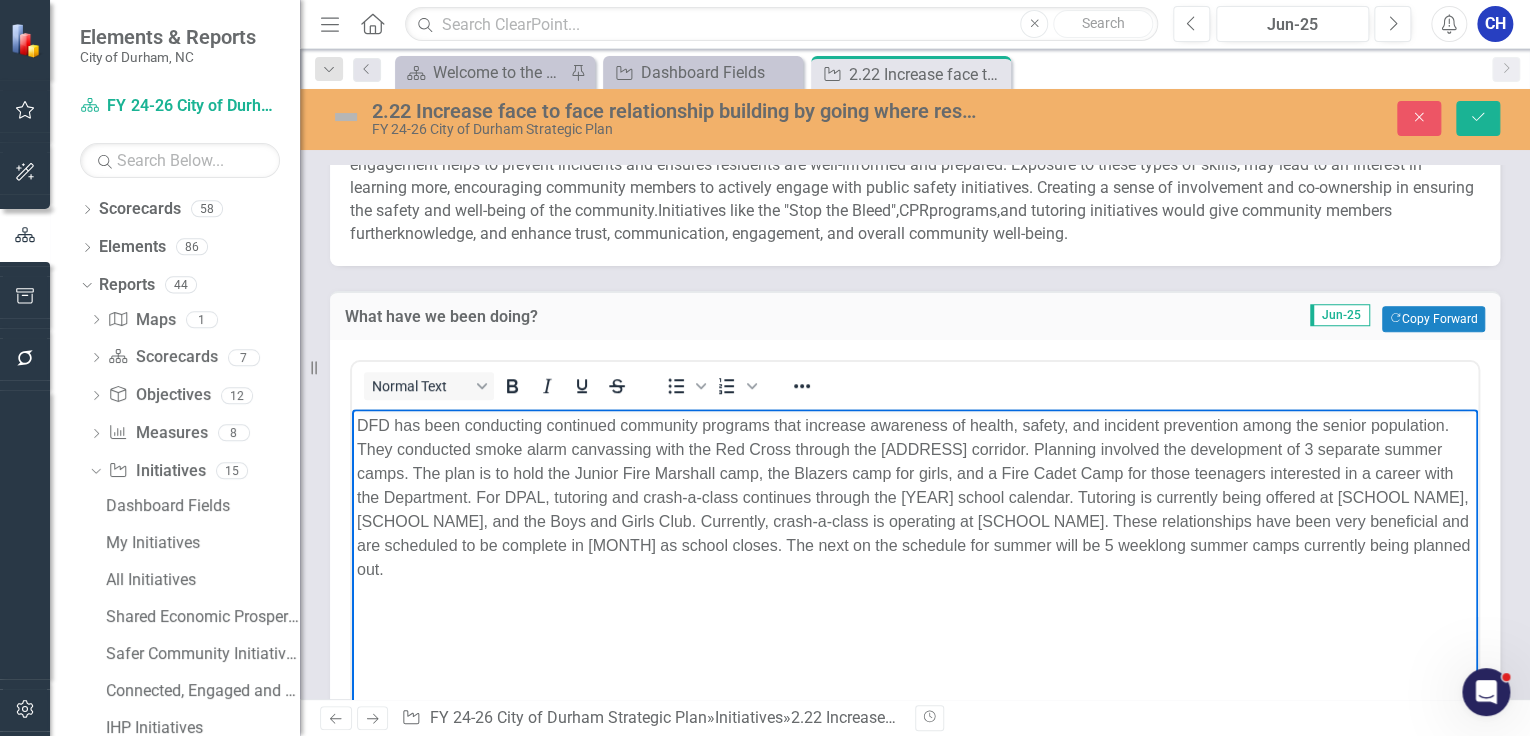 click on "DFD has been conducting continued community programs that increase awareness of health, safety, and incident prevention among the senior population. They conducted smoke alarm canvassing with the Red Cross through the Fayetteville Street corridor. Planning involved the development of 3 separate summer camps. The plan is to hold the Junior Fire Marshall camp, the Blazers camp for girls, and a Fire Cadet Camp for those teenagers interested in a career with the Department. For DPAL, tutoring and crash-a-class continues through the 2025 school calendar. Tutoring is currently being offered at Merrick Moore Elementary, Oak Grove Elementary, and the Boys and Girls Club. Currently, crash-a-class is operating at Y.E. Smith Elementary. These relationships have been very beneficial and are scheduled to be complete in May as school closes. The next on the schedule for summer will be 5 weeklong summer camps currently being planned out." at bounding box center [915, 497] 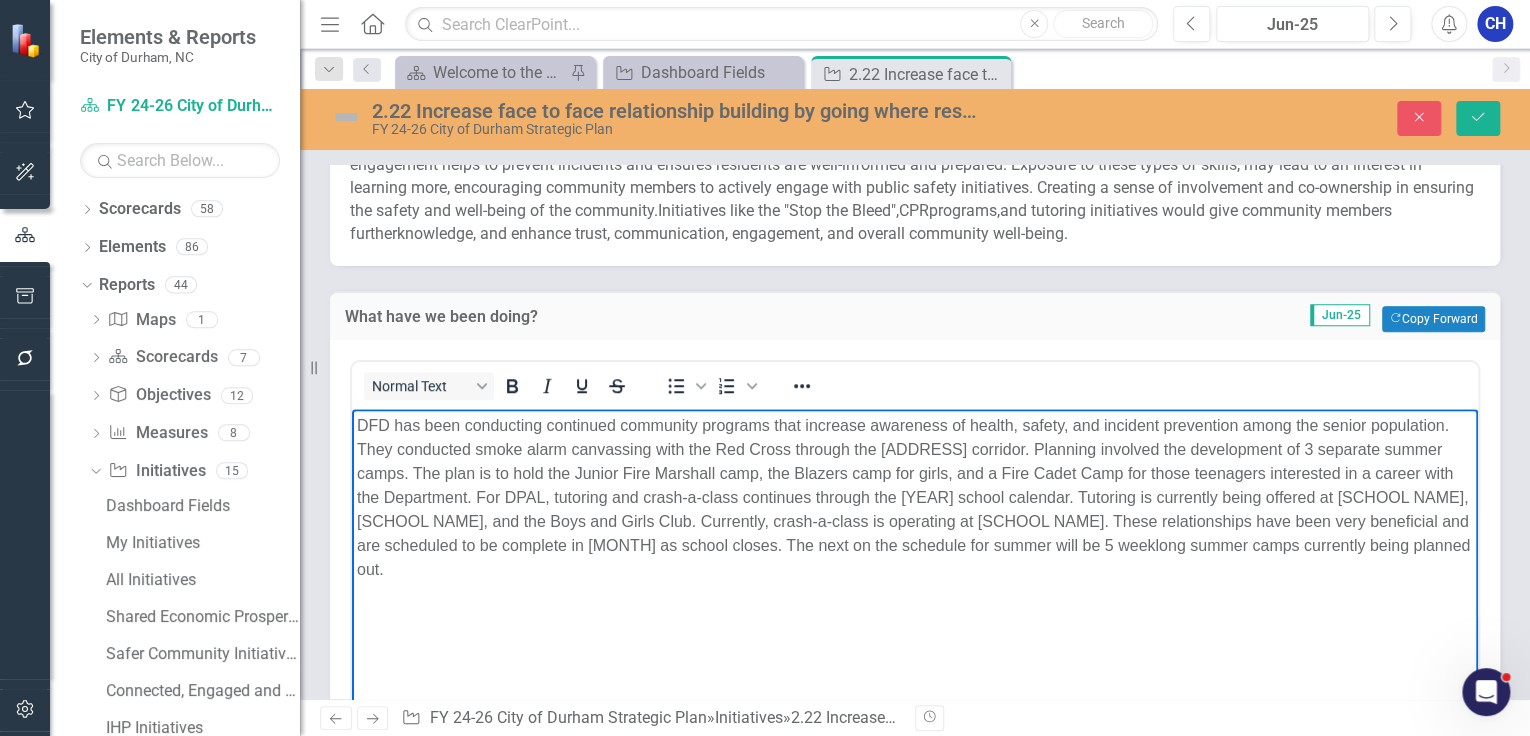 click on "DFD has been conducting continued community programs that increase awareness of health, safety, and incident prevention among the senior population. They conducted smoke alarm canvassing with the Red Cross through the Fayetteville Street corridor. Planning involved the development of 3 separate summer camps. The plan is to hold the Junior Fire Marshall camp, the Blazers camp for girls, and a Fire Cadet Camp for those teenagers interested in a career with the Department. For DPAL, tutoring and crash-a-class continues through the 2025 school calendar. Tutoring is currently being offered at Merrick Moore Elementary, Oak Grove Elementary, and the Boys and Girls Club. Currently, crash-a-class is operating at Y.E. Smith Elementary. These relationships have been very beneficial and are scheduled to be complete in May as school closes. The next on the schedule for summer will be 5 weeklong summer camps currently being planned out." at bounding box center (915, 558) 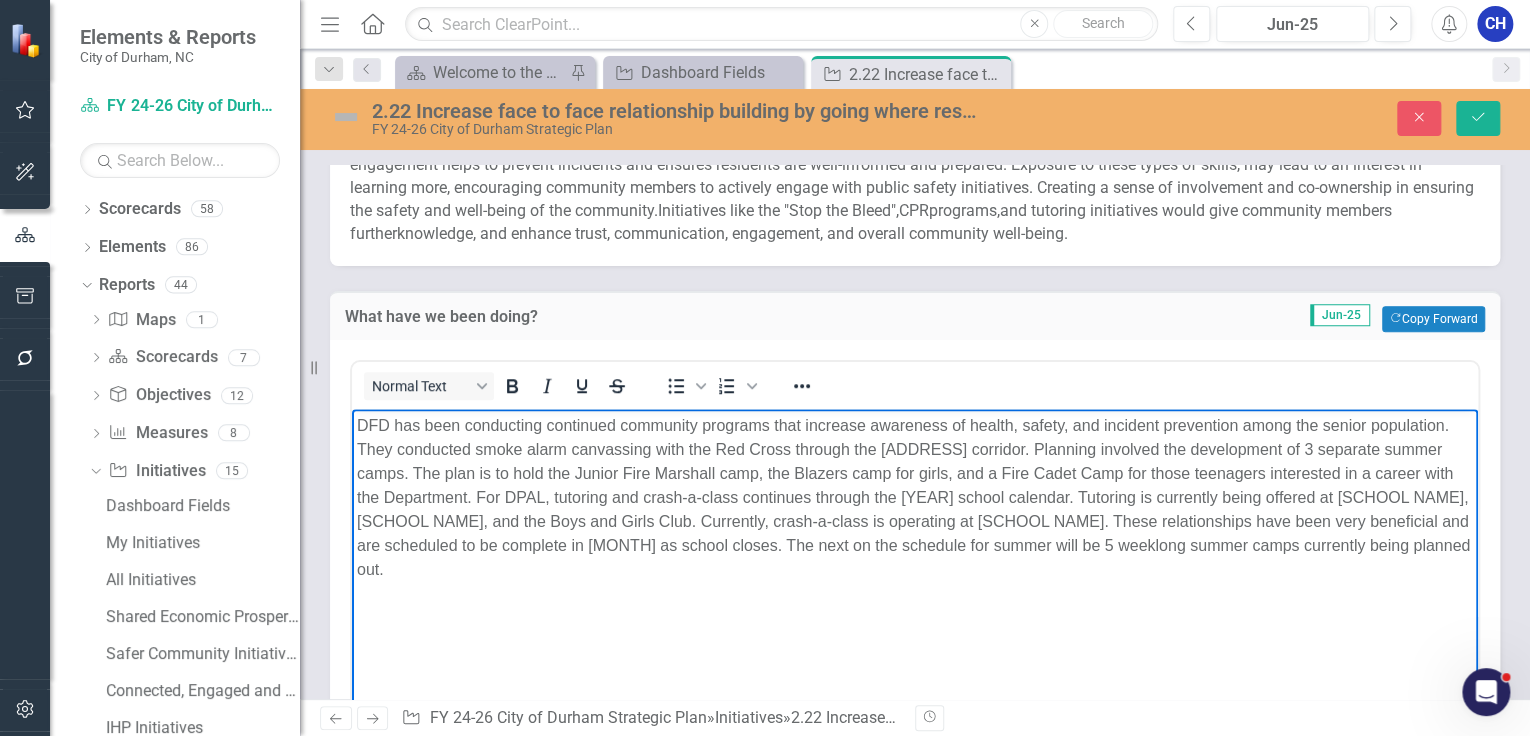 paste 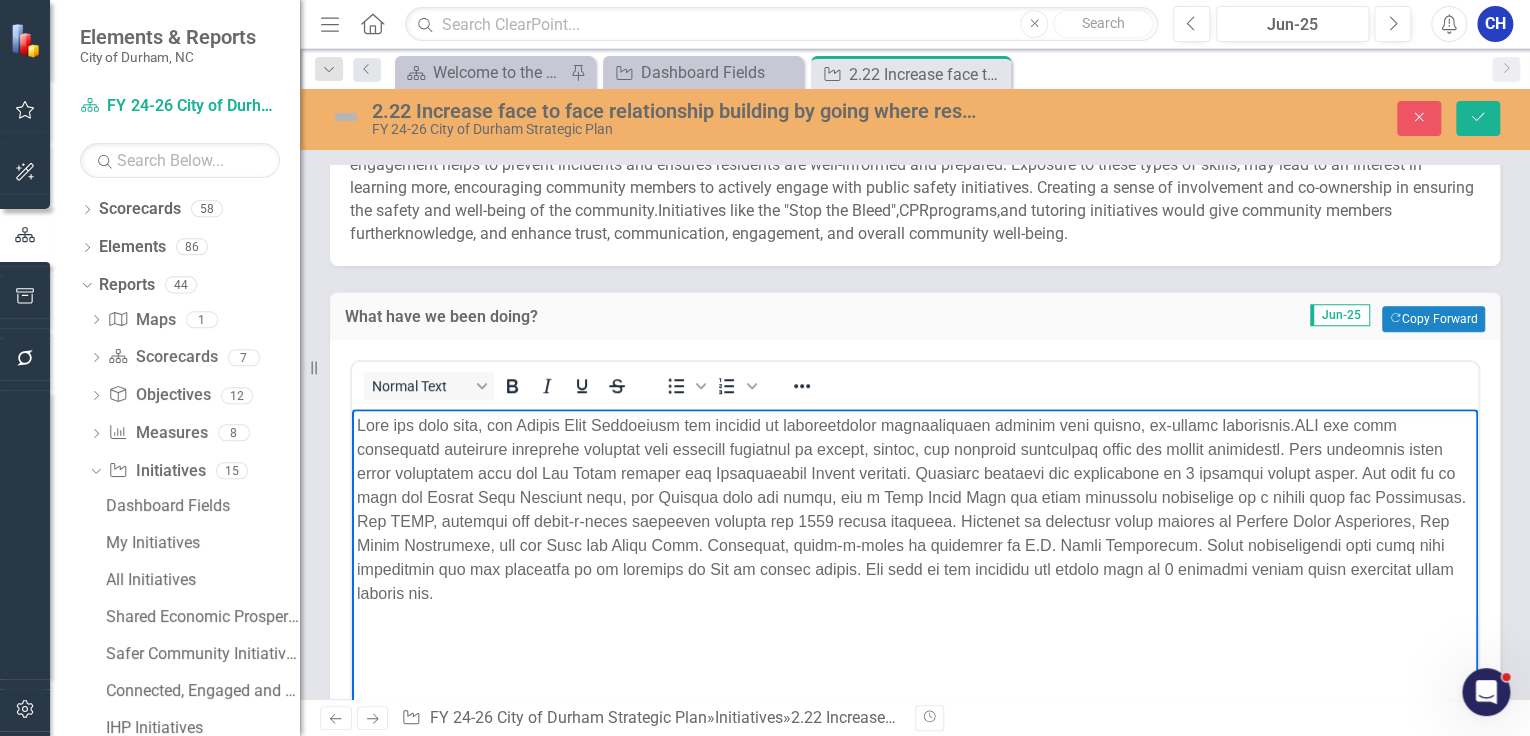 click at bounding box center [915, 509] 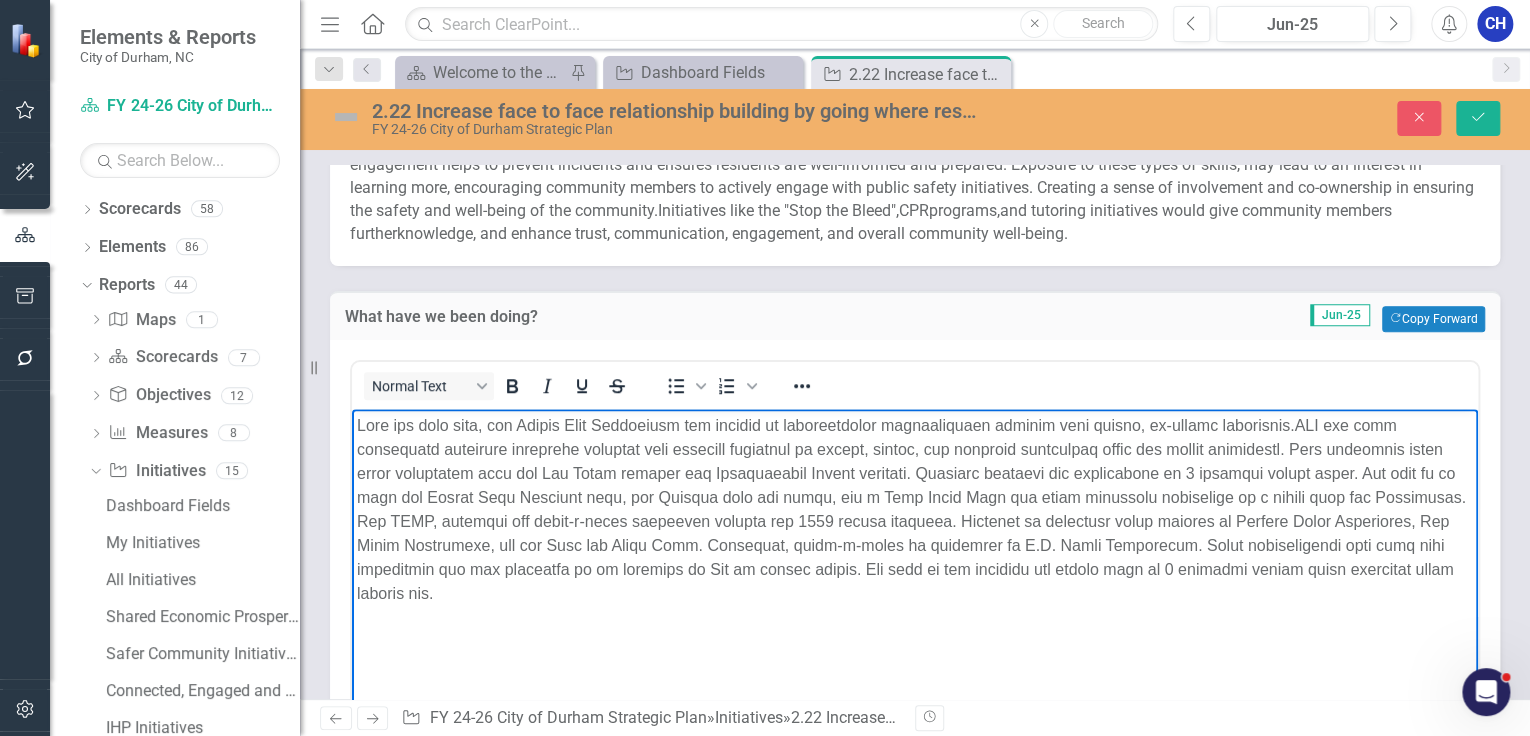 type 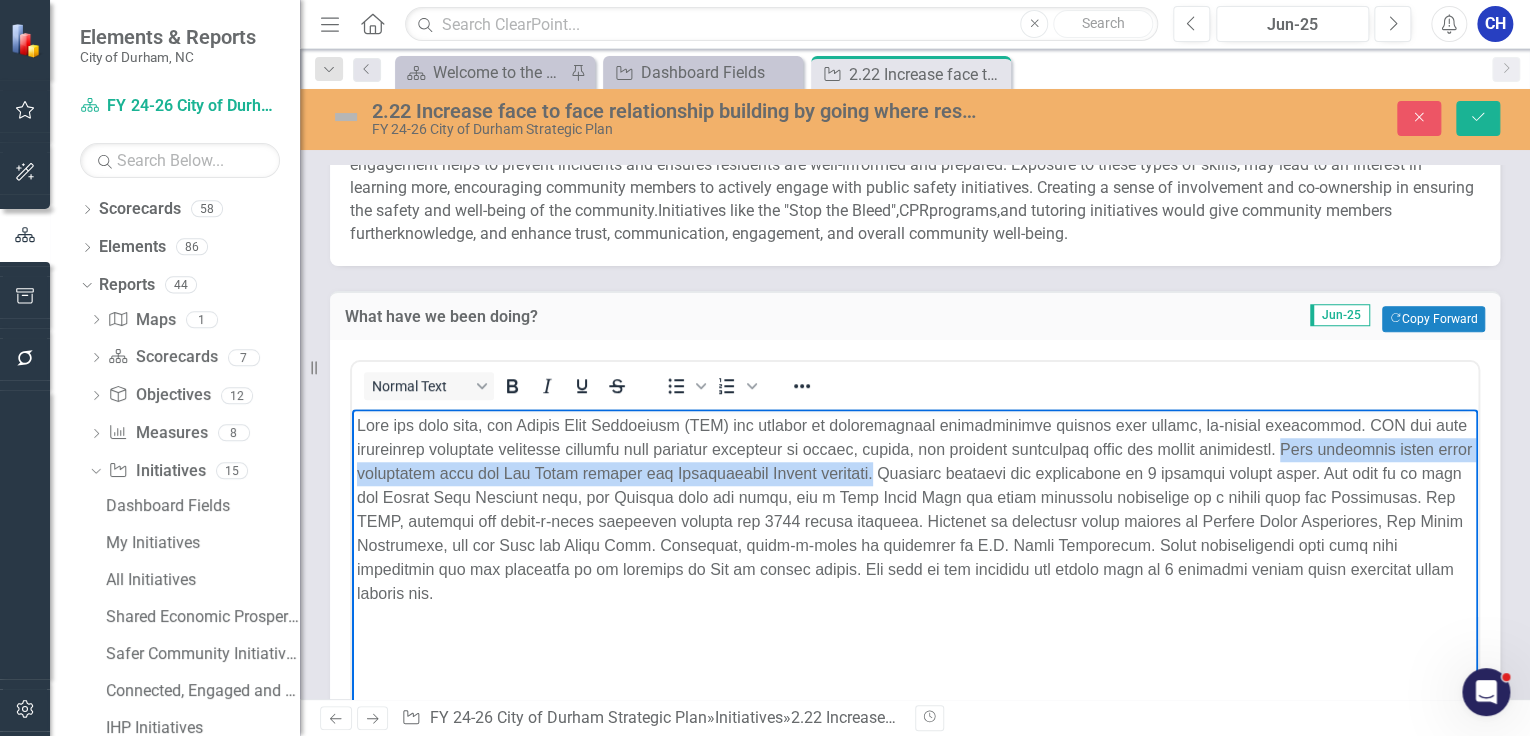 drag, startPoint x: 1386, startPoint y: 448, endPoint x: 1030, endPoint y: 472, distance: 356.80807 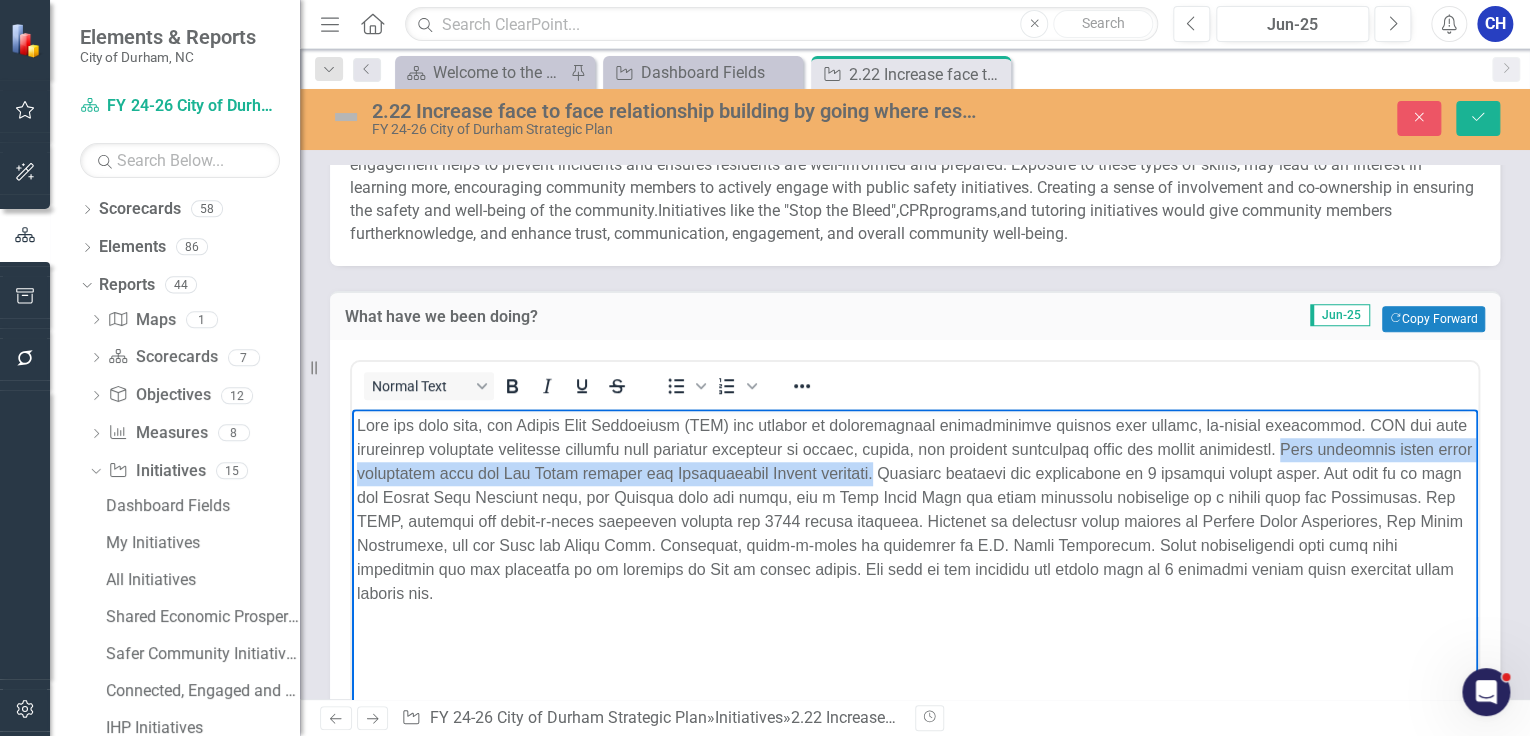 click at bounding box center (915, 509) 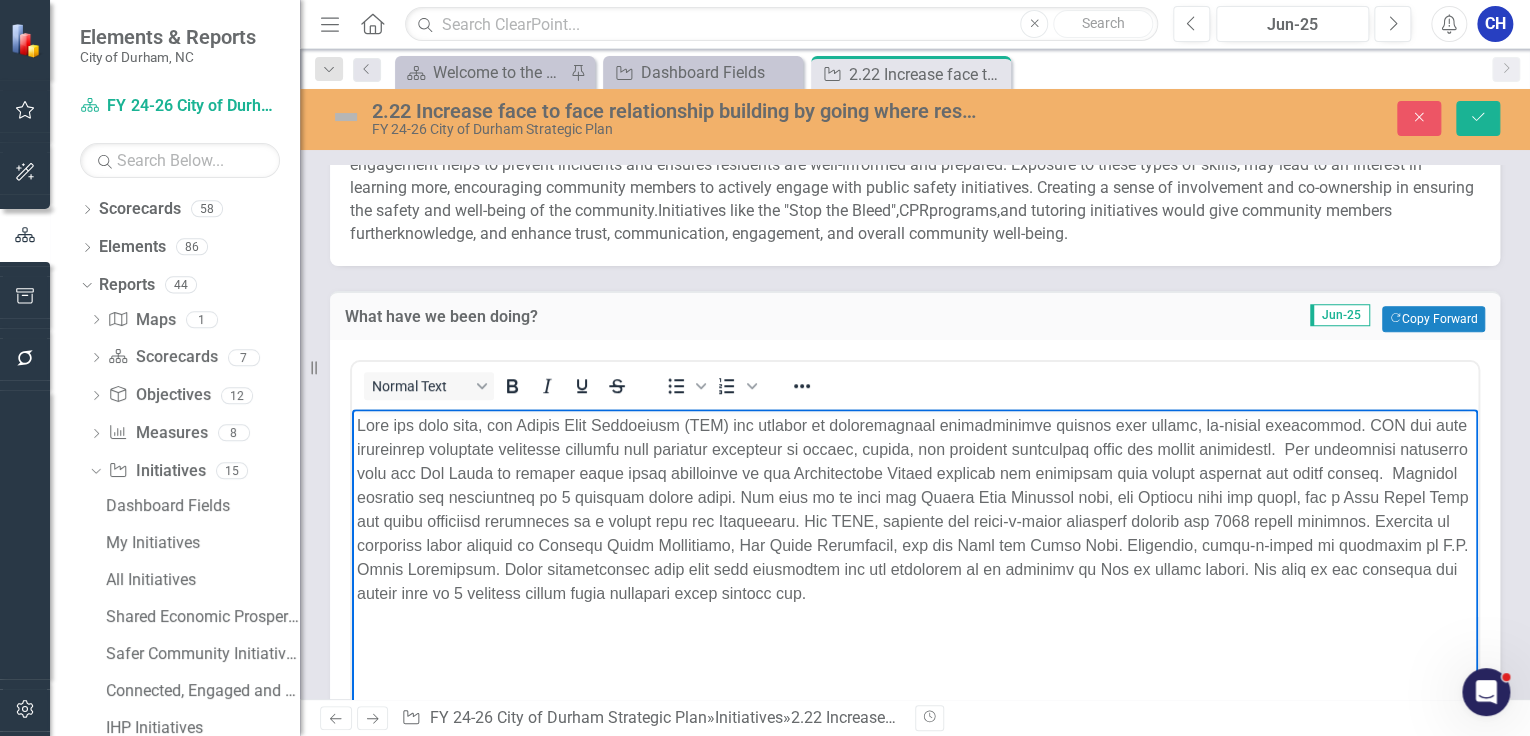 click at bounding box center (915, 509) 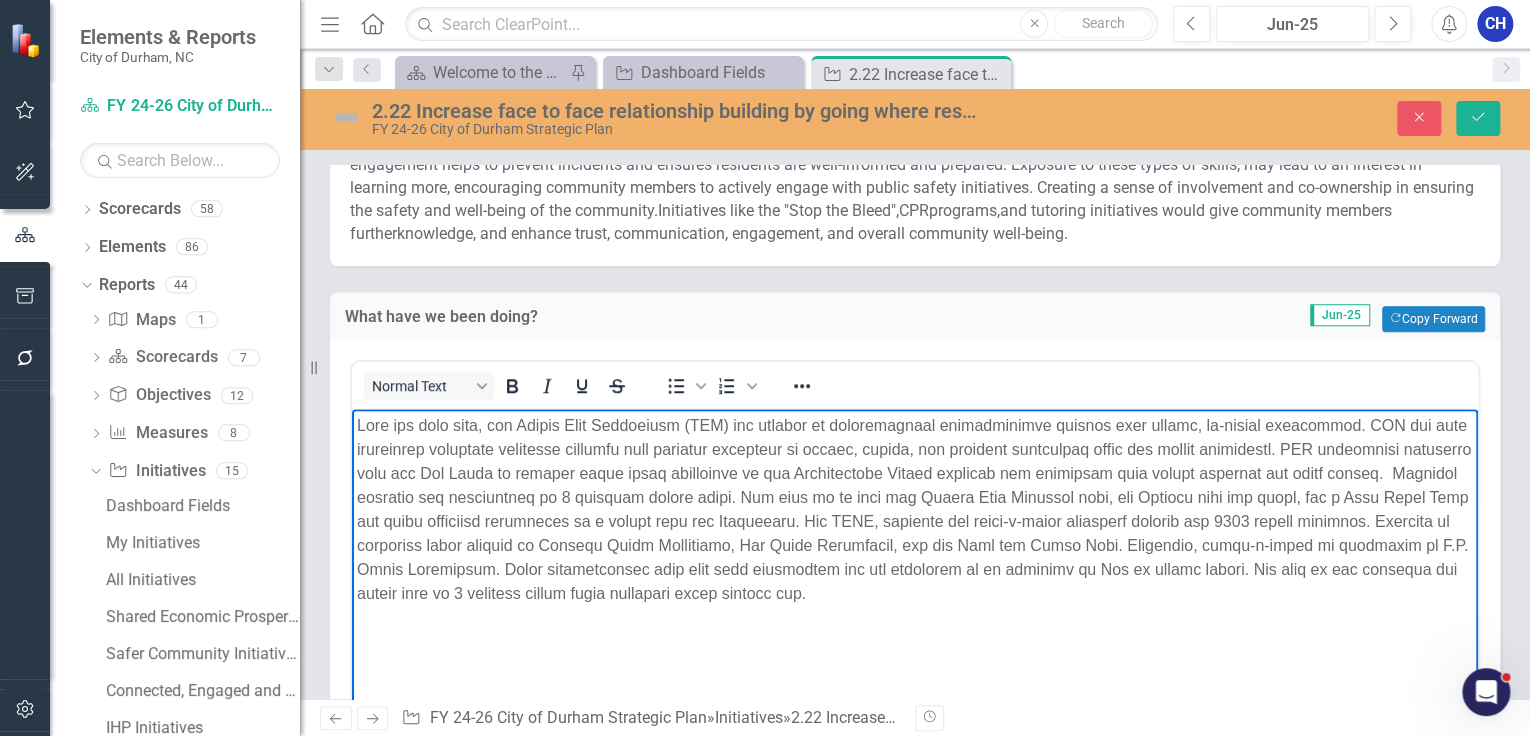 click at bounding box center (915, 509) 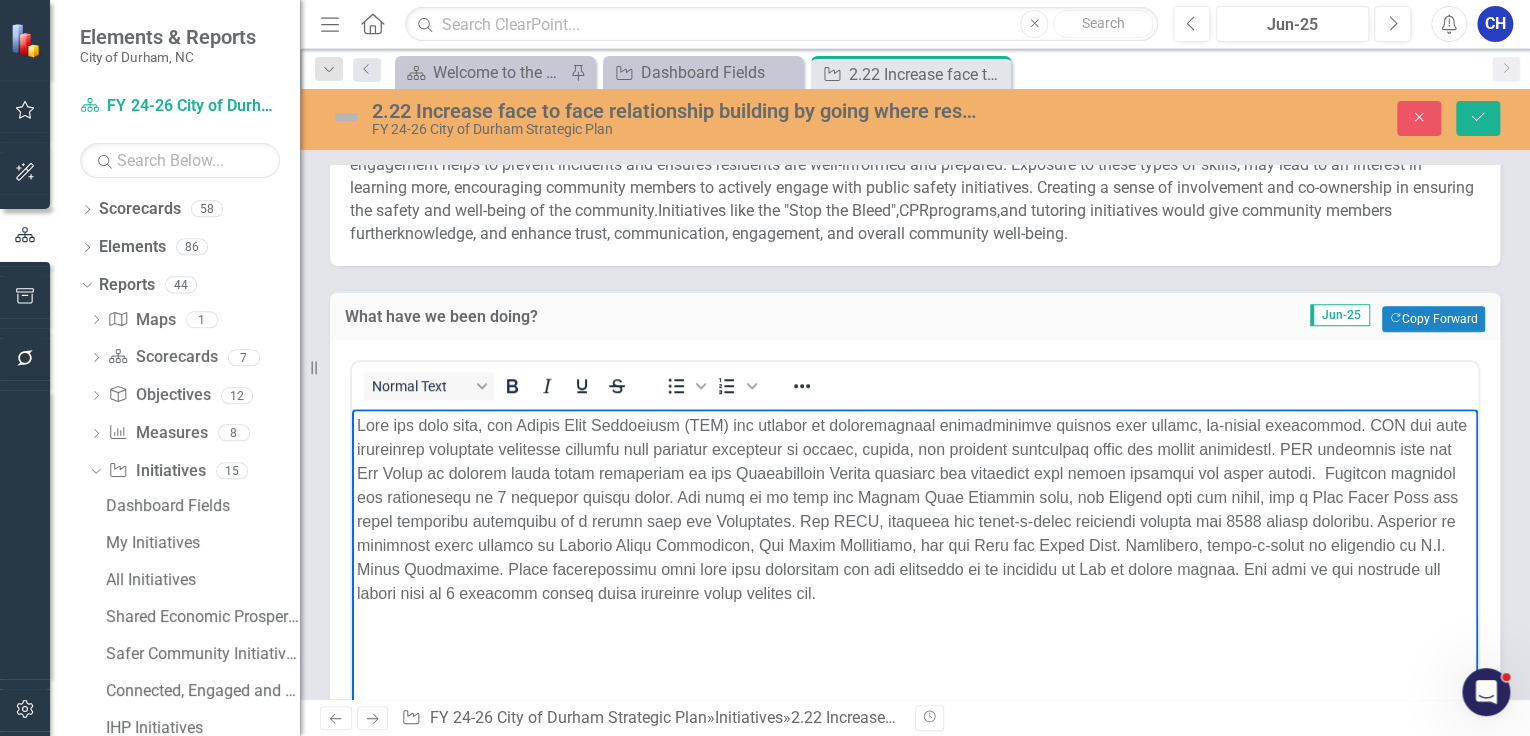 click at bounding box center [915, 509] 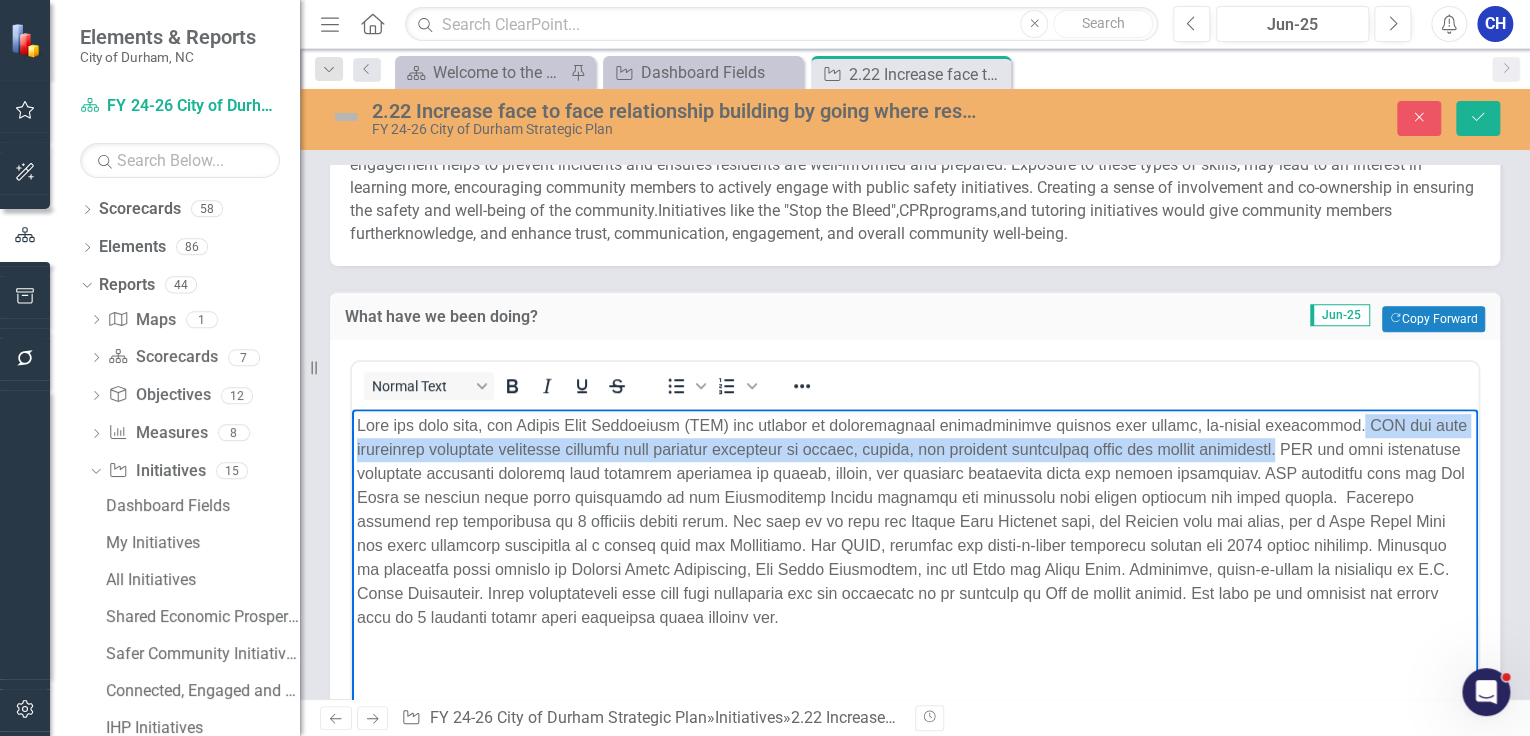 drag, startPoint x: 1380, startPoint y: 448, endPoint x: 1375, endPoint y: 419, distance: 29.427877 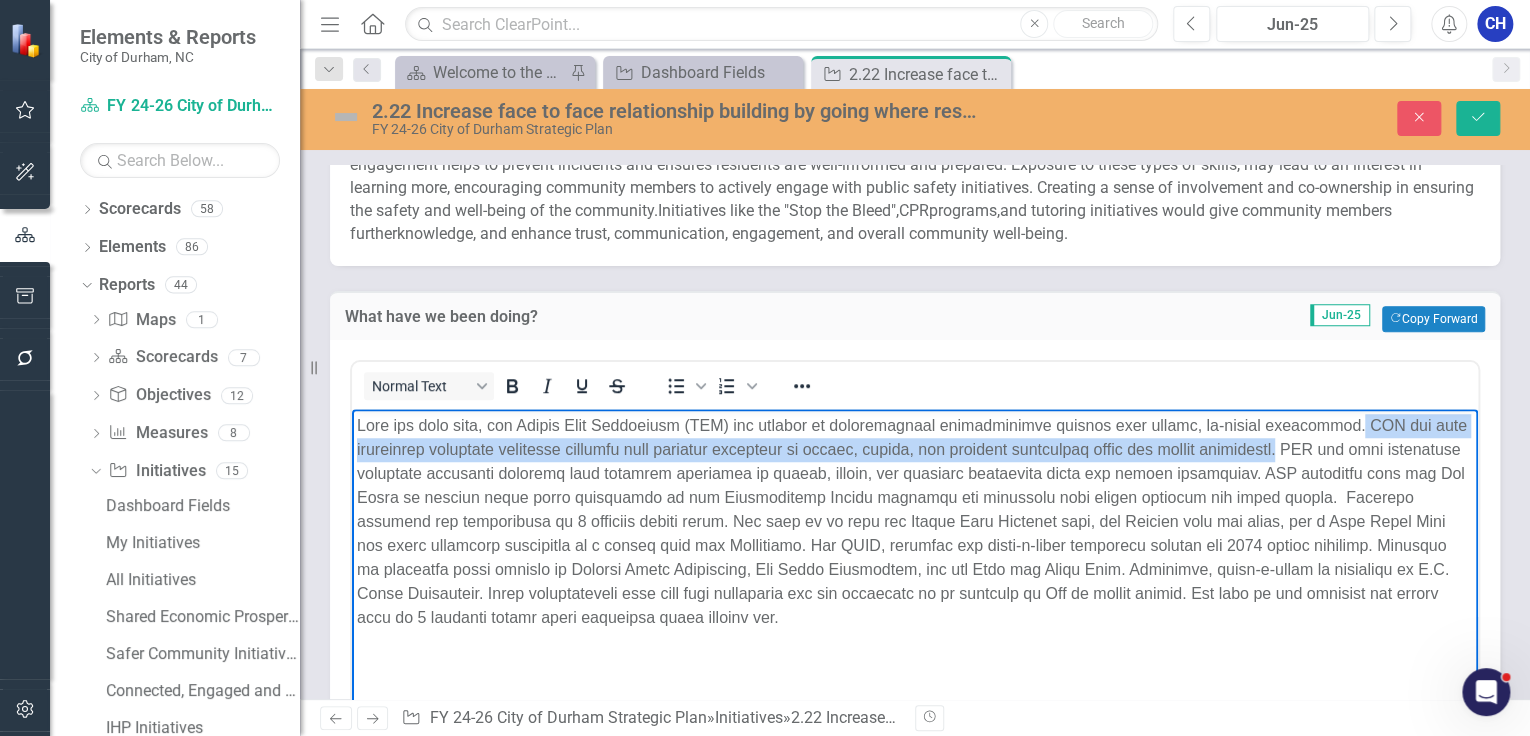 click at bounding box center (915, 521) 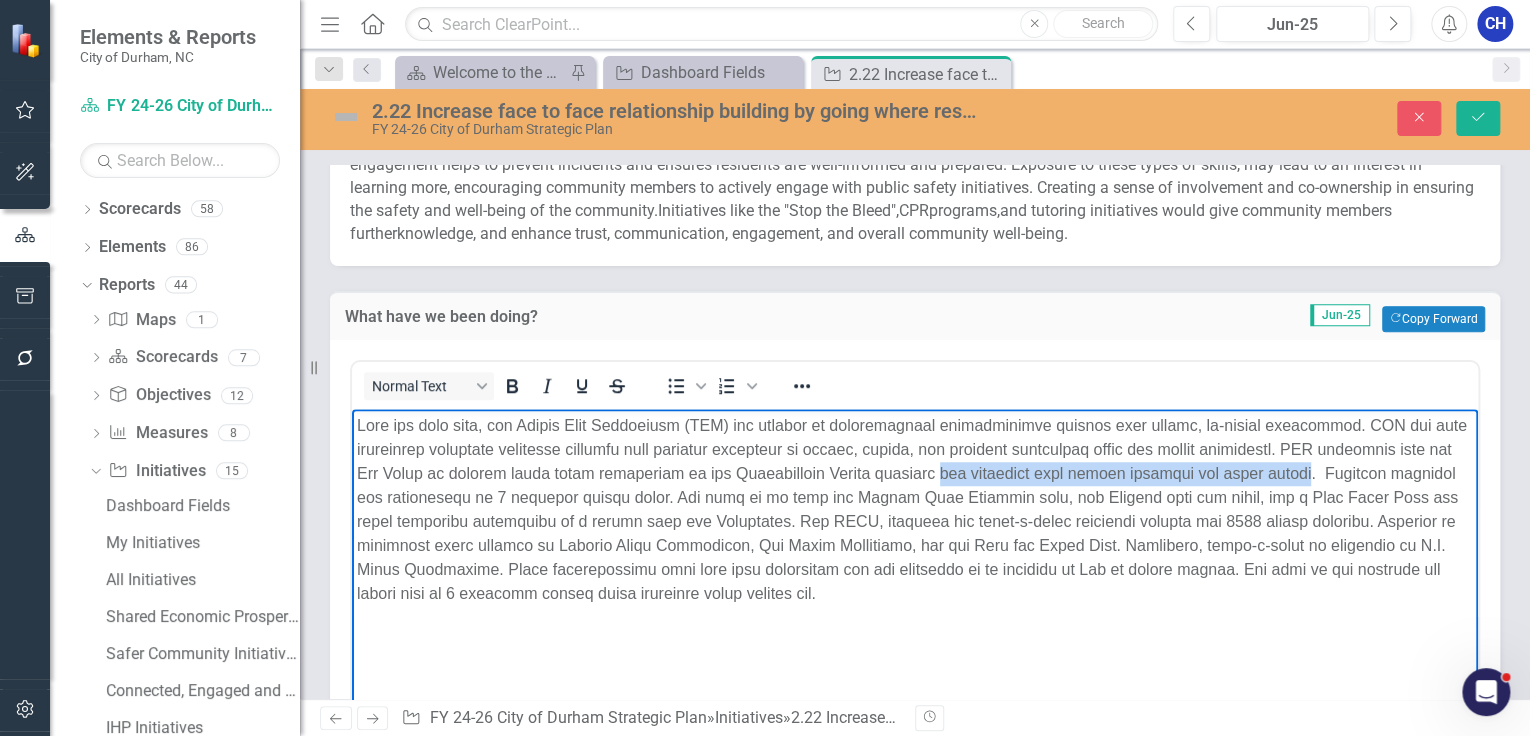 drag, startPoint x: 1238, startPoint y: 480, endPoint x: 1065, endPoint y: 473, distance: 173.14156 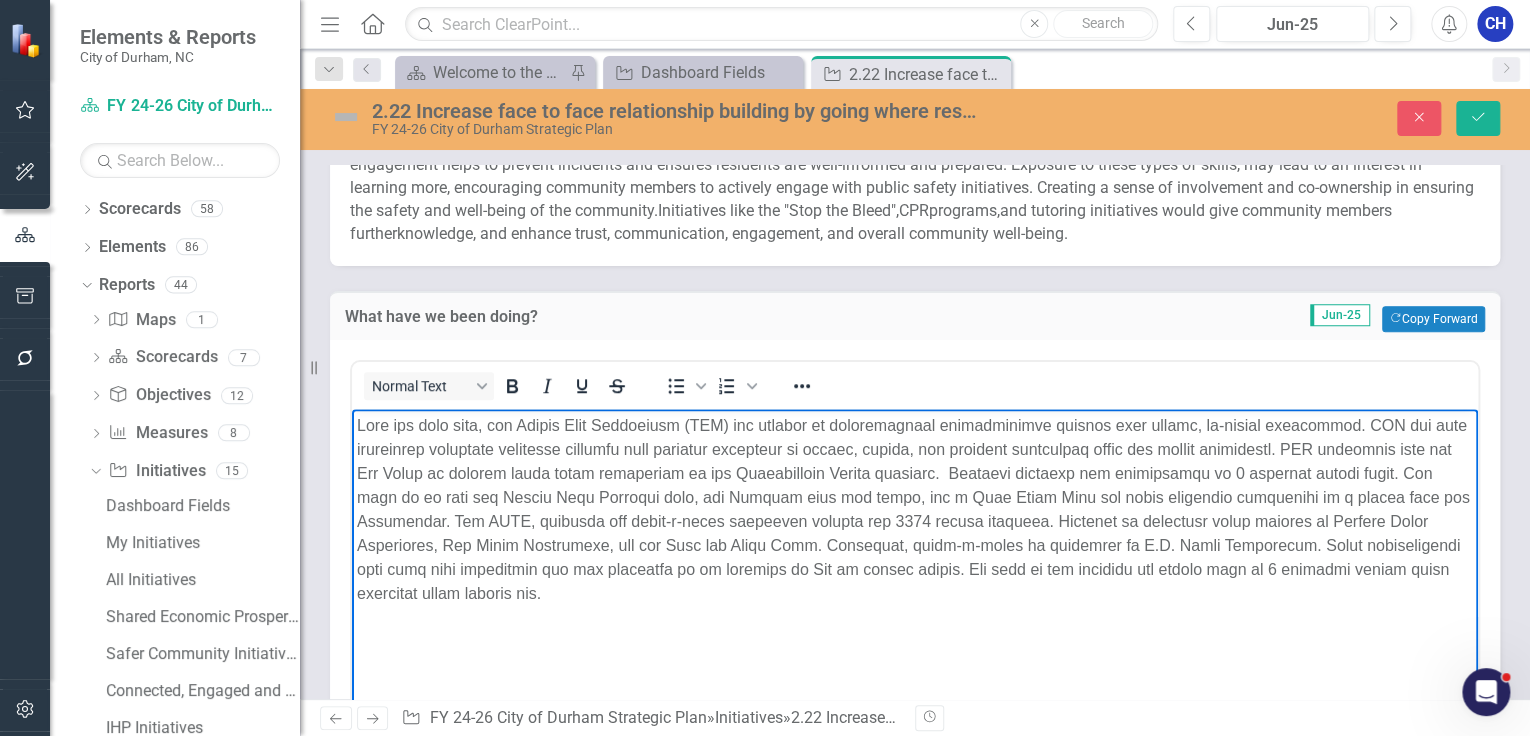 click at bounding box center [915, 509] 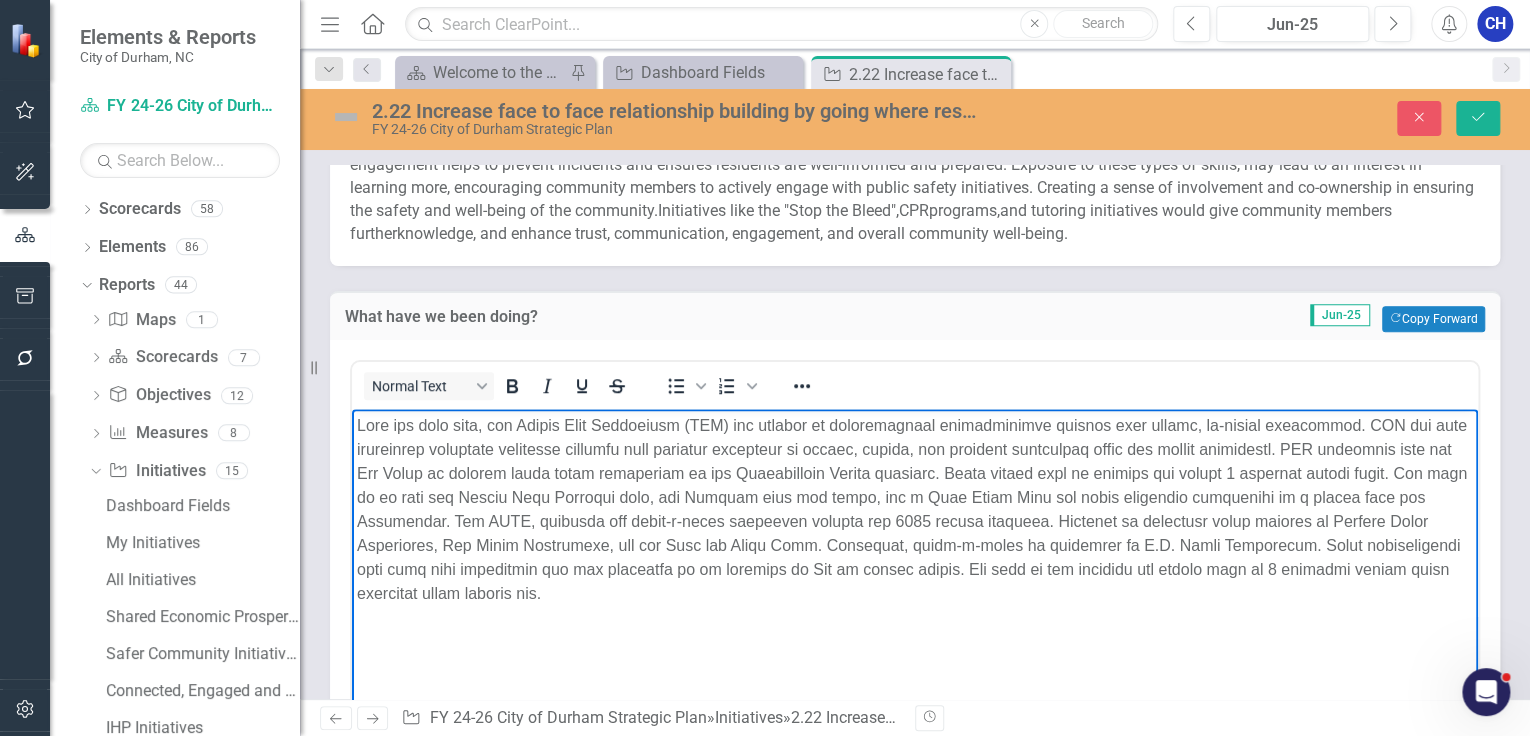 click at bounding box center (915, 509) 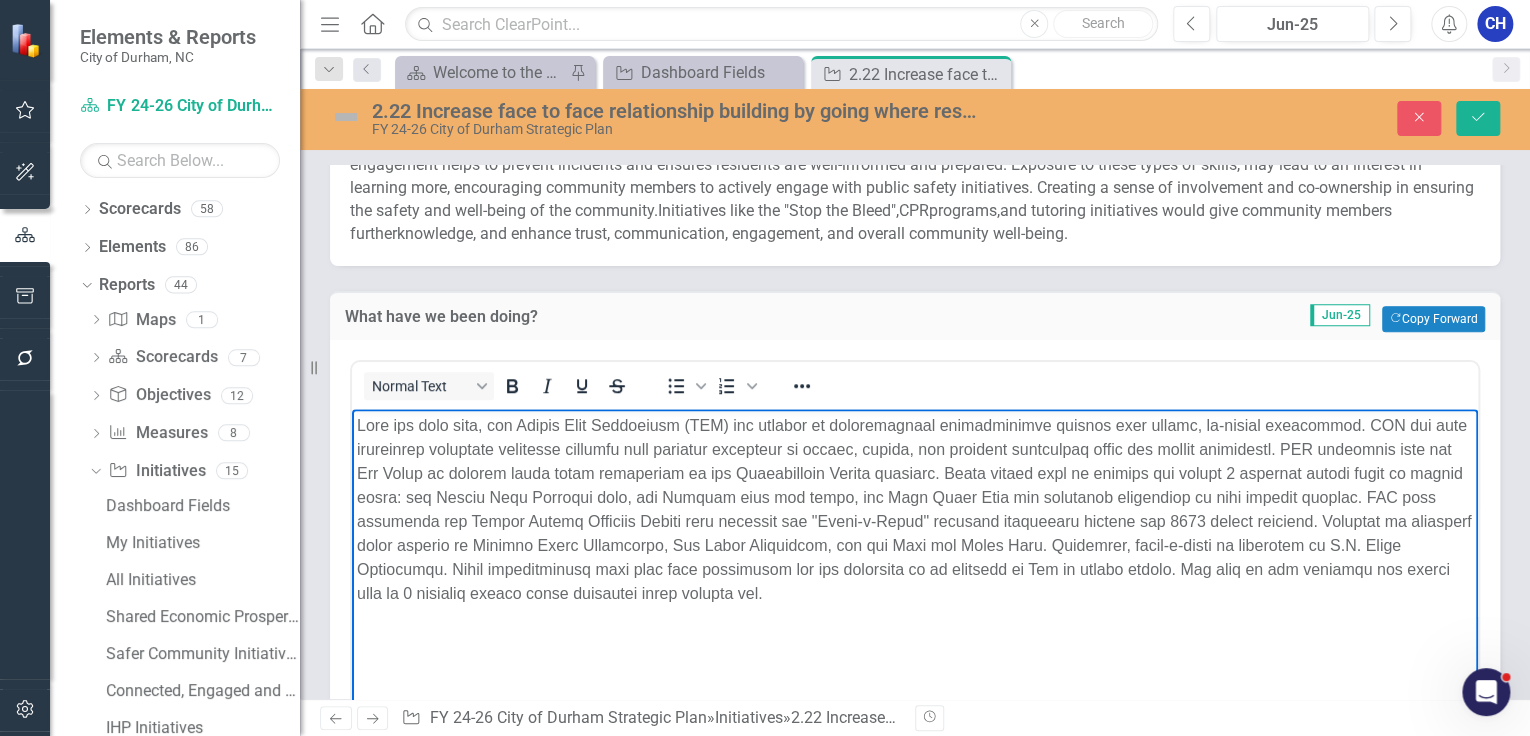 click at bounding box center [915, 509] 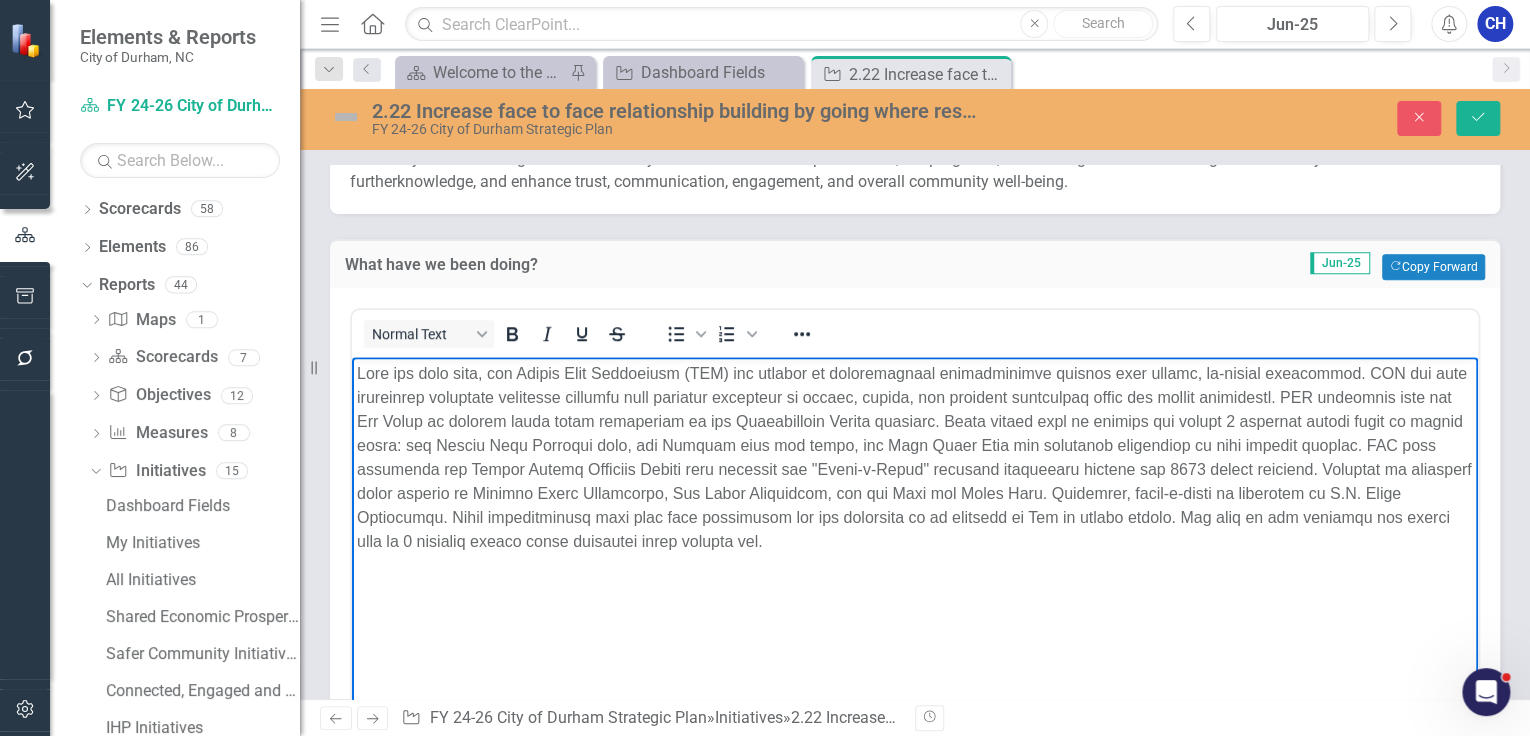 scroll, scrollTop: 800, scrollLeft: 0, axis: vertical 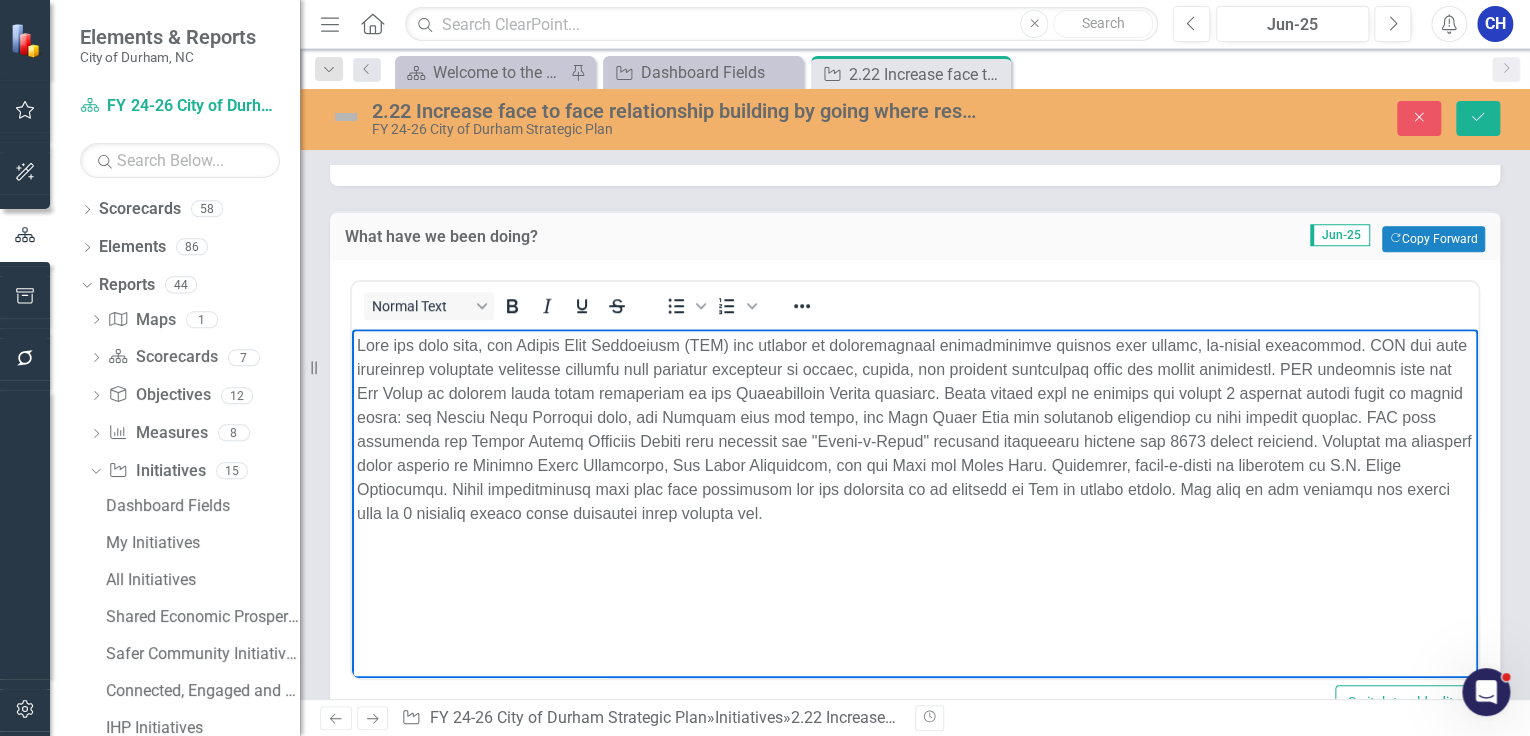 click at bounding box center [915, 429] 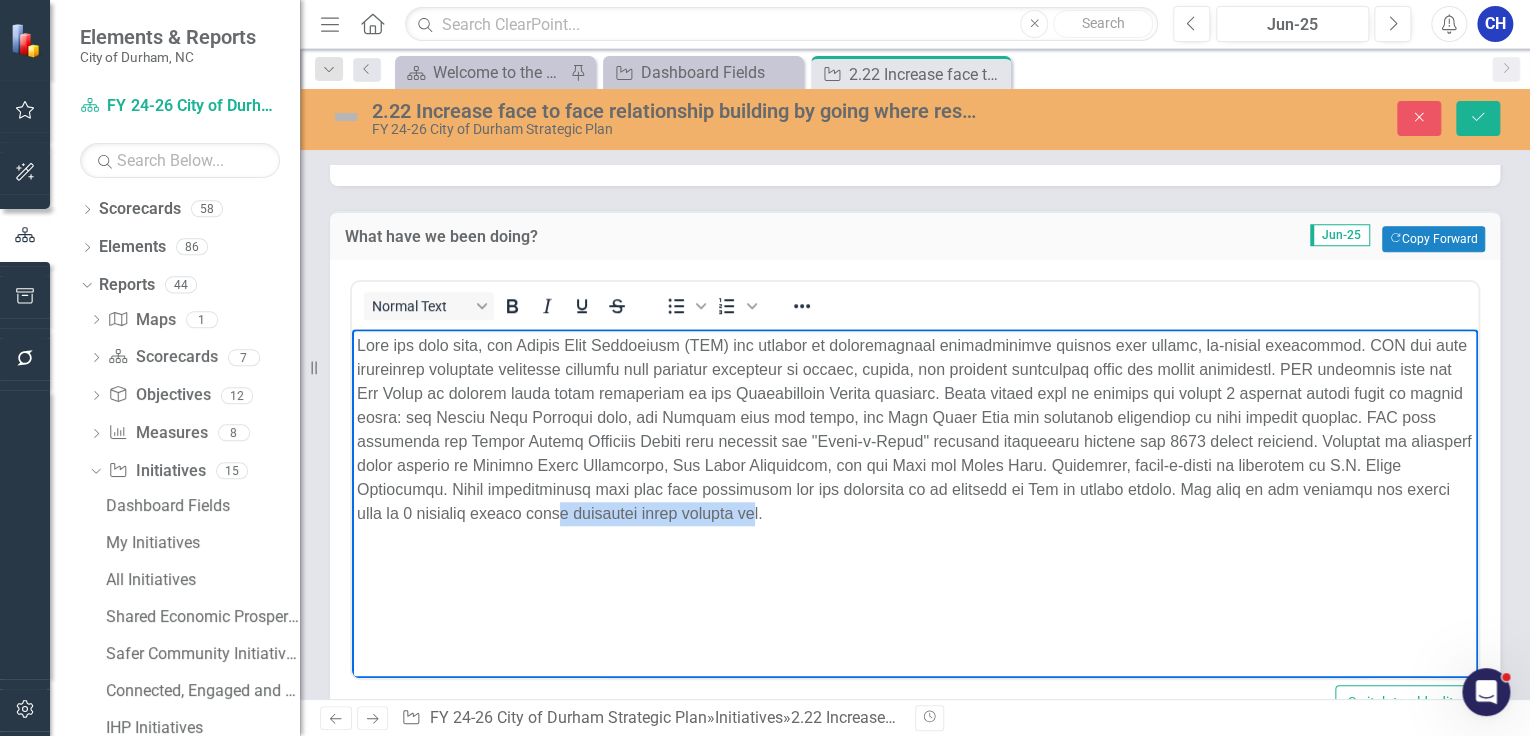 drag, startPoint x: 946, startPoint y: 516, endPoint x: 747, endPoint y: 517, distance: 199.00252 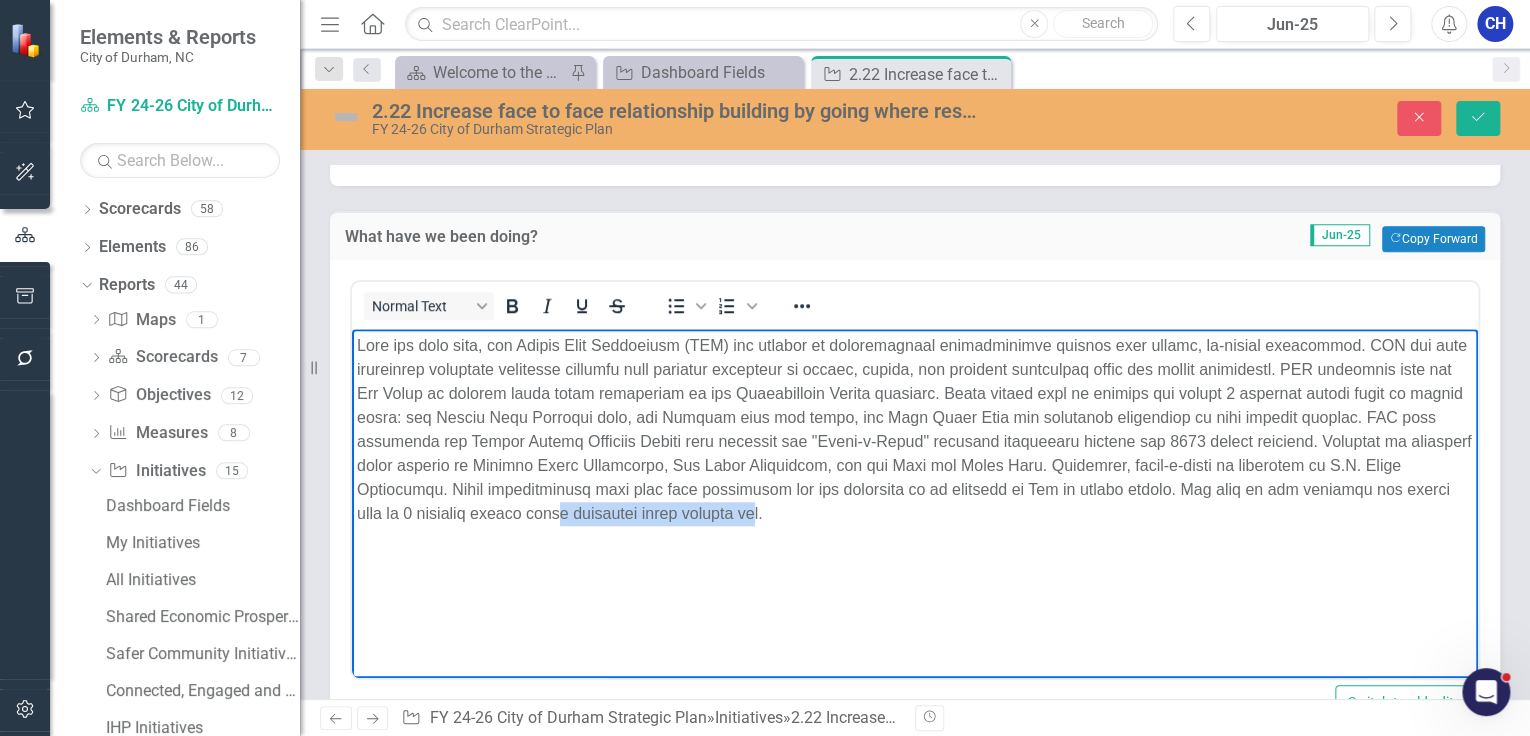 click at bounding box center [915, 429] 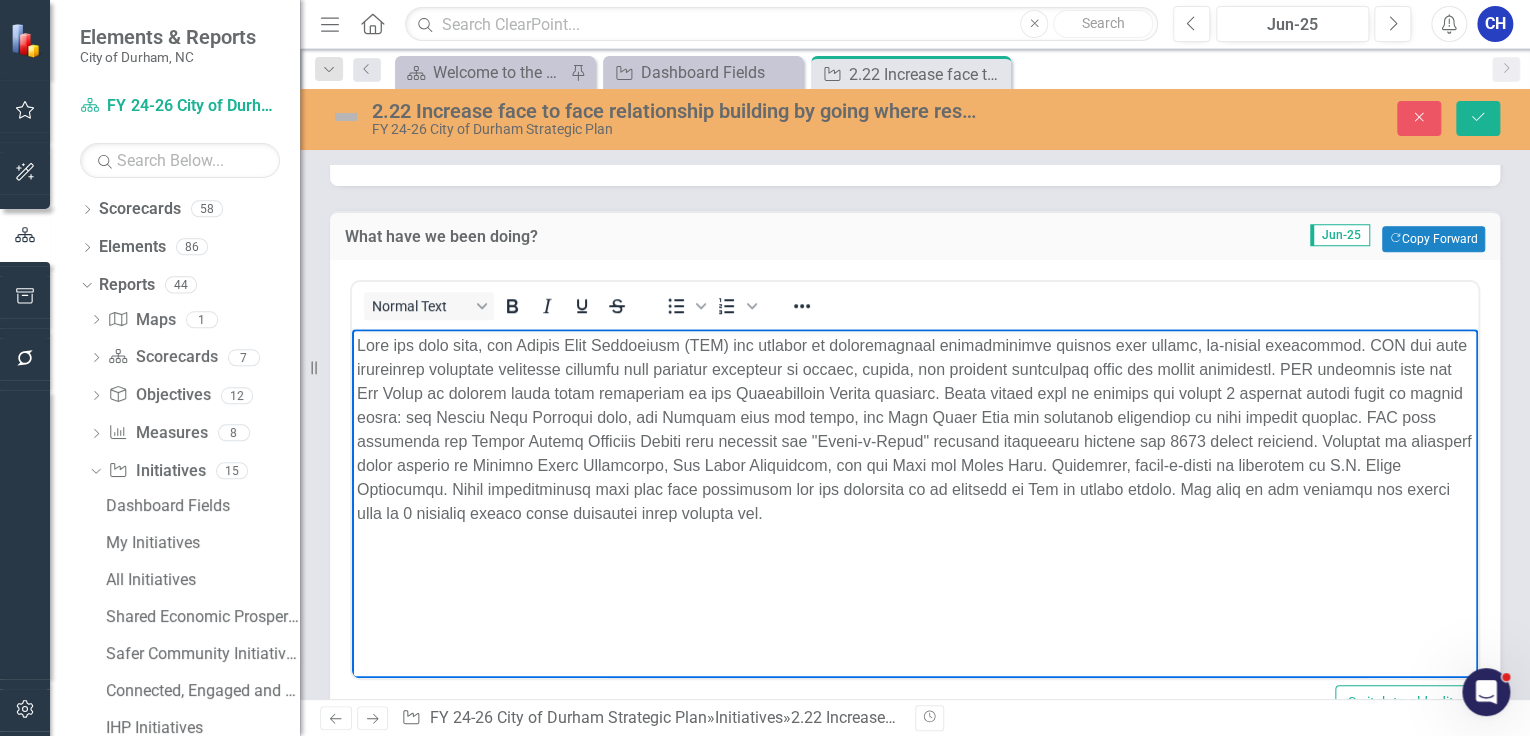click at bounding box center [915, 478] 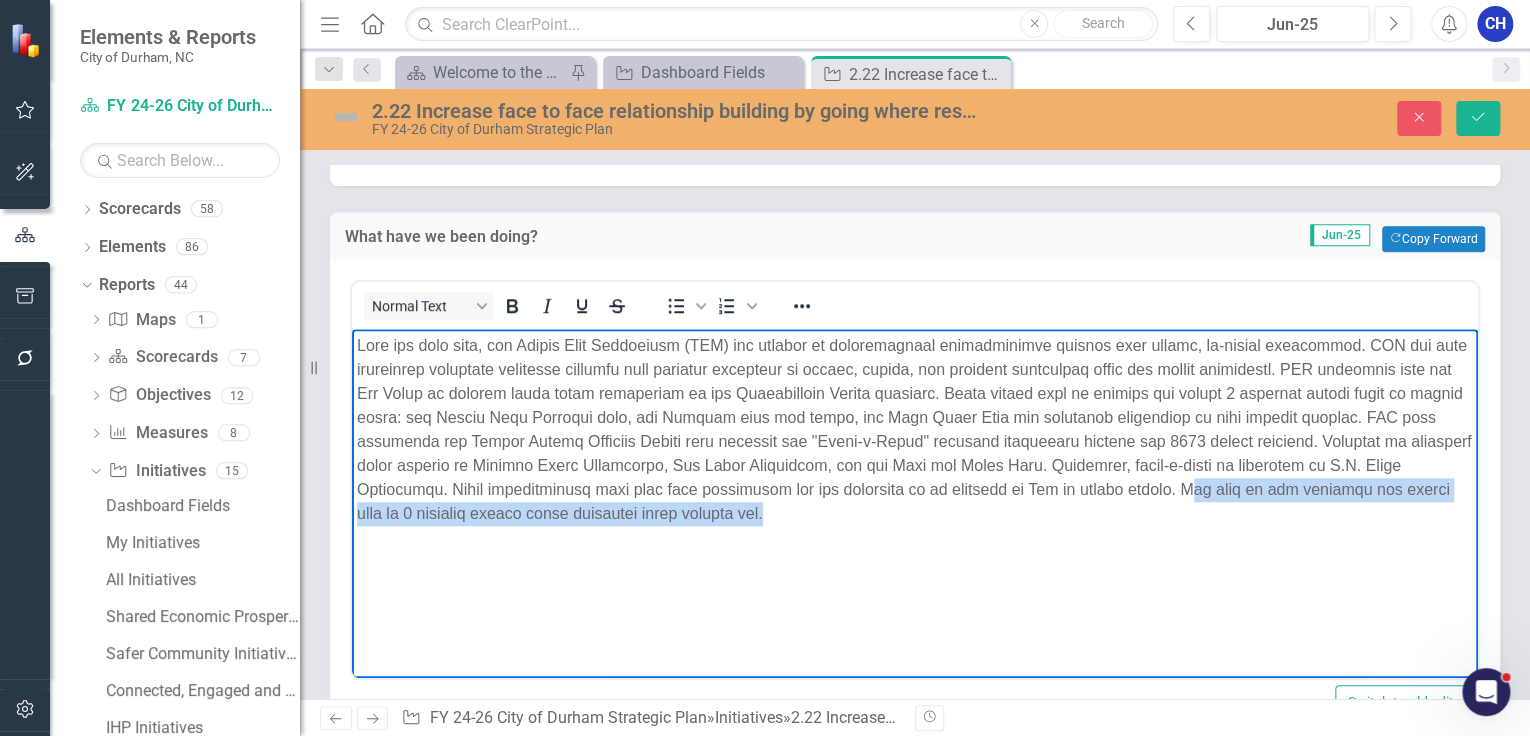 drag, startPoint x: 1176, startPoint y: 532, endPoint x: 1300, endPoint y: 492, distance: 130.29198 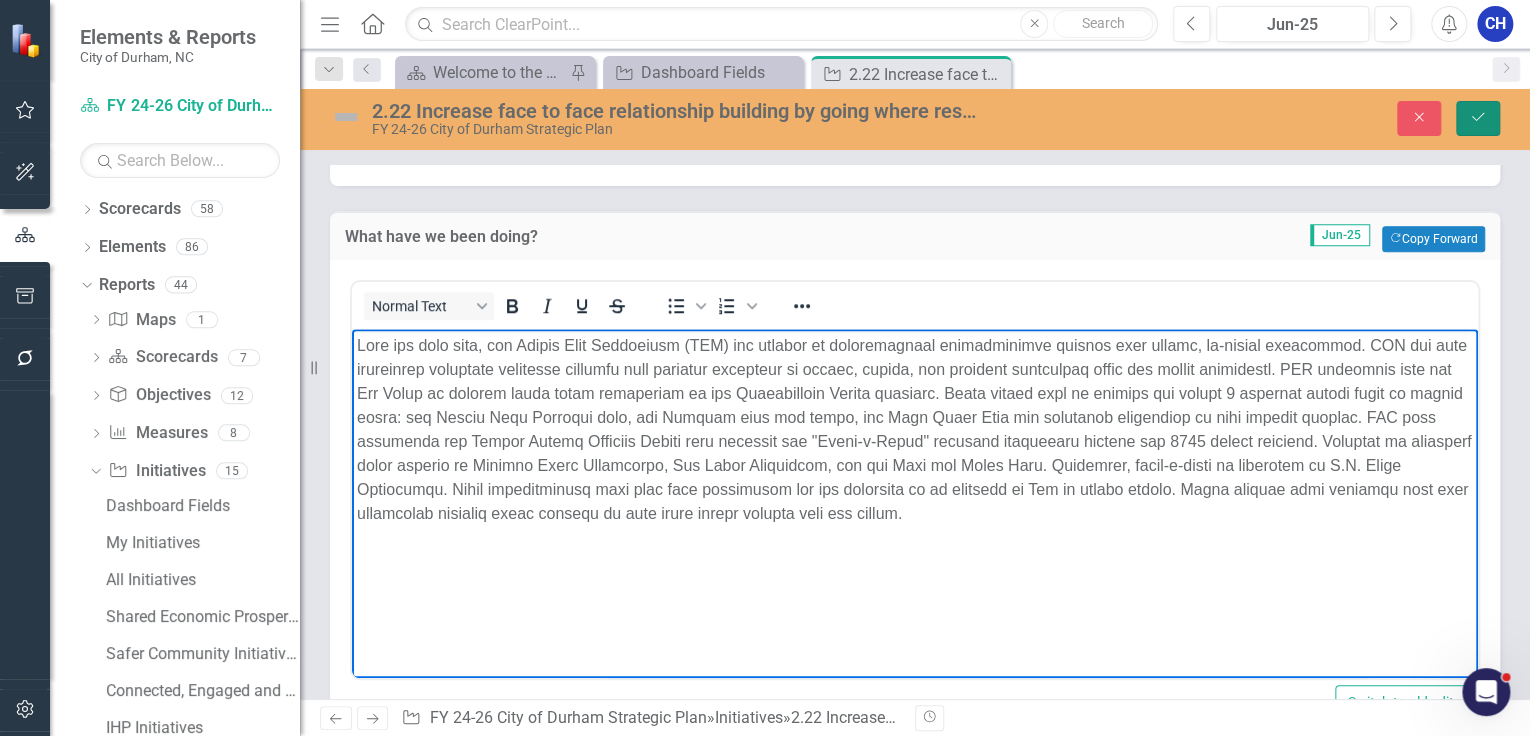 click on "Save" 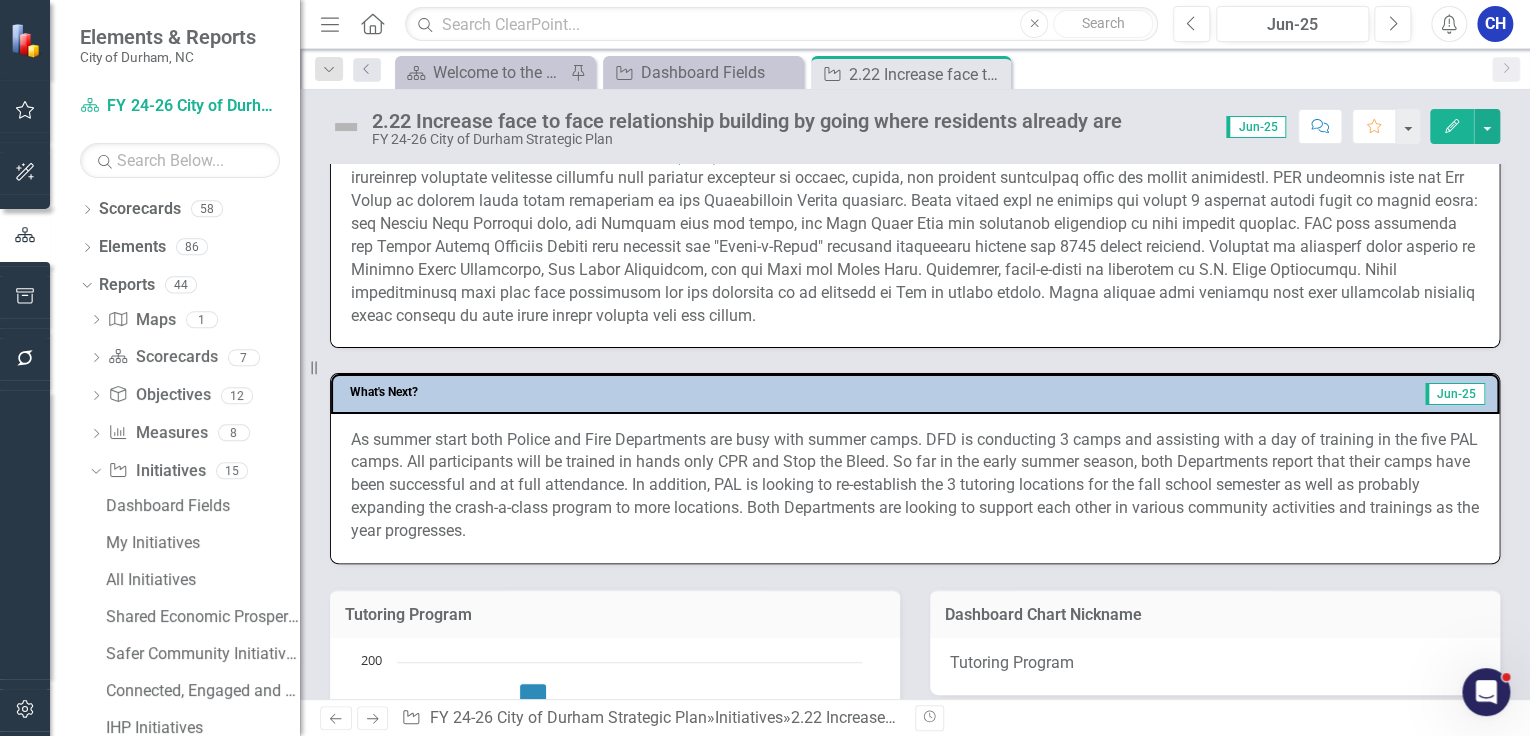 scroll, scrollTop: 960, scrollLeft: 0, axis: vertical 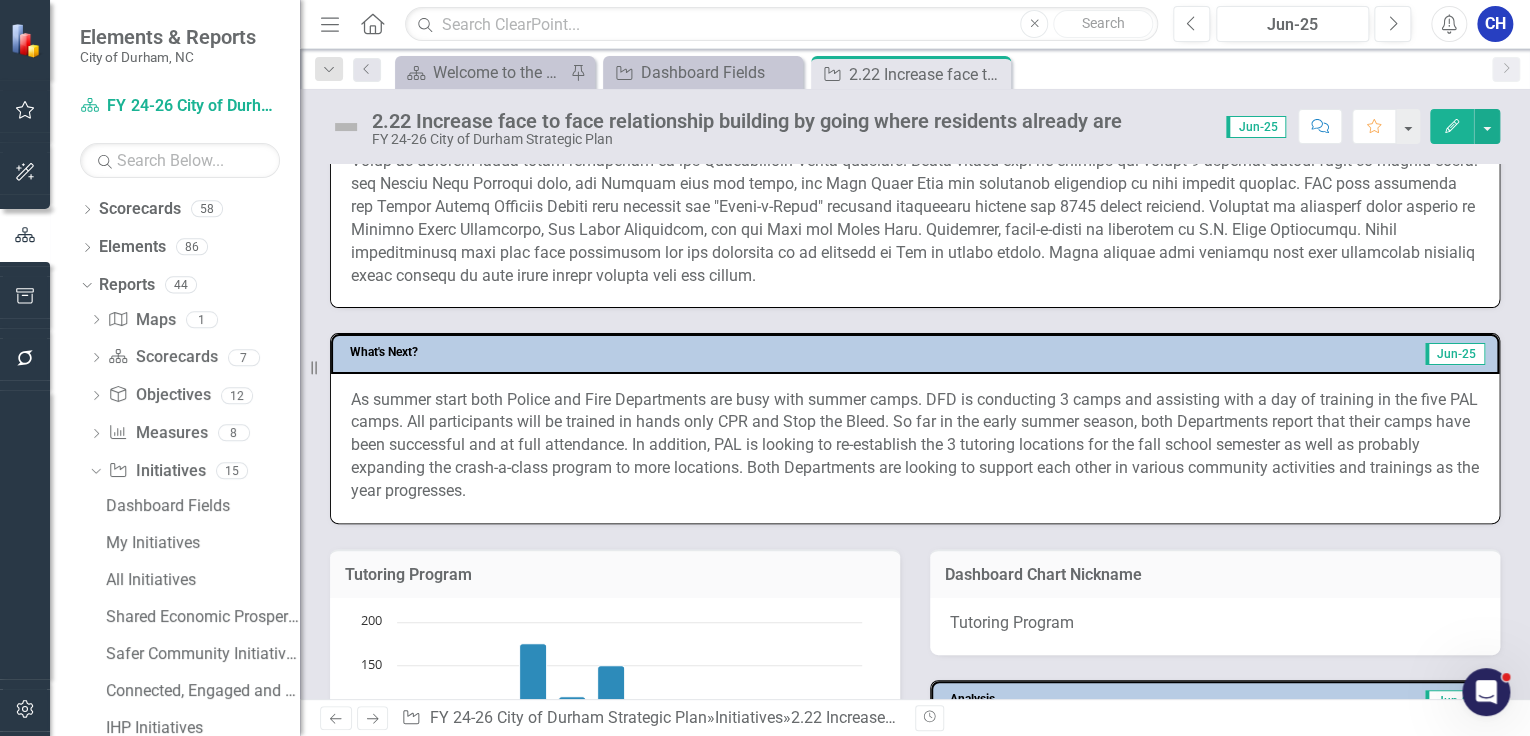 click on "As summer start both Police and Fire Departments are busy with summer camps. DFD is conducting 3 camps and assisting with a day of training in the five PAL camps. All participants will be trained in hands only CPR and Stop the Bleed. So far in the early summer season, both Departments report that their camps have been successful and at full attendance. In addition, PAL is looking to re-establish the 3 tutoring locations for the fall school semester as well as probably expanding the crash-a-class program to more locations. Both Departments are looking to support each other in various community activities and trainings as the year progresses." at bounding box center [915, 446] 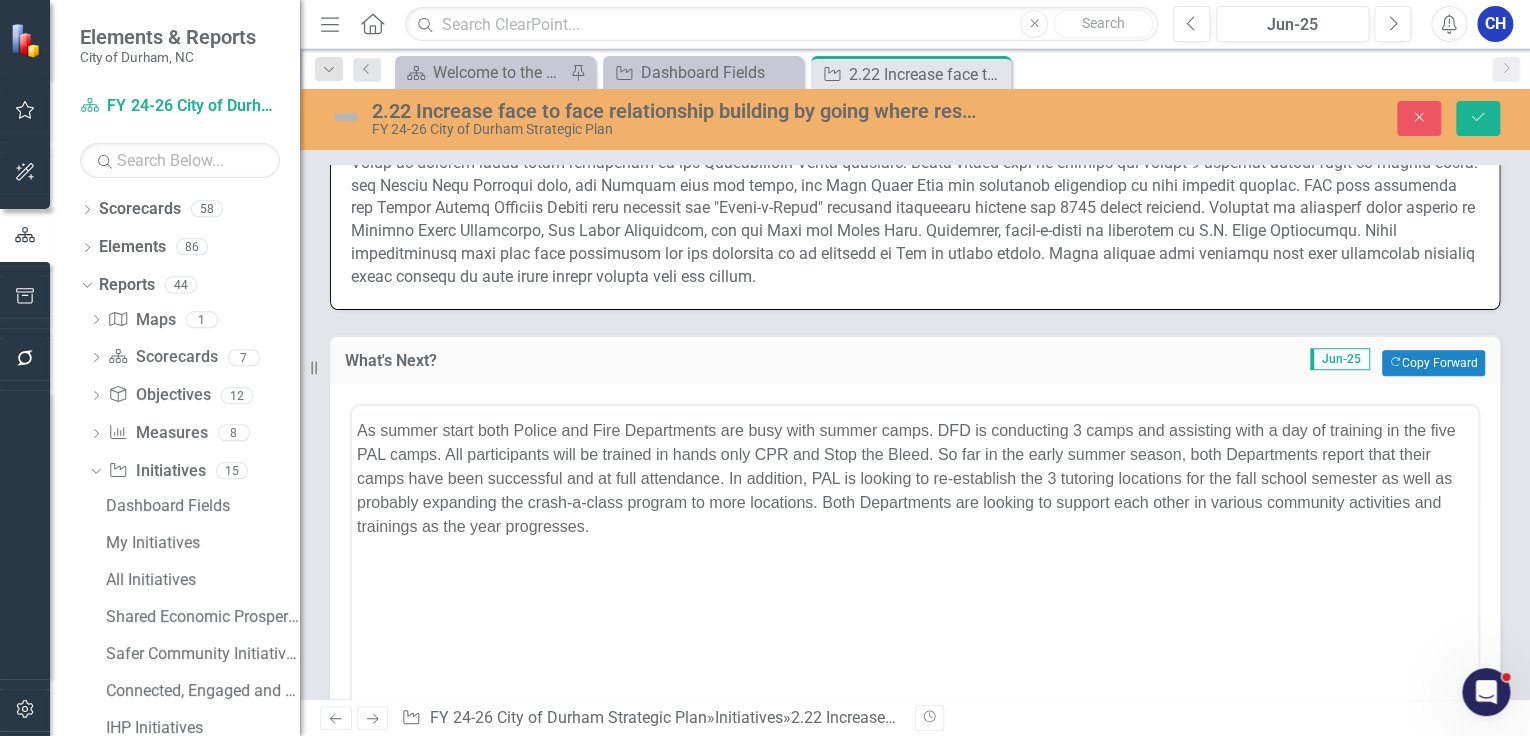 scroll, scrollTop: 0, scrollLeft: 0, axis: both 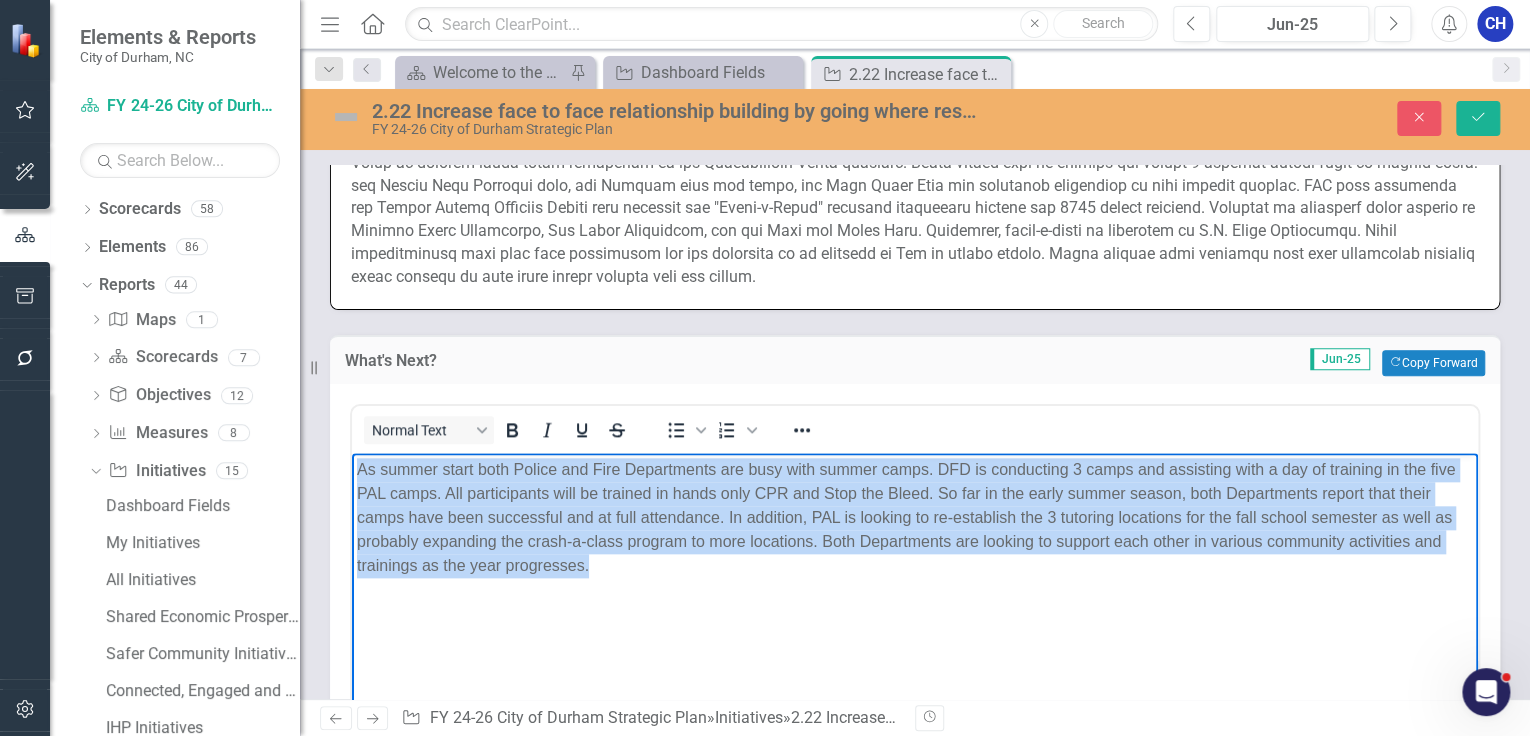 drag, startPoint x: 606, startPoint y: 563, endPoint x: 328, endPoint y: 466, distance: 294.43674 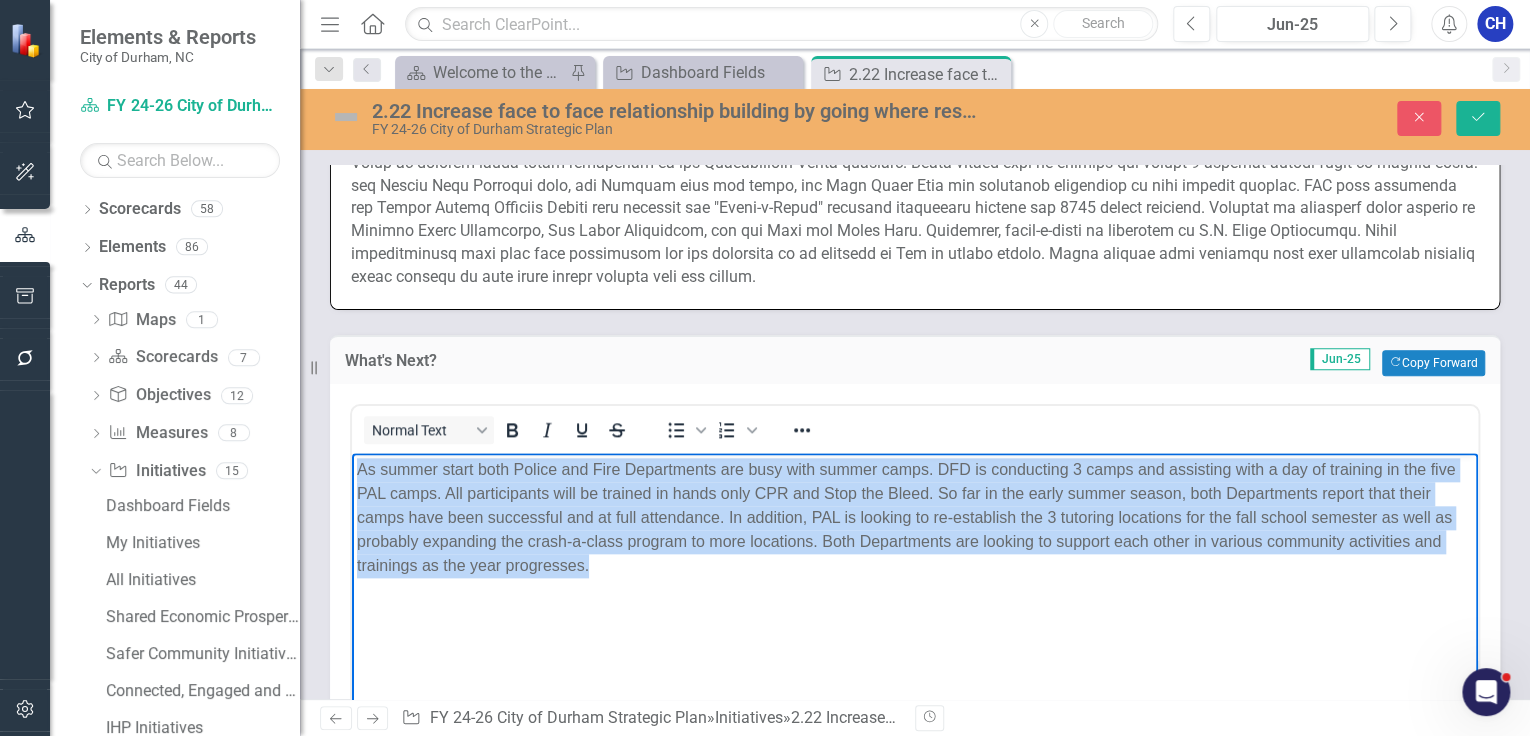 click on "As summer start both Police and Fire Departments are busy with summer camps. DFD is conducting 3 camps and assisting with a day of training in the five PAL camps. All participants will be trained in hands only CPR and Stop the Bleed. So far in the early summer season, both Departments report that their camps have been successful and at full attendance. In addition, PAL is looking to re-establish the 3 tutoring locations for the fall school semester as well as probably expanding the crash-a-class program to more locations. Both Departments are looking to support each other in various community activities and trainings as the year progresses." at bounding box center (915, 602) 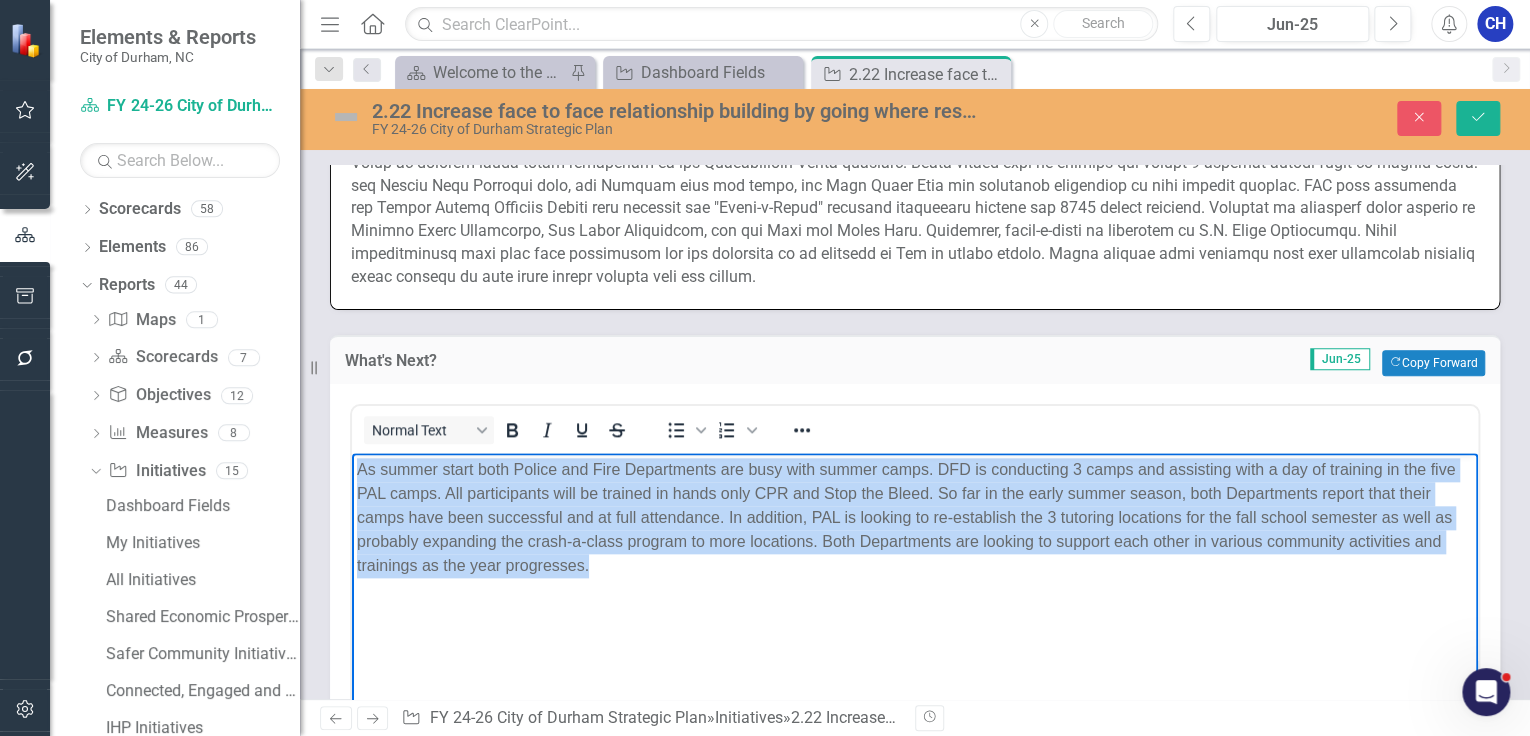 copy on "As summer start both Police and Fire Departments are busy with summer camps. DFD is conducting 3 camps and assisting with a day of training in the five PAL camps. All participants will be trained in hands only CPR and Stop the Bleed. So far in the early summer season, both Departments report that their camps have been successful and at full attendance. In addition, PAL is looking to re-establish the 3 tutoring locations for the fall school semester as well as probably expanding the crash-a-class program to more locations. Both Departments are looking to support each other in various community activities and trainings as the year progresses." 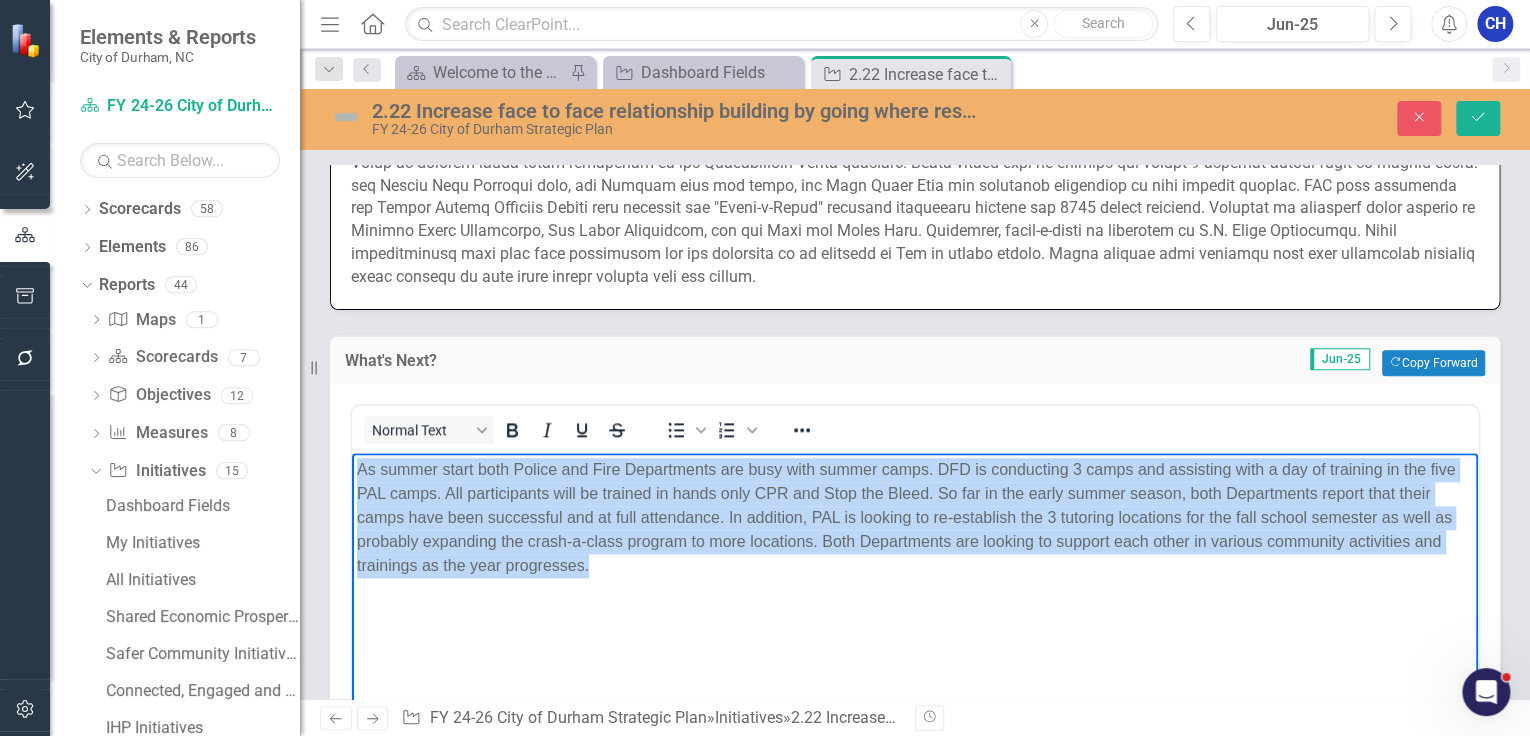 click on "As summer start both Police and Fire Departments are busy with summer camps. DFD is conducting 3 camps and assisting with a day of training in the five PAL camps. All participants will be trained in hands only CPR and Stop the Bleed. So far in the early summer season, both Departments report that their camps have been successful and at full attendance. In addition, PAL is looking to re-establish the 3 tutoring locations for the fall school semester as well as probably expanding the crash-a-class program to more locations. Both Departments are looking to support each other in various community activities and trainings as the year progresses." at bounding box center [915, 517] 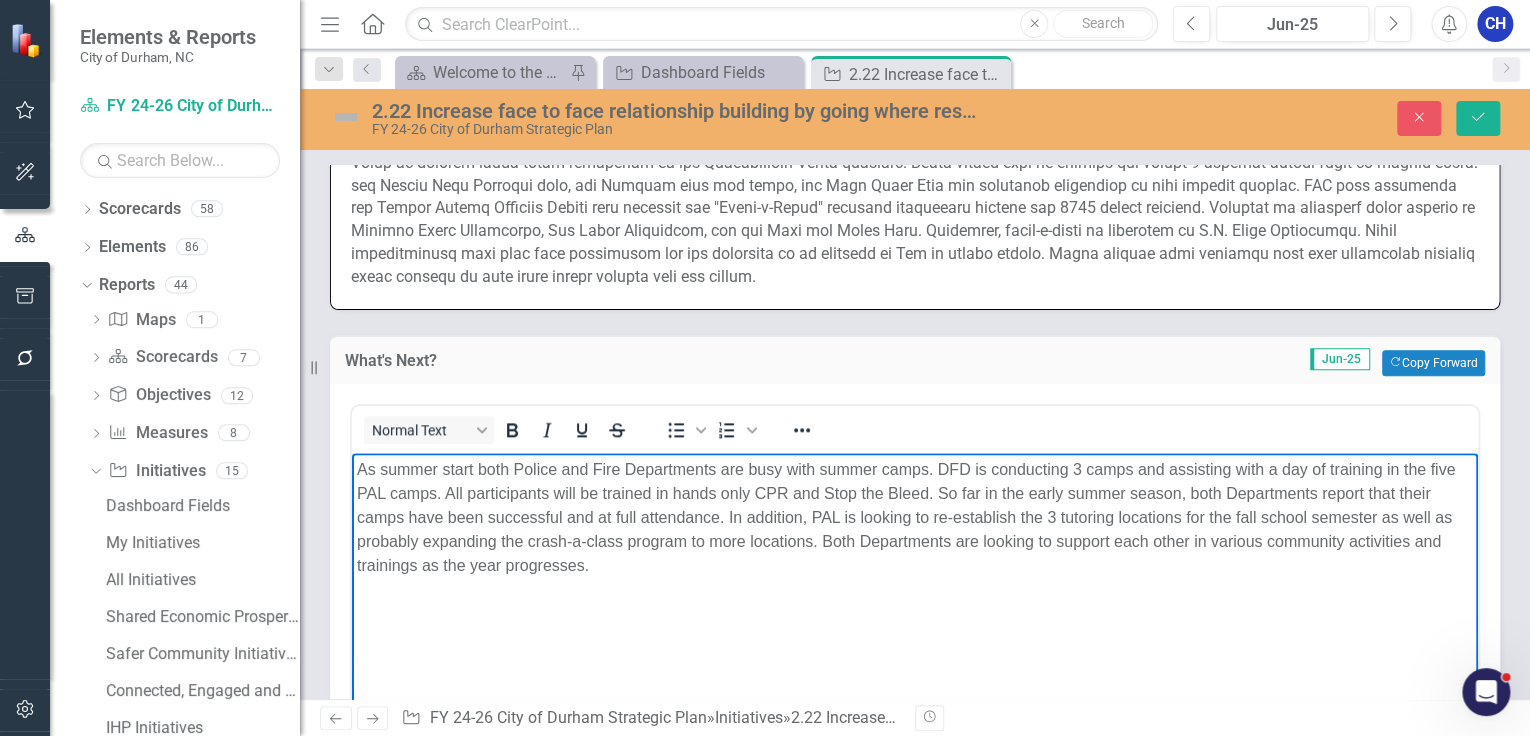 click on "As summer start both Police and Fire Departments are busy with summer camps. DFD is conducting 3 camps and assisting with a day of training in the five PAL camps. All participants will be trained in hands only CPR and Stop the Bleed. So far in the early summer season, both Departments report that their camps have been successful and at full attendance. In addition, PAL is looking to re-establish the 3 tutoring locations for the fall school semester as well as probably expanding the crash-a-class program to more locations. Both Departments are looking to support each other in various community activities and trainings as the year progresses." at bounding box center (915, 517) 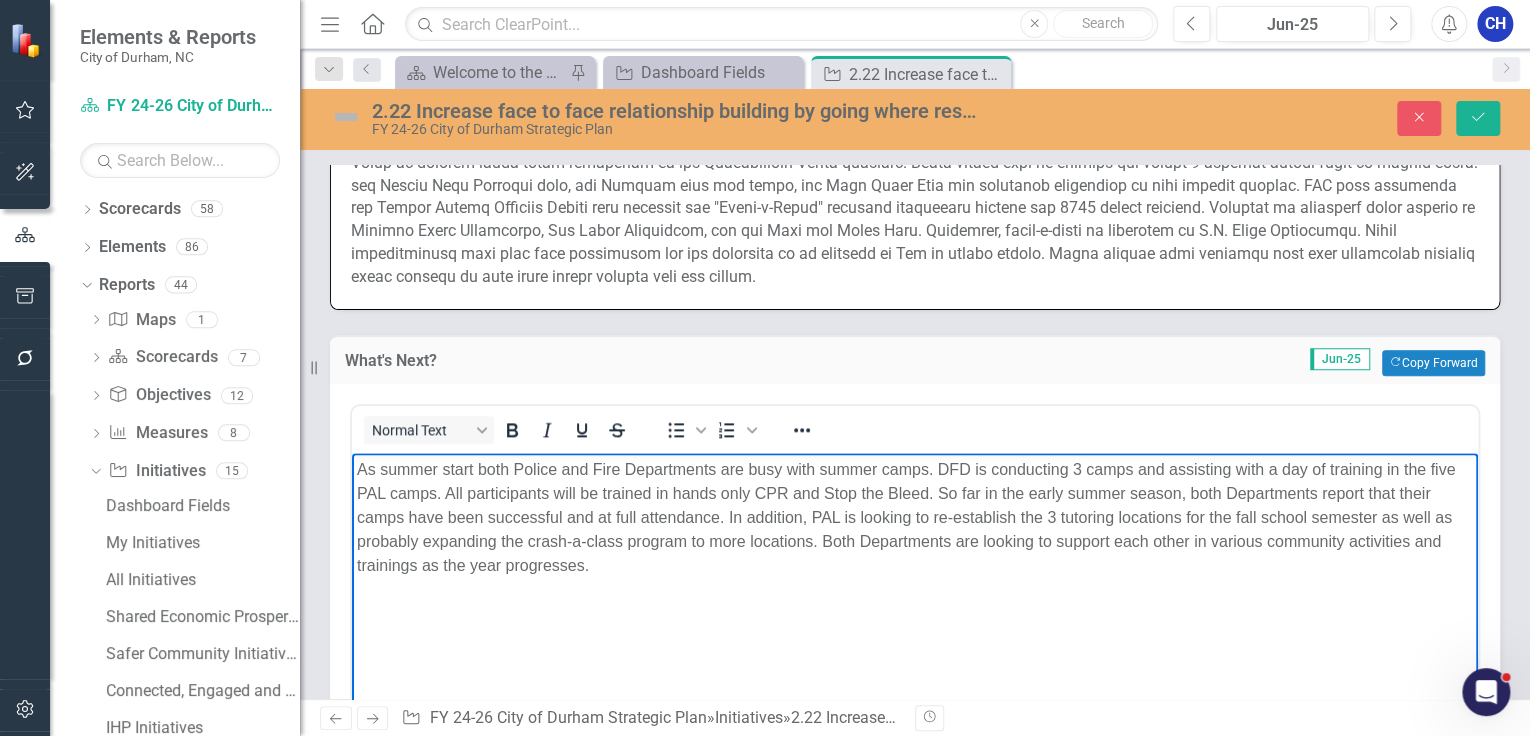 type 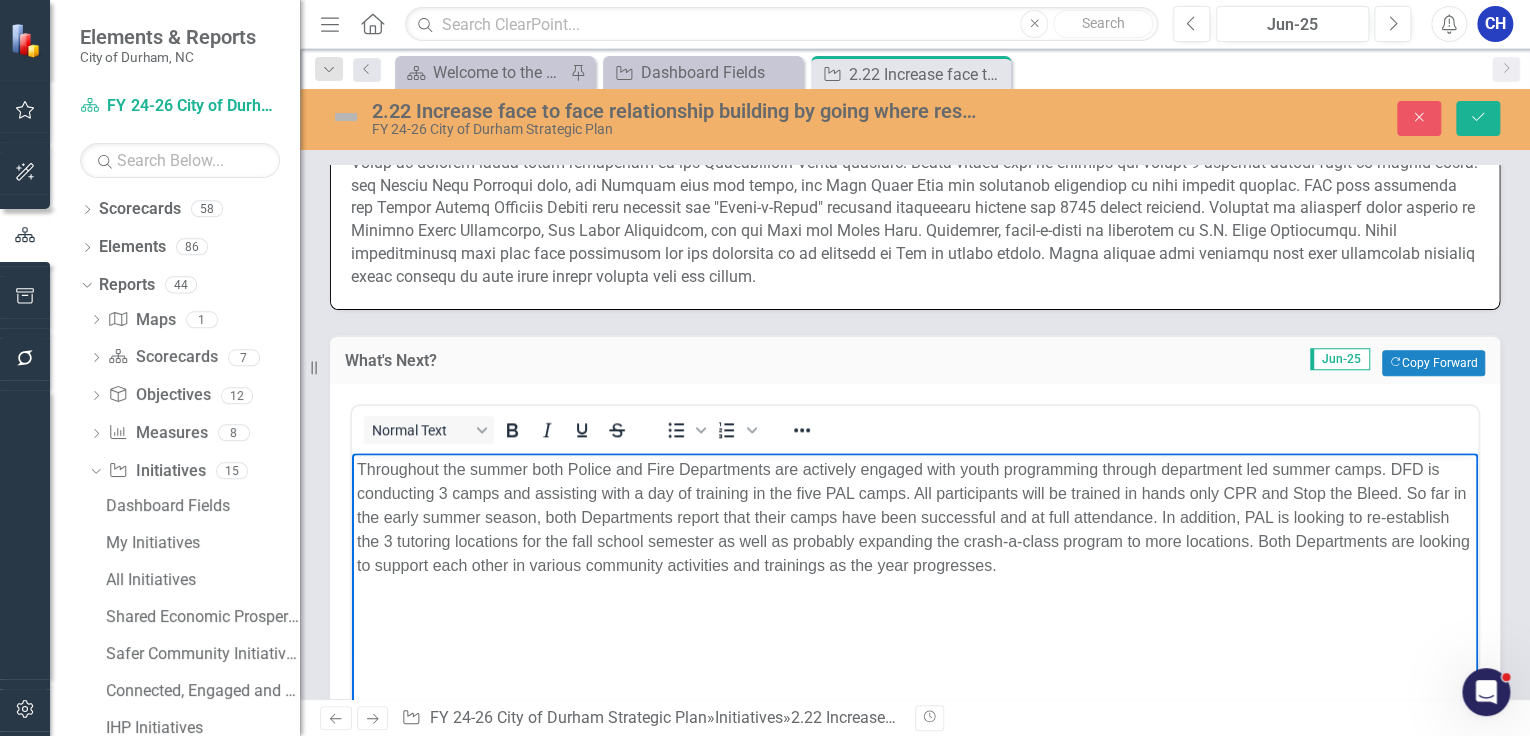 click on "Throughout the summer both Police and Fire Departments are actively engaged with youth programming through department led summer camps. DFD is conducting 3 camps and assisting with a day of training in the five PAL camps. All participants will be trained in hands only CPR and Stop the Bleed. So far in the early summer season, both Departments report that their camps have been successful and at full attendance. In addition, PAL is looking to re-establish the 3 tutoring locations for the fall school semester as well as probably expanding the crash-a-class program to more locations. Both Departments are looking to support each other in various community activities and trainings as the year progresses." at bounding box center [915, 517] 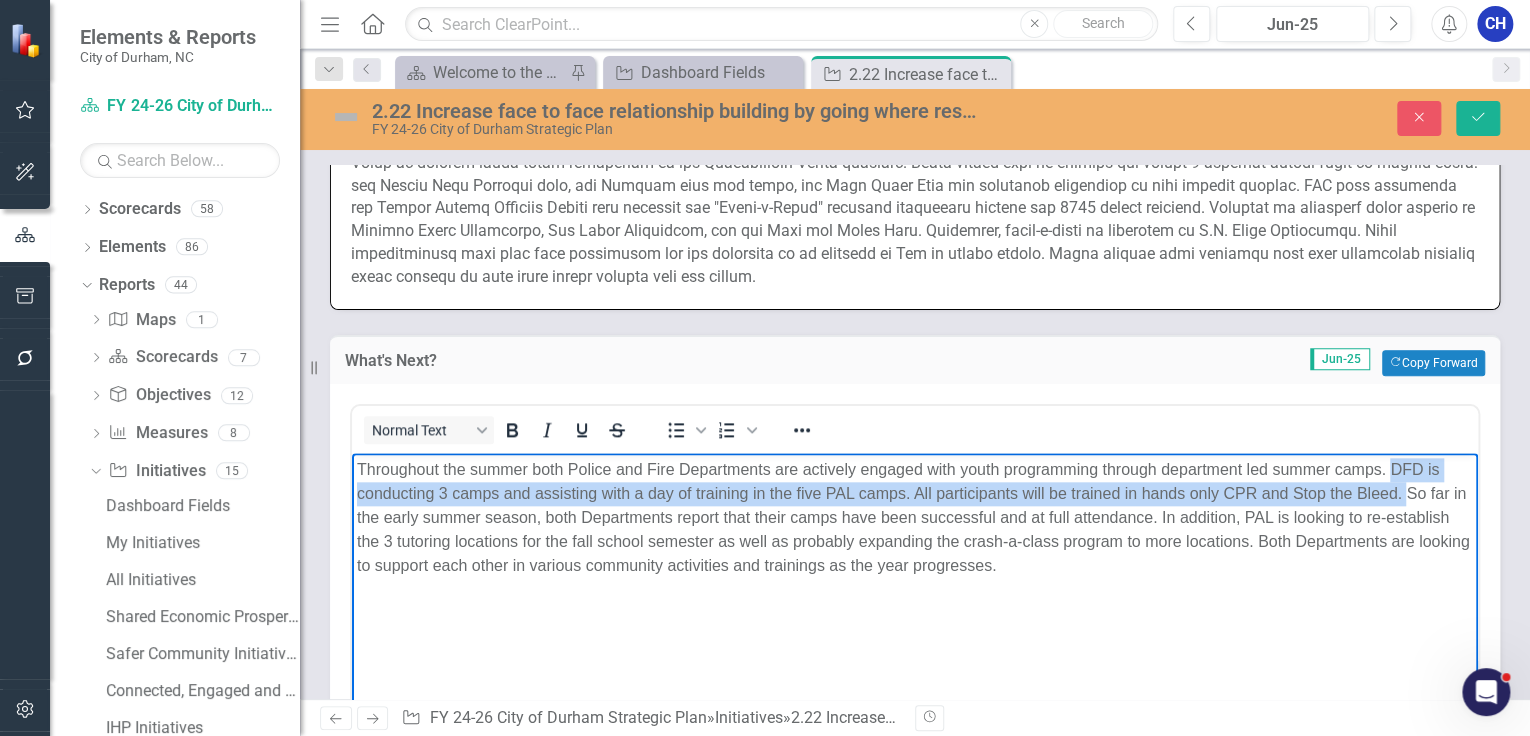 drag, startPoint x: 1392, startPoint y: 464, endPoint x: 1404, endPoint y: 486, distance: 25.059929 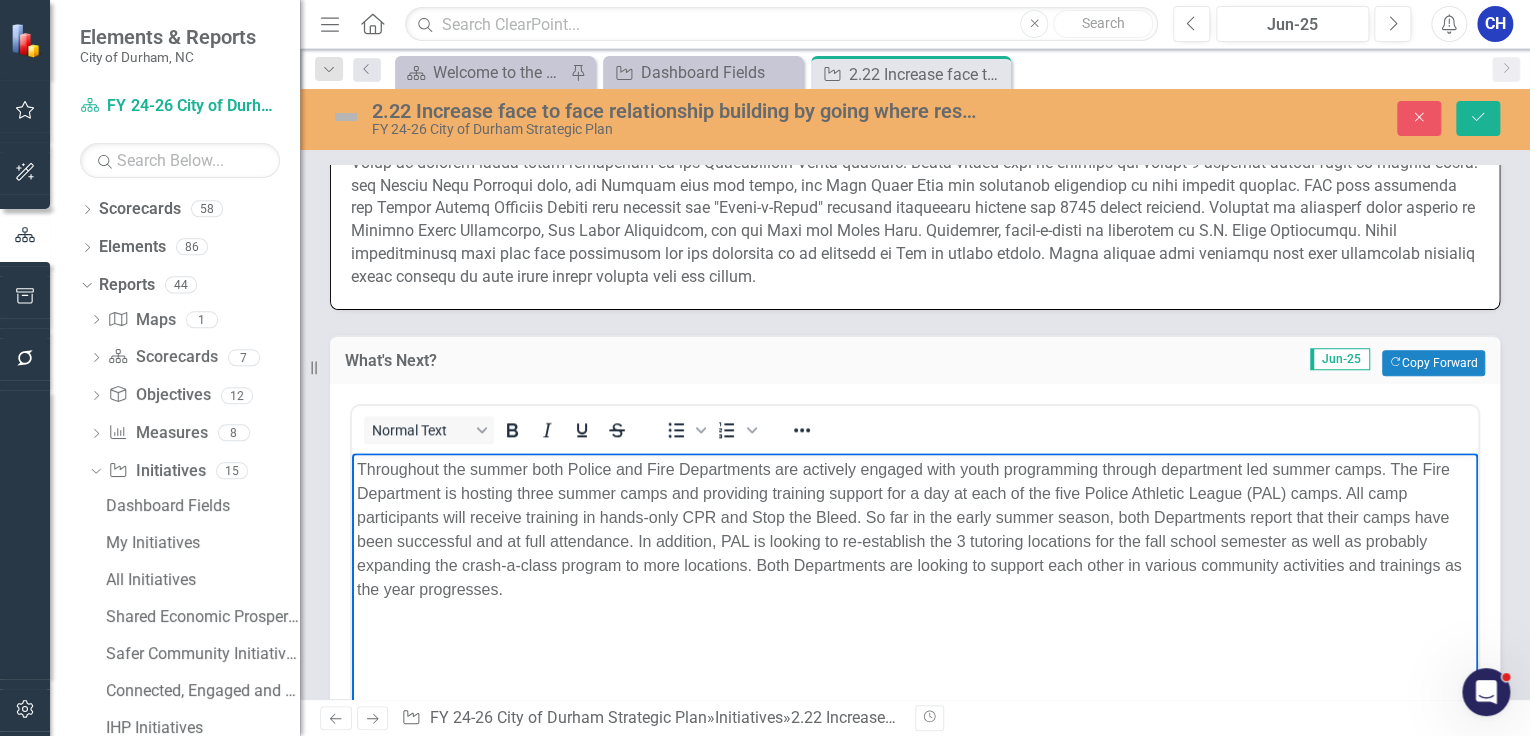 click on "Throughout the summer both Police and Fire Departments are actively engaged with youth programming through department led summer camps. The Fire Department is hosting three summer camps and providing training support for a day at each of the five Police Athletic League (PAL) camps. All camp participants will receive training in hands-only CPR and Stop the Bleed. So far in the early summer season, both Departments report that their camps have been successful and at full attendance. In addition, PAL is looking to re-establish the 3 tutoring locations for the fall school semester as well as probably expanding the crash-a-class program to more locations. Both Departments are looking to support each other in various community activities and trainings as the year progresses." at bounding box center [915, 529] 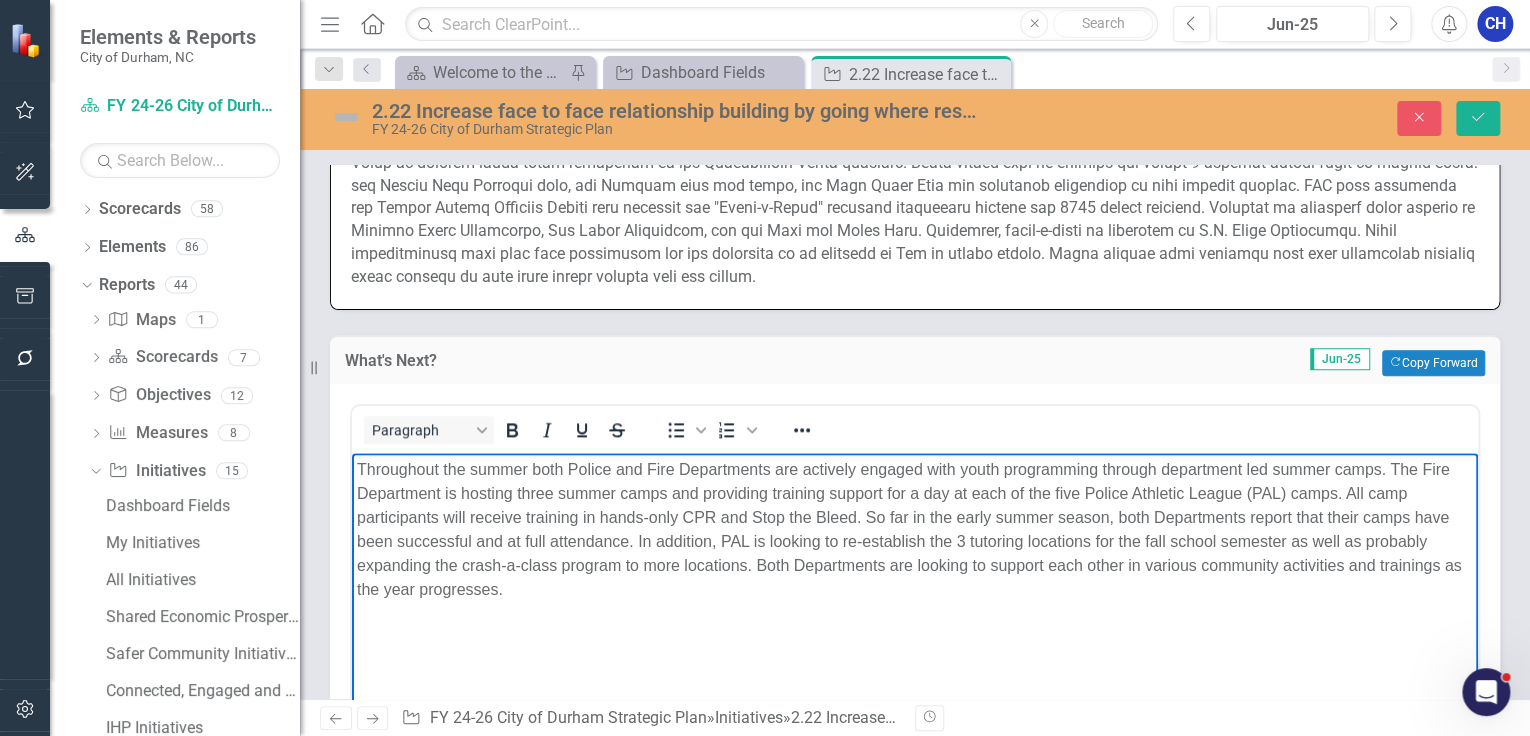 scroll, scrollTop: 1013, scrollLeft: 0, axis: vertical 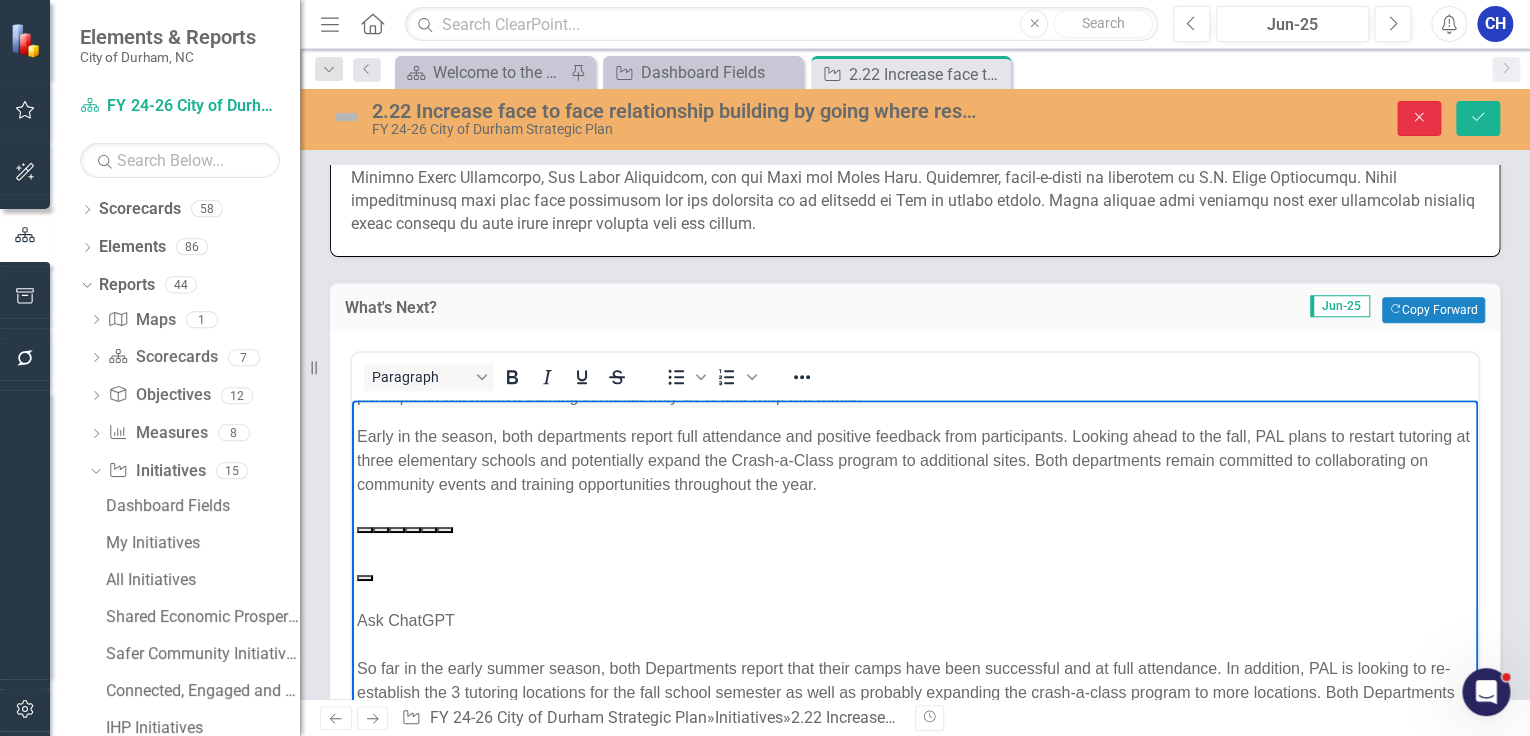 click on "Close" 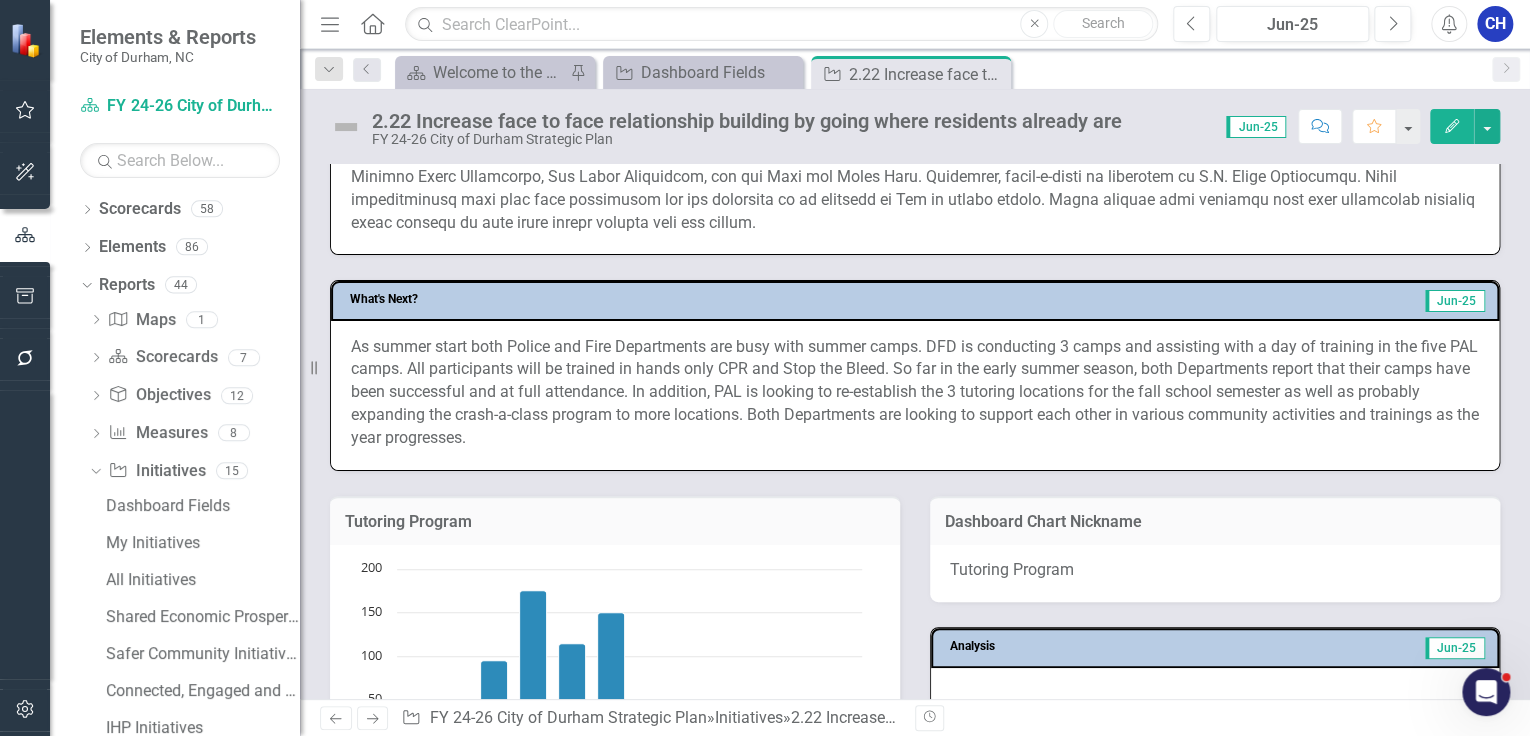 click on "As summer start both Police and Fire Departments are busy with summer camps. DFD is conducting 3 camps and assisting with a day of training in the five PAL camps. All participants will be trained in hands only CPR and Stop the Bleed. So far in the early summer season, both Departments report that their camps have been successful and at full attendance. In addition, PAL is looking to re-establish the 3 tutoring locations for the fall school semester as well as probably expanding the crash-a-class program to more locations. Both Departments are looking to support each other in various community activities and trainings as the year progresses." at bounding box center (915, 393) 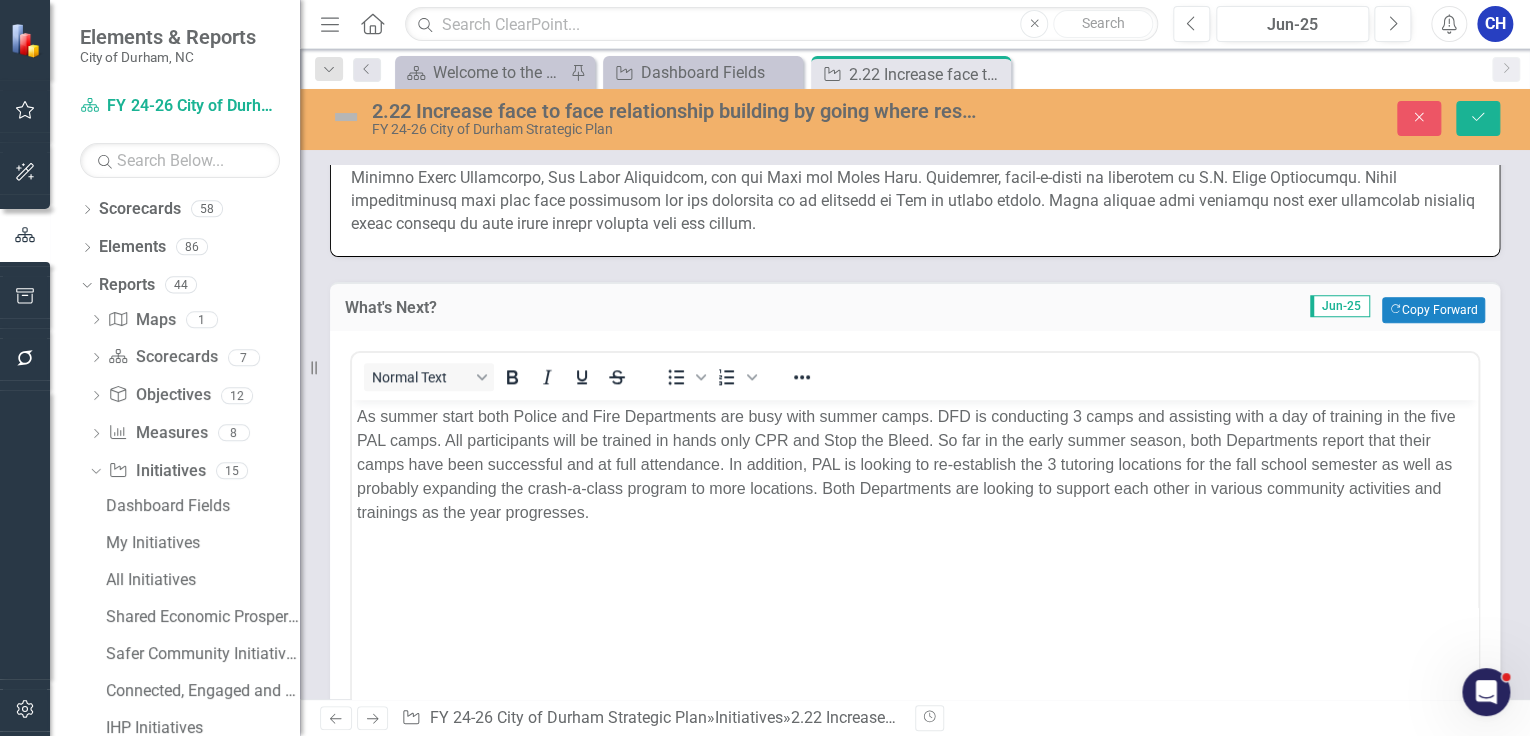 scroll, scrollTop: 0, scrollLeft: 0, axis: both 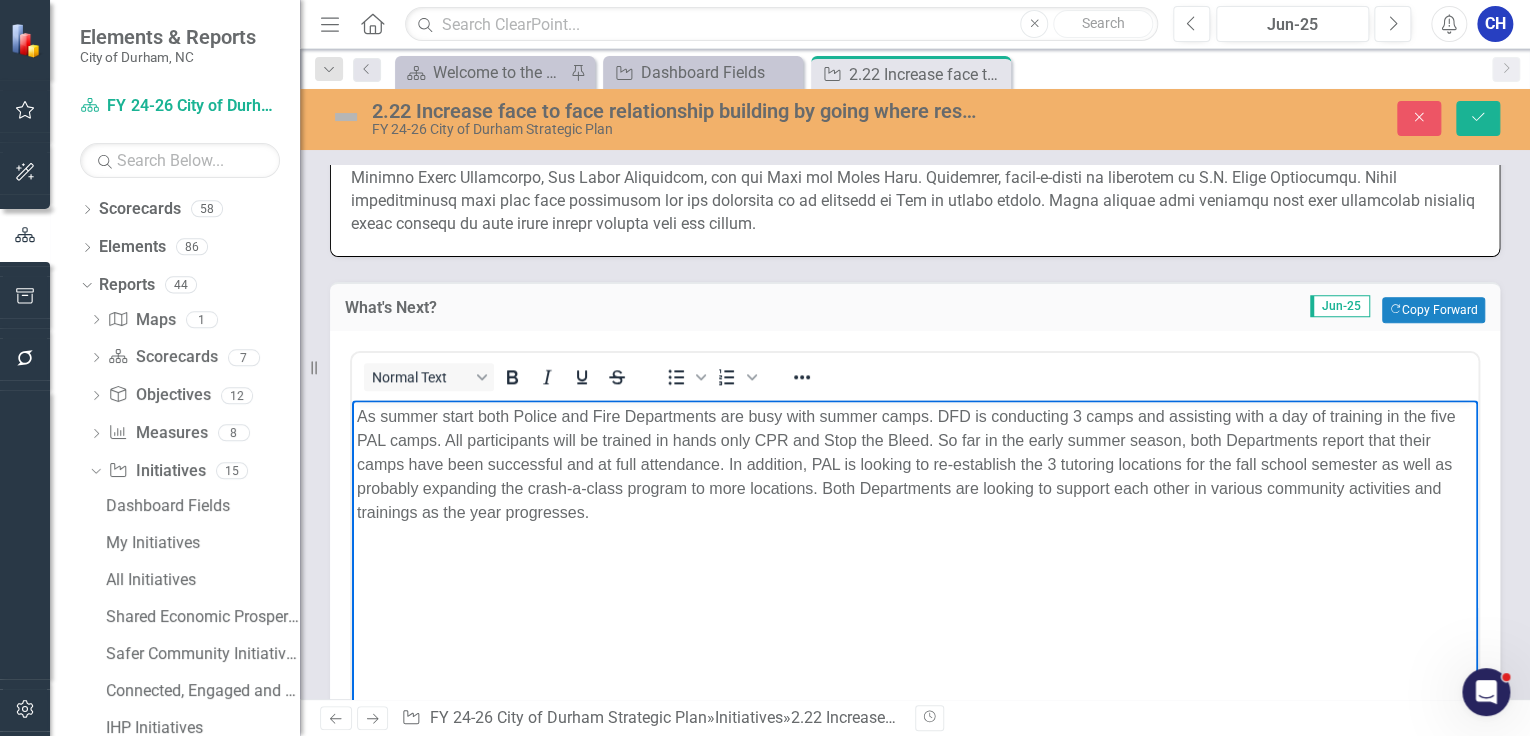 click on "As summer start both Police and Fire Departments are busy with summer camps. DFD is conducting 3 camps and assisting with a day of training in the five PAL camps. All participants will be trained in hands only CPR and Stop the Bleed. So far in the early summer season, both Departments report that their camps have been successful and at full attendance. In addition, PAL is looking to re-establish the 3 tutoring locations for the fall school semester as well as probably expanding the crash-a-class program to more locations. Both Departments are looking to support each other in various community activities and trainings as the year progresses." at bounding box center (915, 464) 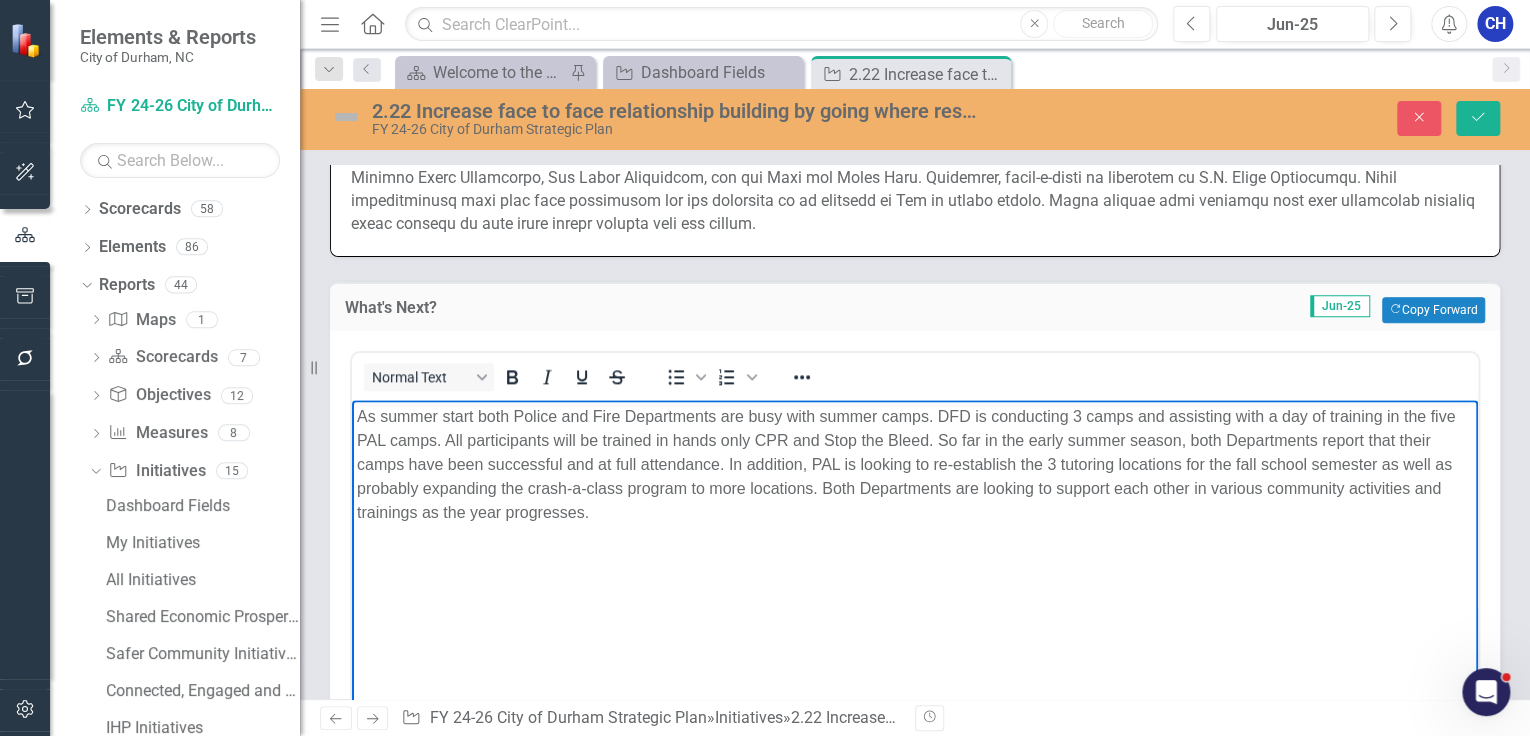 click on "As summer start both Police and Fire Departments are busy with summer camps. DFD is conducting 3 camps and assisting with a day of training in the five PAL camps. All participants will be trained in hands only CPR and Stop the Bleed. So far in the early summer season, both Departments report that their camps have been successful and at full attendance. In addition, PAL is looking to re-establish the 3 tutoring locations for the fall school semester as well as probably expanding the crash-a-class program to more locations. Both Departments are looking to support each other in various community activities and trainings as the year progresses." at bounding box center (915, 464) 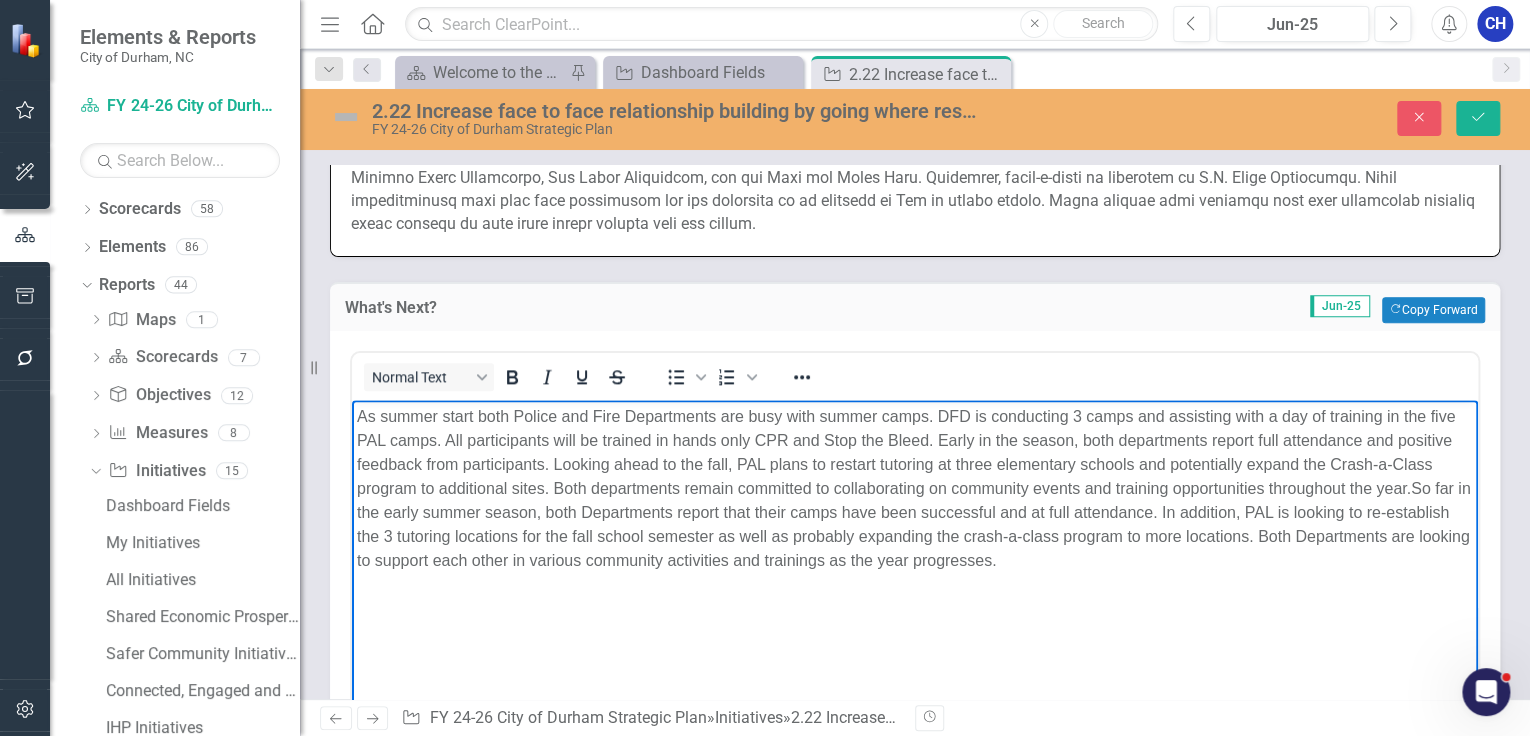 type 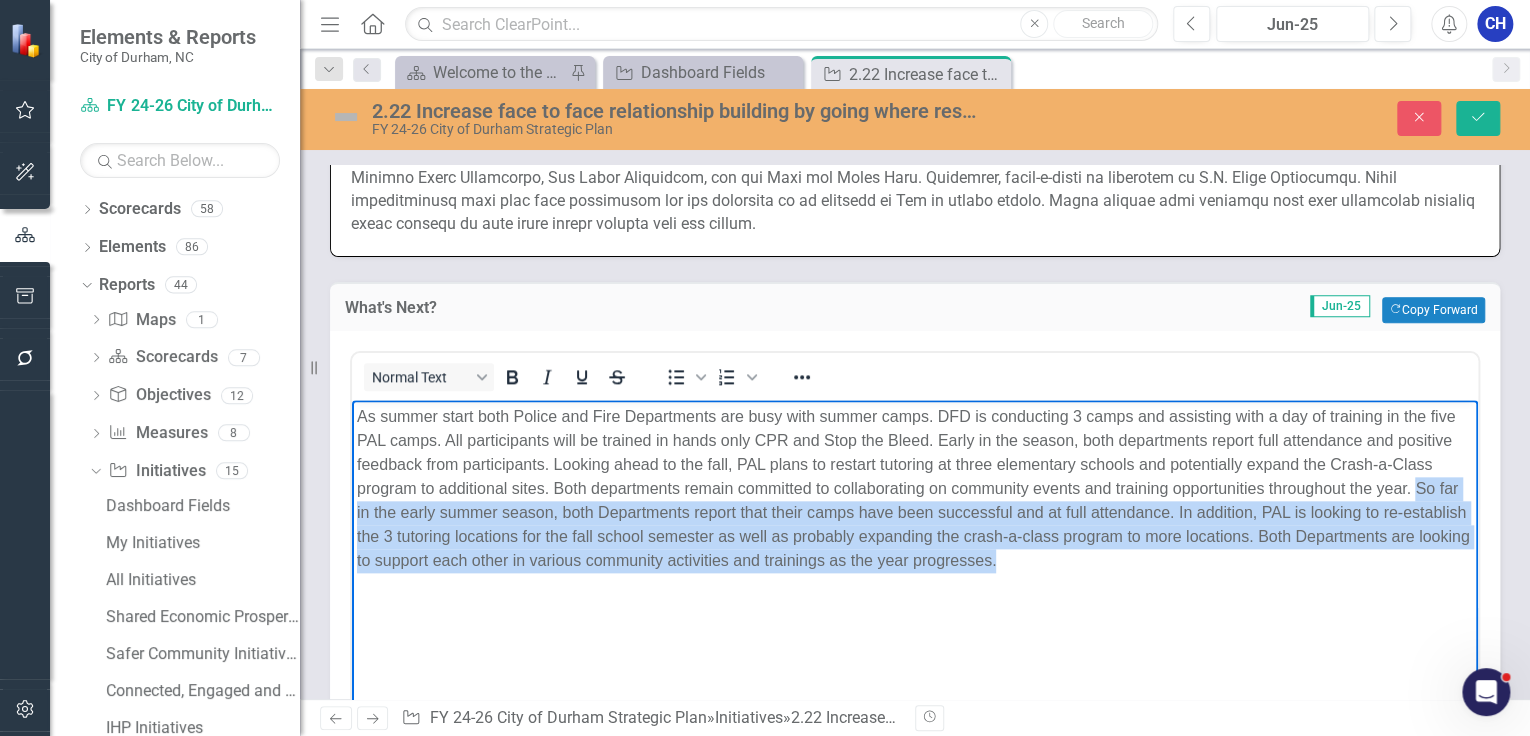 drag, startPoint x: 1415, startPoint y: 488, endPoint x: 1167, endPoint y: 569, distance: 260.8927 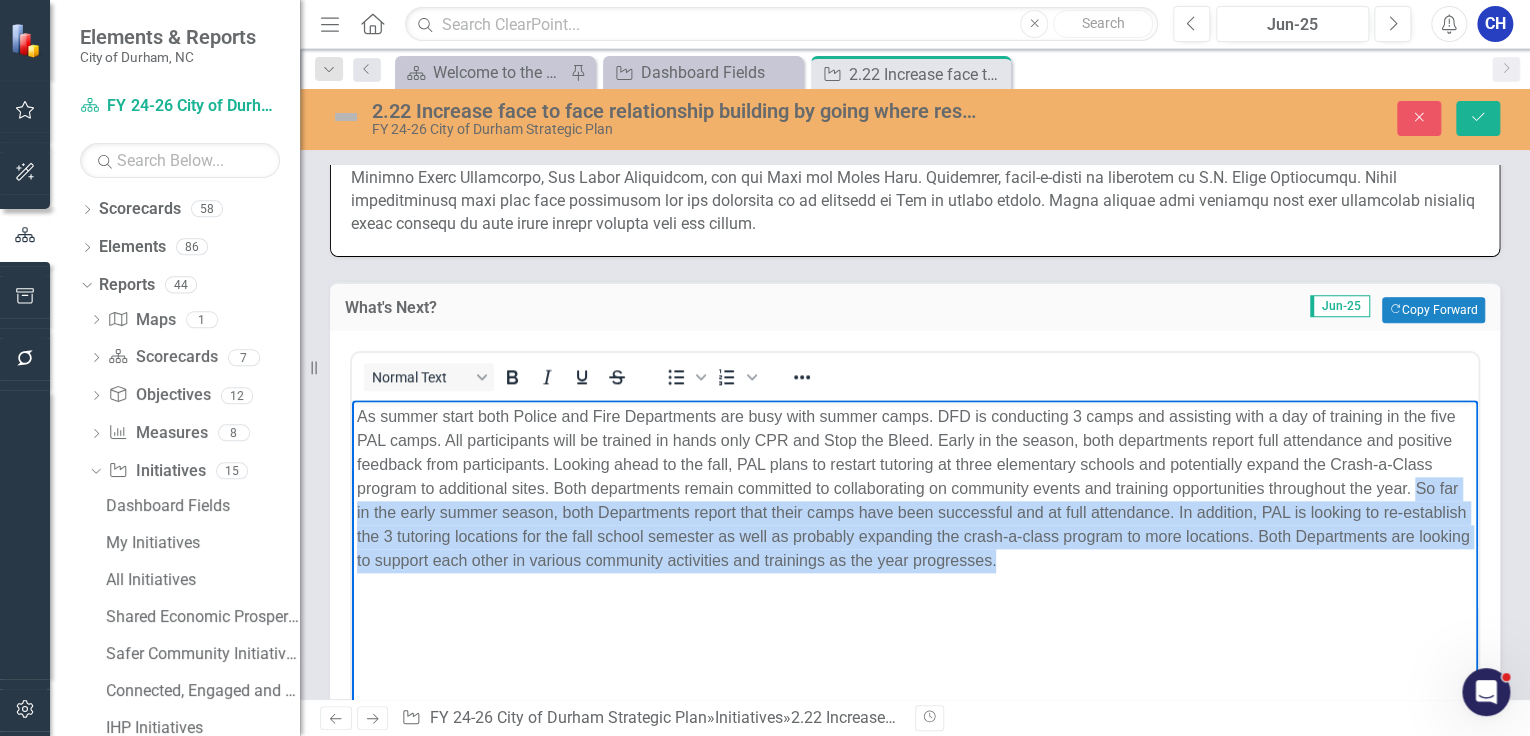 click at bounding box center (915, 488) 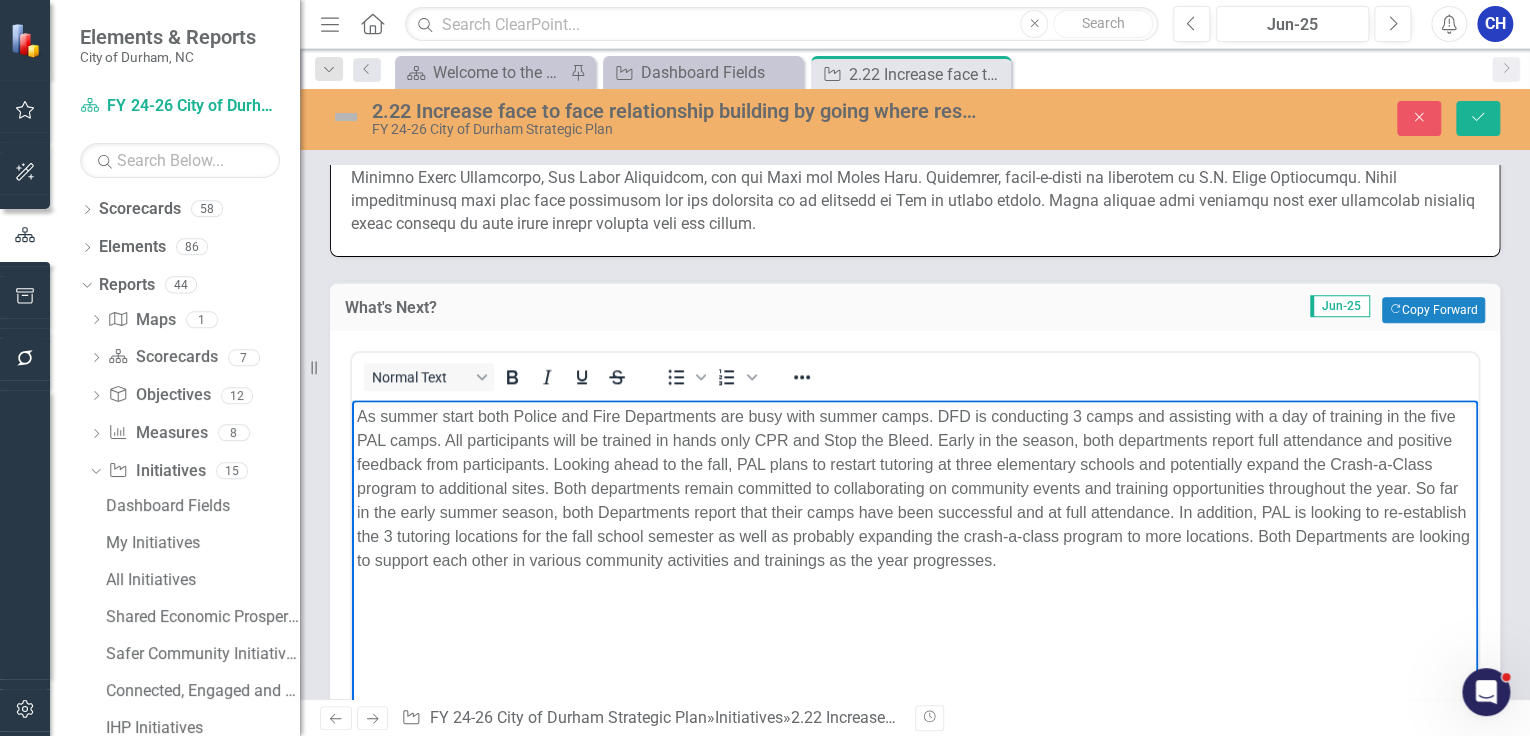 click at bounding box center (915, 488) 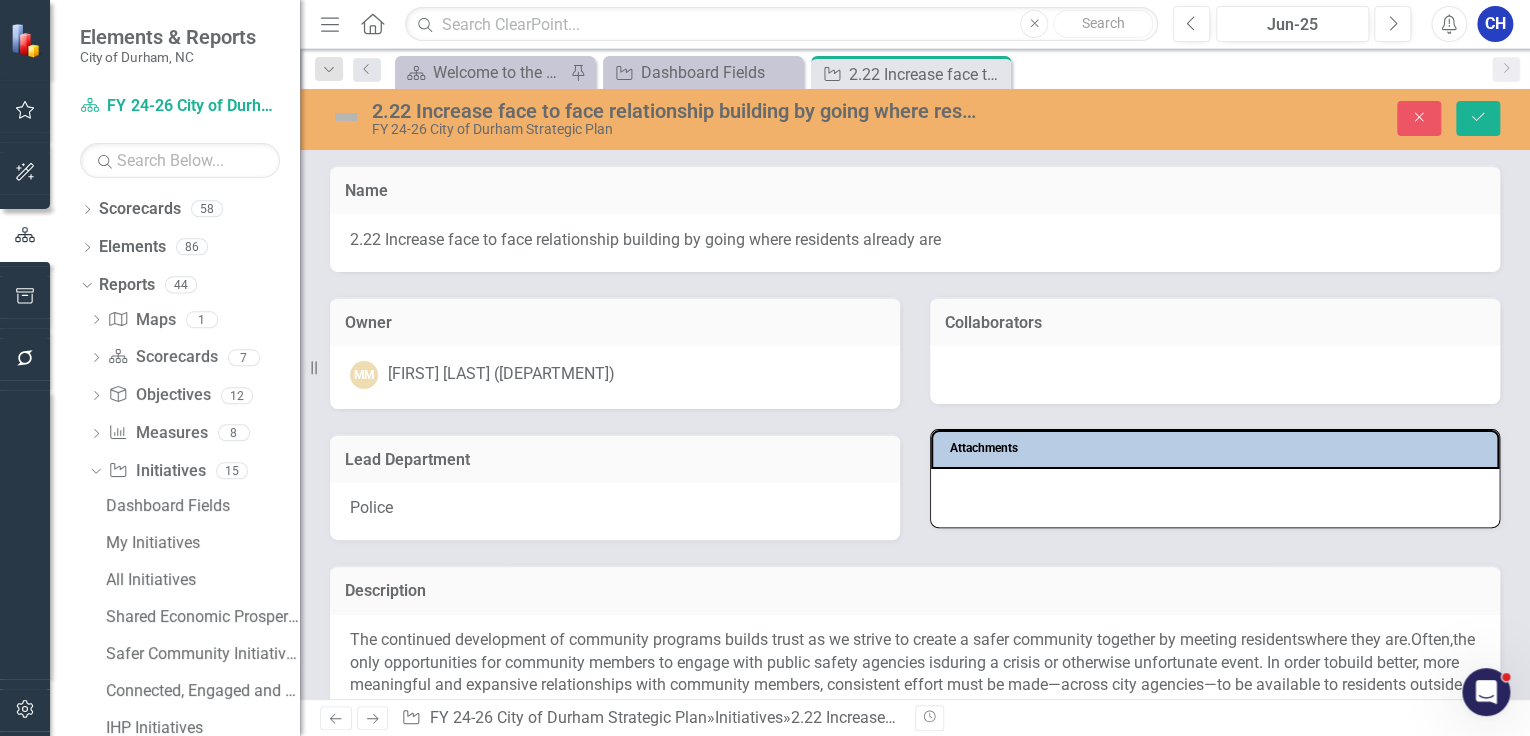 scroll, scrollTop: 0, scrollLeft: 0, axis: both 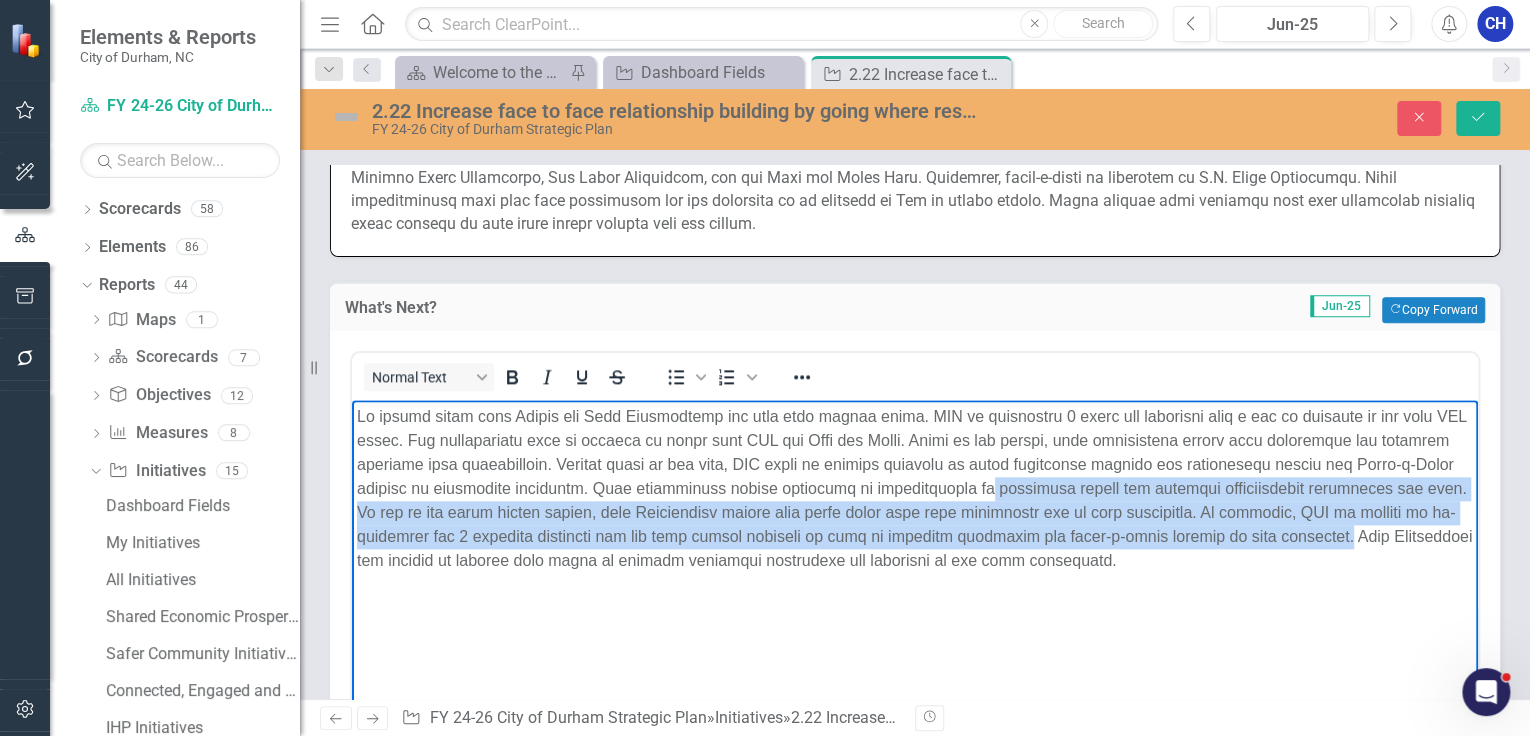 drag, startPoint x: 1321, startPoint y: 541, endPoint x: 975, endPoint y: 485, distance: 350.5025 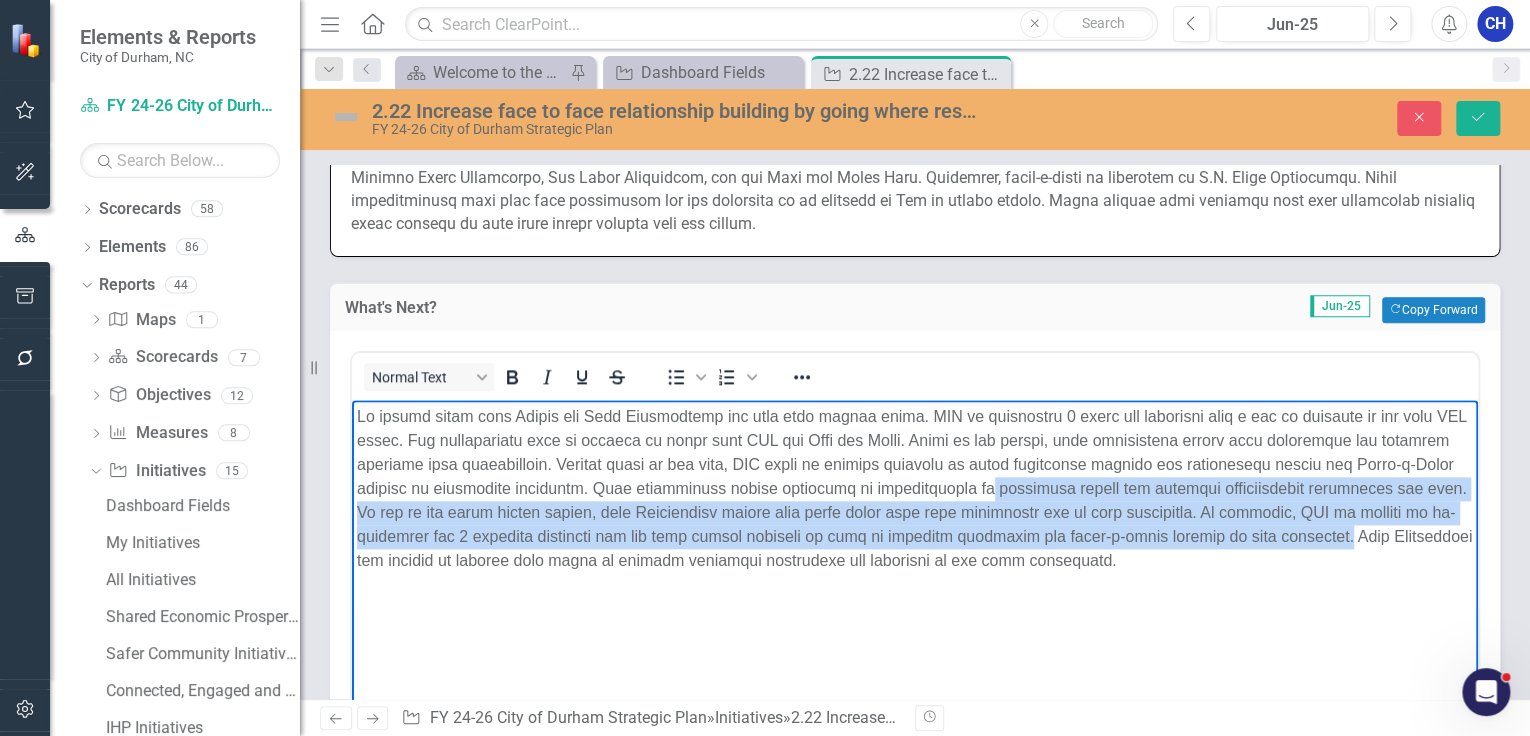 click at bounding box center (915, 488) 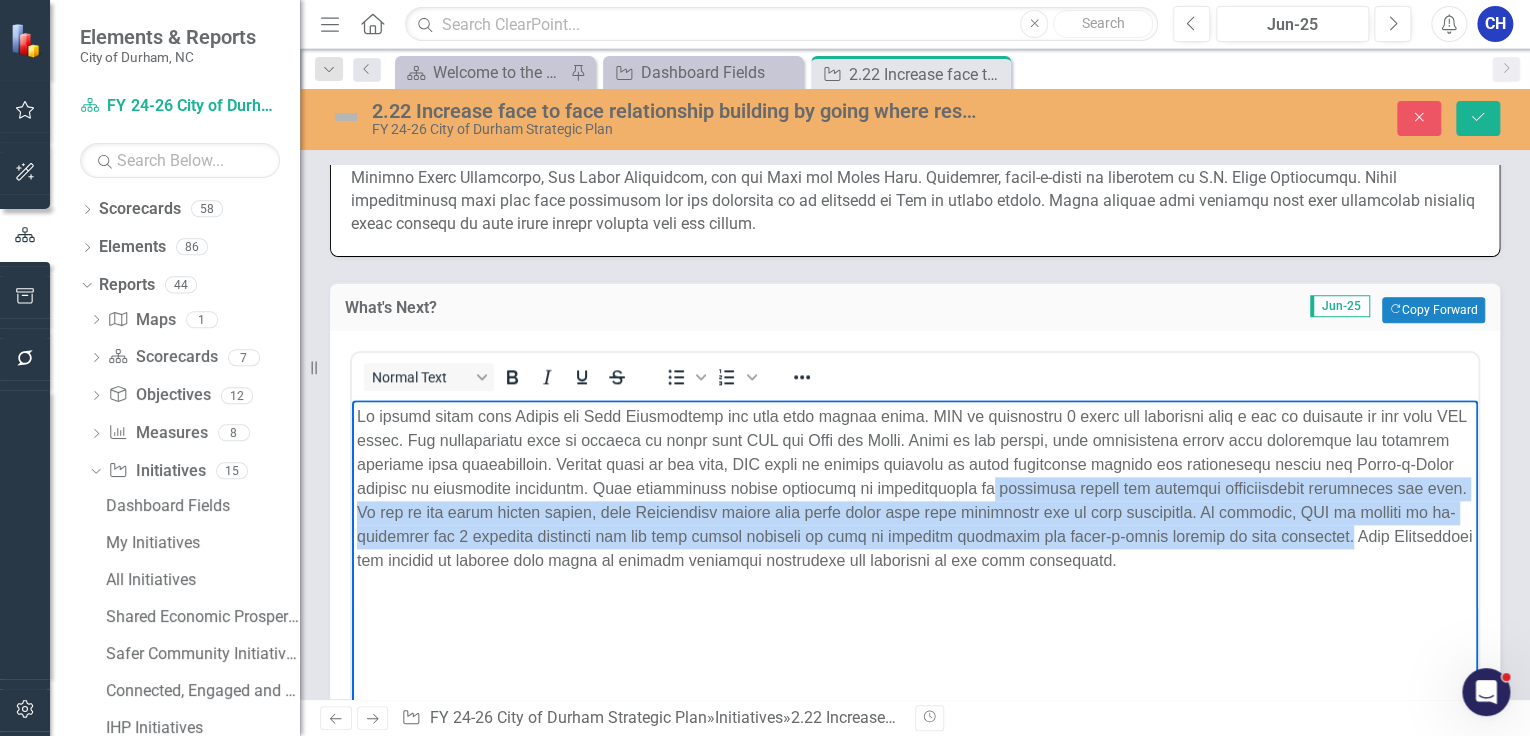type 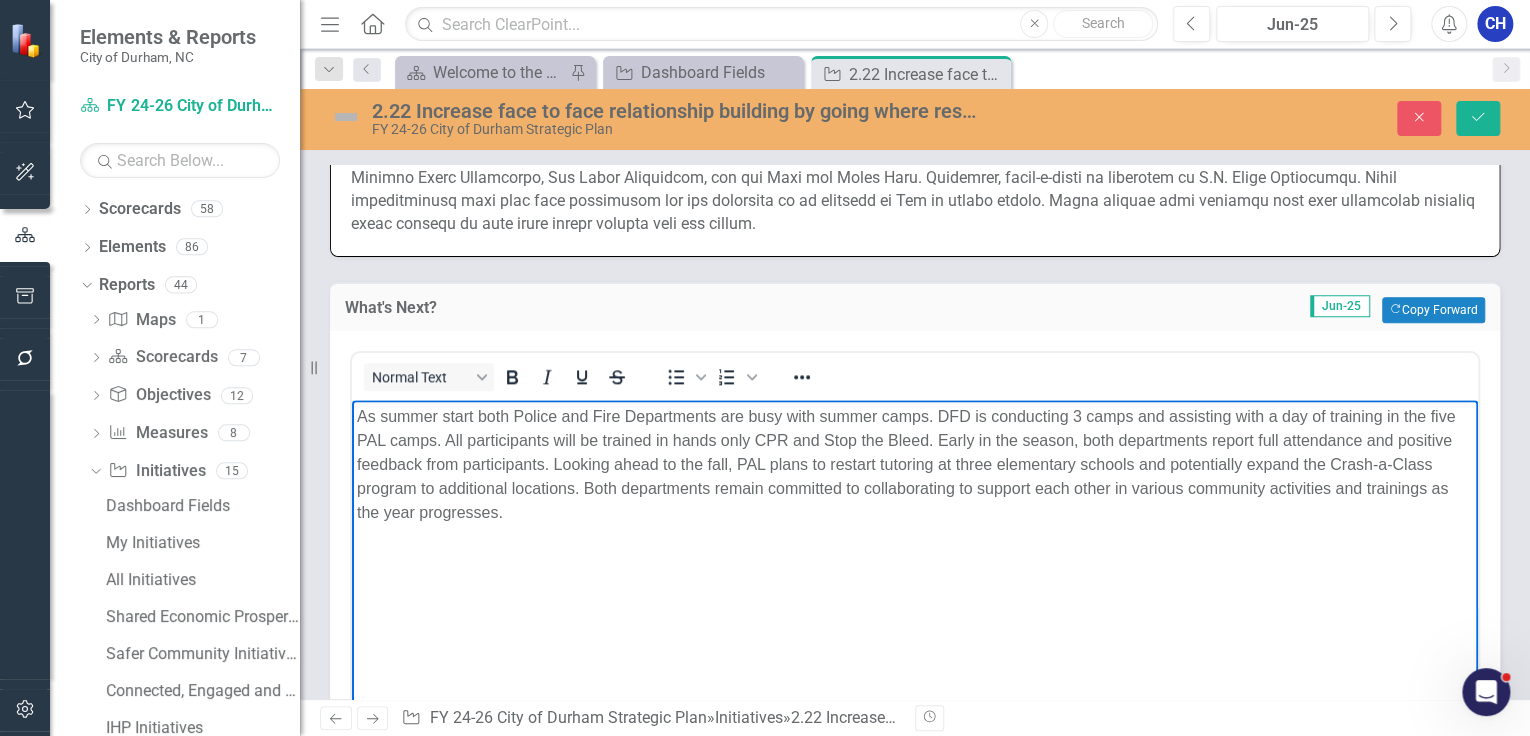 click on "As summer start both Police and Fire Departments are busy with summer camps. DFD is conducting 3 camps and assisting with a day of training in the five PAL camps. All participants will be trained in hands only CPR and Stop the Bleed. Early in the season, both departments report full attendance and positive feedback from participants. Looking ahead to the fall, PAL plans to restart tutoring at three elementary schools and potentially expand the Crash-a-Class program to additional locations. Both departments remain committed to collaborating to support each other in various community activities and trainings as the year progresses." at bounding box center [915, 464] 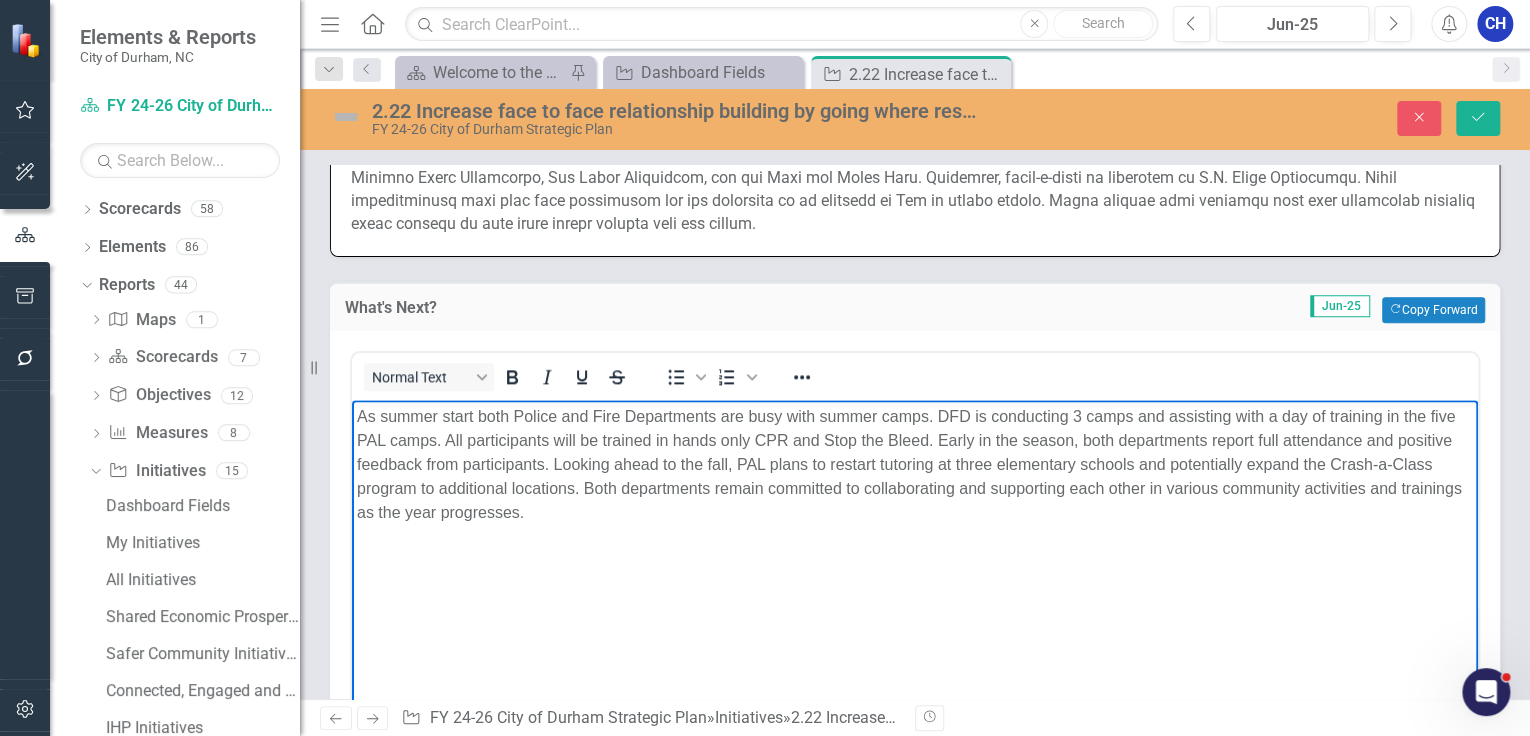 click on "As summer start both Police and Fire Departments are busy with summer camps. DFD is conducting 3 camps and assisting with a day of training in the five PAL camps. All participants will be trained in hands only CPR and Stop the Bleed. Early in the season, both departments report full attendance and positive feedback from participants. Looking ahead to the fall, PAL plans to restart tutoring at three elementary schools and potentially expand the Crash-a-Class program to additional locations. Both departments remain committed to collaborating and supporting each other in various community activities and trainings as the year progresses." at bounding box center (915, 464) 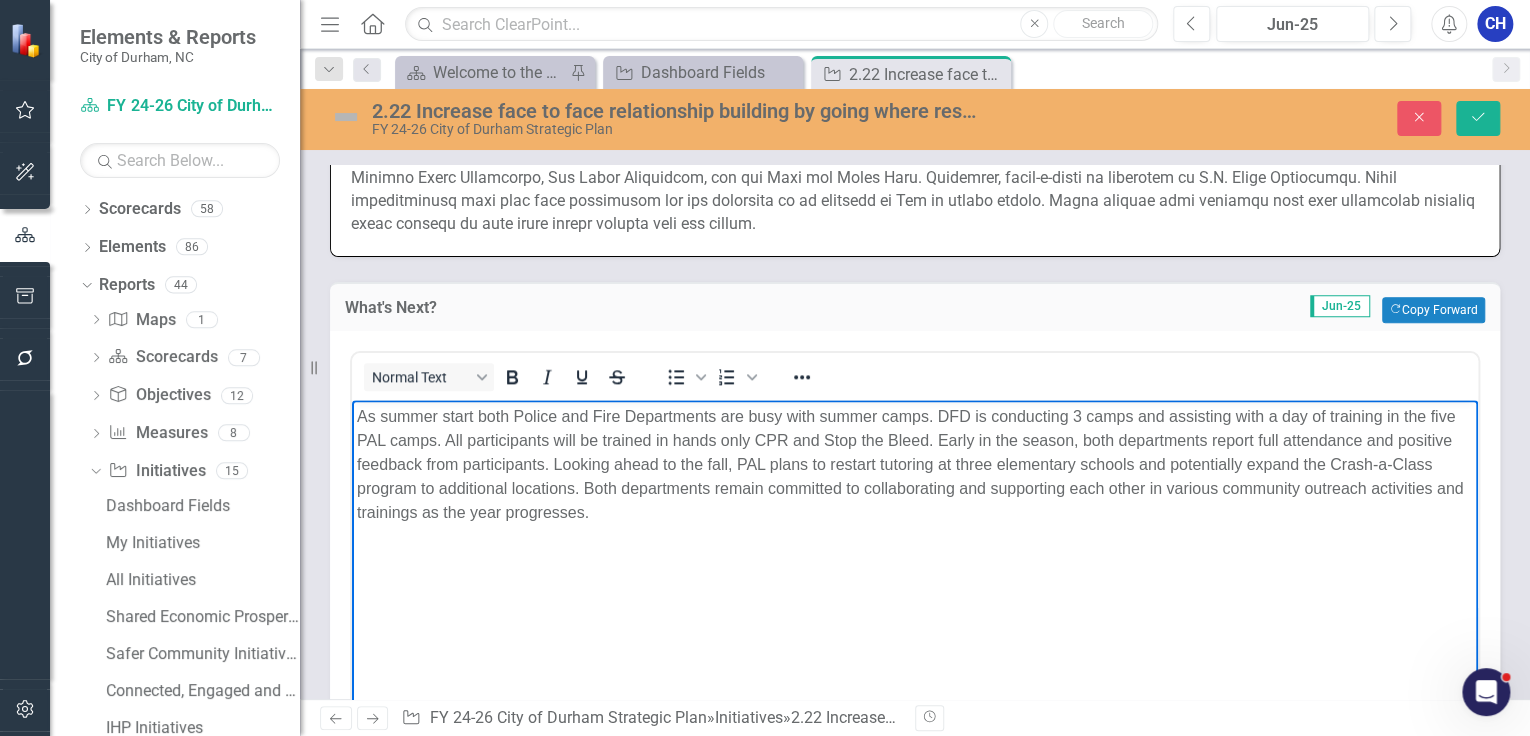 click on "As summer start both Police and Fire Departments are busy with summer camps. DFD is conducting 3 camps and assisting with a day of training in the five PAL camps. All participants will be trained in hands only CPR and Stop the Bleed. Early in the season, both departments report full attendance and positive feedback from participants. Looking ahead to the fall, PAL plans to restart tutoring at three elementary schools and potentially expand the Crash-a-Class program to additional locations. Both departments remain committed to collaborating and supporting each other in various community outreach activities and trainings as the year progresses." at bounding box center [915, 549] 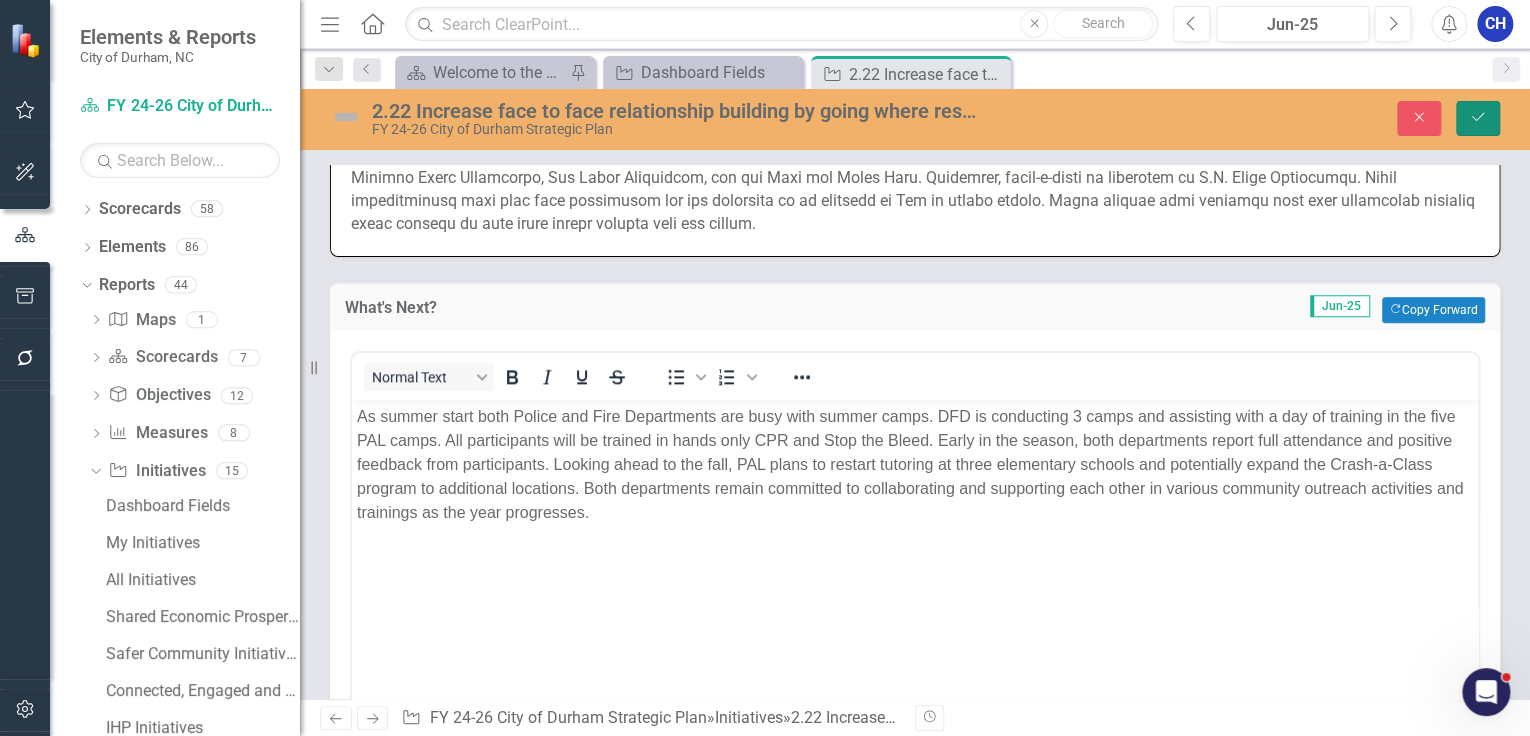 click on "Save" at bounding box center (1478, 118) 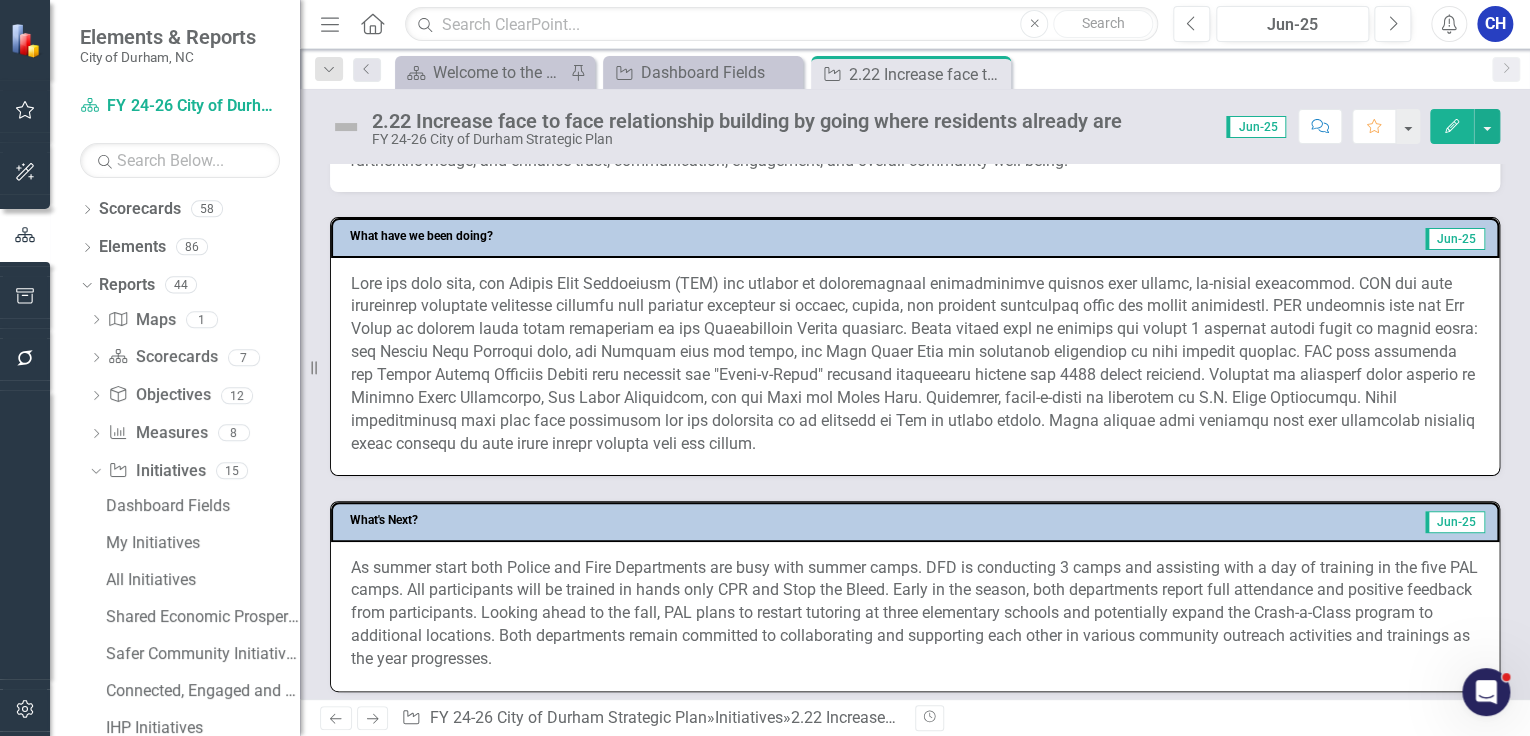 scroll, scrollTop: 960, scrollLeft: 0, axis: vertical 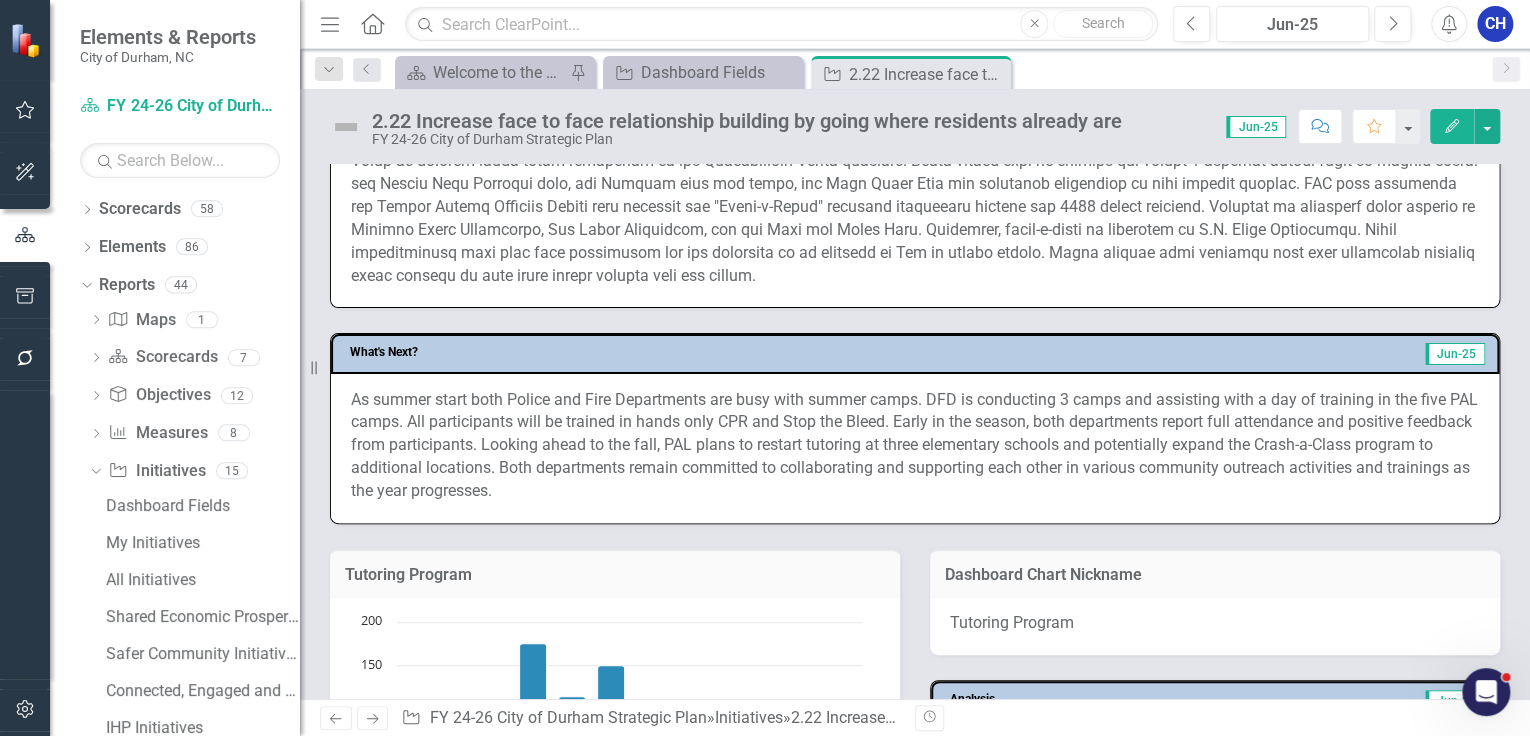 click on "As summer start both Police and Fire Departments are busy with summer camps. DFD is conducting 3 camps and assisting with a day of training in the five PAL camps. All participants will be trained in hands only CPR and Stop the Bleed. Early in the season, both departments report full attendance and positive feedback from participants. Looking ahead to the fall, PAL plans to restart tutoring at three elementary schools and potentially expand the Crash-a-Class program to additional locations. Both departments remain committed to collaborating and supporting each other in various community outreach activities and trainings as the year progresses." at bounding box center [915, 446] 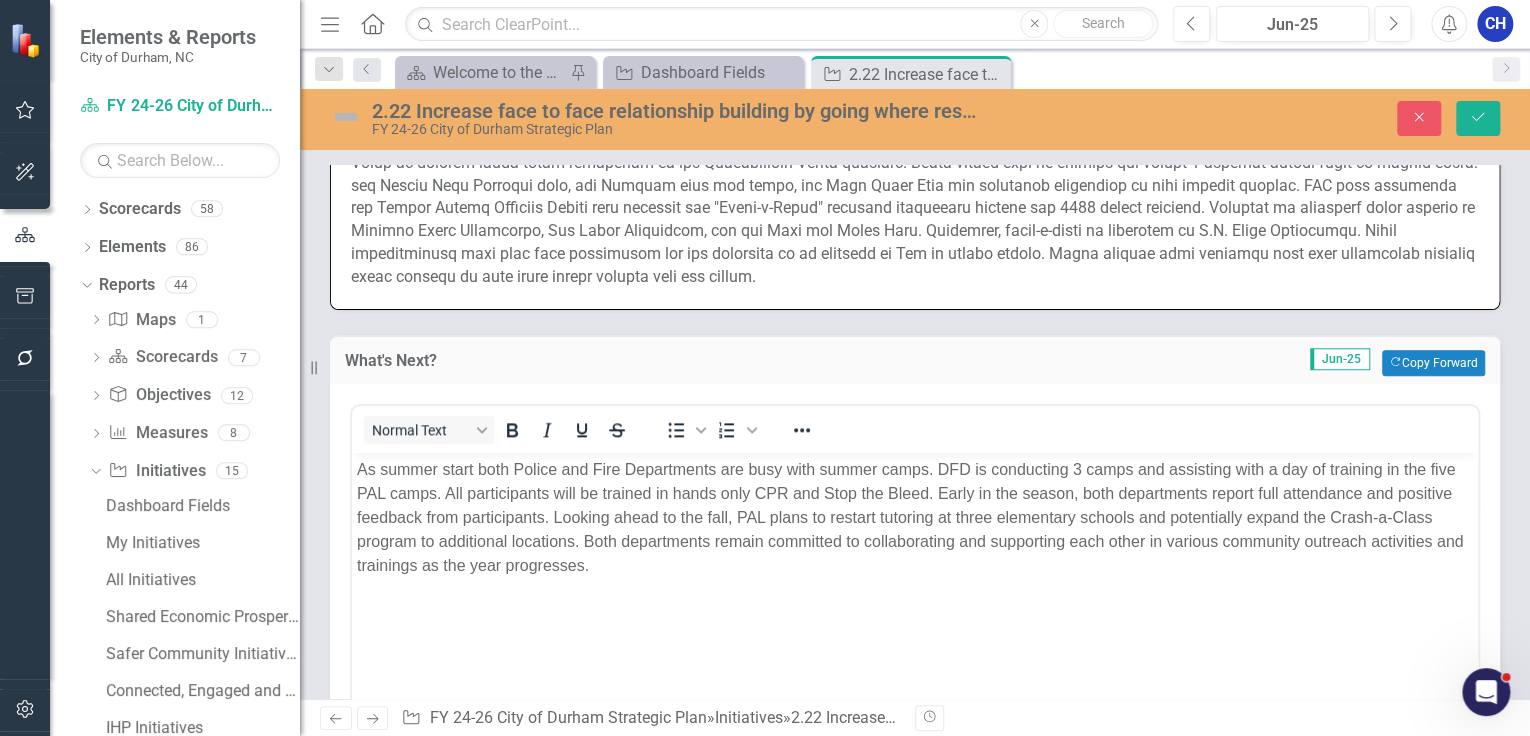 scroll, scrollTop: 0, scrollLeft: 0, axis: both 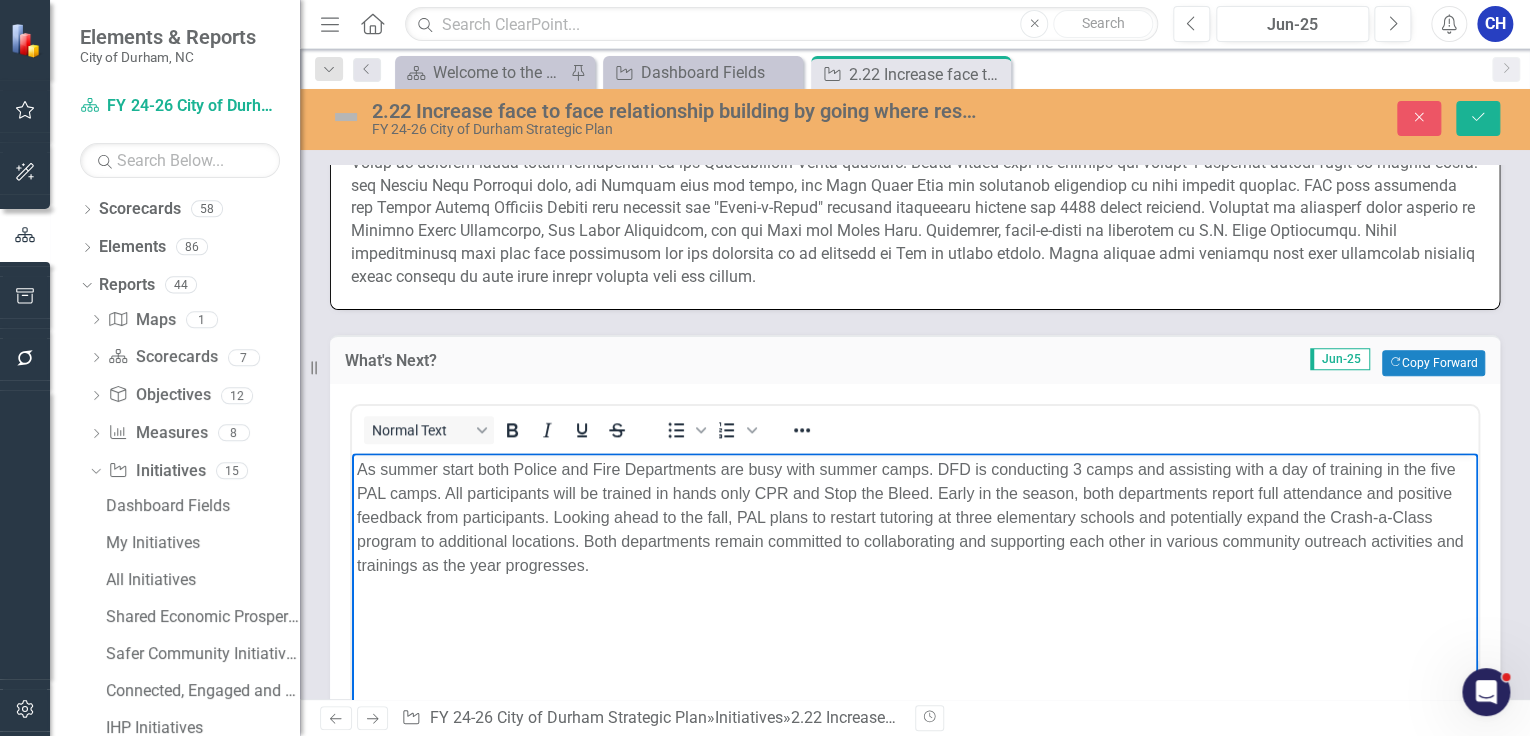 click on "As summer start both Police and Fire Departments are busy with summer camps. DFD is conducting 3 camps and assisting with a day of training in the five PAL camps. All participants will be trained in hands only CPR and Stop the Bleed. Early in the season, both departments report full attendance and positive feedback from participants. Looking ahead to the fall, PAL plans to restart tutoring at three elementary schools and potentially expand the Crash-a-Class program to additional locations. Both departments remain committed to collaborating and supporting each other in various community outreach activities and trainings as the year progresses." at bounding box center [915, 517] 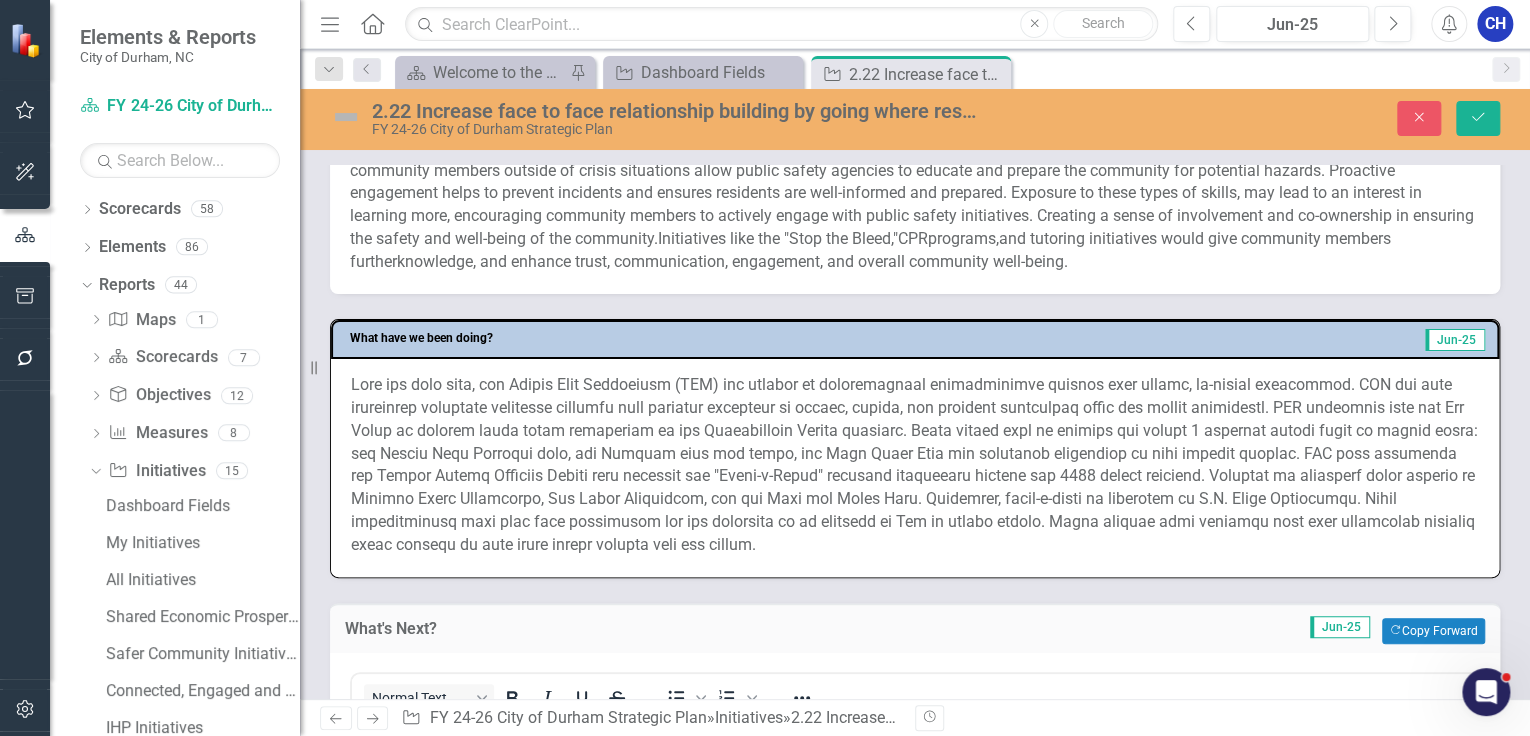 scroll, scrollTop: 720, scrollLeft: 0, axis: vertical 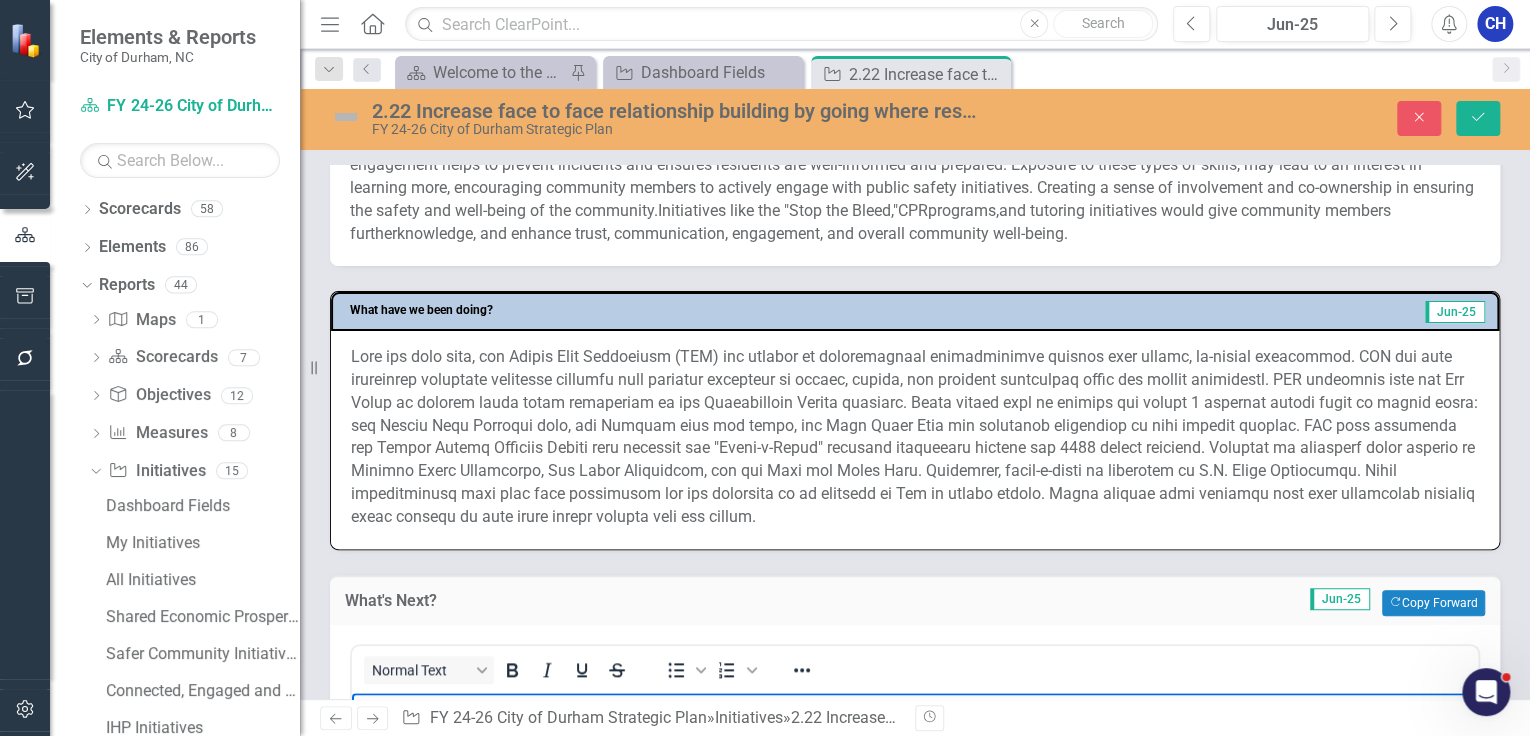 click at bounding box center [915, 437] 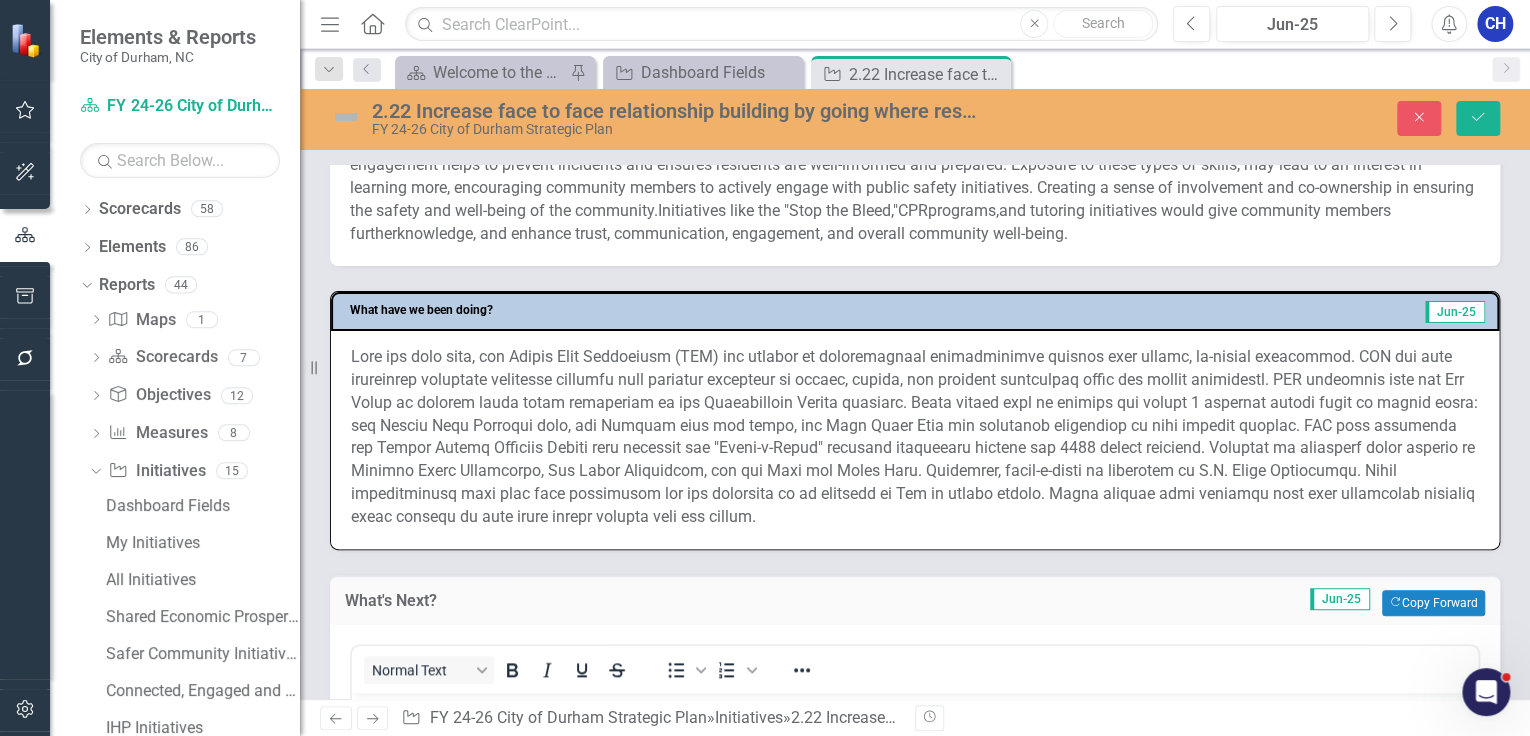 click at bounding box center (915, 437) 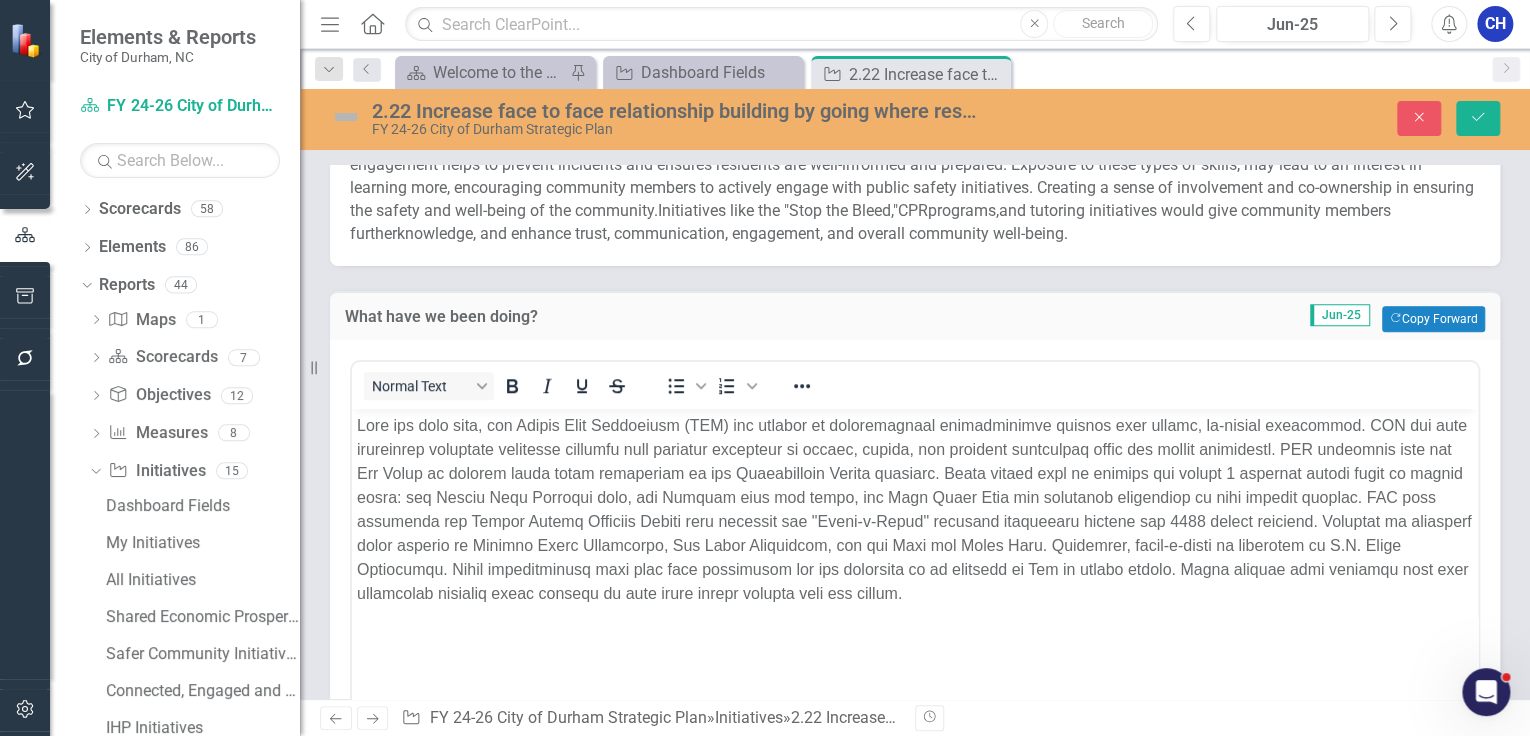 scroll, scrollTop: 0, scrollLeft: 0, axis: both 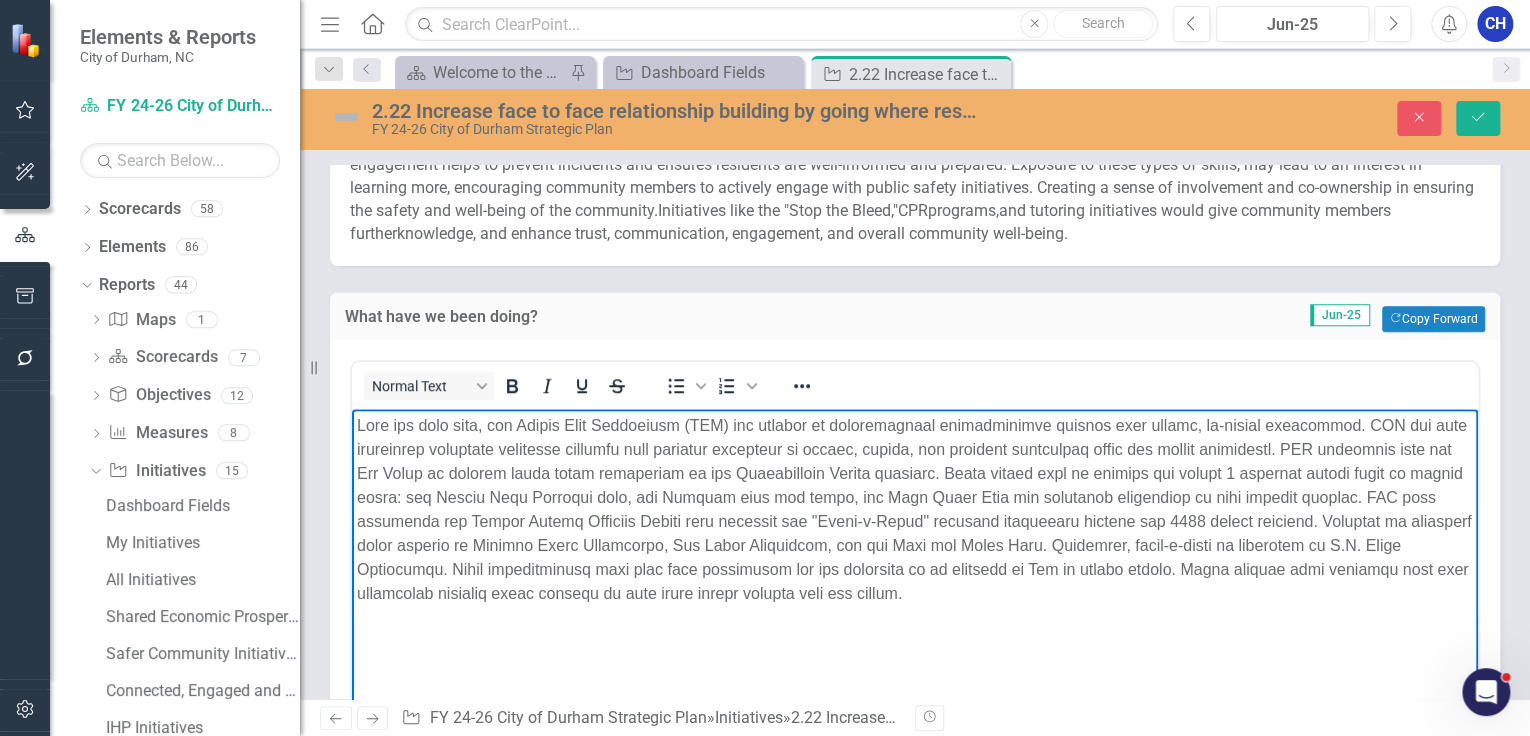 click at bounding box center [915, 509] 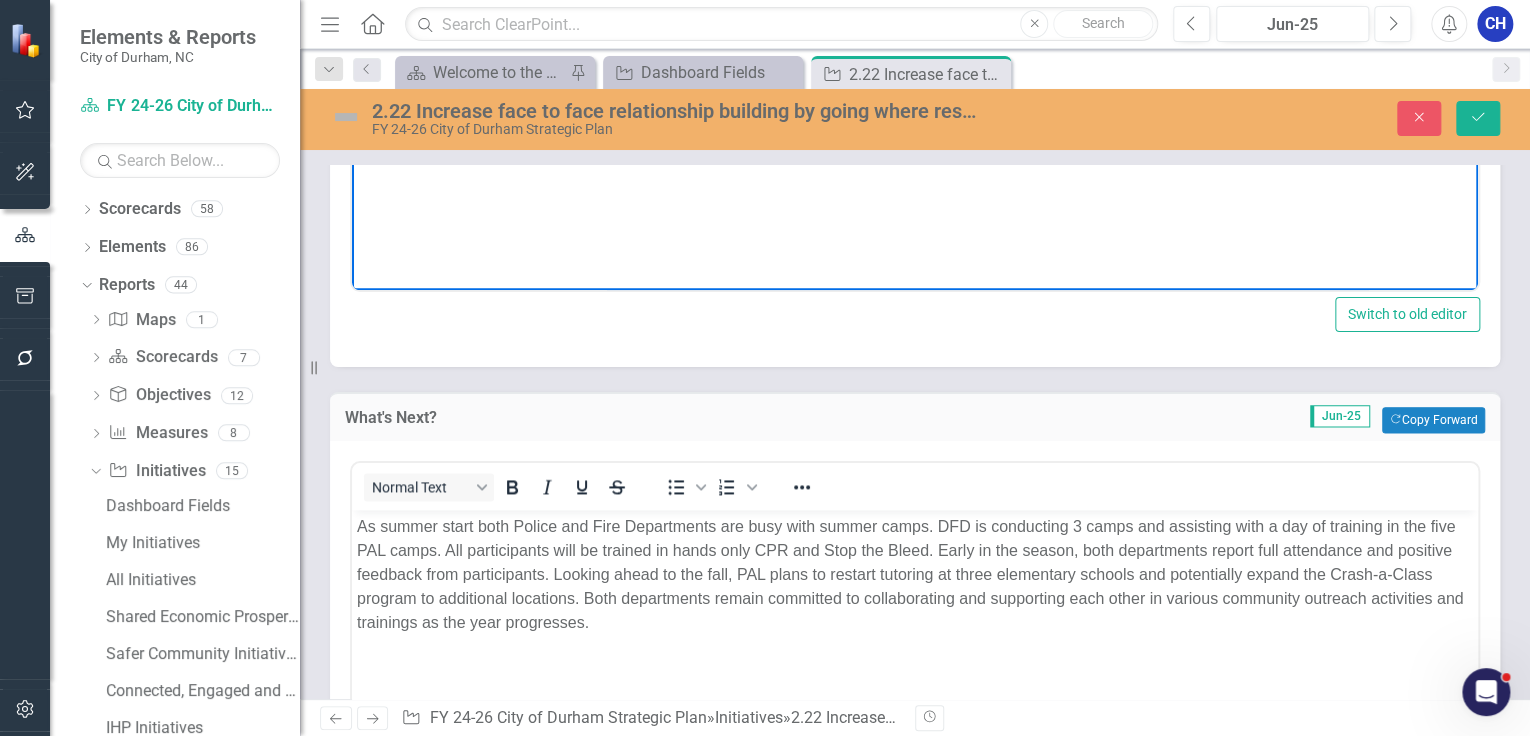 scroll, scrollTop: 1280, scrollLeft: 0, axis: vertical 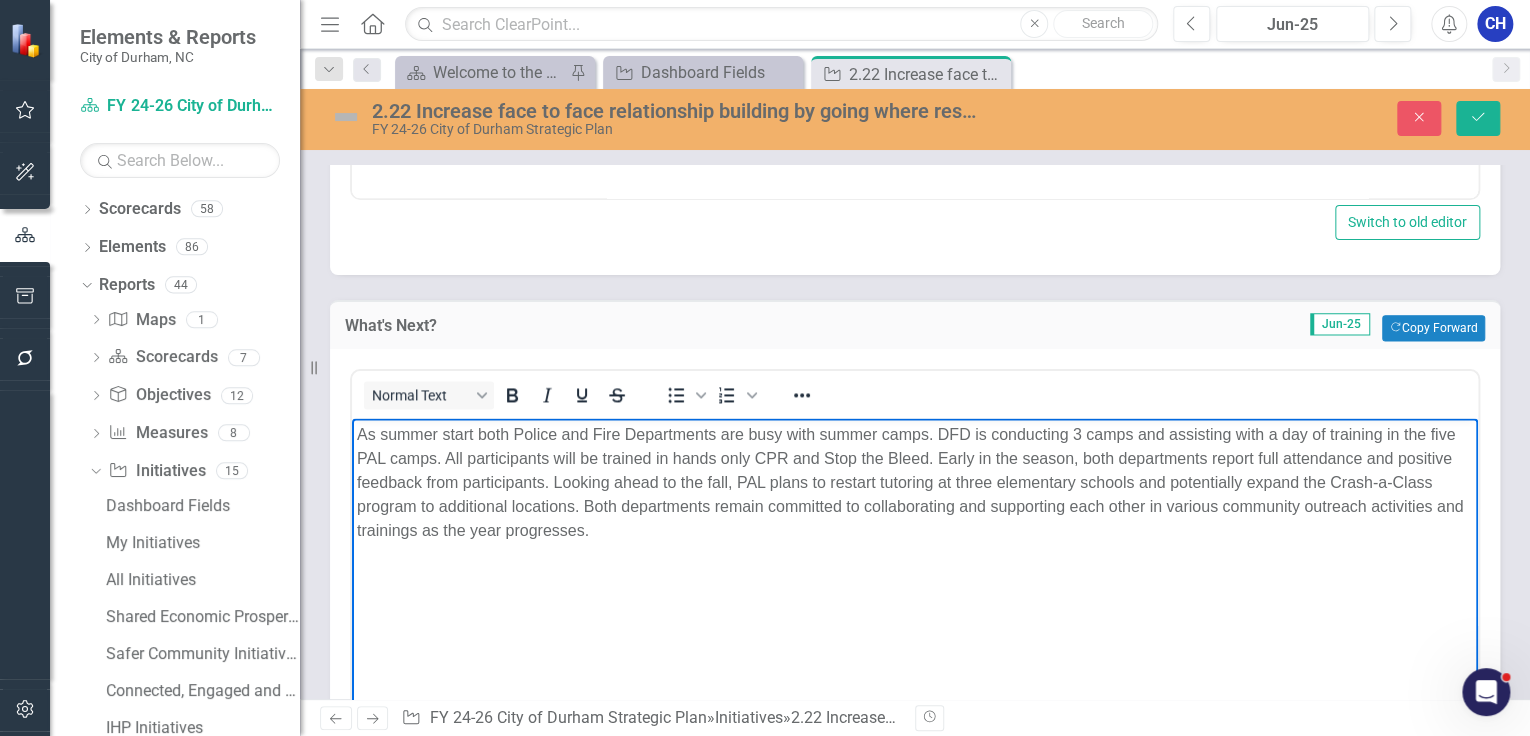 click on "As summer start both Police and Fire Departments are busy with summer camps. DFD is conducting 3 camps and assisting with a day of training in the five PAL camps. All participants will be trained in hands only CPR and Stop the Bleed. Early in the season, both departments report full attendance and positive feedback from participants. Looking ahead to the fall, PAL plans to restart tutoring at three elementary schools and potentially expand the Crash-a-Class program to additional locations. Both departments remain committed to collaborating and supporting each other in various community outreach activities and trainings as the year progresses." at bounding box center (915, 483) 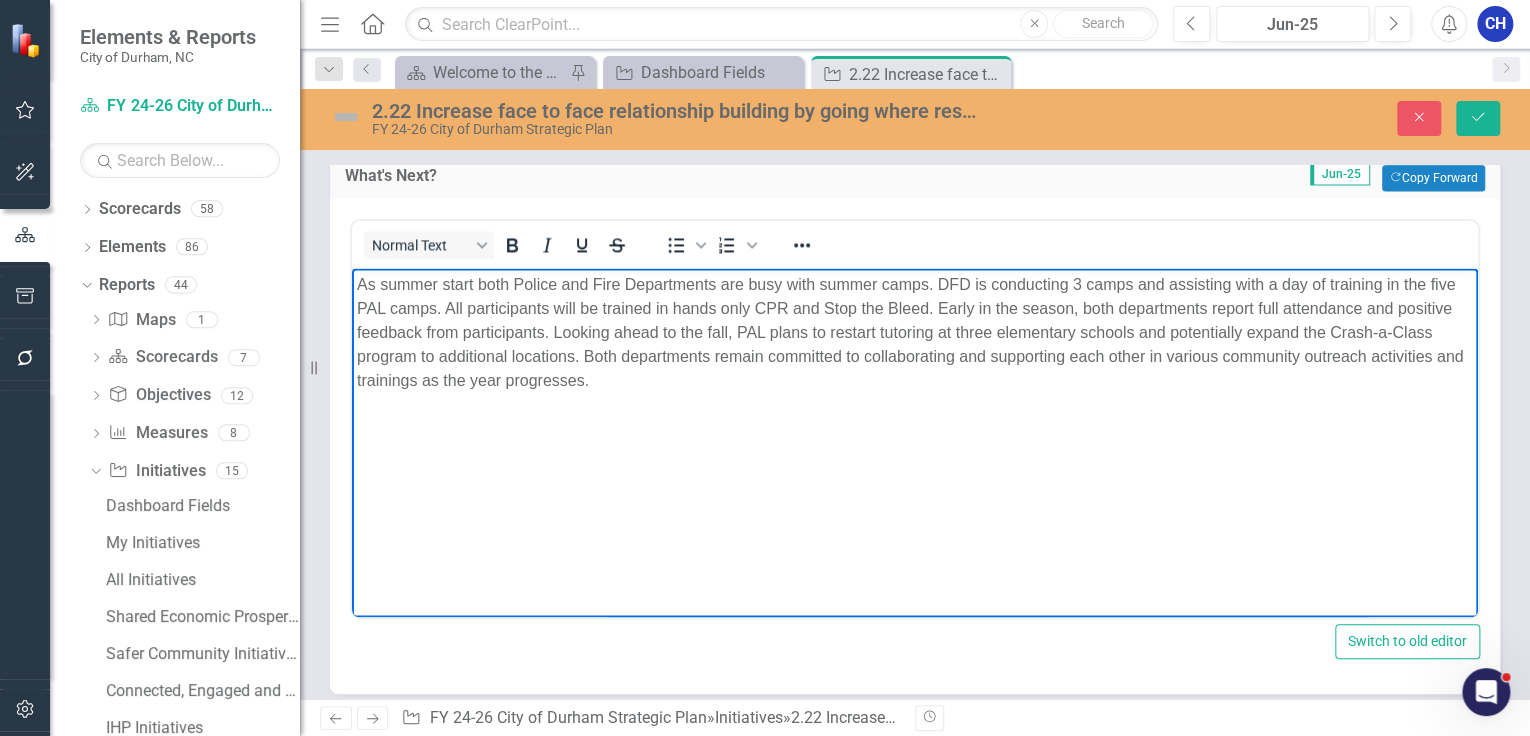 scroll, scrollTop: 1440, scrollLeft: 0, axis: vertical 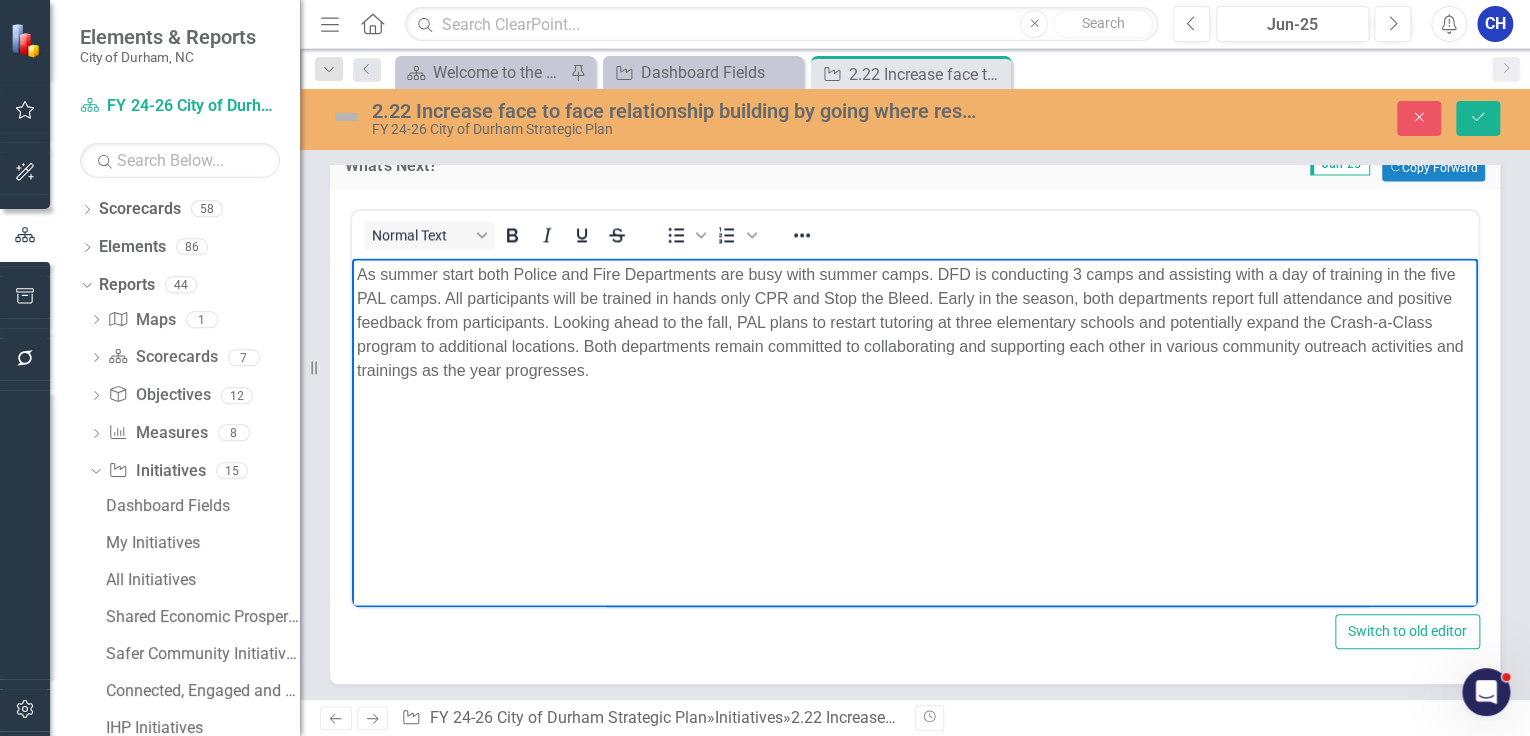 click on "As summer start both Police and Fire Departments are busy with summer camps. DFD is conducting 3 camps and assisting with a day of training in the five PAL camps. All participants will be trained in hands only CPR and Stop the Bleed. Early in the season, both departments report full attendance and positive feedback from participants. Looking ahead to the fall, PAL plans to restart tutoring at three elementary schools and potentially expand the Crash-a-Class program to additional locations. Both departments remain committed to collaborating and supporting each other in various community outreach activities and trainings as the year progresses." at bounding box center (915, 322) 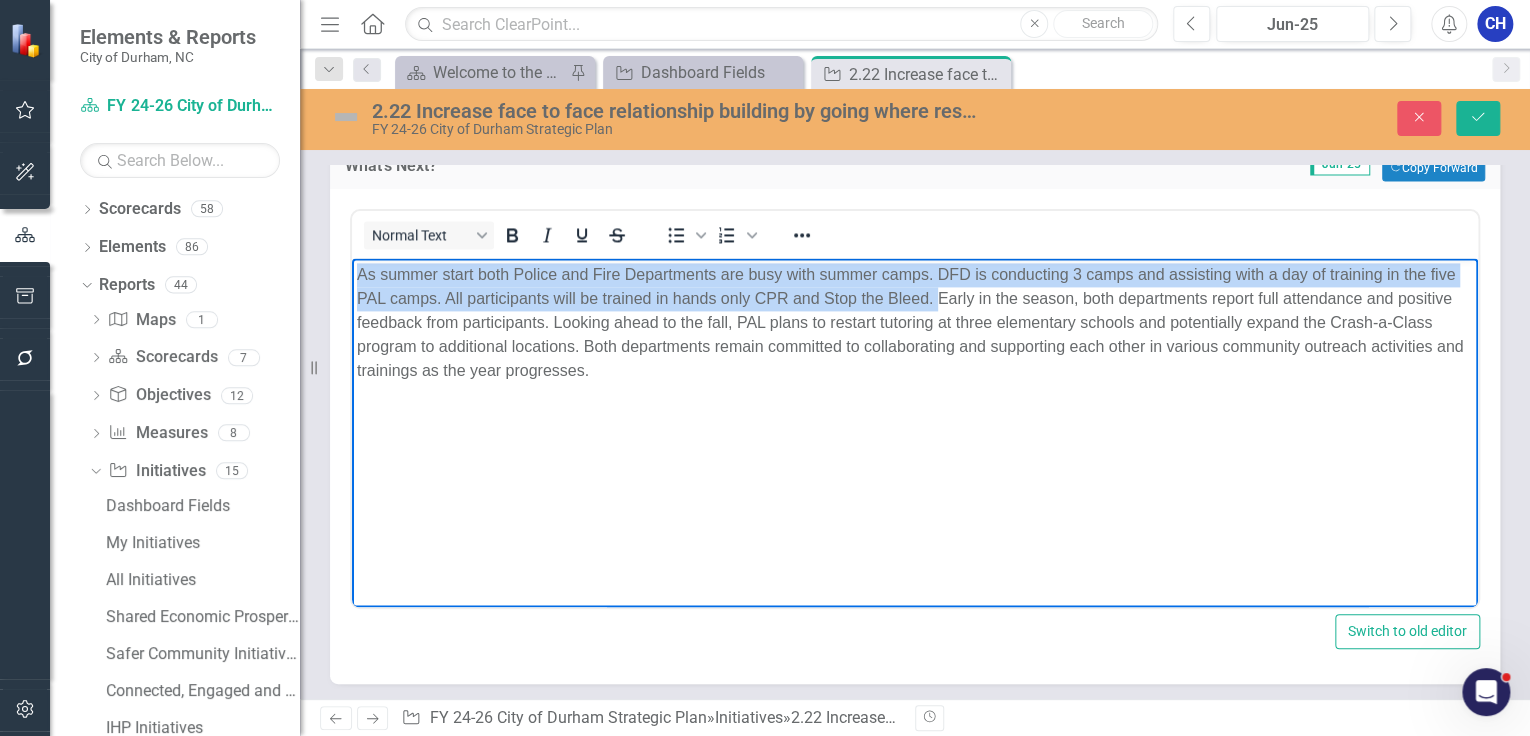 drag, startPoint x: 706, startPoint y: 299, endPoint x: 697, endPoint y: 521, distance: 222.18236 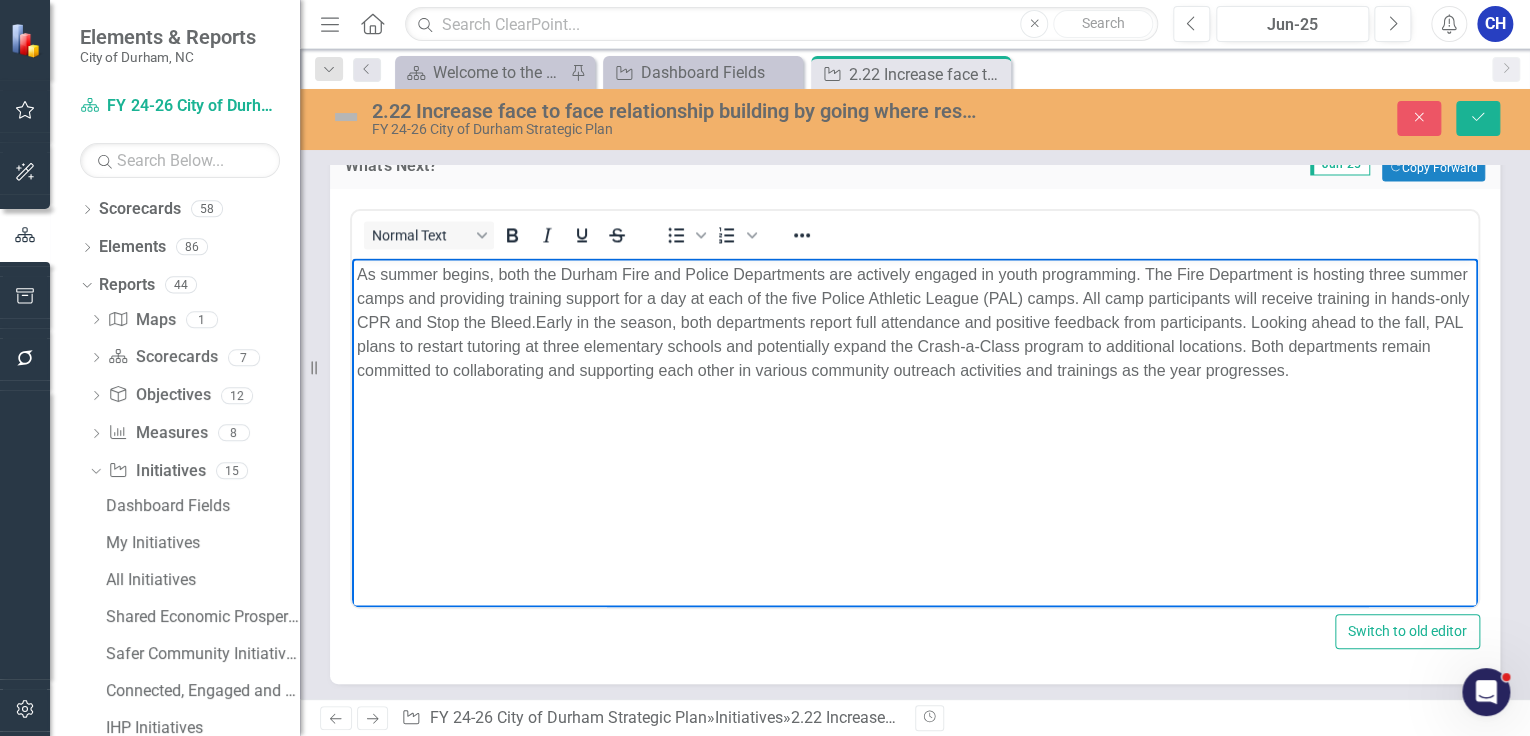 click on "As summer begins, both the Durham Fire and Police Departments are actively engaged in youth programming. The Fire Department is hosting three summer camps and providing training support for a day at each of the five Police Athletic League (PAL) camps. All camp participants will receive training in hands-only CPR and Stop the Bleed.Early in the season, both departments report full attendance and positive feedback from participants. Looking ahead to the fall, PAL plans to restart tutoring at three elementary schools and potentially expand the Crash-a-Class program to additional locations. Both departments remain committed to collaborating and supporting each other in various community outreach activities and trainings as the year progresses." at bounding box center [915, 322] 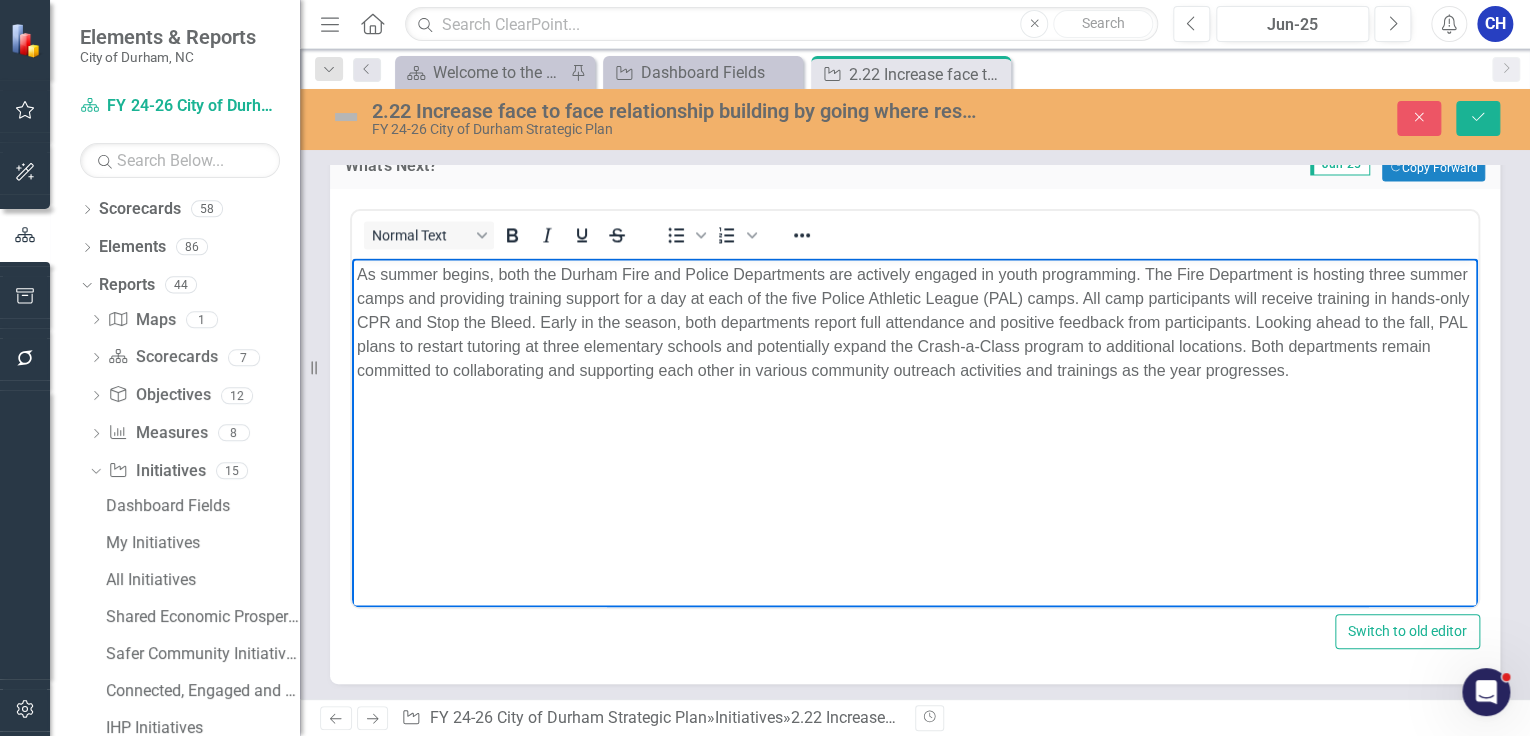 scroll, scrollTop: 1360, scrollLeft: 0, axis: vertical 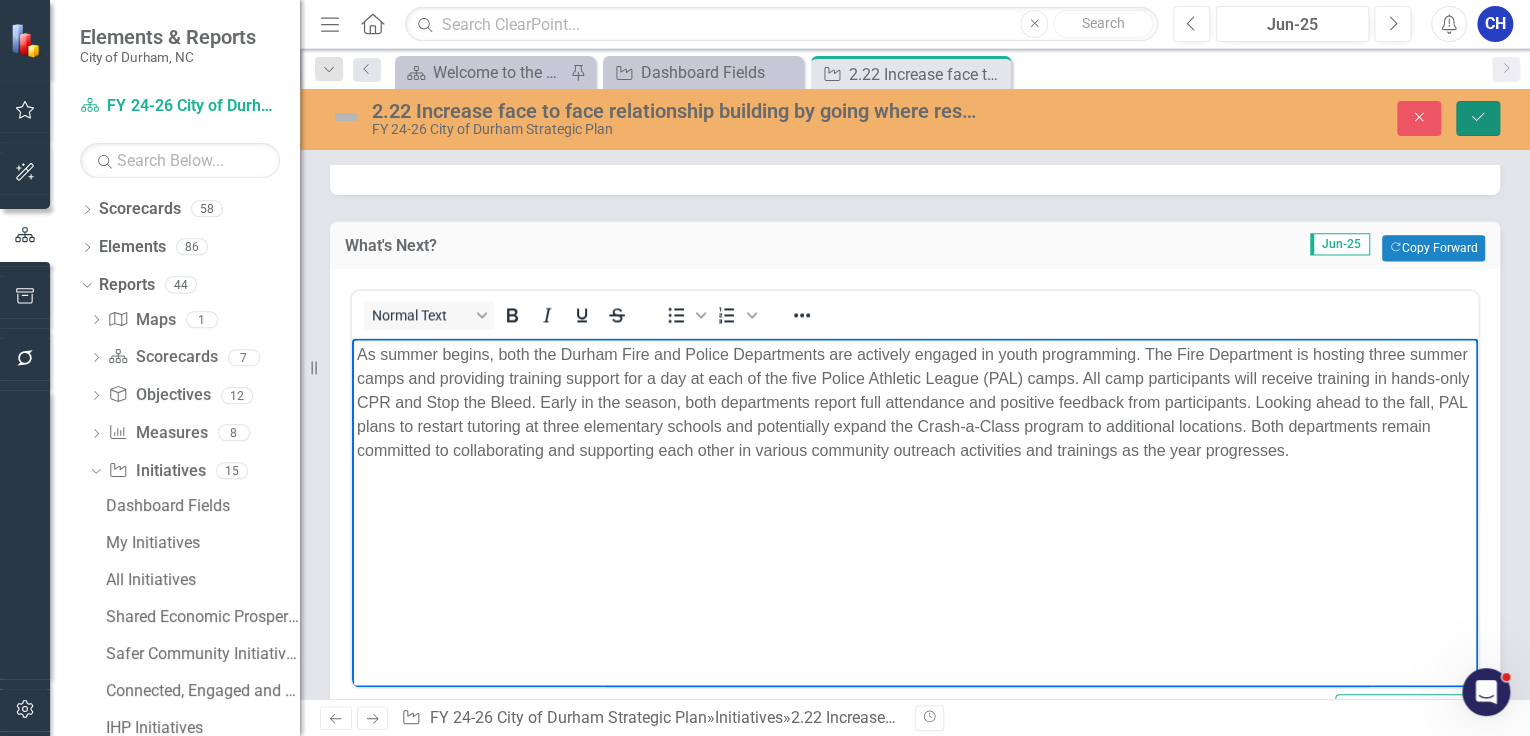 click on "Save" 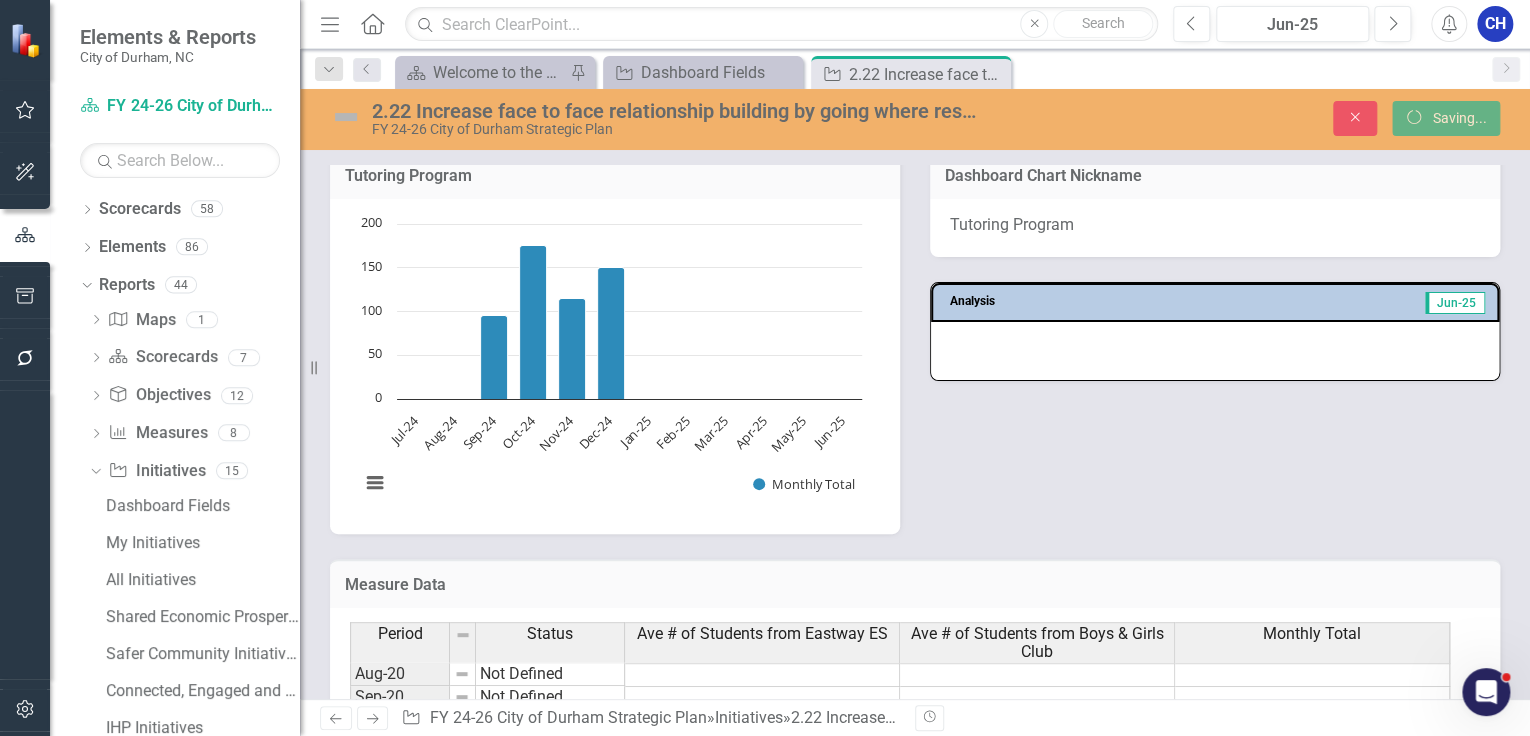 scroll, scrollTop: 1350, scrollLeft: 0, axis: vertical 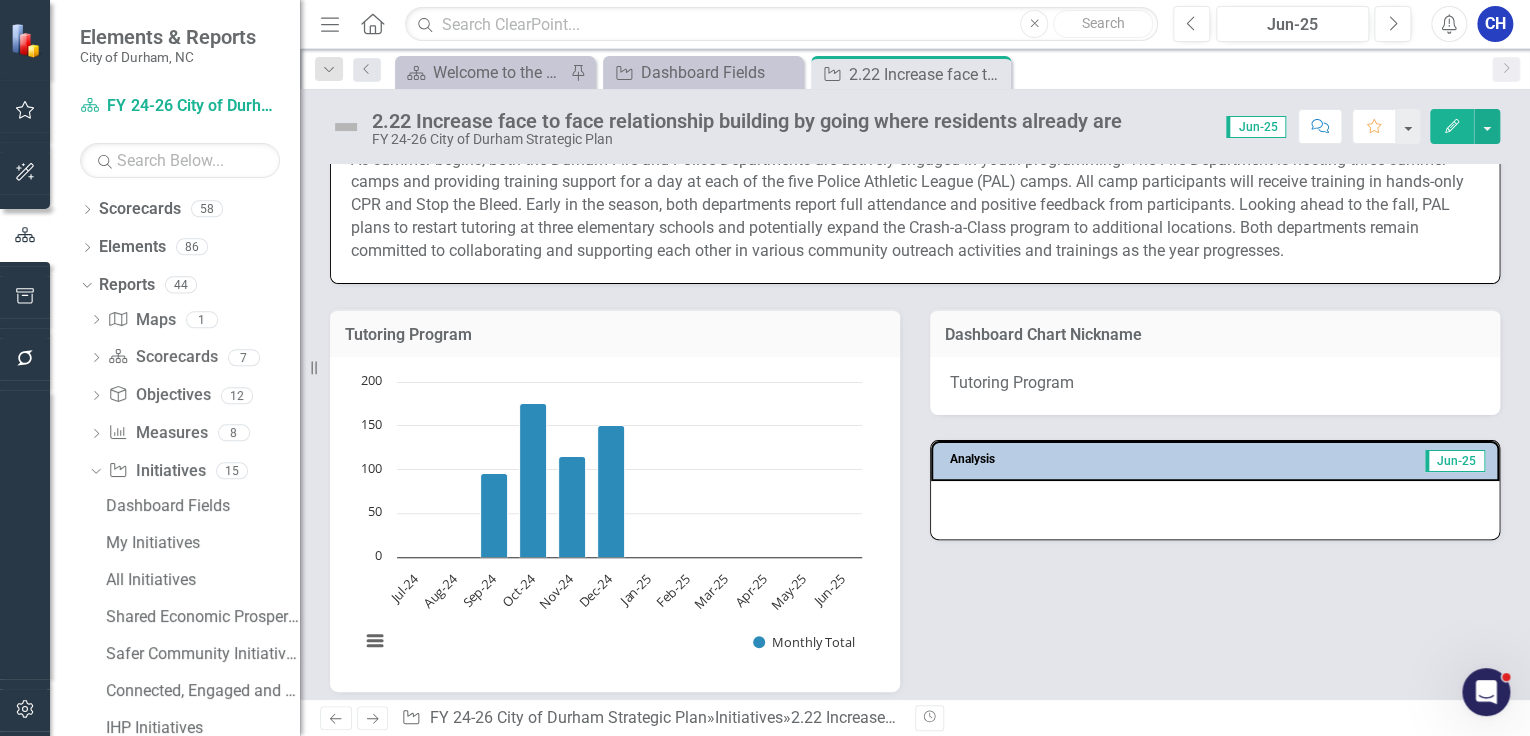 drag, startPoint x: 1000, startPoint y: 76, endPoint x: 973, endPoint y: 72, distance: 27.294687 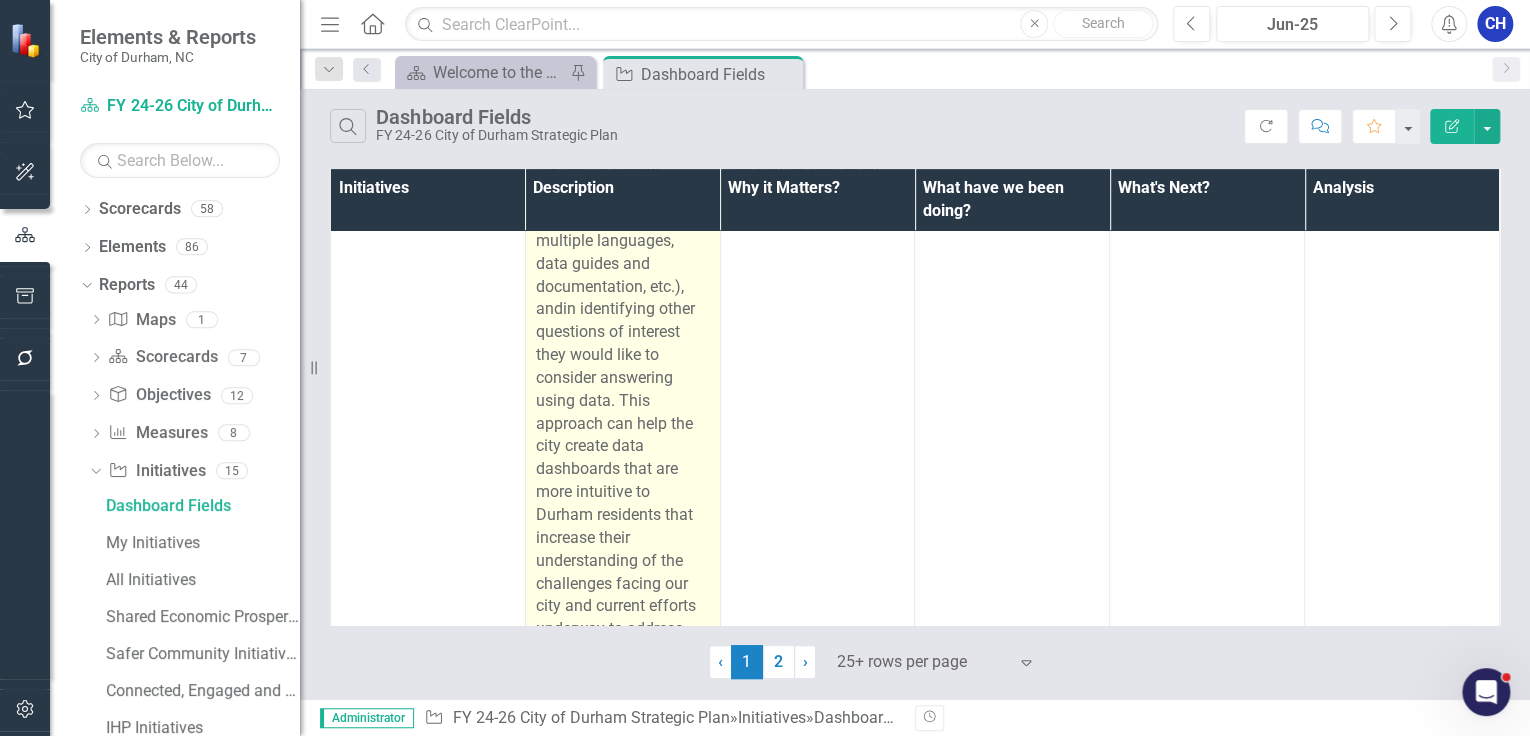 scroll, scrollTop: 15440, scrollLeft: 0, axis: vertical 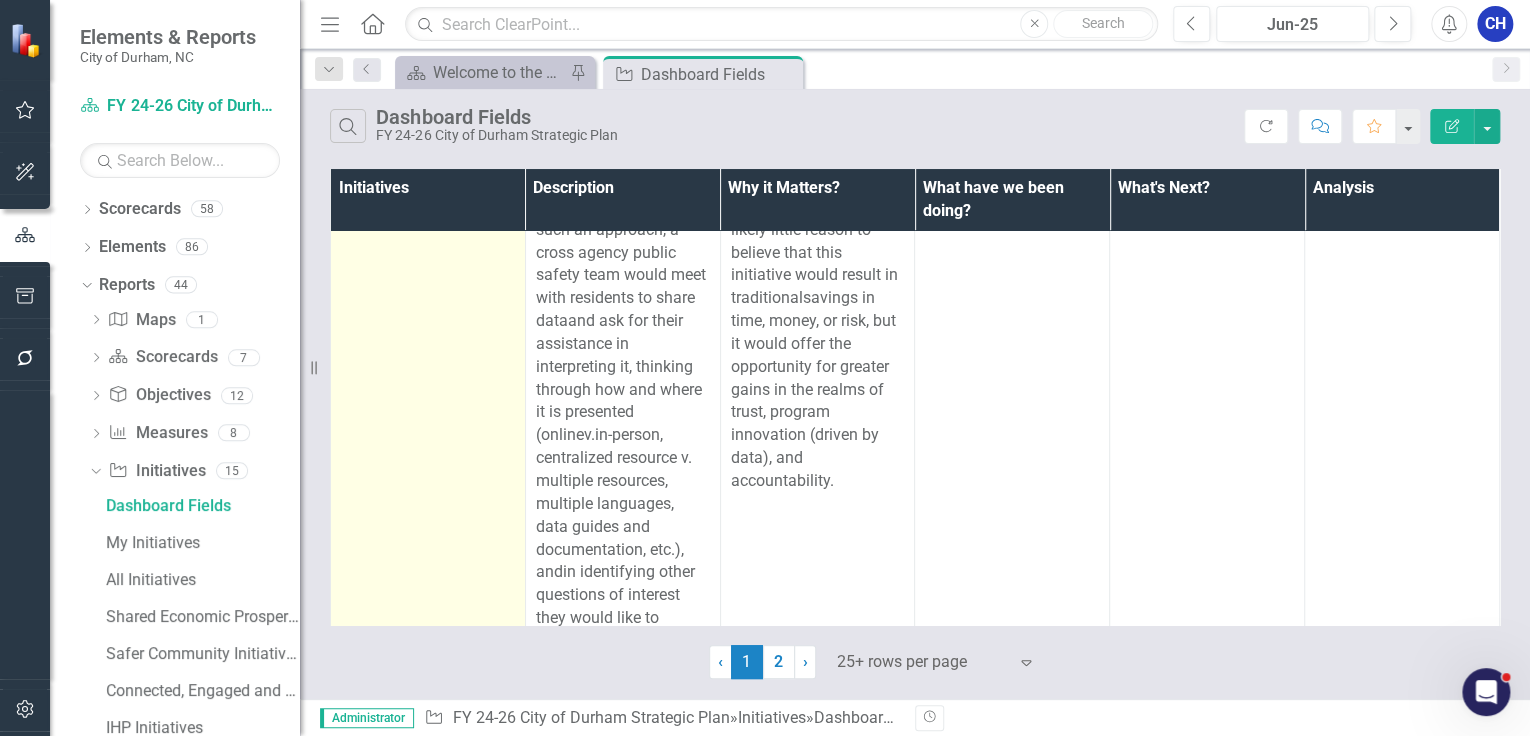 click on "2.23 Increase awareness and visibility of the data most important to residents (i.e. dashboards, surveys, live feedback portal)" at bounding box center (445, -22) 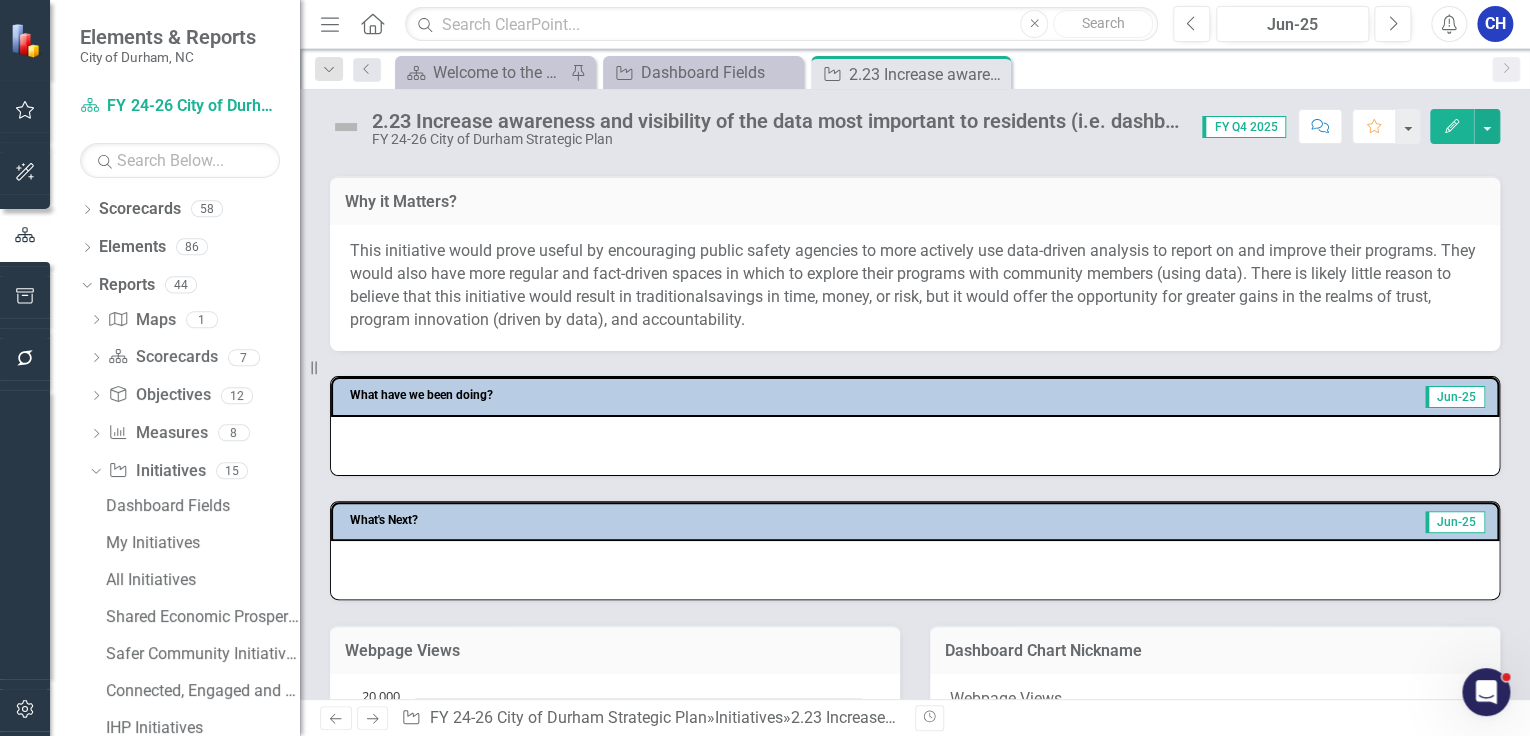 scroll, scrollTop: 800, scrollLeft: 0, axis: vertical 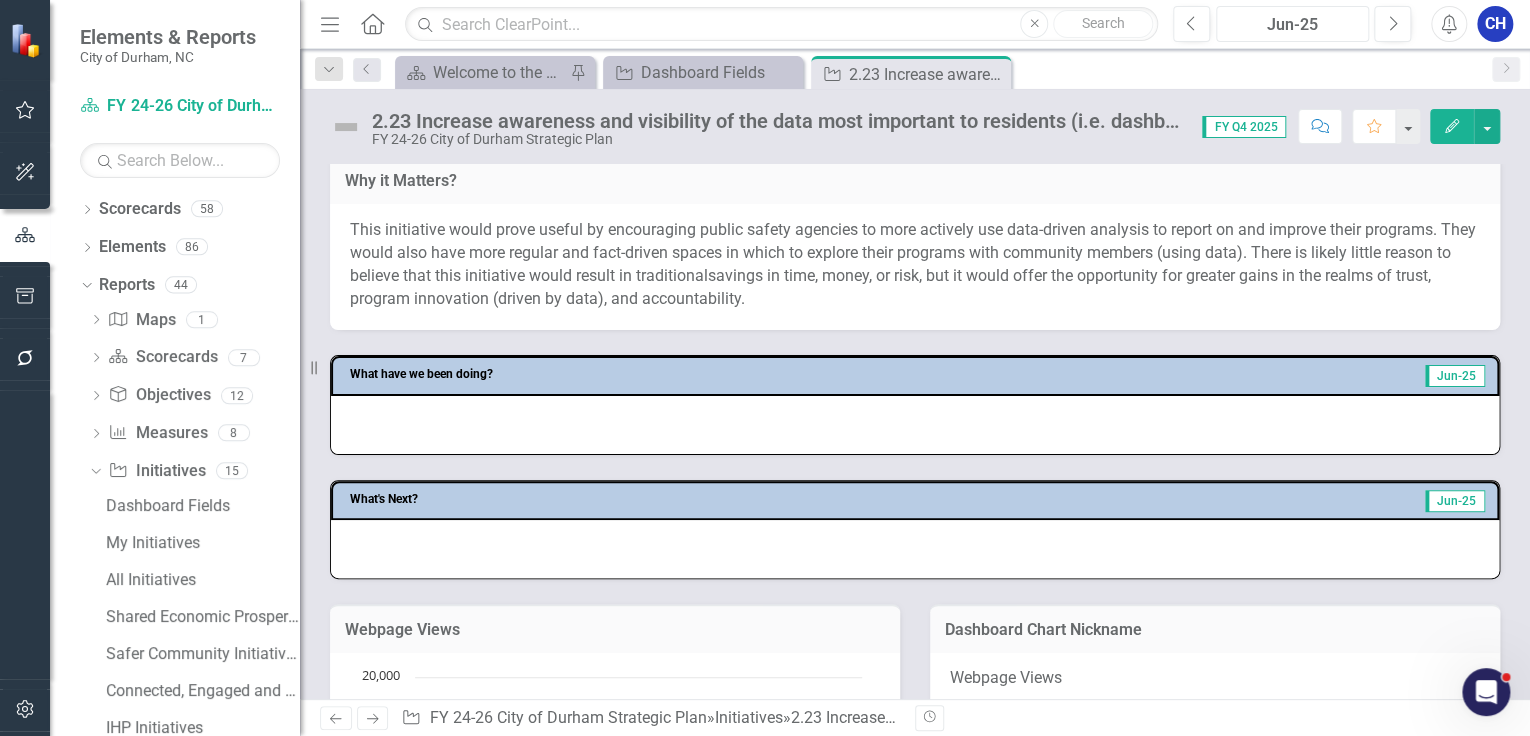 click on "Jun-25" at bounding box center [1292, 25] 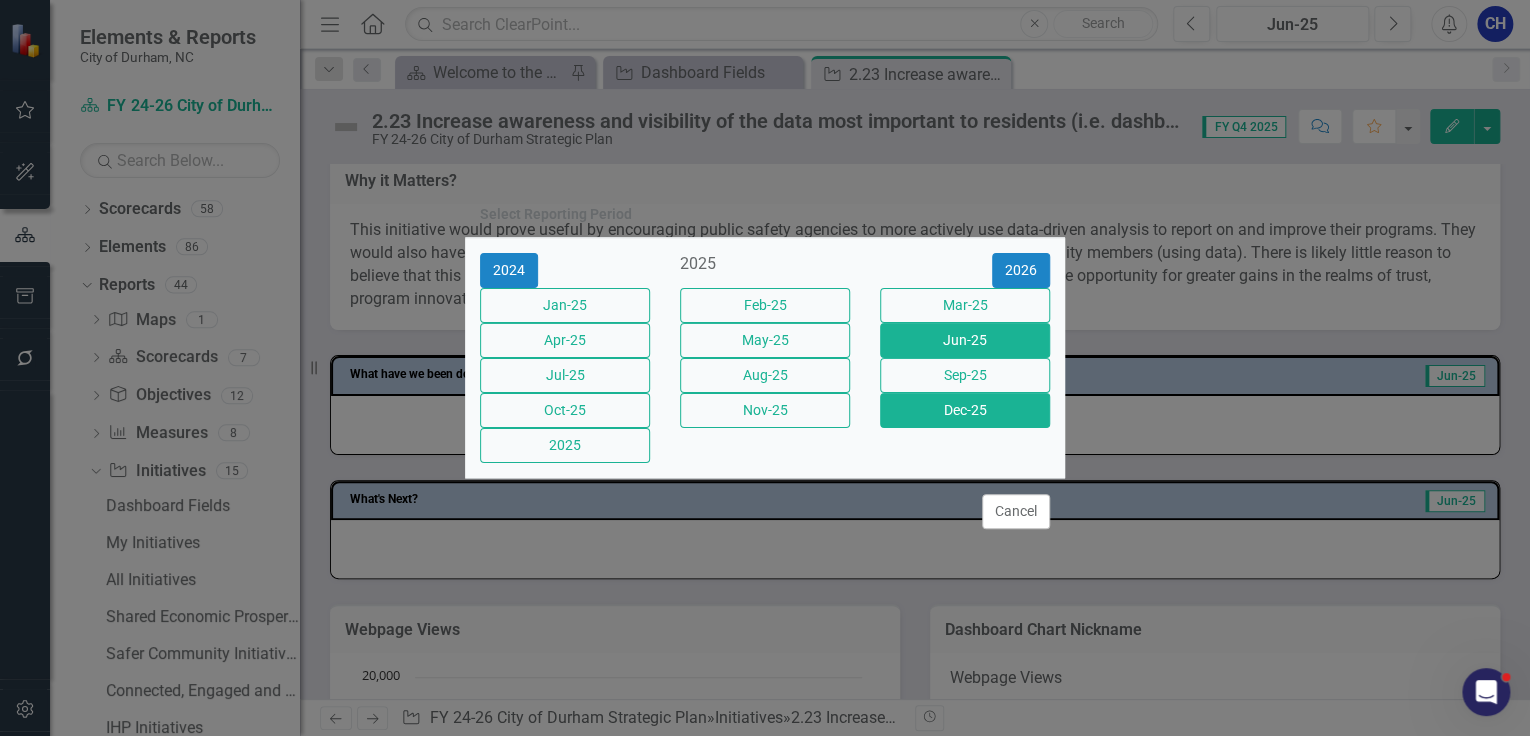 click on "Dec-25" at bounding box center (965, 410) 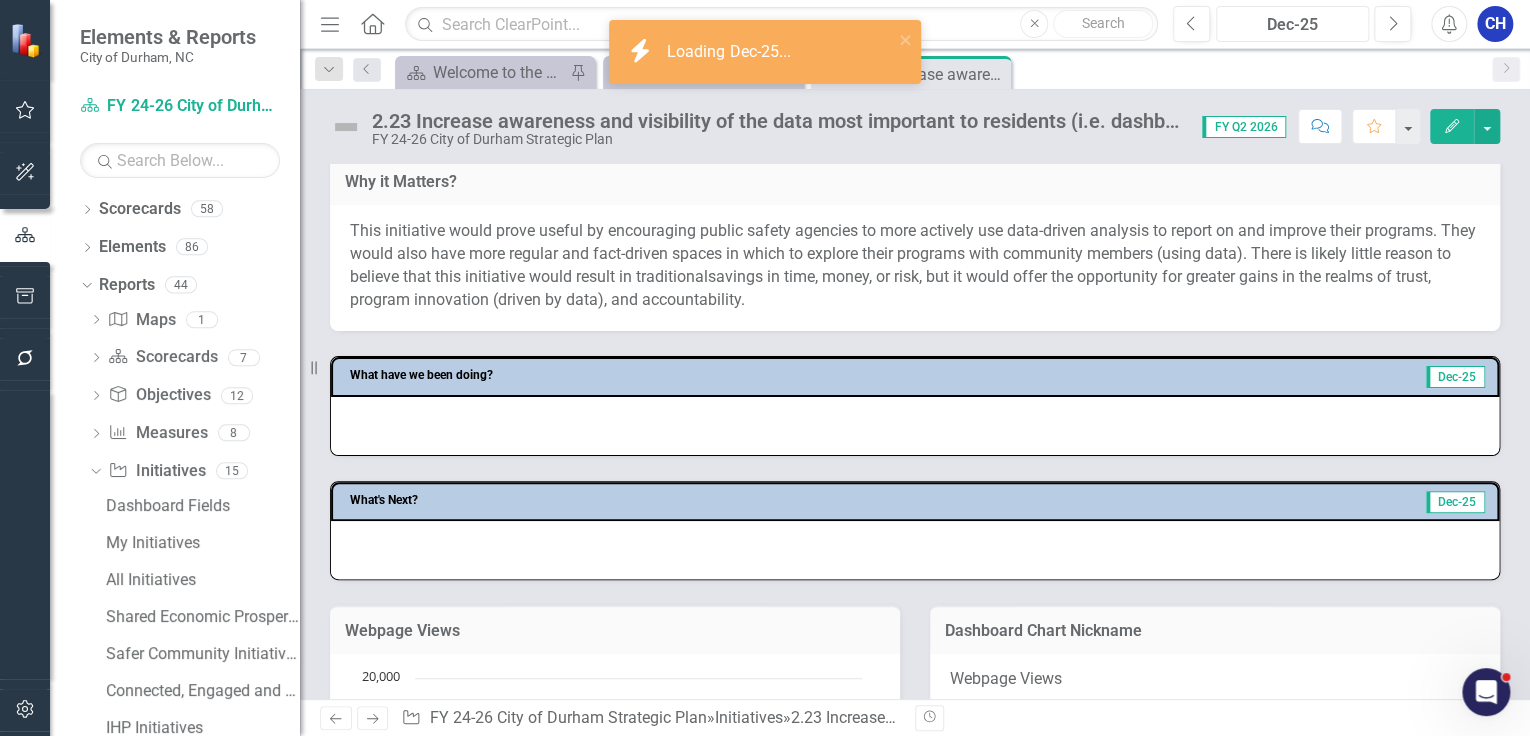 scroll, scrollTop: 560, scrollLeft: 0, axis: vertical 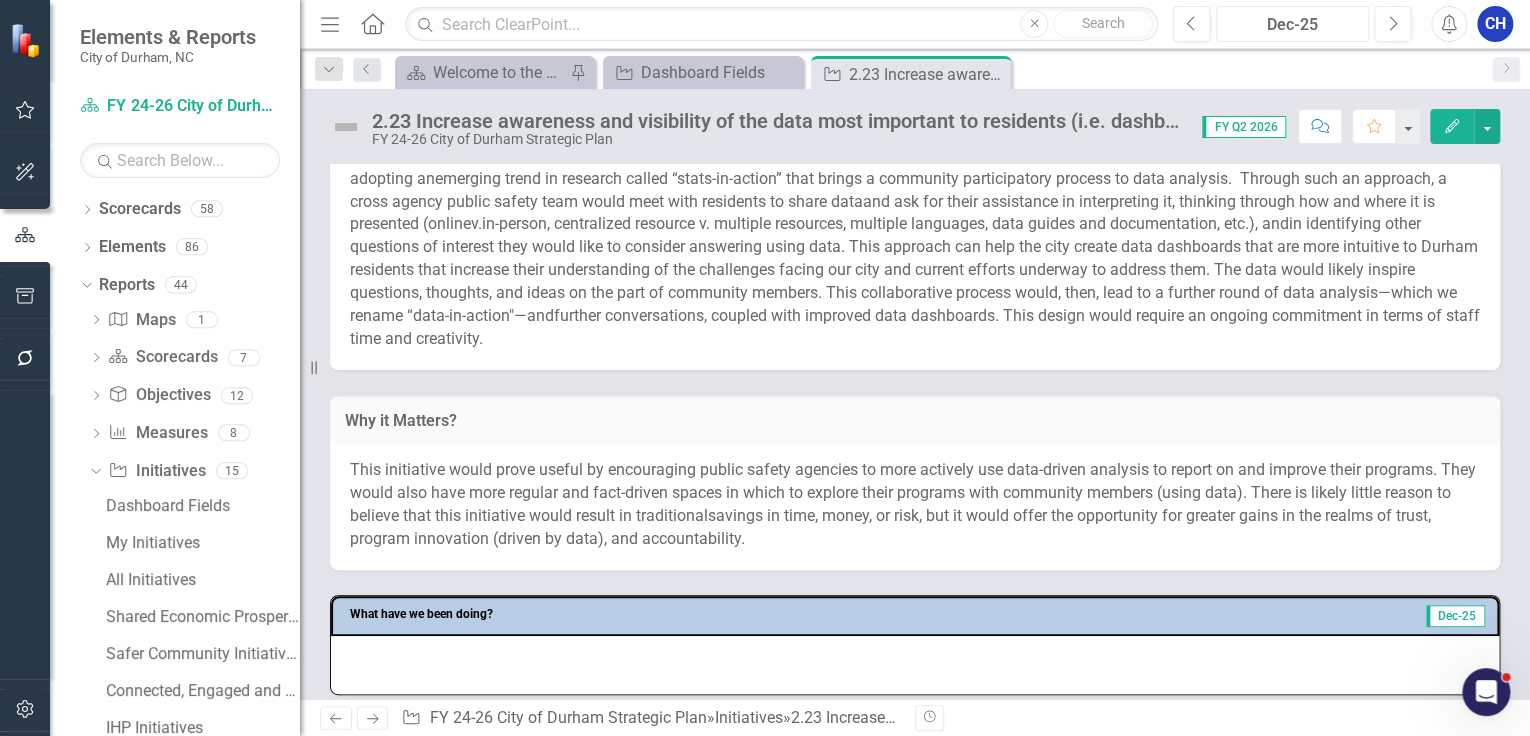 click on "Dec-25" at bounding box center [1292, 25] 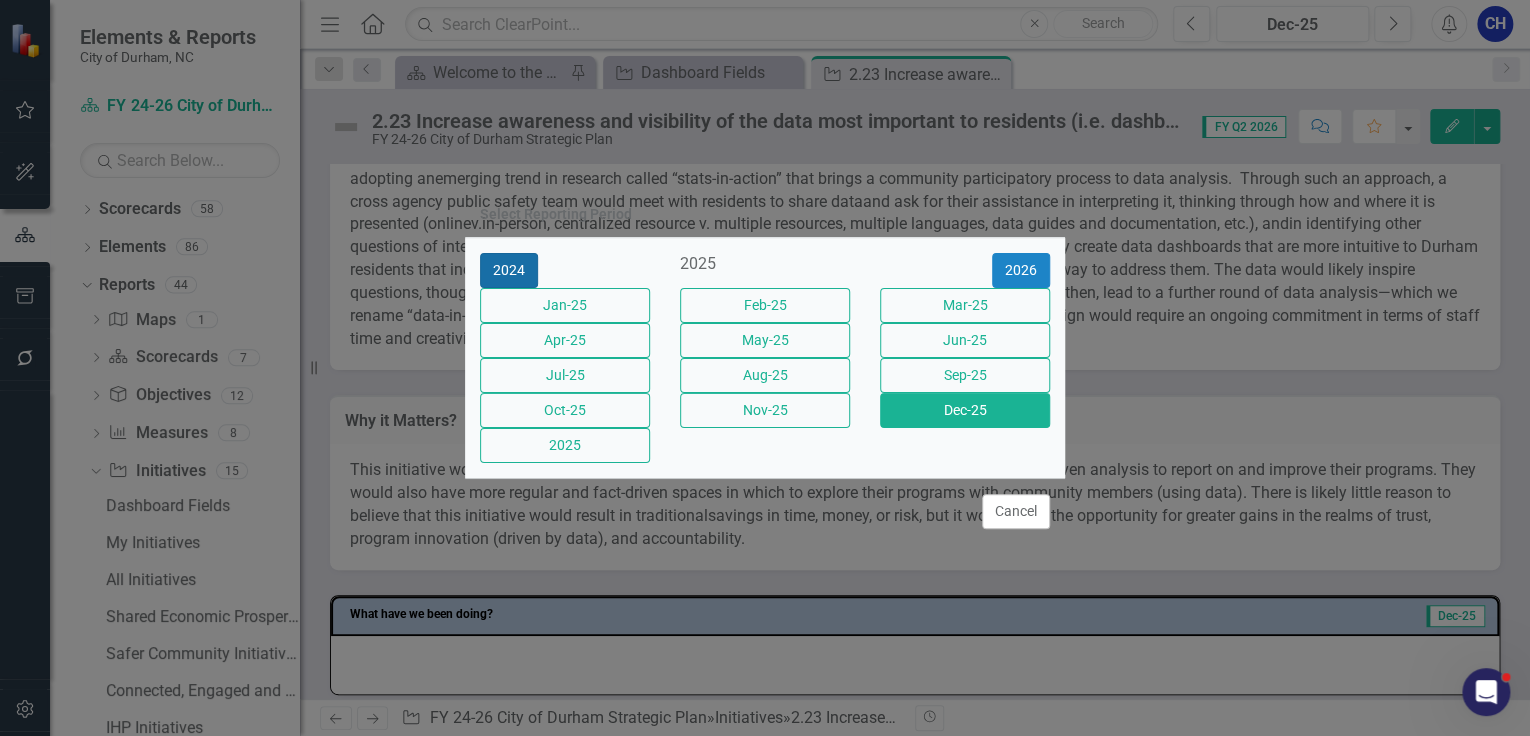 click on "2024" at bounding box center [509, 270] 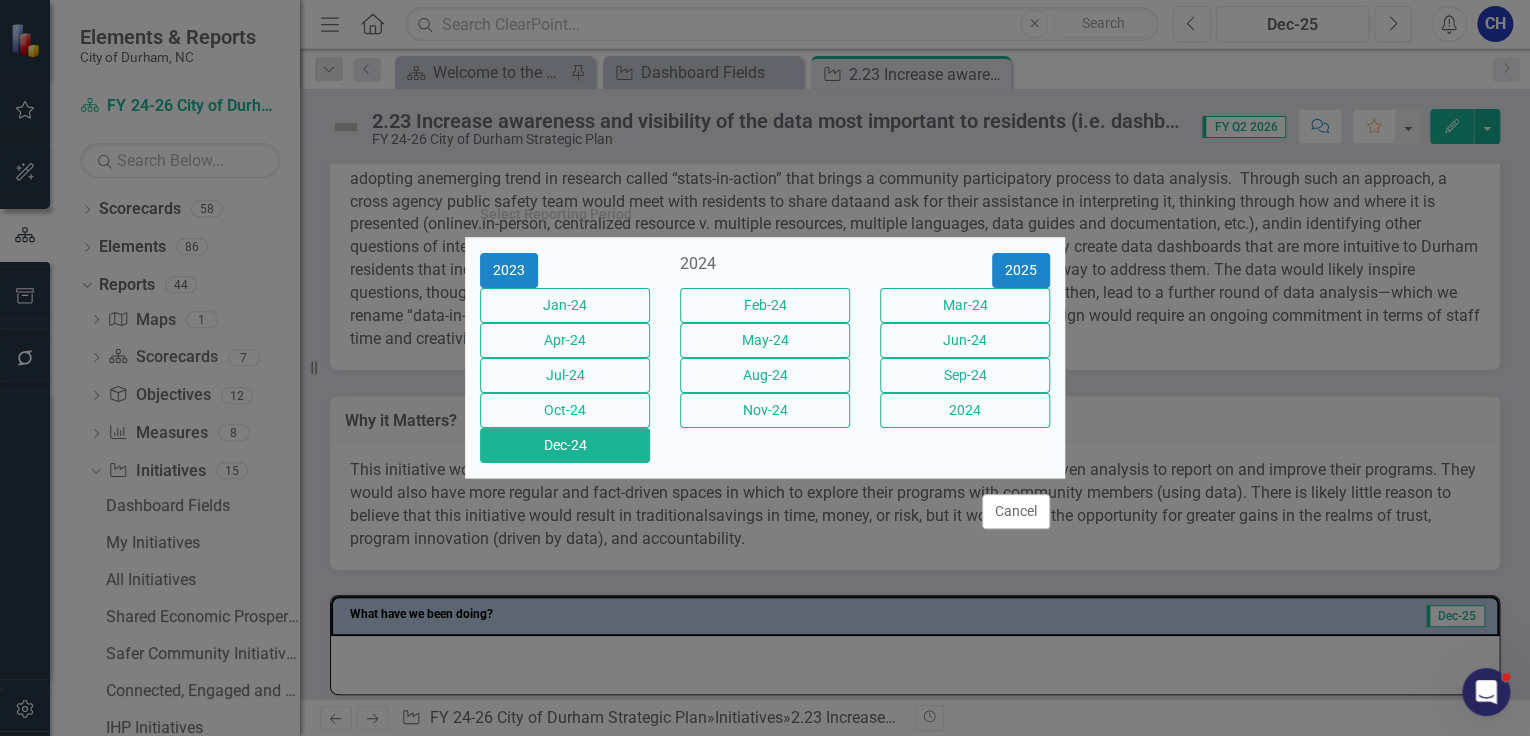 click on "Dec-24" at bounding box center [565, 445] 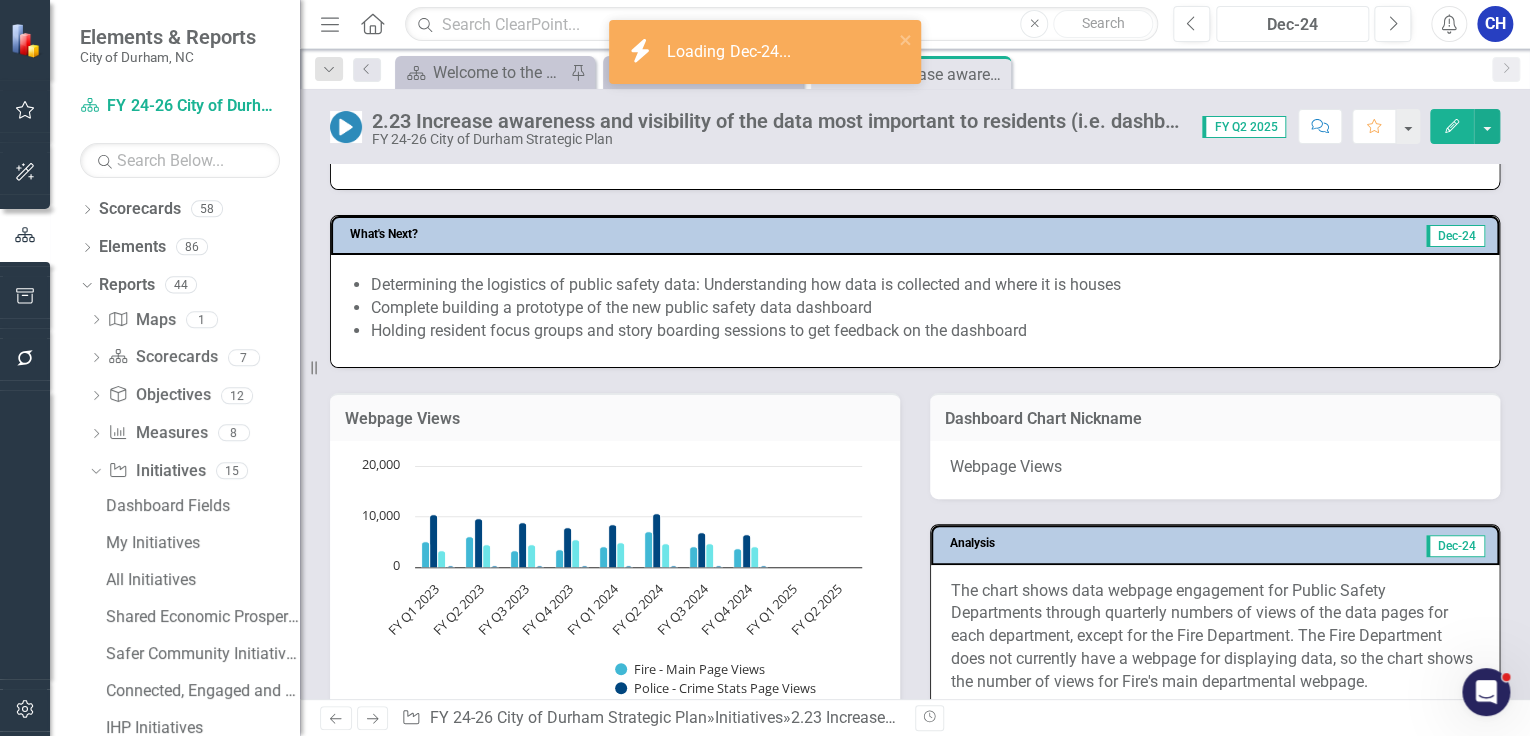 scroll, scrollTop: 1120, scrollLeft: 0, axis: vertical 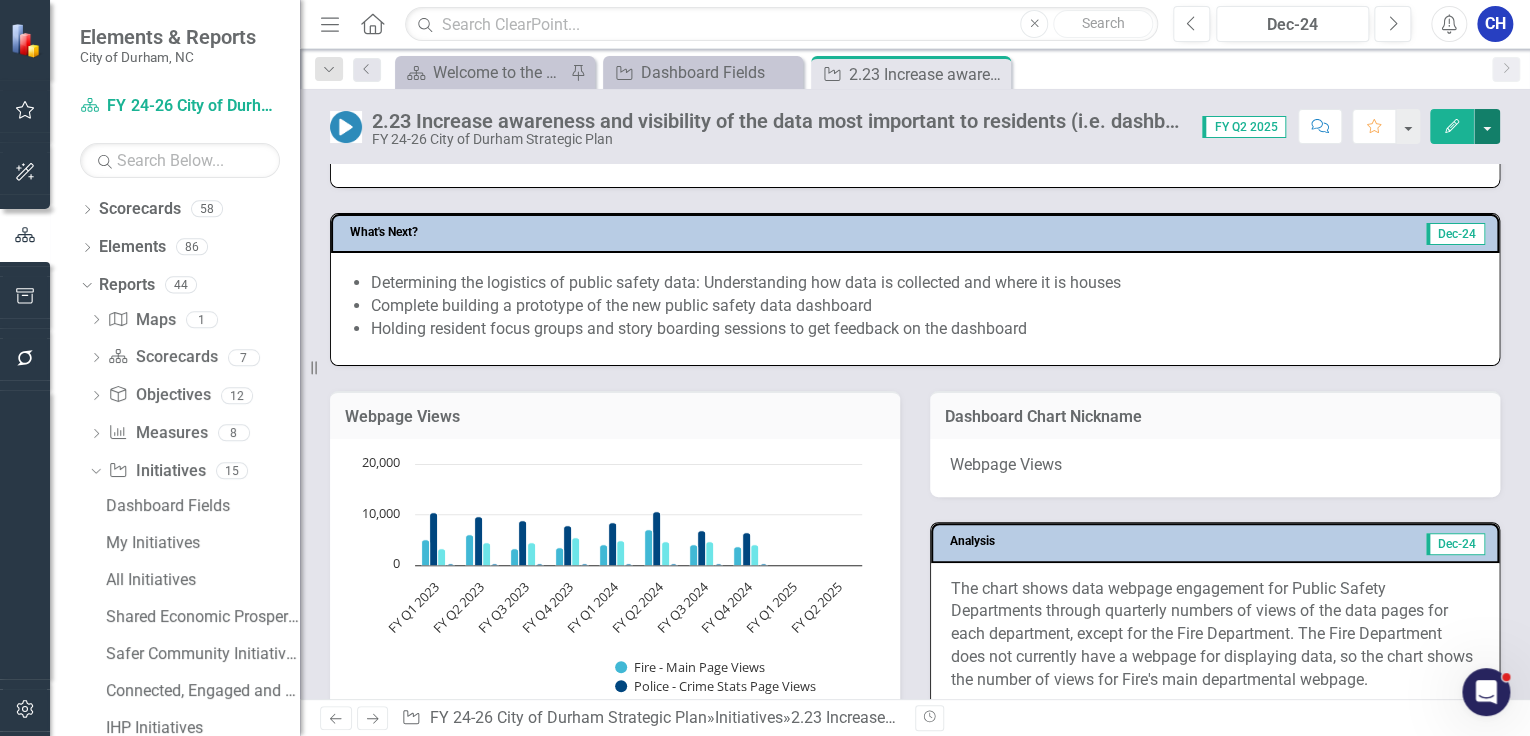 click at bounding box center [1487, 126] 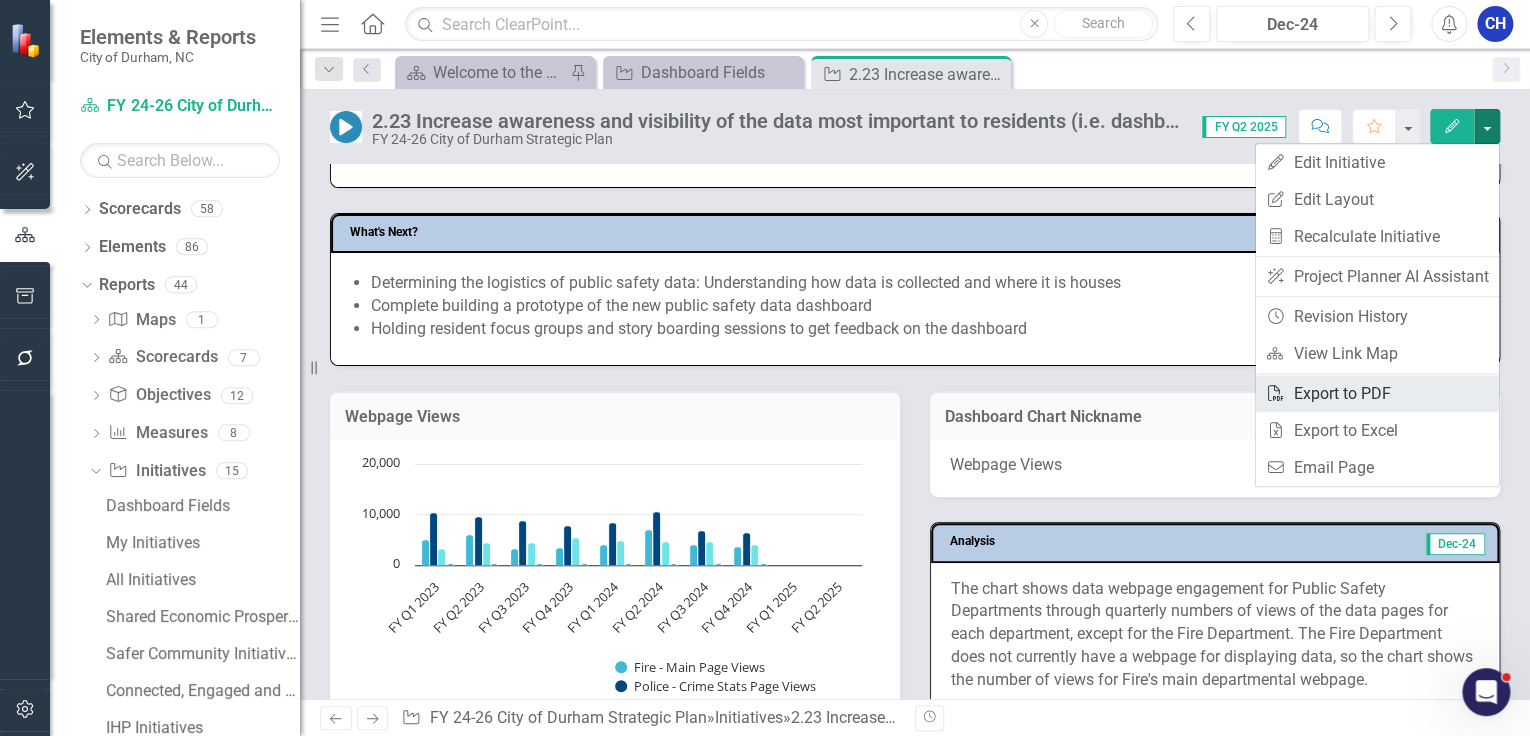 click on "PDF Export to PDF" at bounding box center [1377, 393] 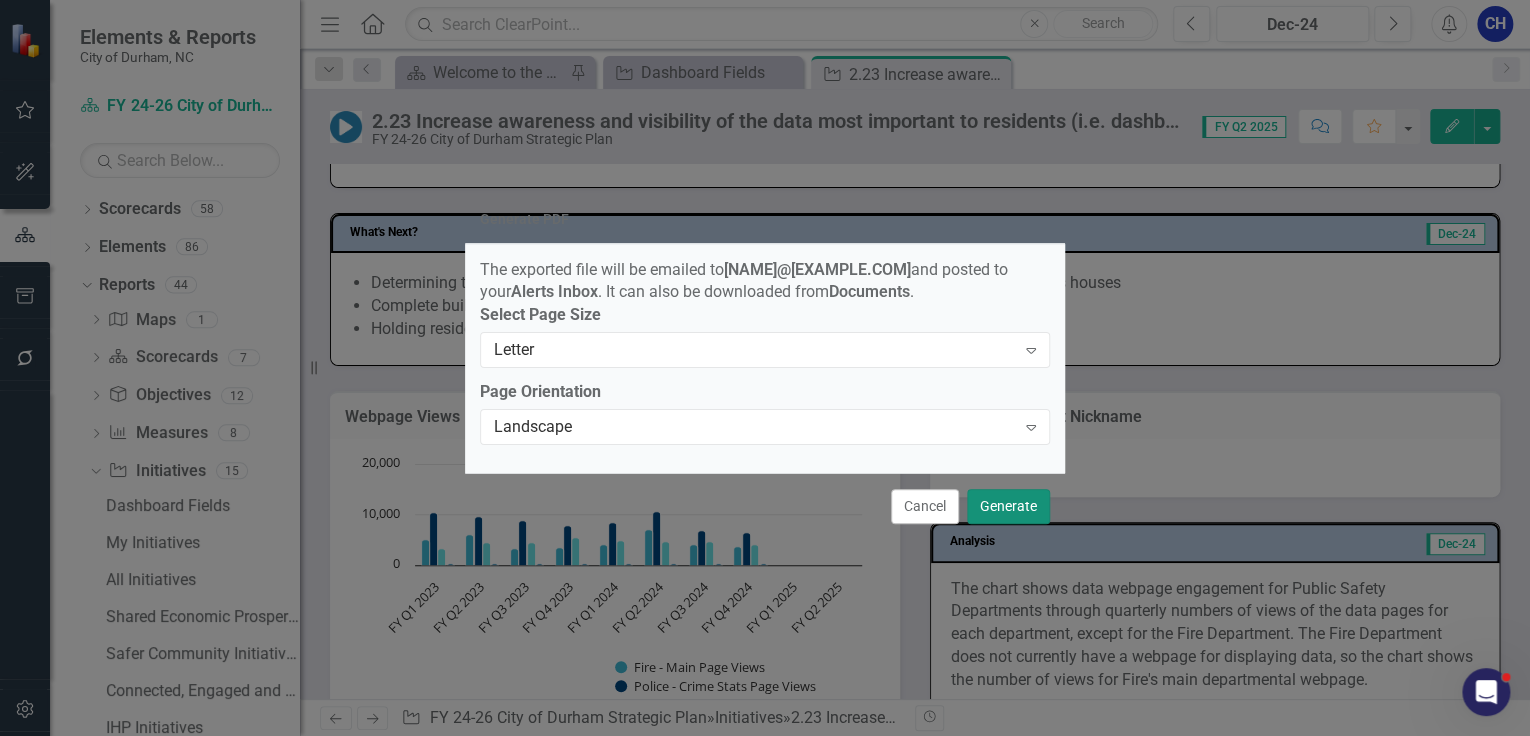click on "Generate" at bounding box center (1008, 506) 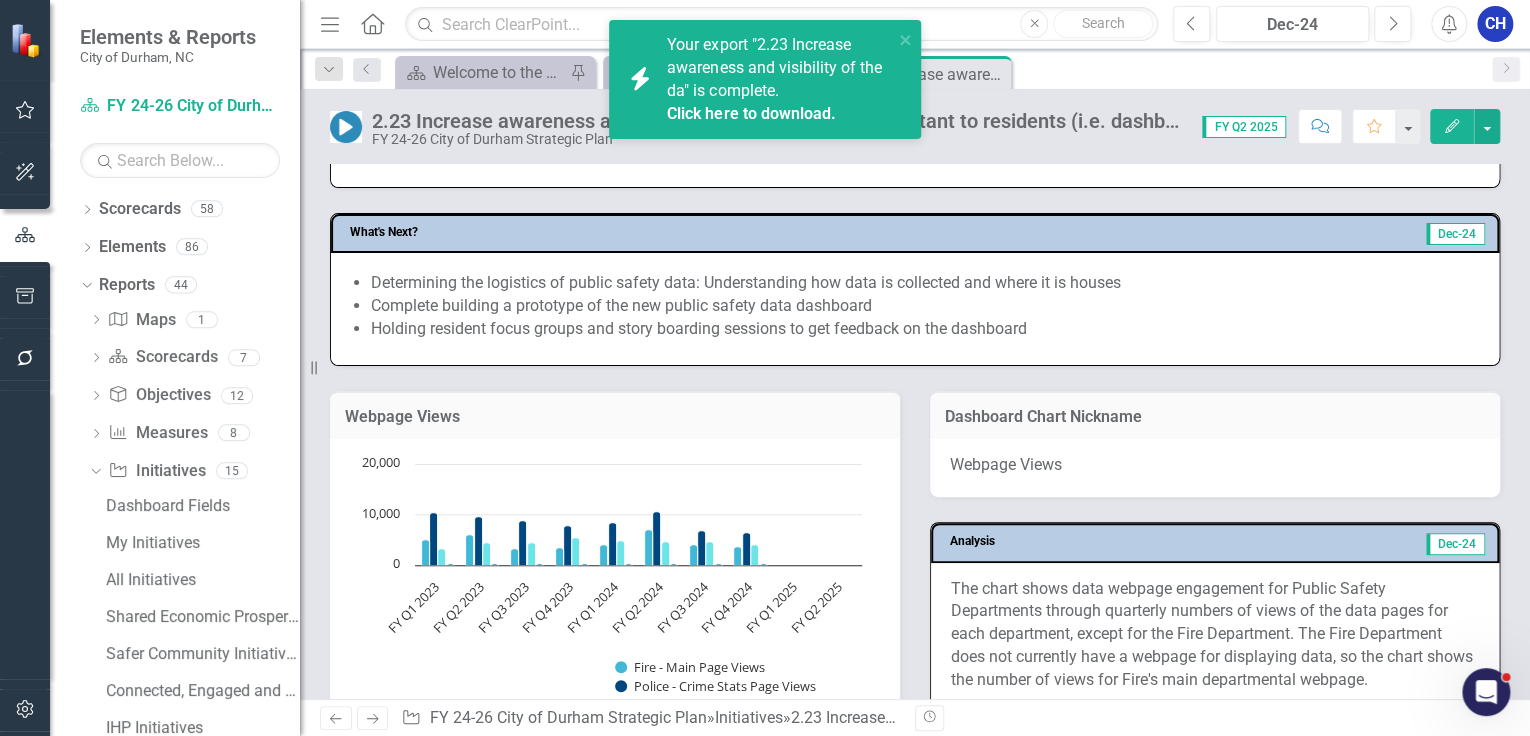 click on "Click here to download." at bounding box center (751, 113) 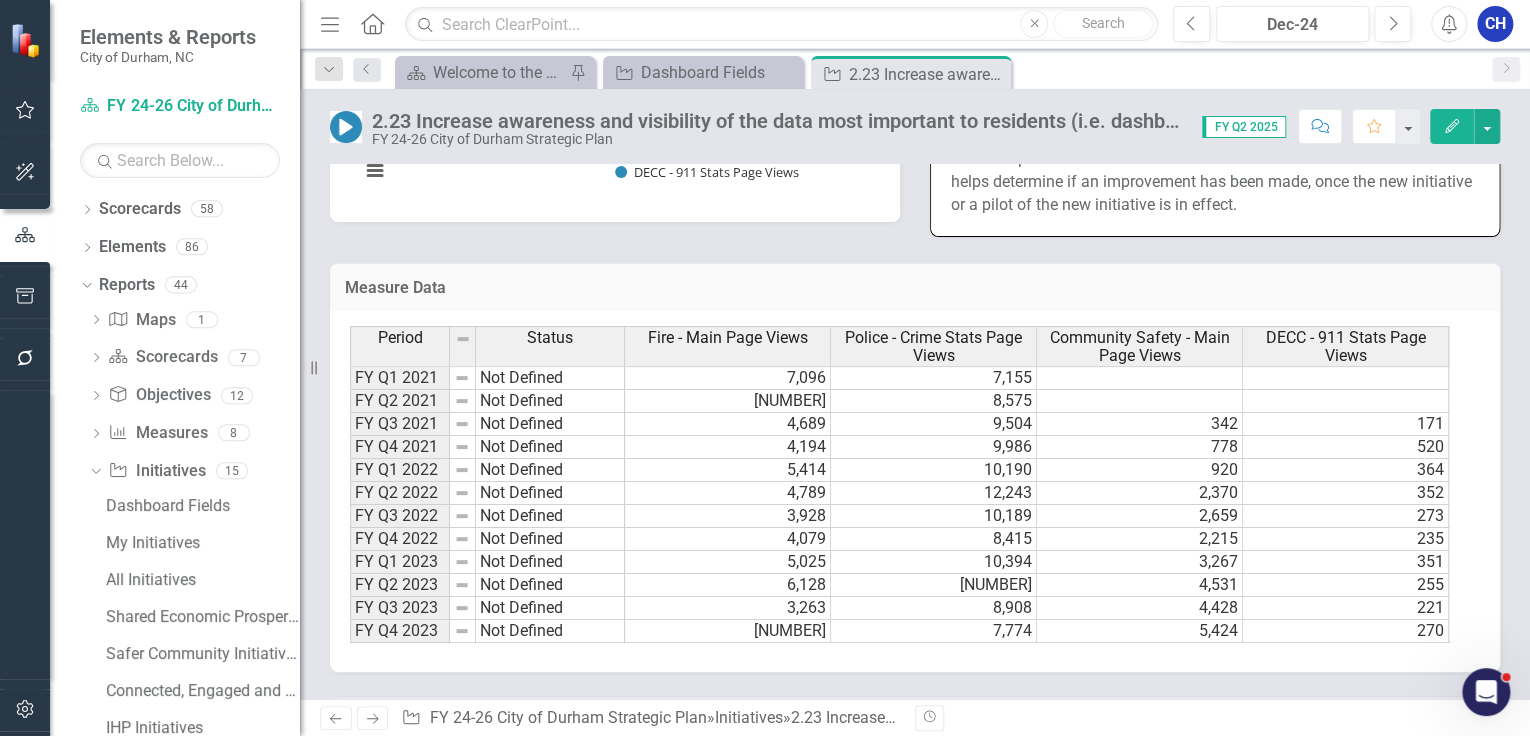 scroll, scrollTop: 1680, scrollLeft: 0, axis: vertical 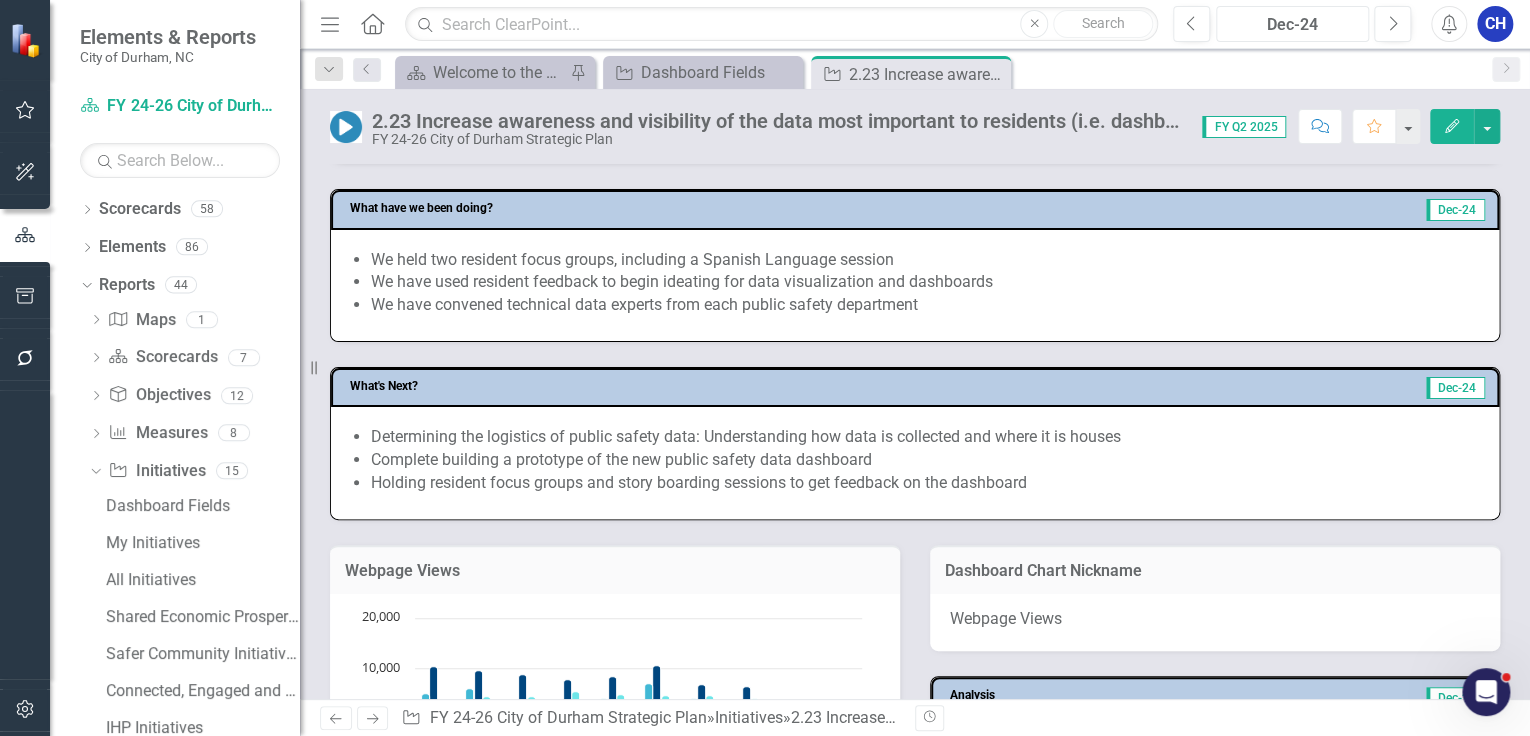 click on "Dec-24" at bounding box center [1292, 25] 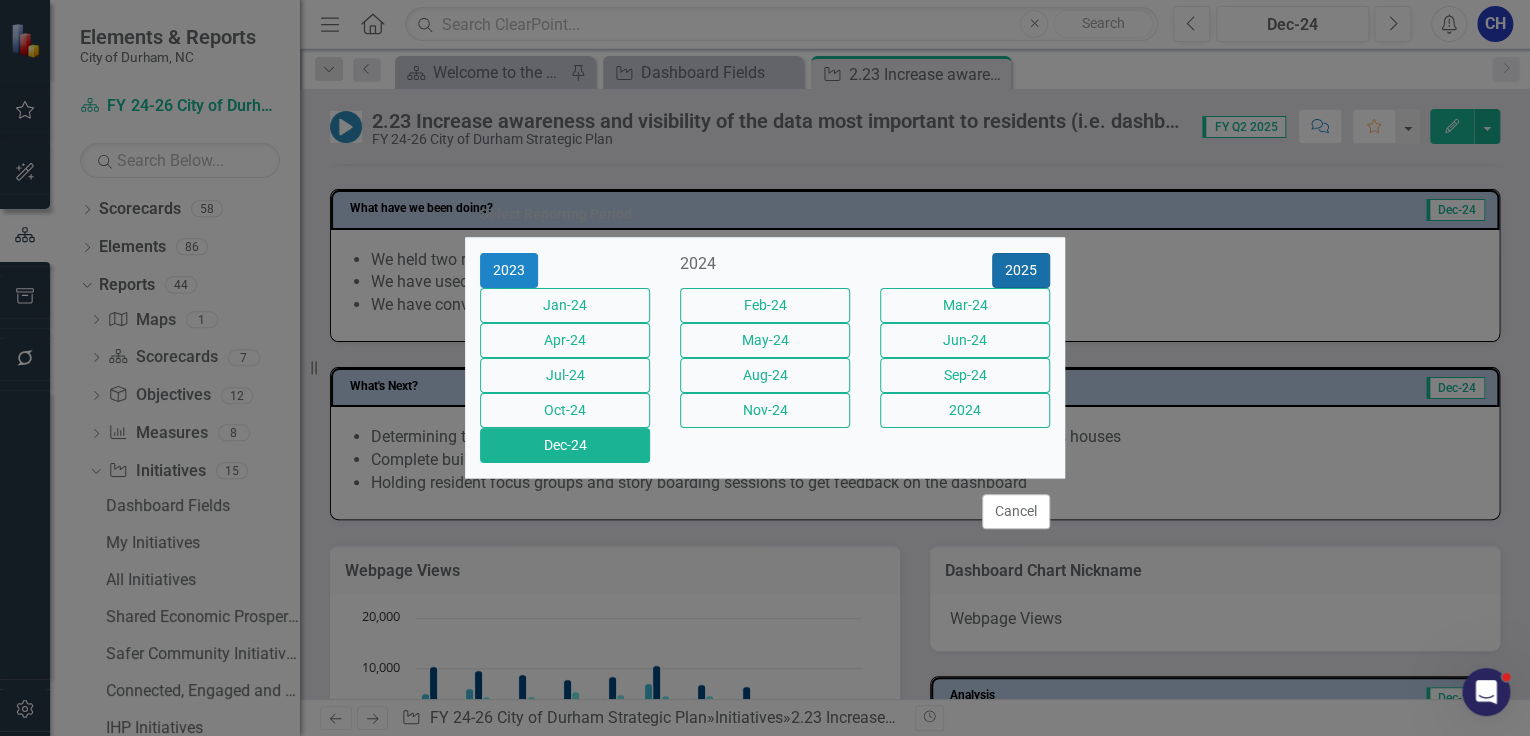 click on "2025" at bounding box center (1021, 270) 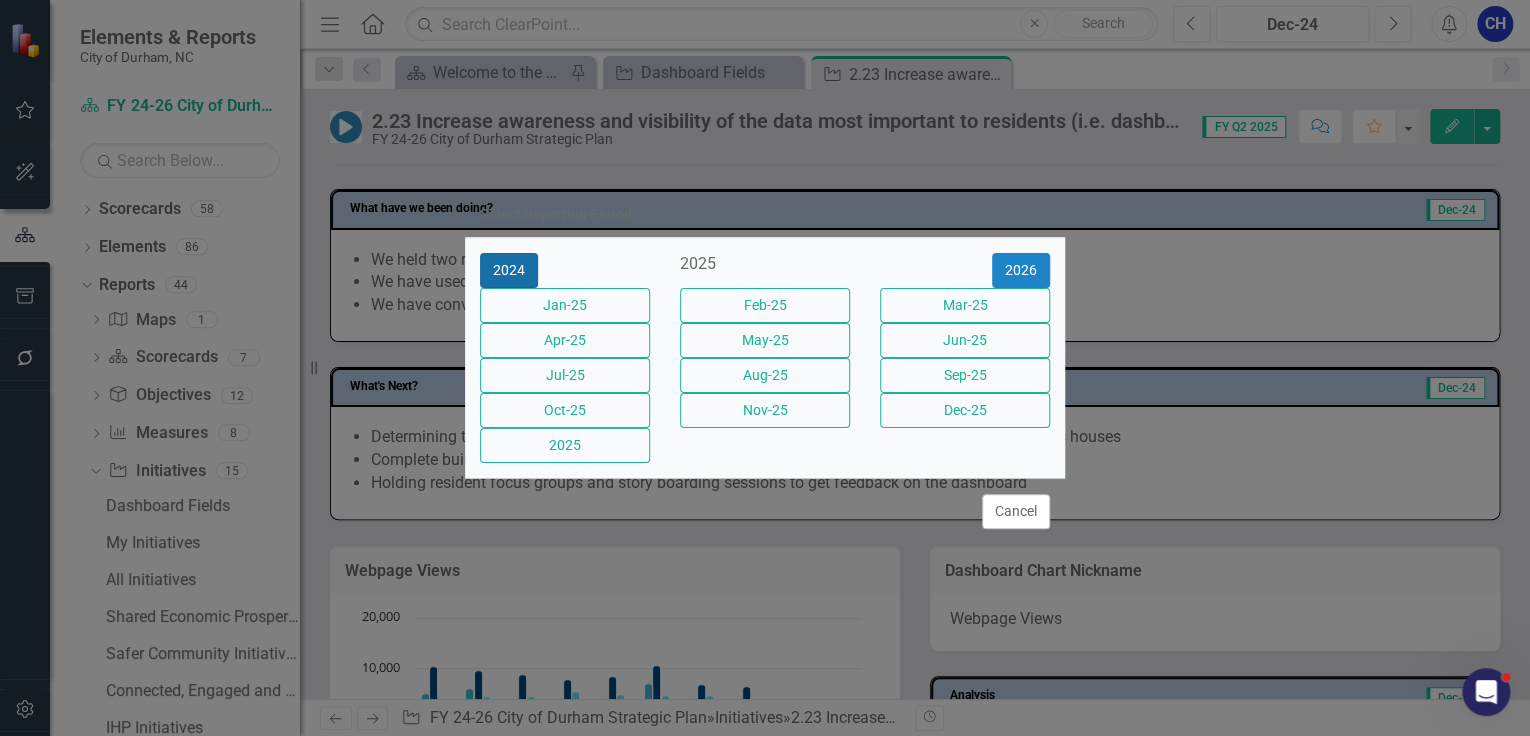 click on "2024" at bounding box center (509, 270) 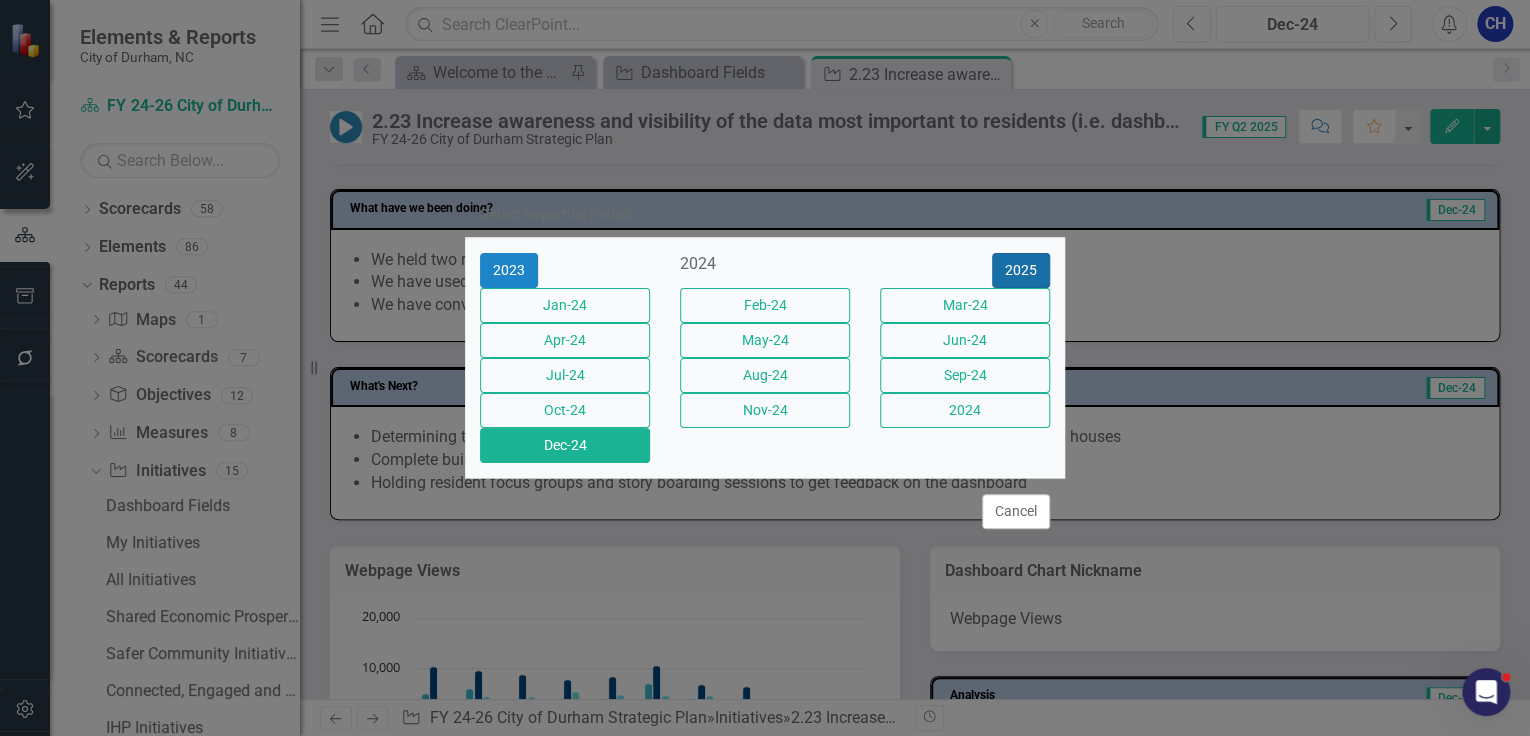 click on "2025" at bounding box center [1021, 270] 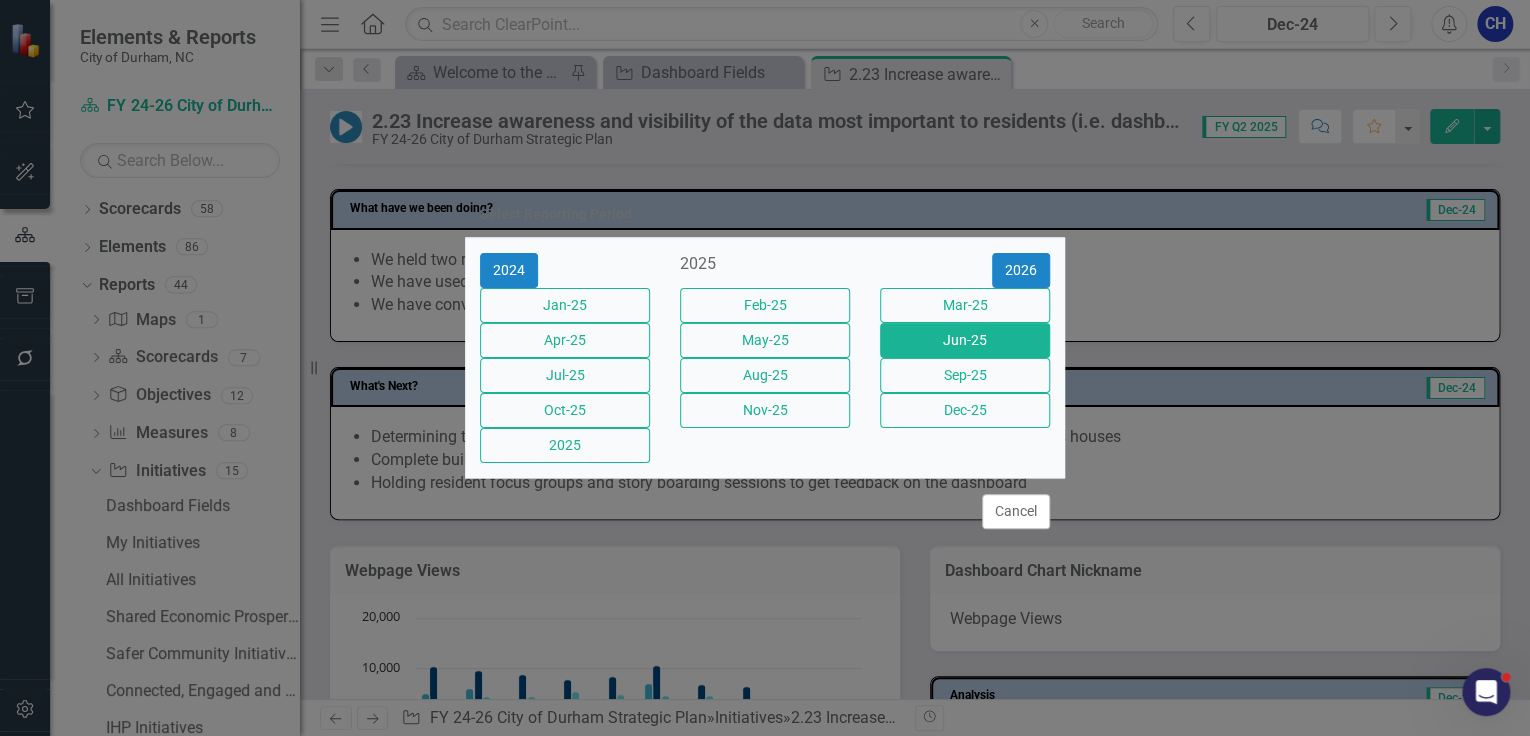 click on "Jun-25" at bounding box center (965, 340) 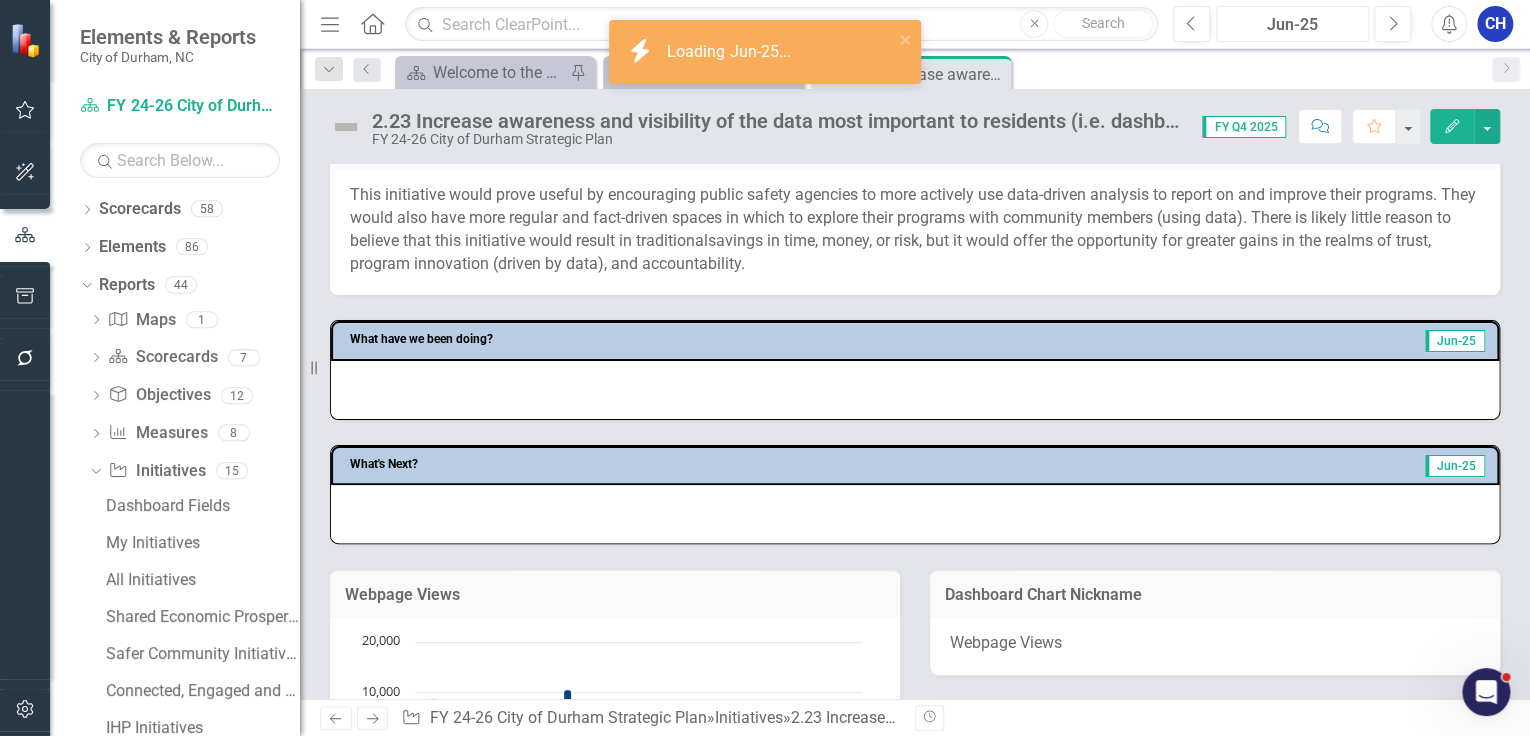 scroll, scrollTop: 960, scrollLeft: 0, axis: vertical 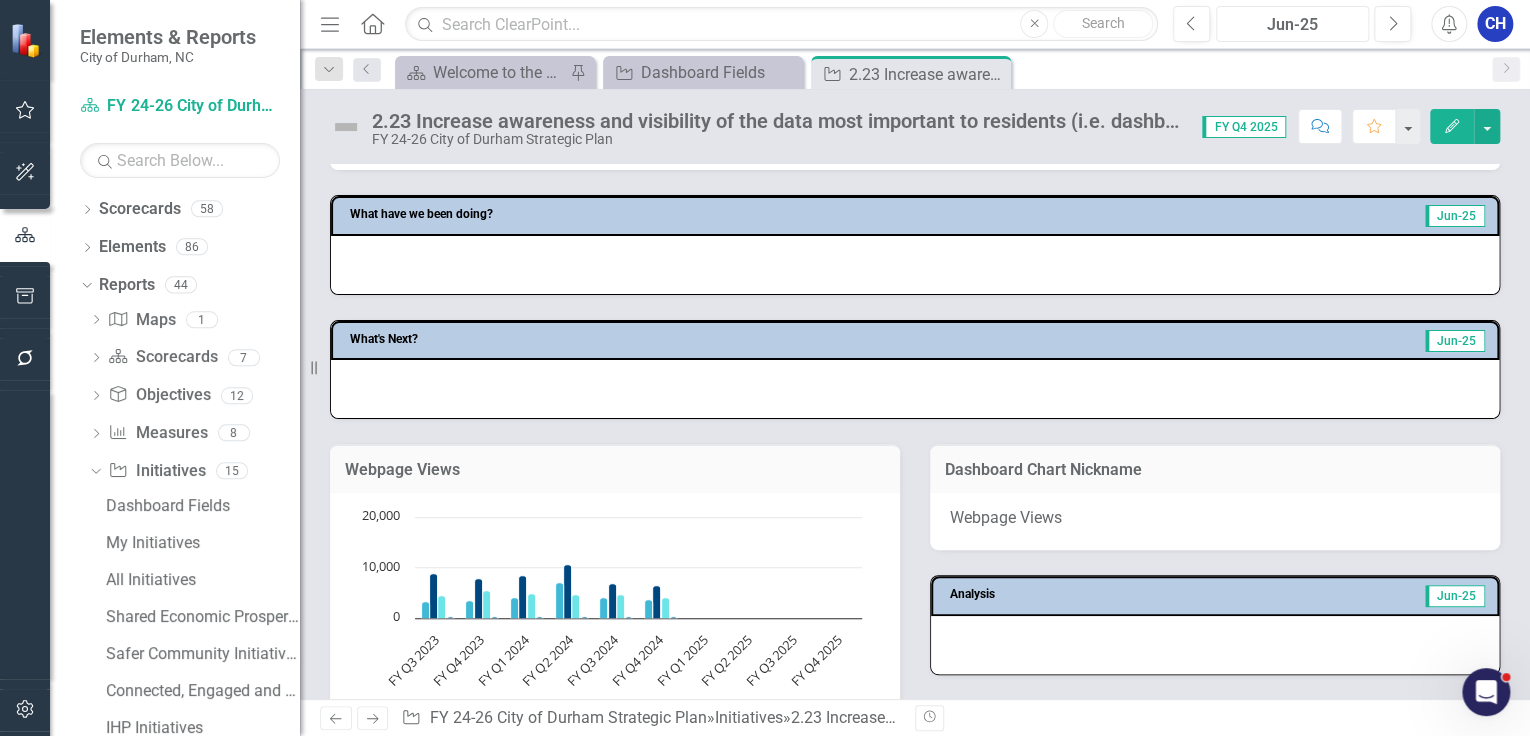 click on "Jun-25" at bounding box center (1292, 25) 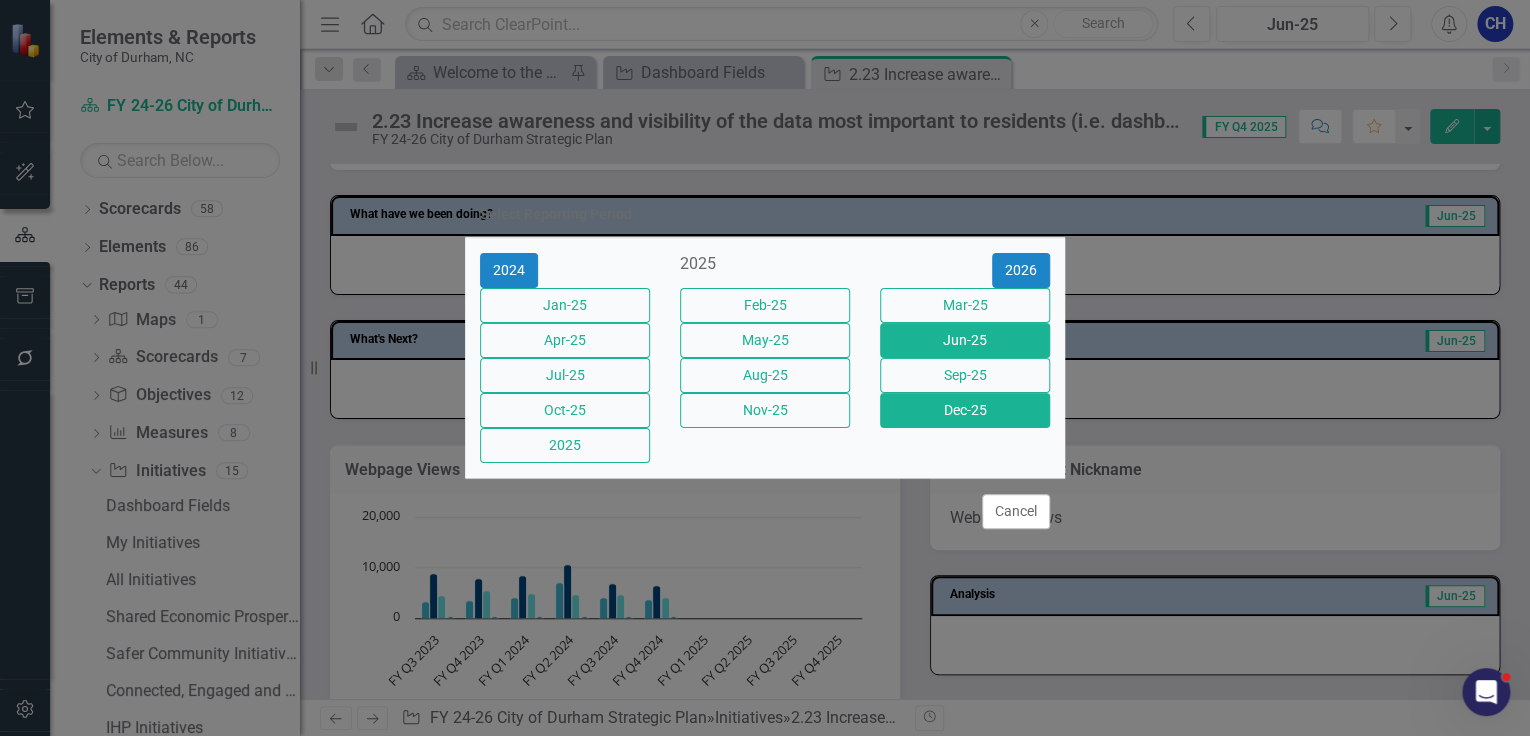 click on "Dec-25" at bounding box center [965, 410] 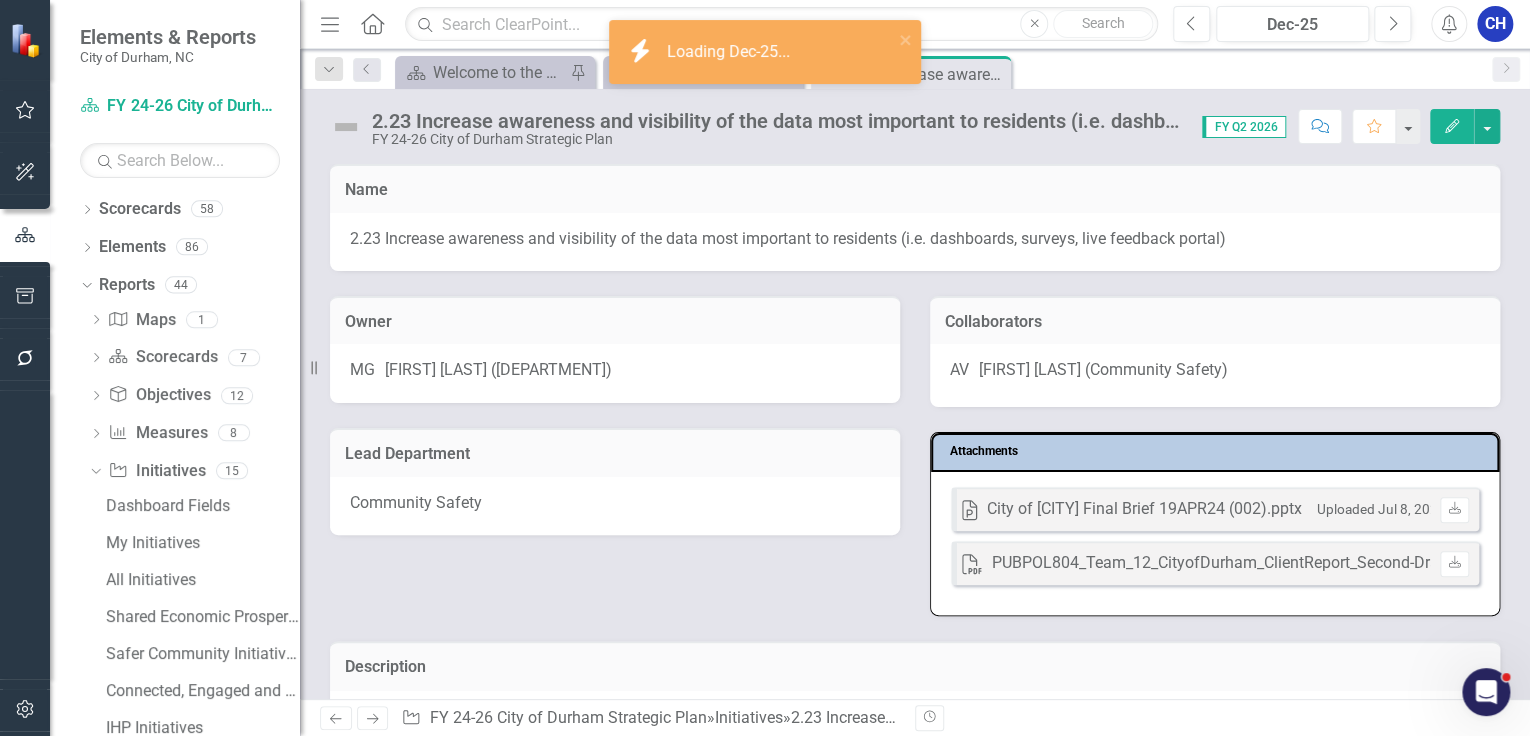 click on "Menu Home Search Close Search Previous Dec-25 Next Alerts CH User Edit Profile Disable Sound Silence Alerts Help Support Center icon.tutorial Show Tutorials Settings System Setup icon.portal Success Portal Logout Log Out" at bounding box center [915, 24] 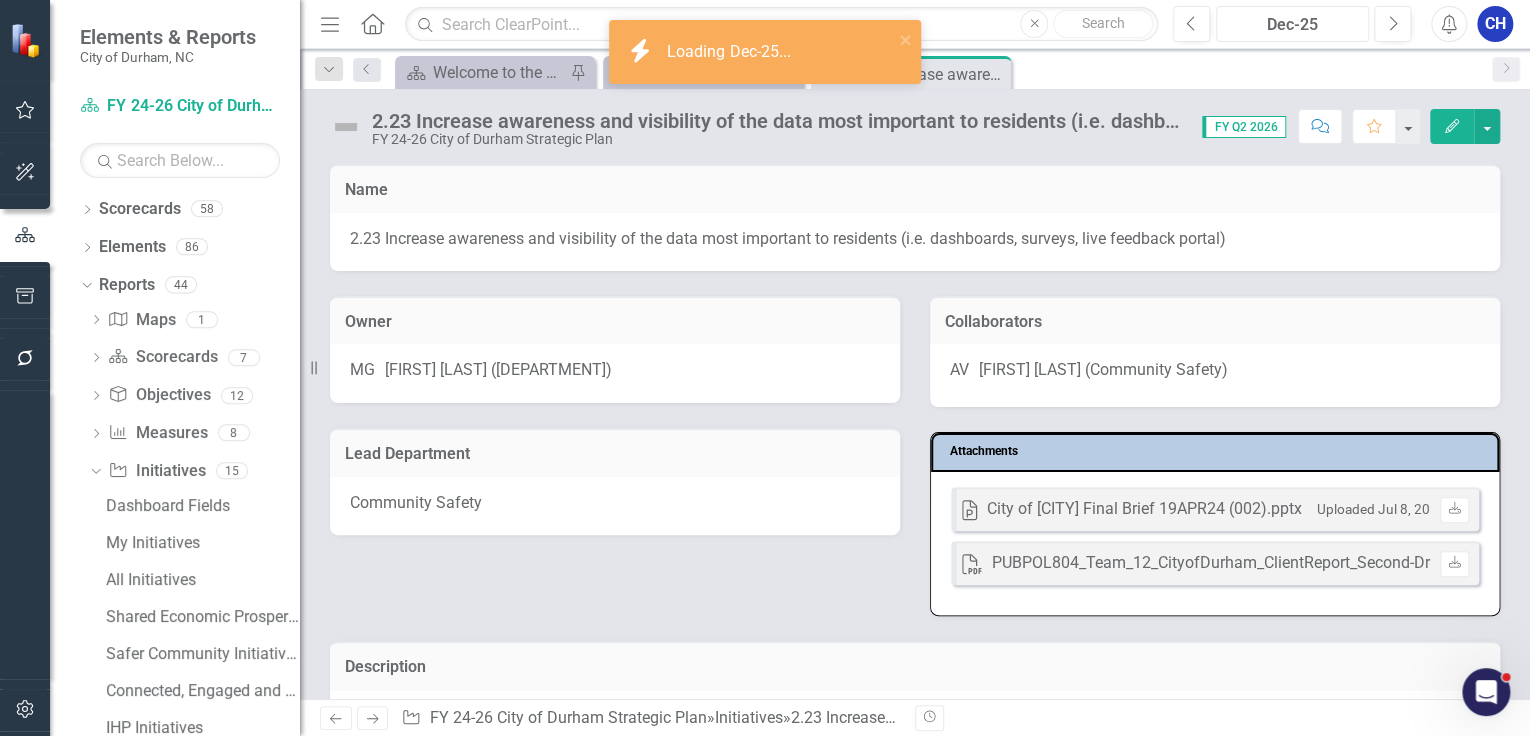 click on "Dec-25" at bounding box center [1292, 25] 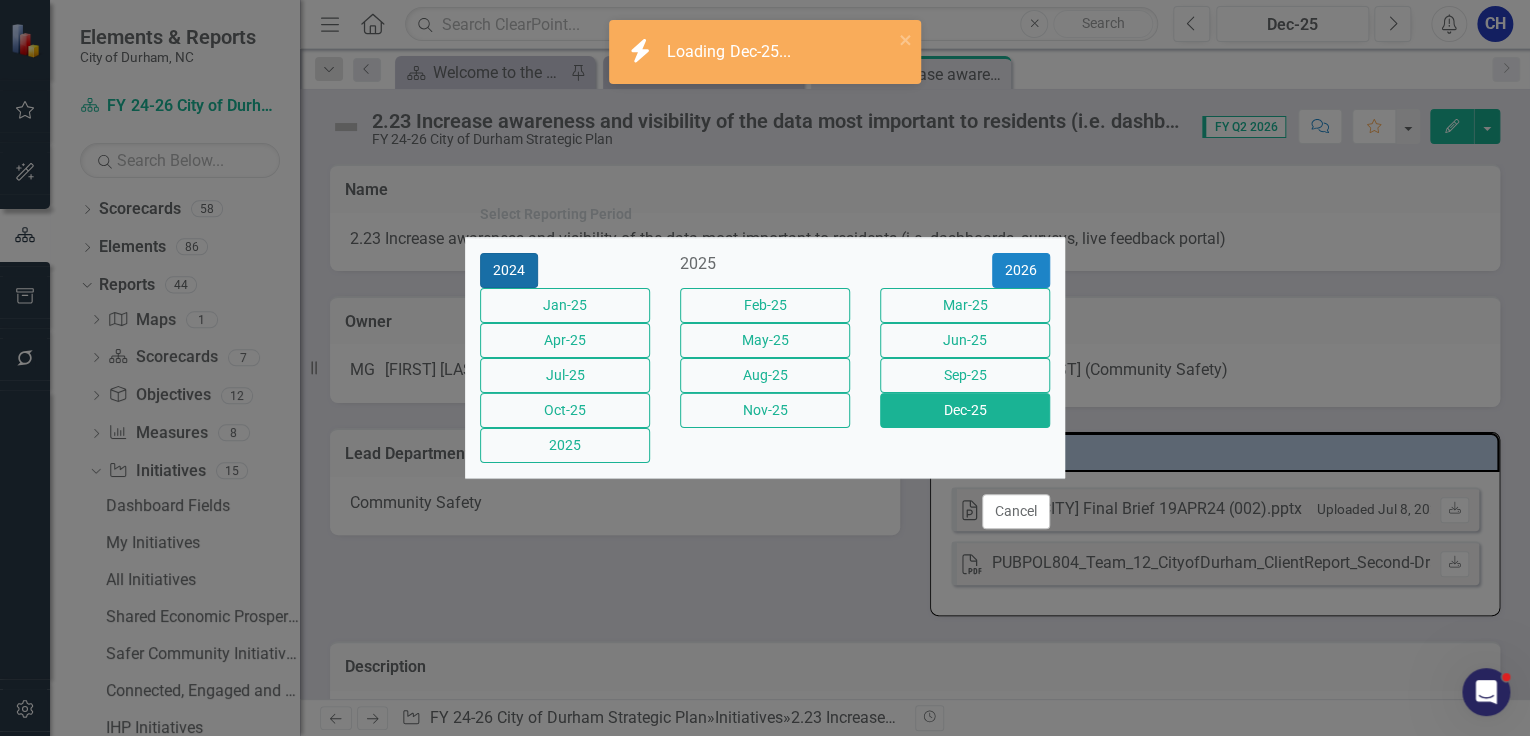 click on "2024" at bounding box center (509, 270) 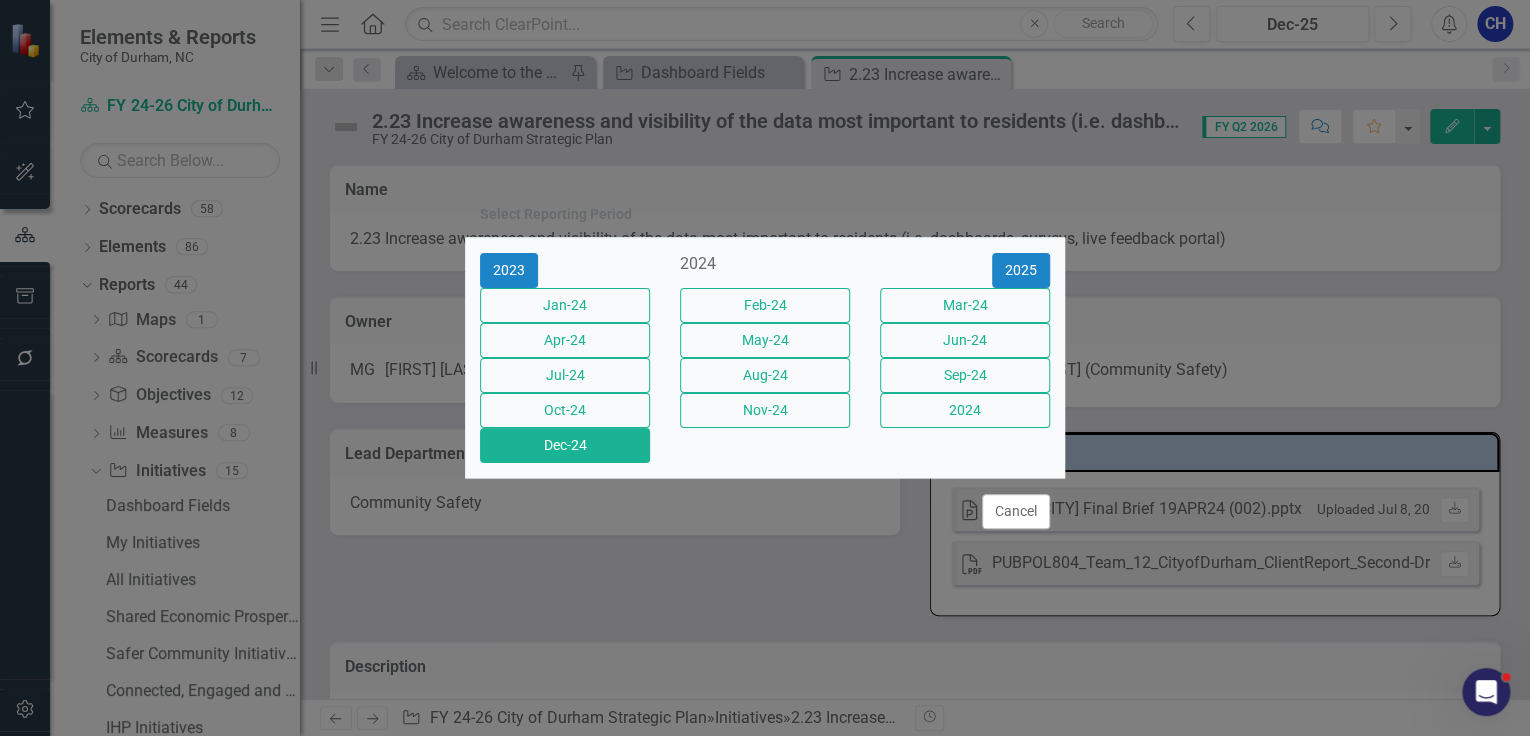 click on "Dec-24" at bounding box center [565, 445] 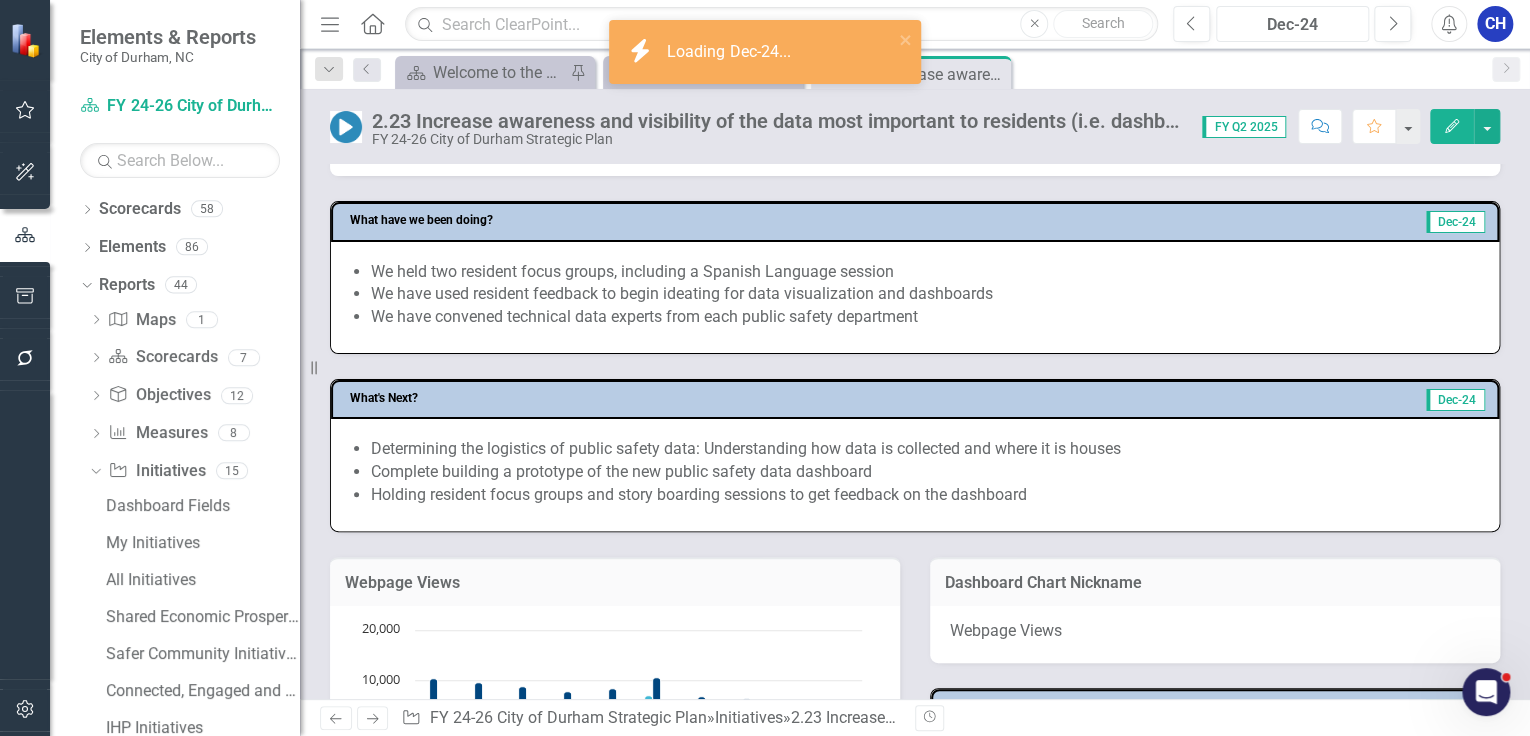 scroll, scrollTop: 960, scrollLeft: 0, axis: vertical 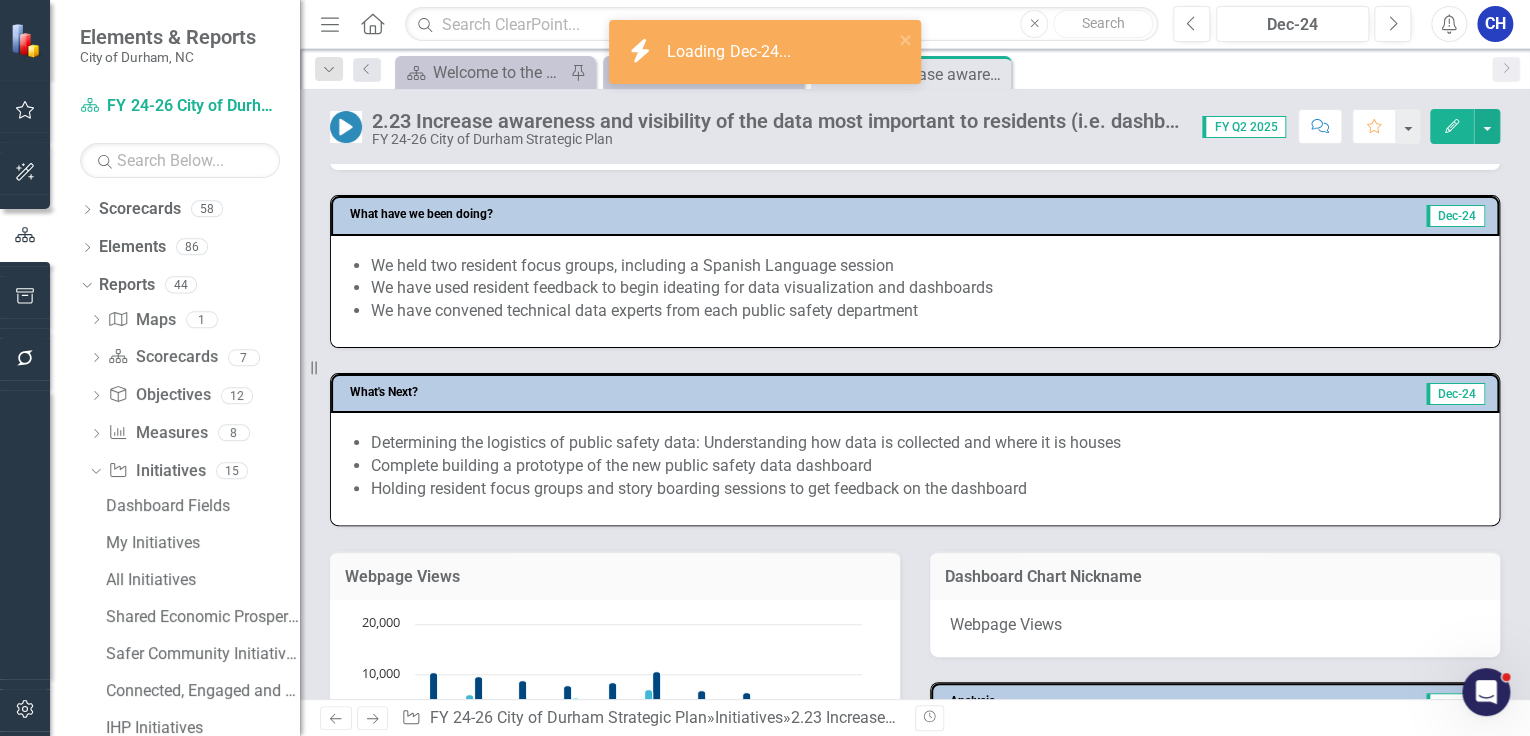 click on "We have convened technical data experts from each public safety department" at bounding box center (925, 311) 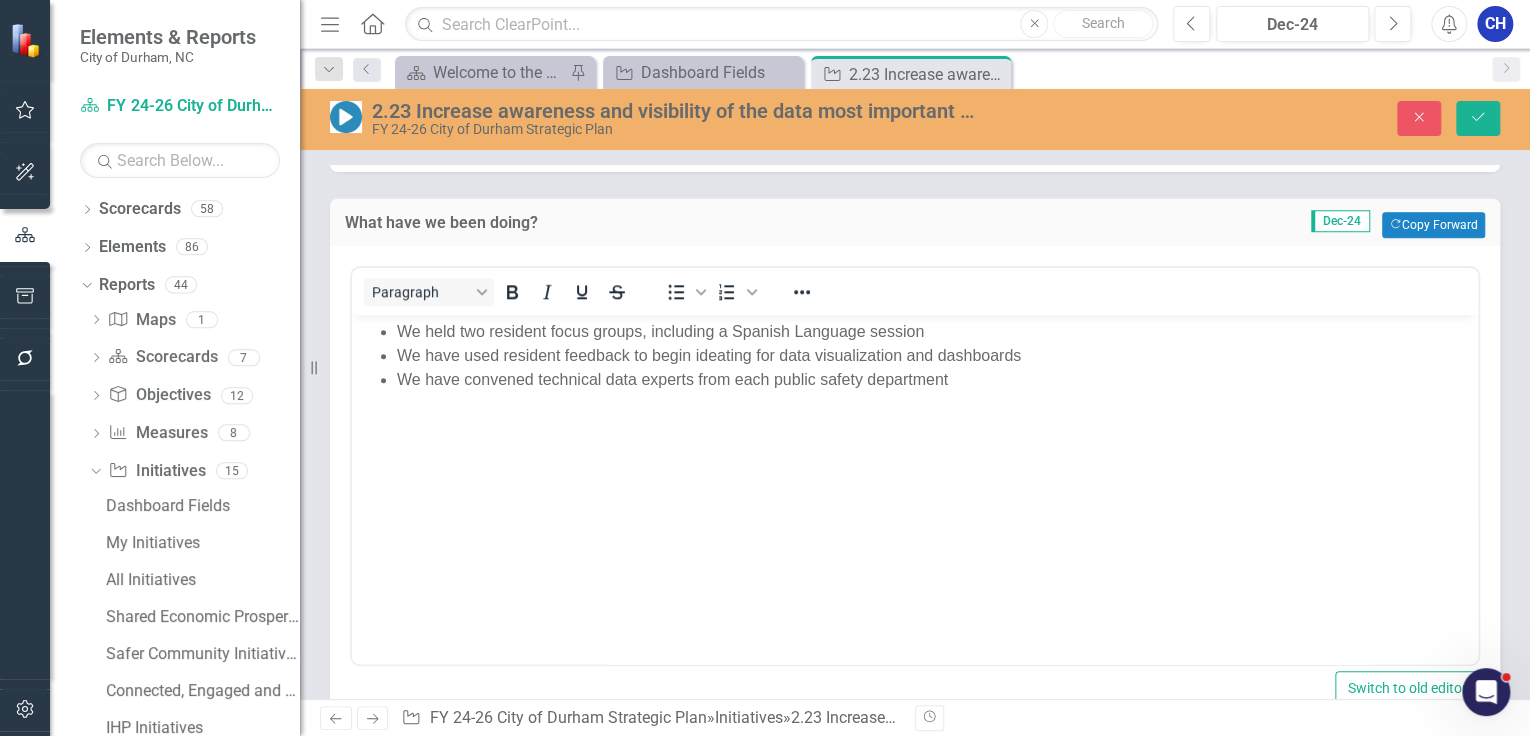 scroll, scrollTop: 0, scrollLeft: 0, axis: both 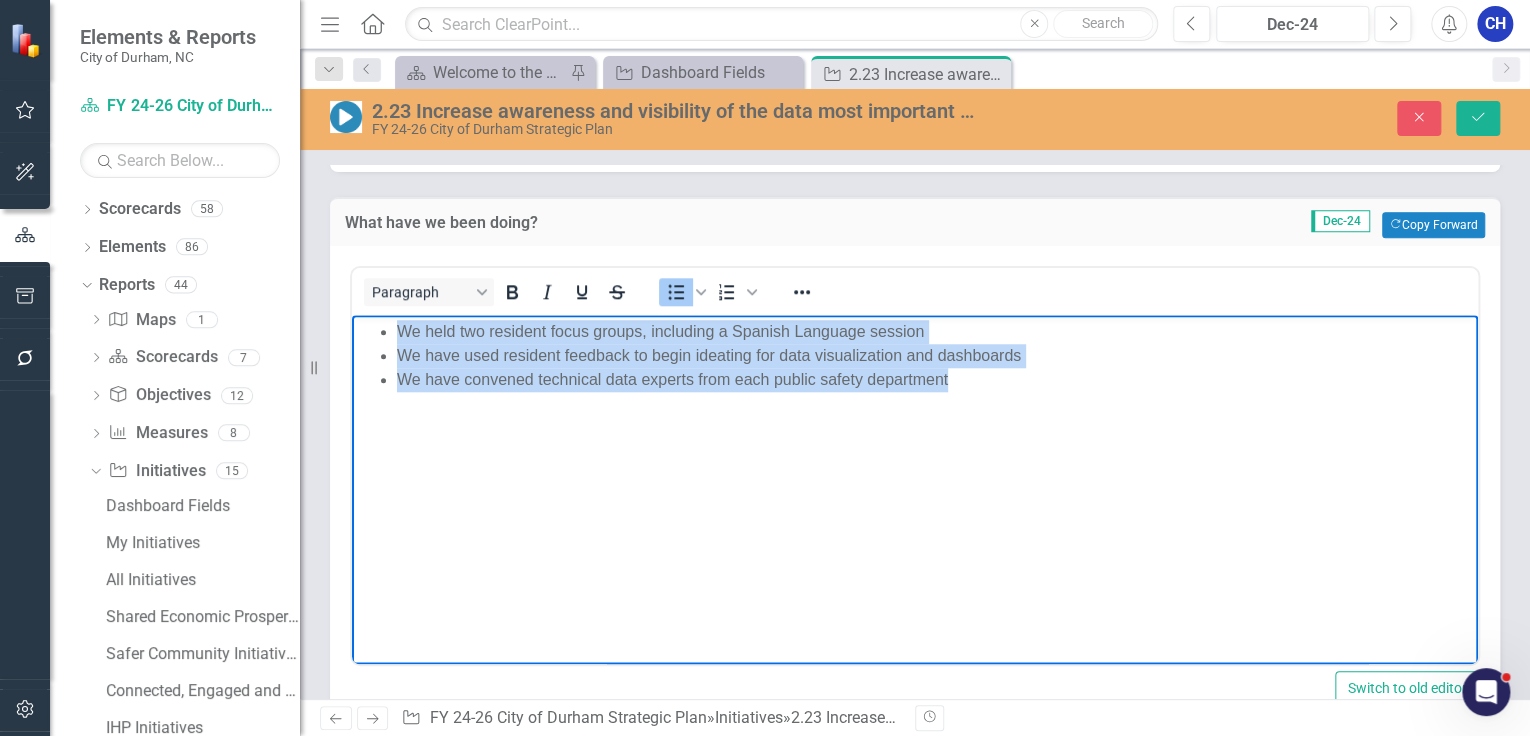 drag, startPoint x: 967, startPoint y: 388, endPoint x: 700, endPoint y: 654, distance: 376.88858 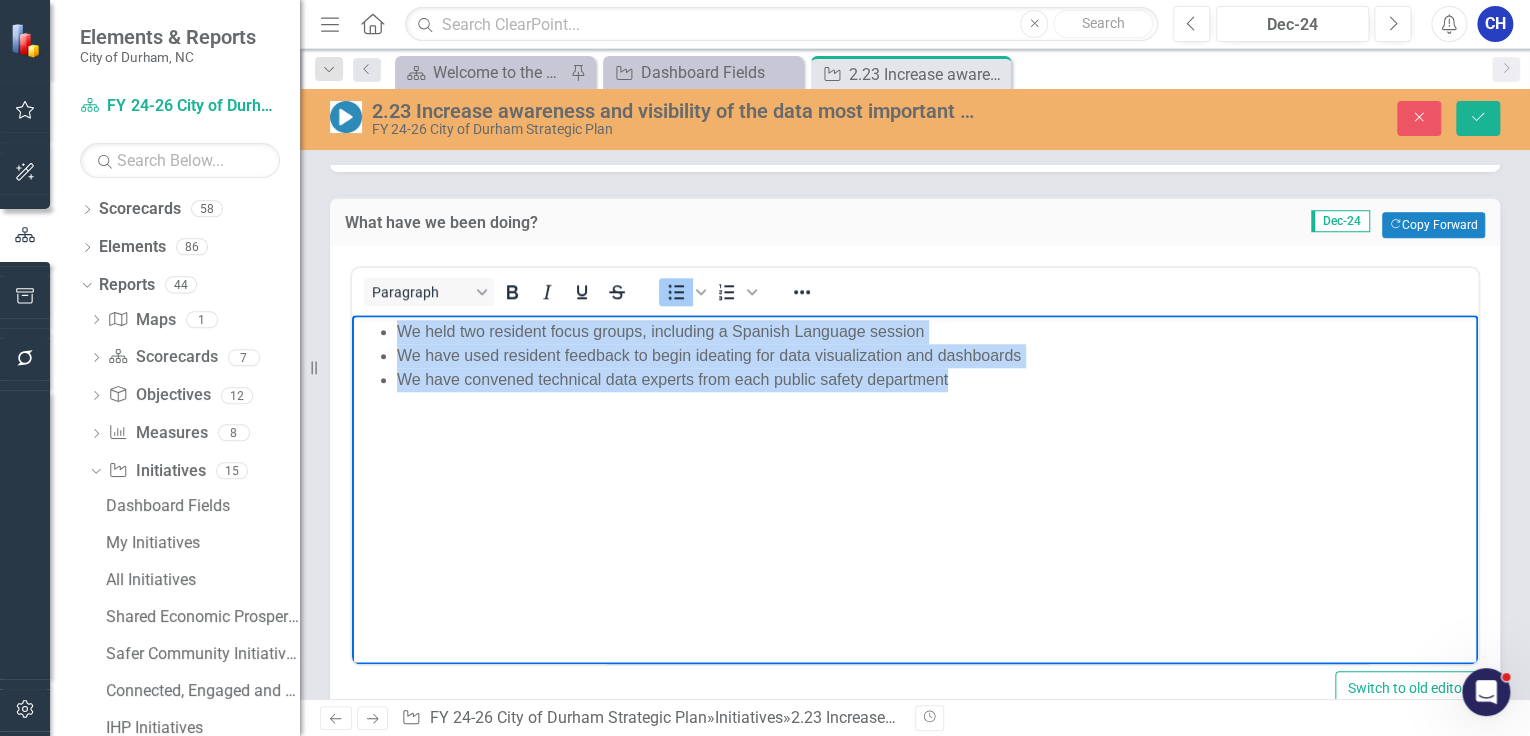 click on "We held two resident focus groups, including a Spanish Language session  We have used resident feedback to begin ideating for data visualization and dashboards We have convened technical data experts from each public safety department" at bounding box center [915, 464] 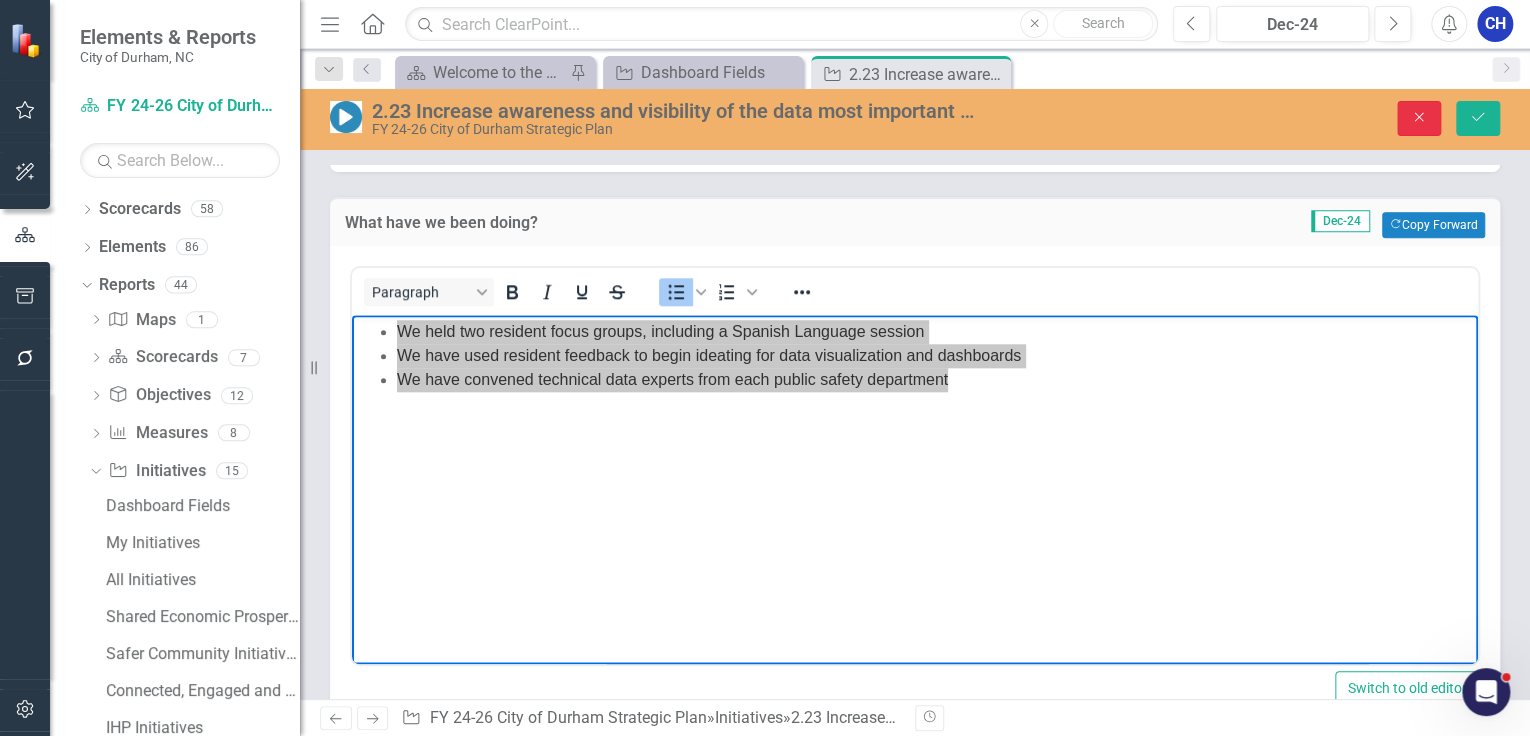 click on "Close" 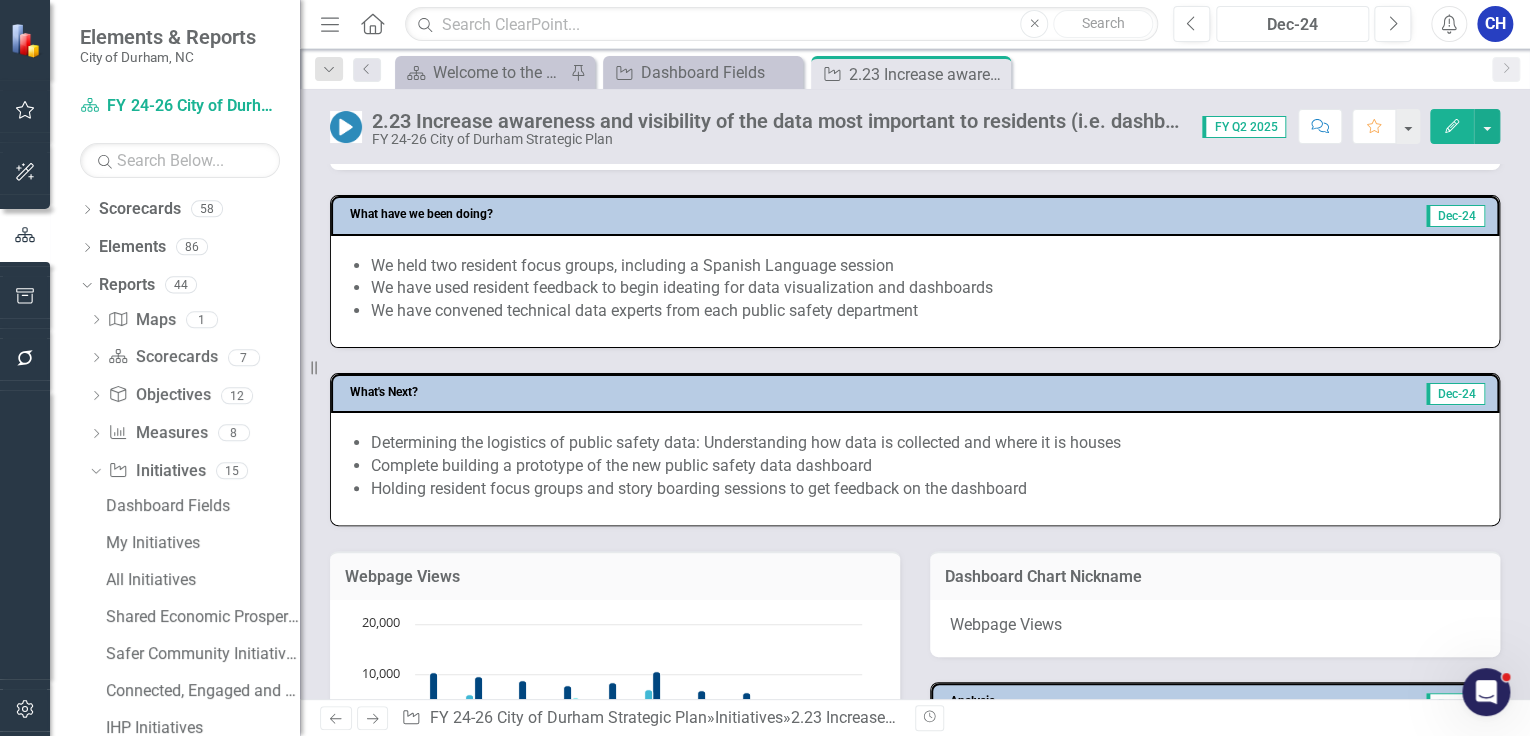 click on "Dec-24" at bounding box center (1292, 25) 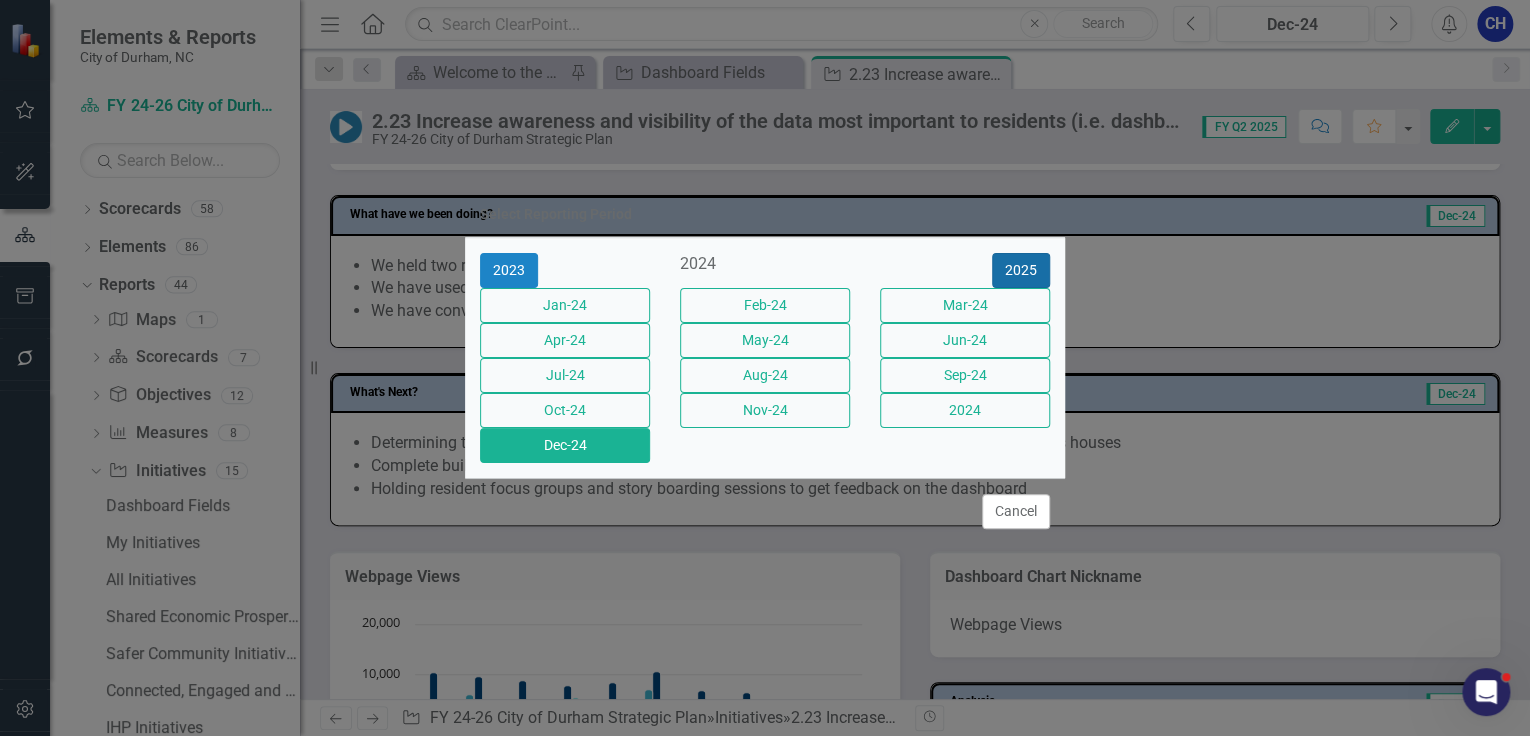 click on "2025" at bounding box center [1021, 270] 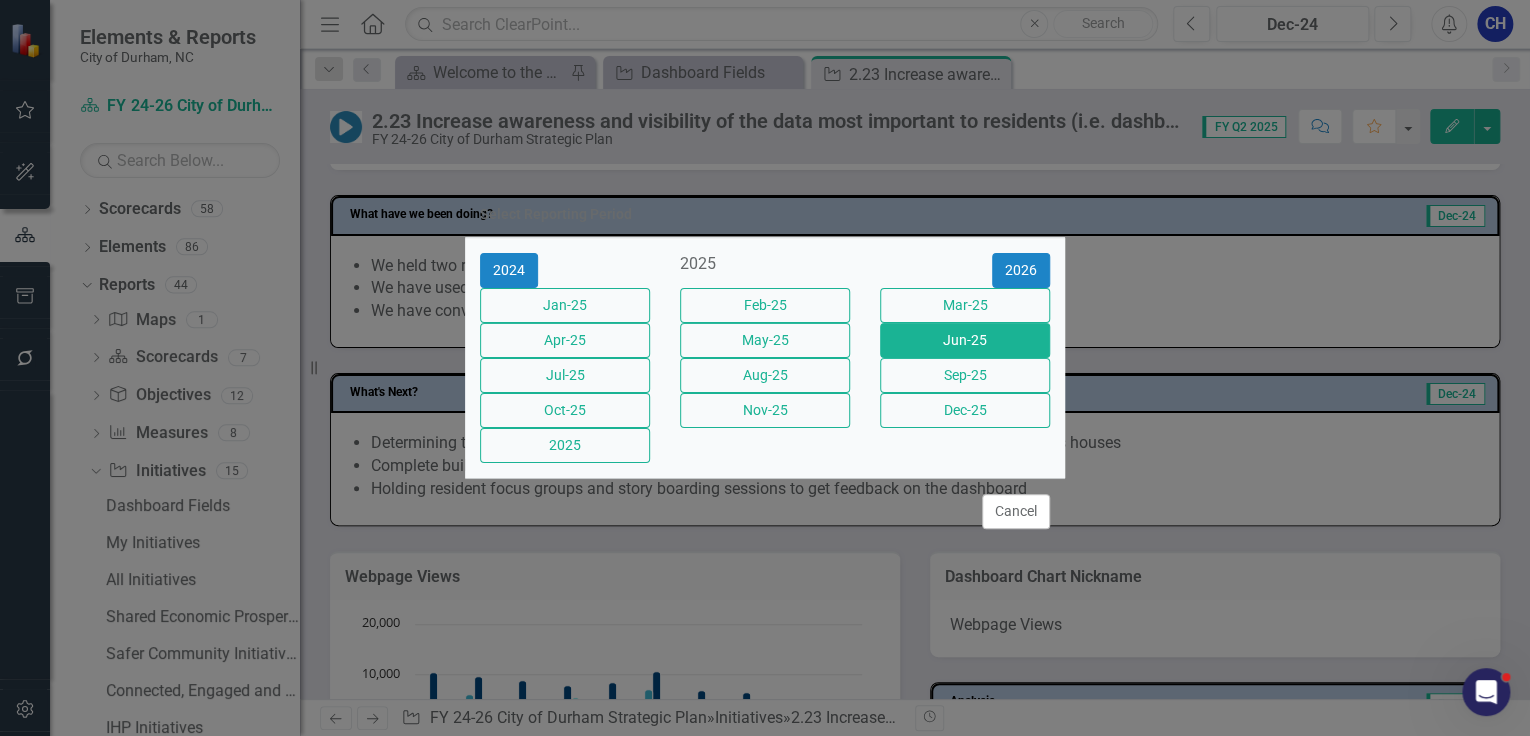 click on "Jun-25" at bounding box center [965, 340] 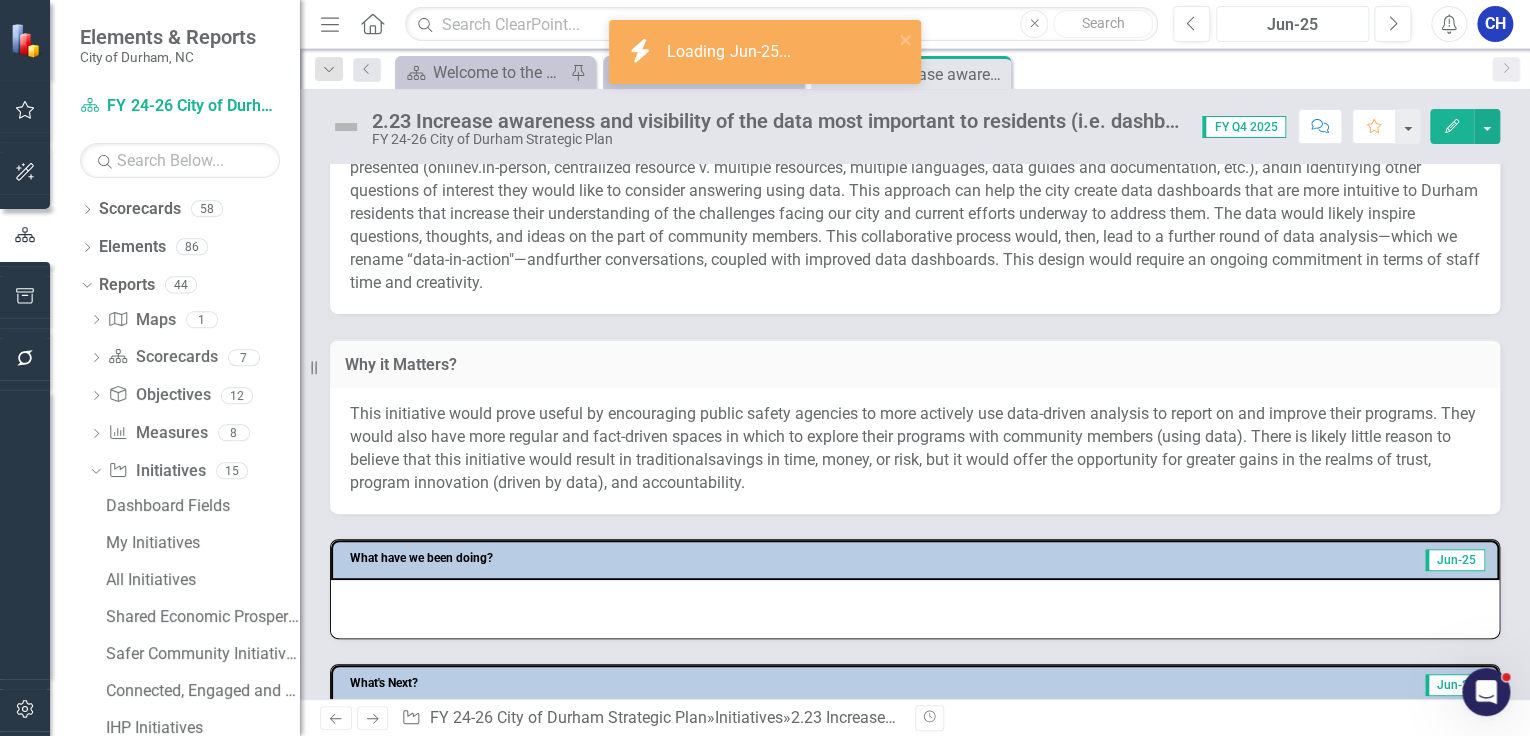 scroll, scrollTop: 720, scrollLeft: 0, axis: vertical 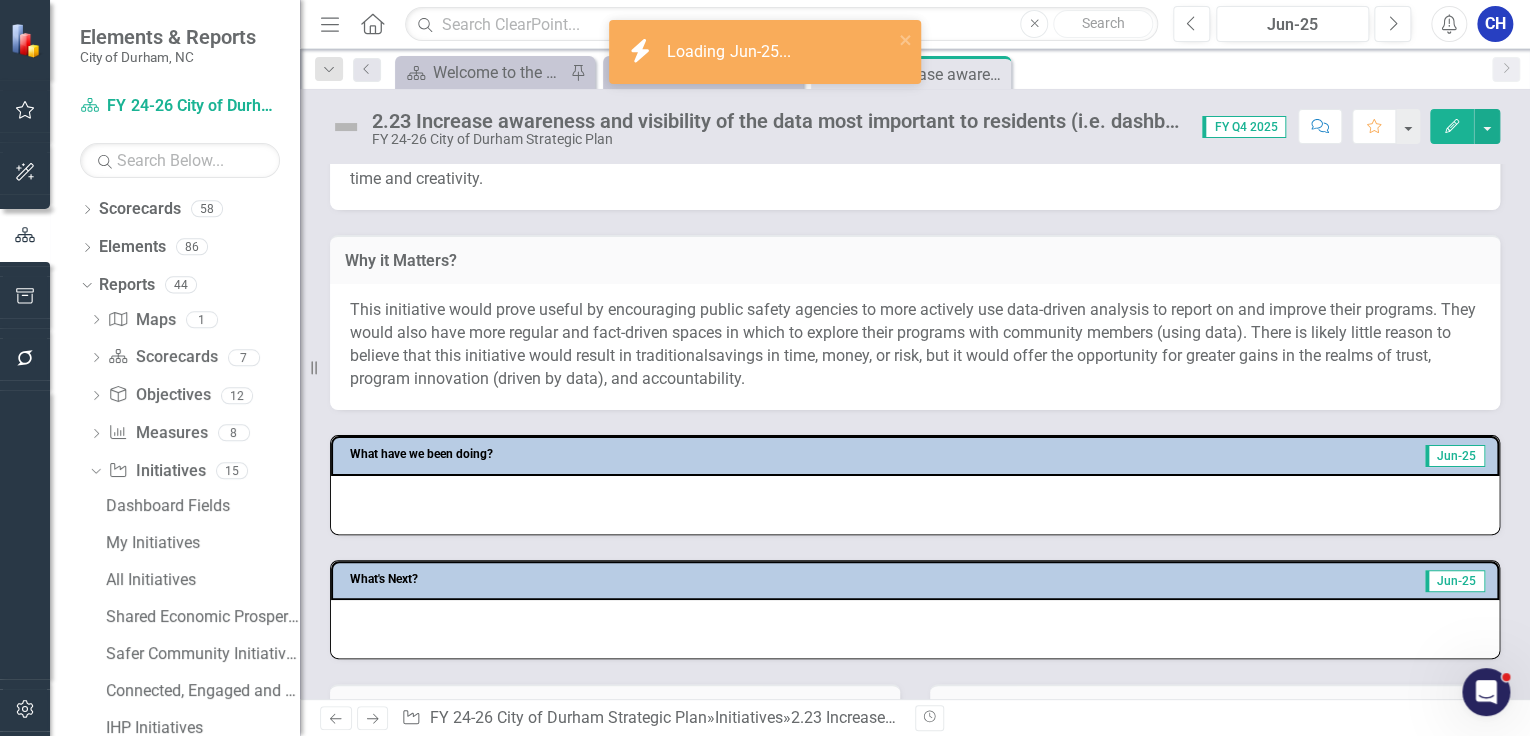 click at bounding box center [915, 505] 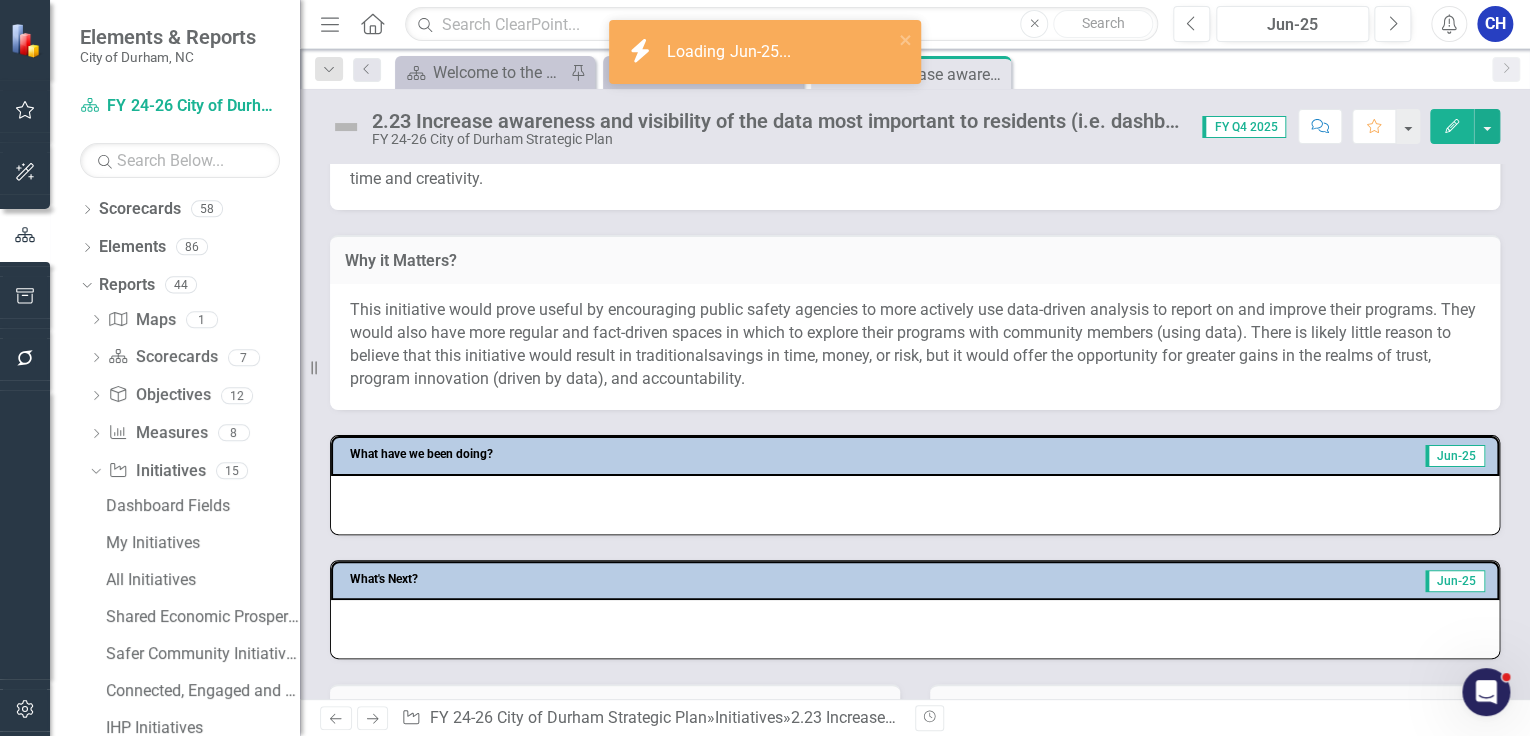 click at bounding box center [915, 505] 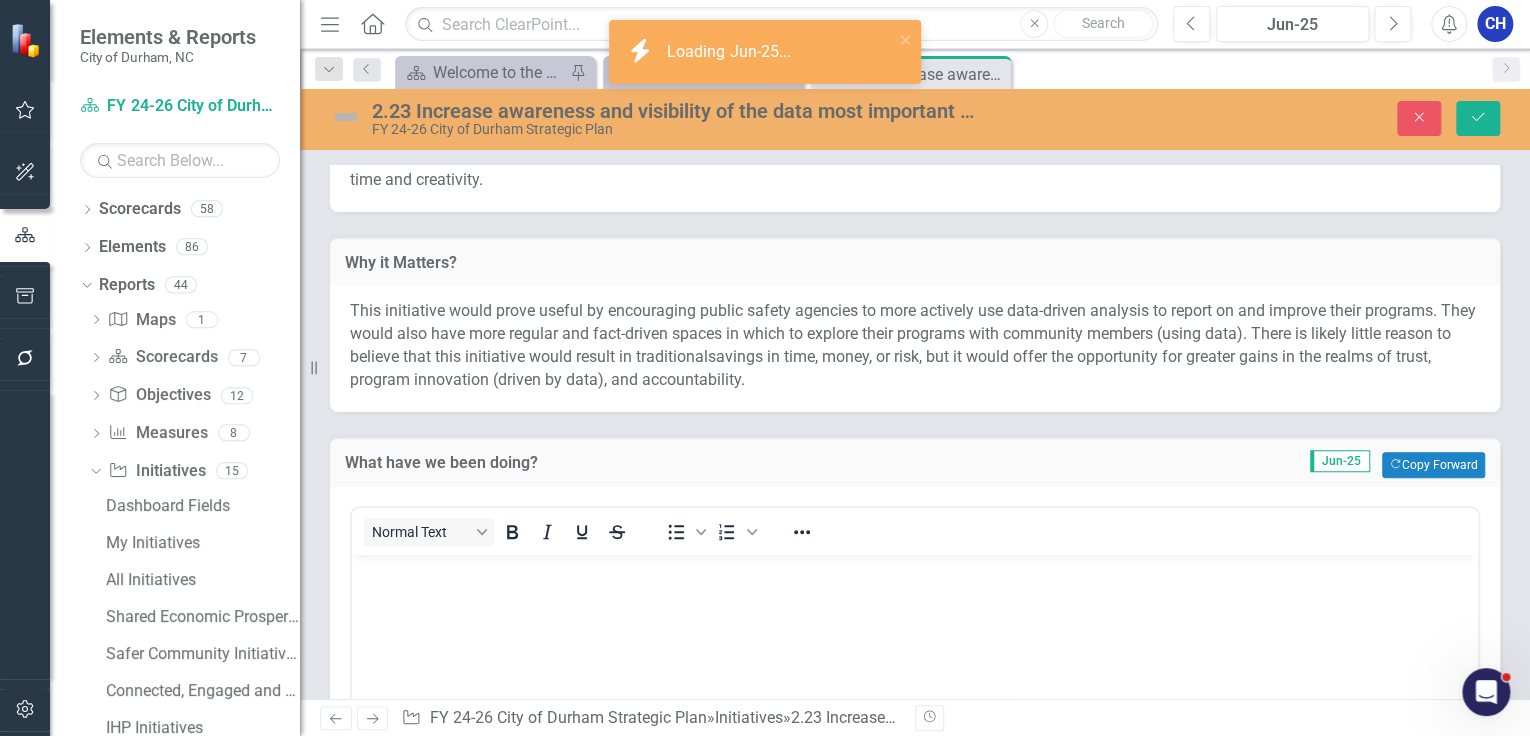 scroll, scrollTop: 0, scrollLeft: 0, axis: both 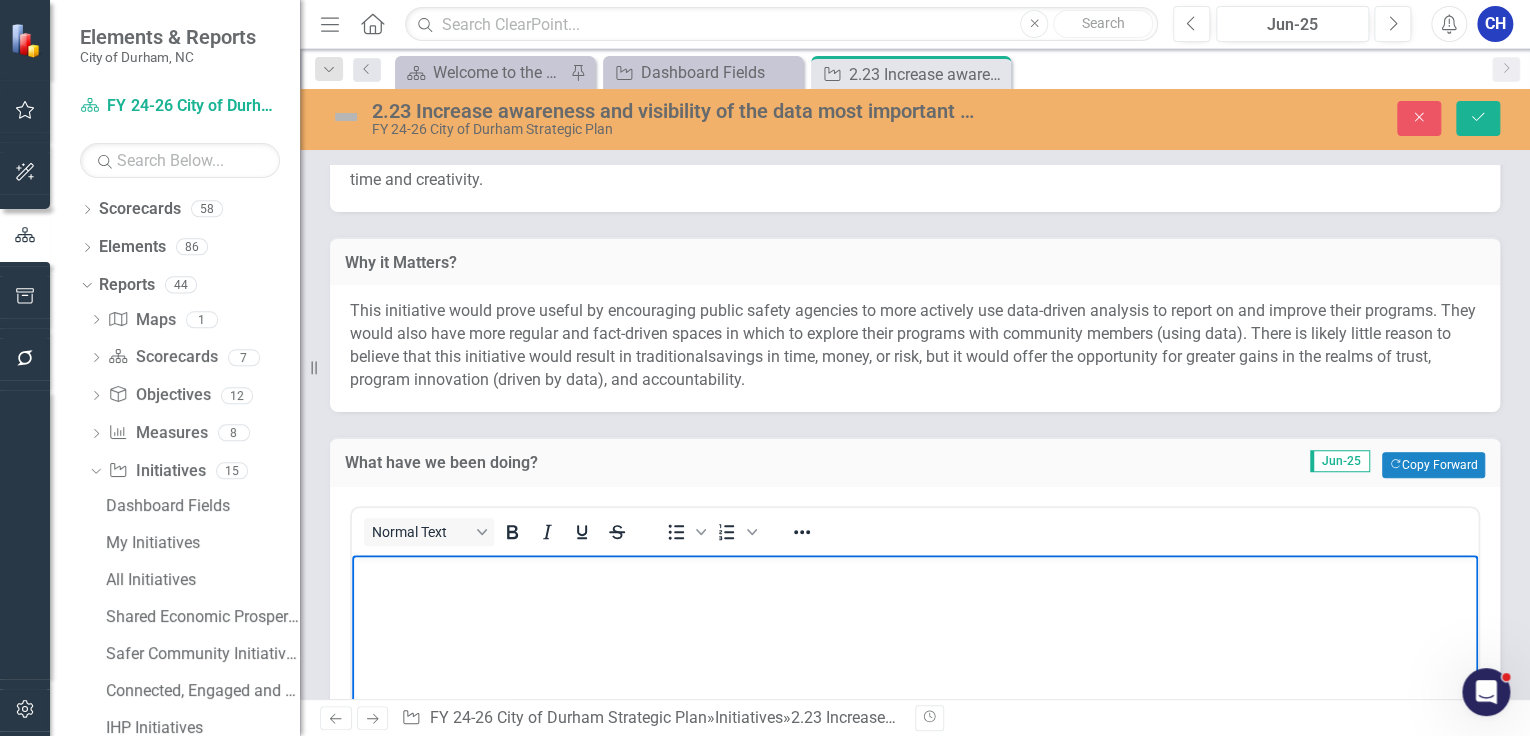 click at bounding box center (915, 571) 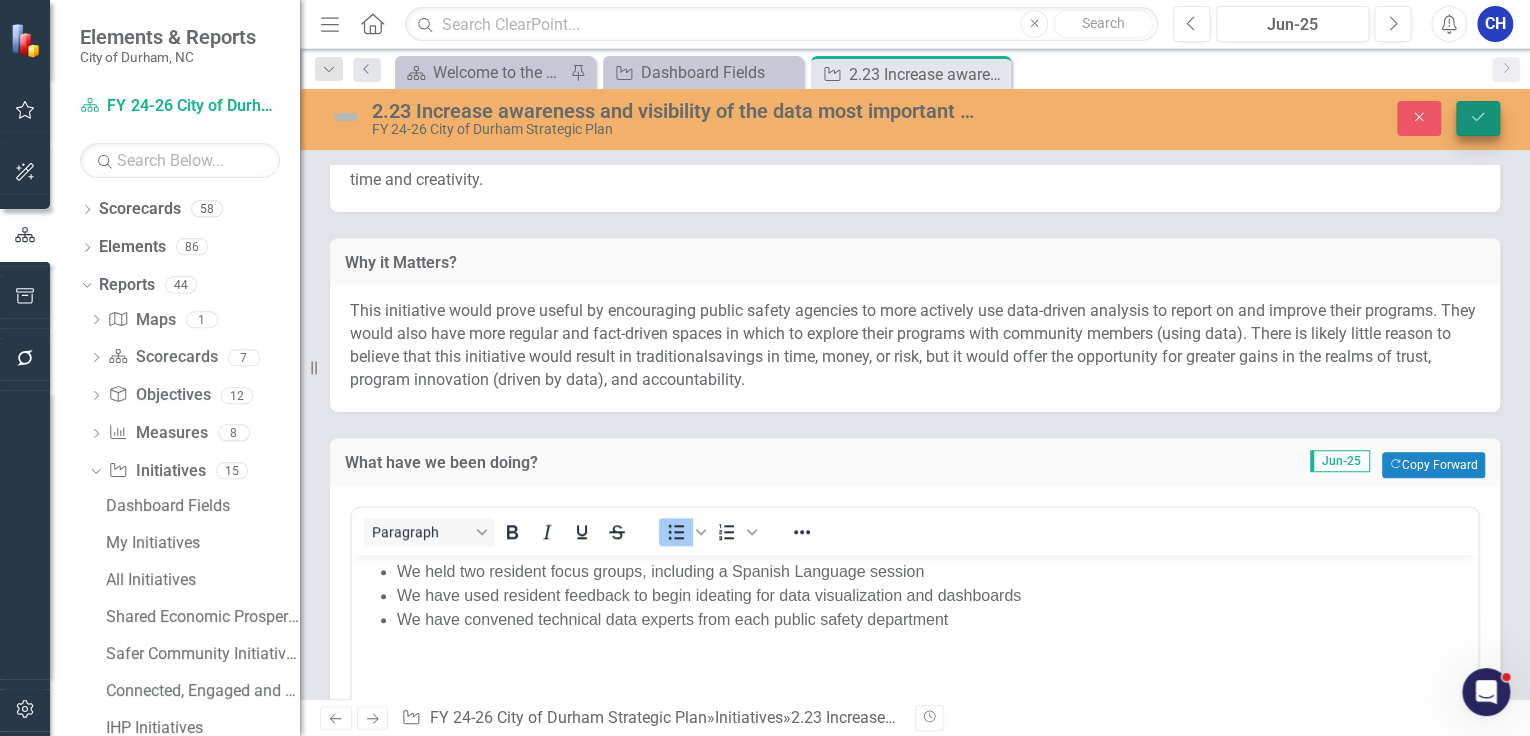 click on "Save" at bounding box center (1478, 118) 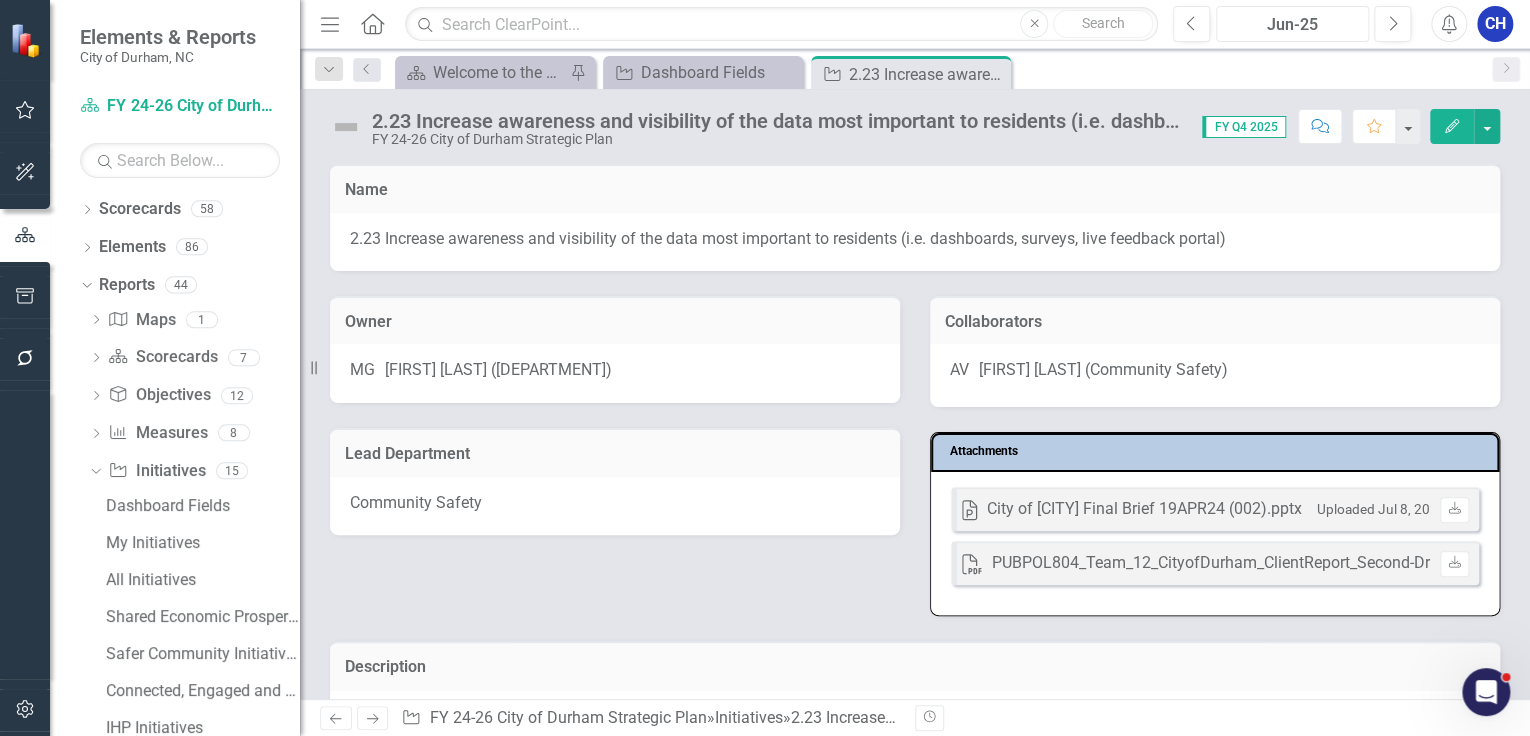 click on "Jun-25" at bounding box center (1292, 25) 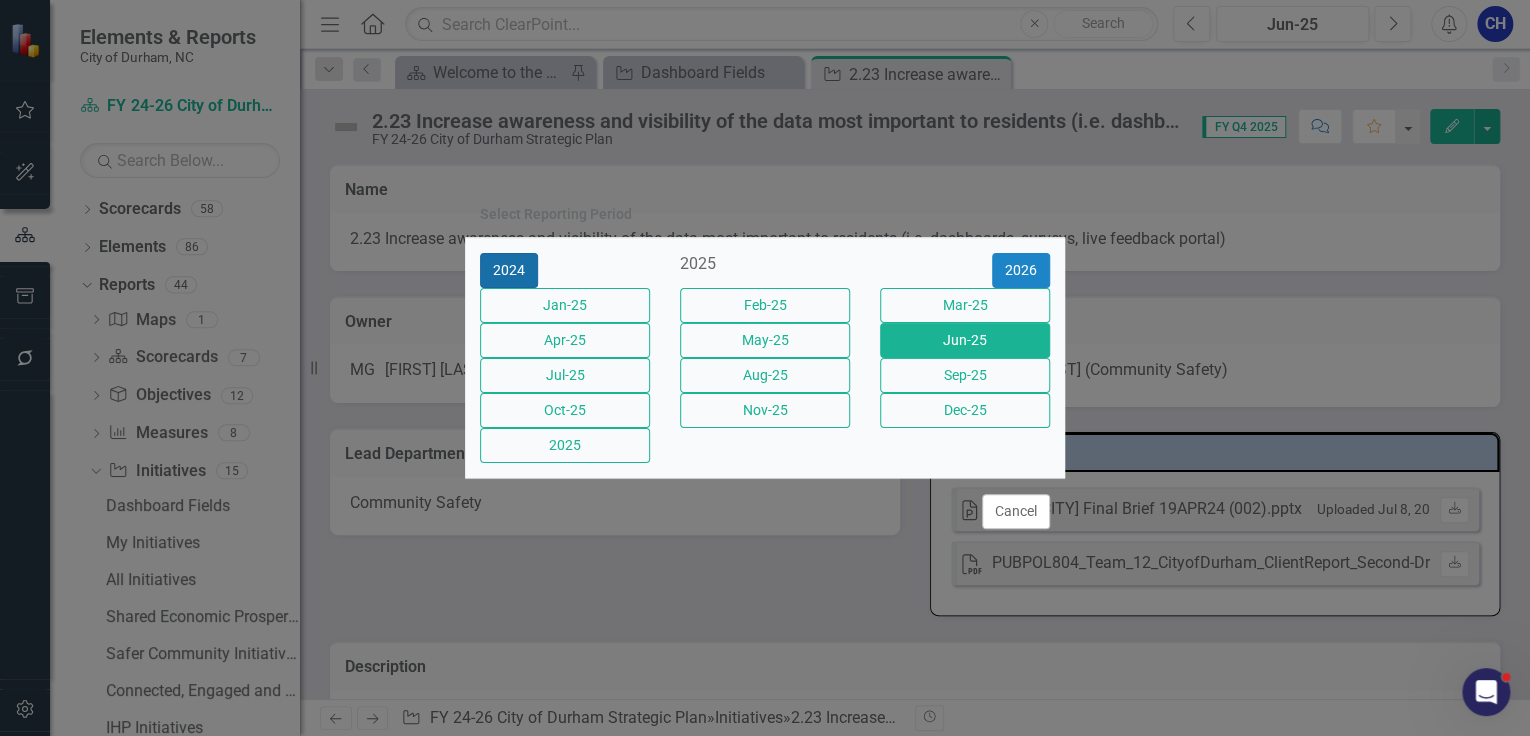 click on "2024" at bounding box center [509, 270] 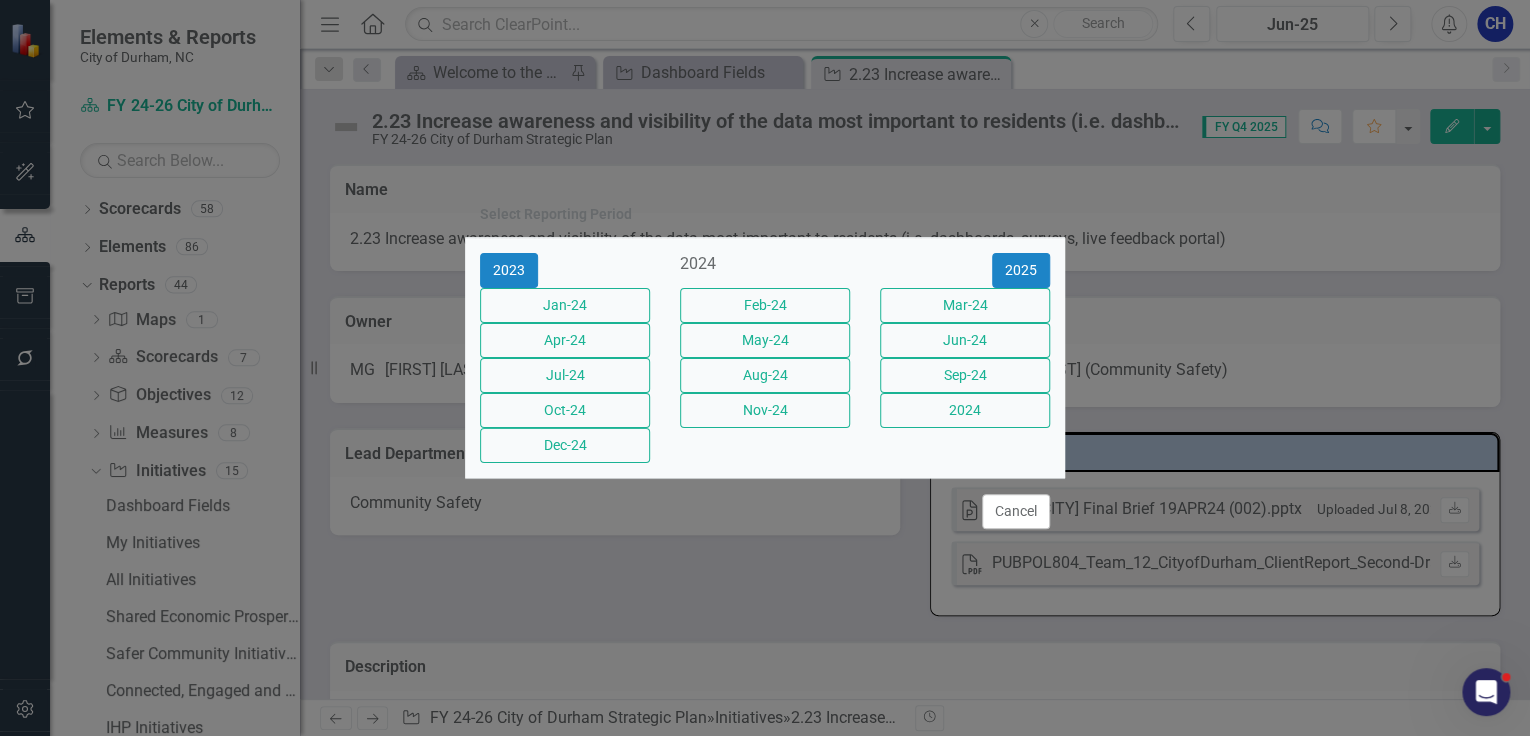 drag, startPoint x: 572, startPoint y: 469, endPoint x: 747, endPoint y: 460, distance: 175.23128 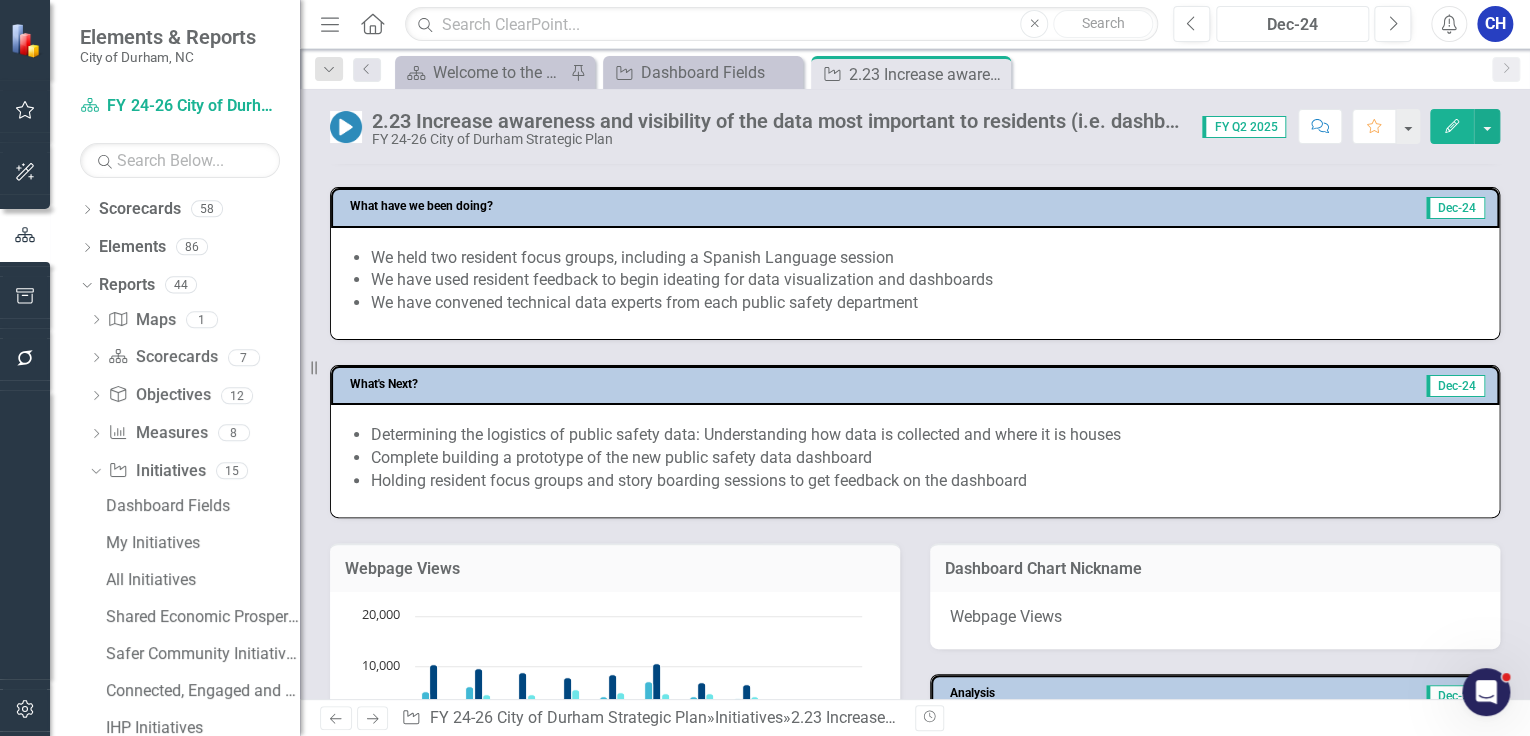scroll, scrollTop: 1040, scrollLeft: 0, axis: vertical 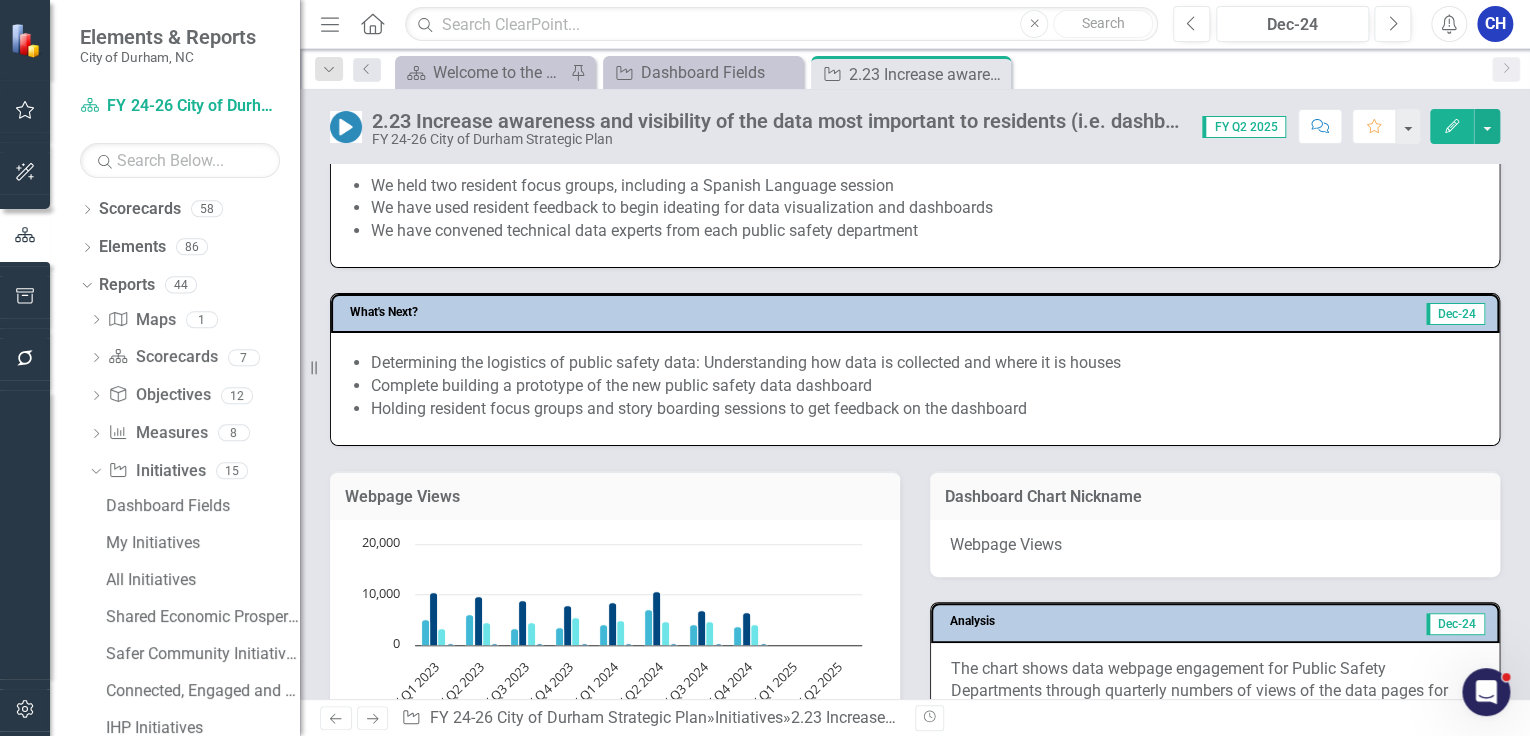 click on "Determining the logistics of public safety data: Understanding how data is collected and where it is houses" at bounding box center [925, 363] 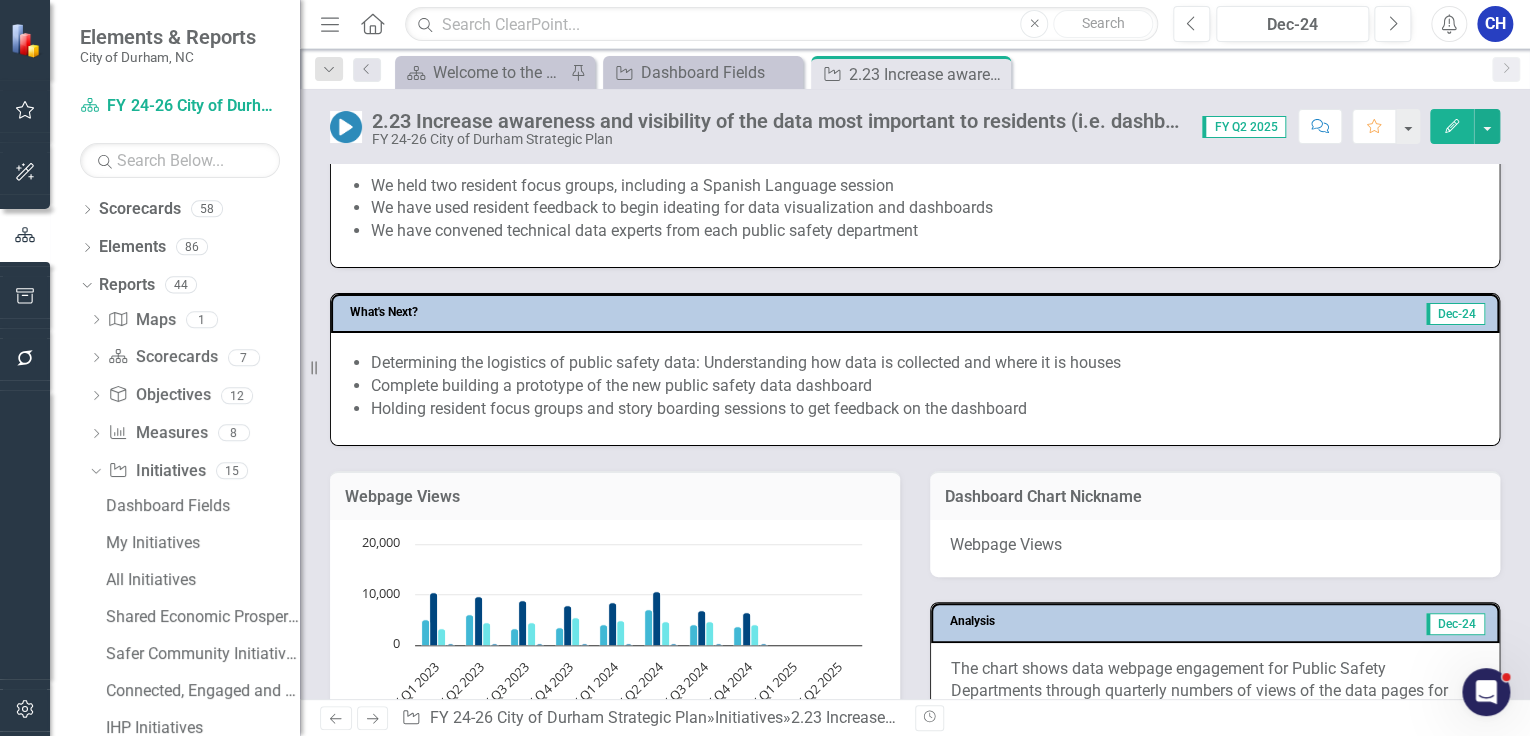 click on "Determining the logistics of public safety data: Understanding how data is collected and where it is houses" at bounding box center [925, 363] 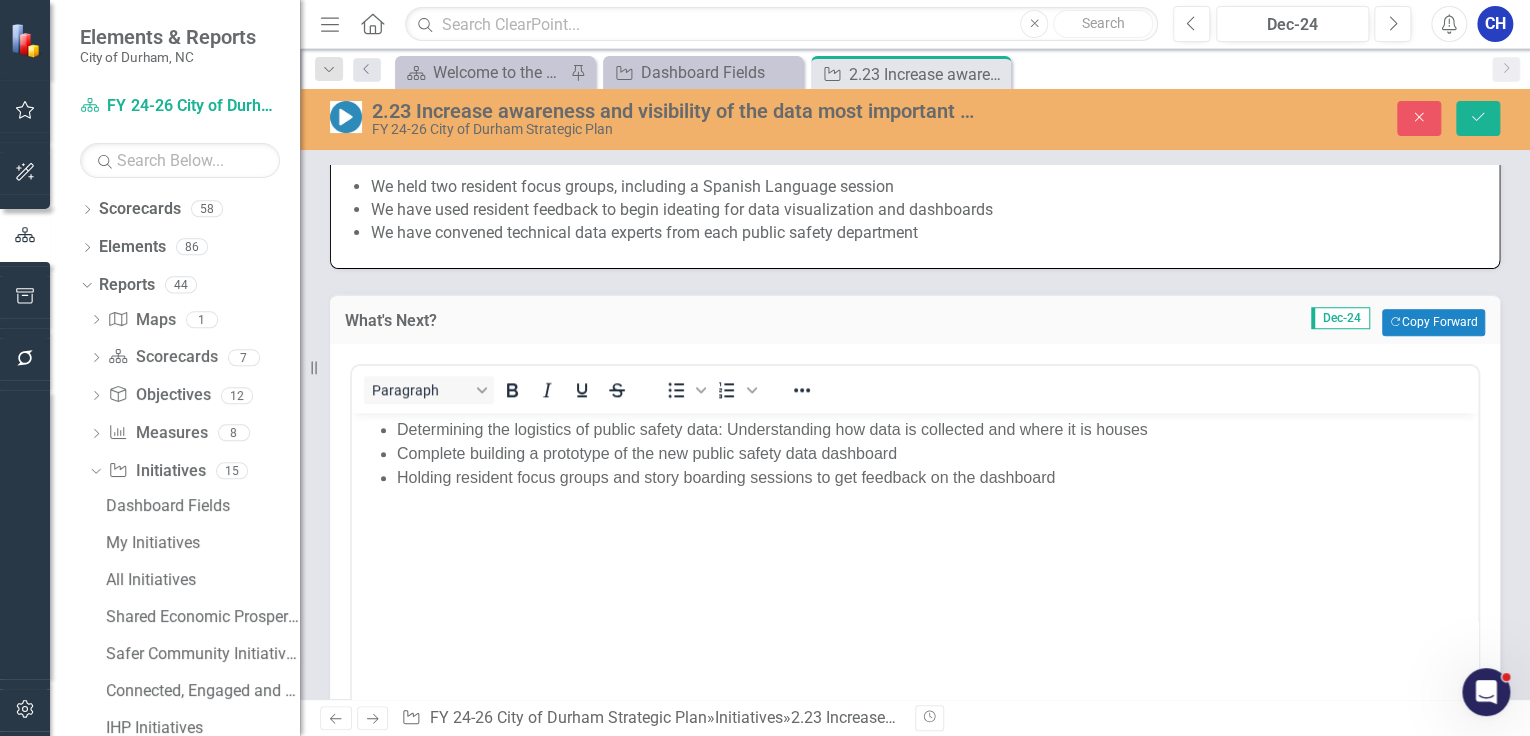 scroll, scrollTop: 0, scrollLeft: 0, axis: both 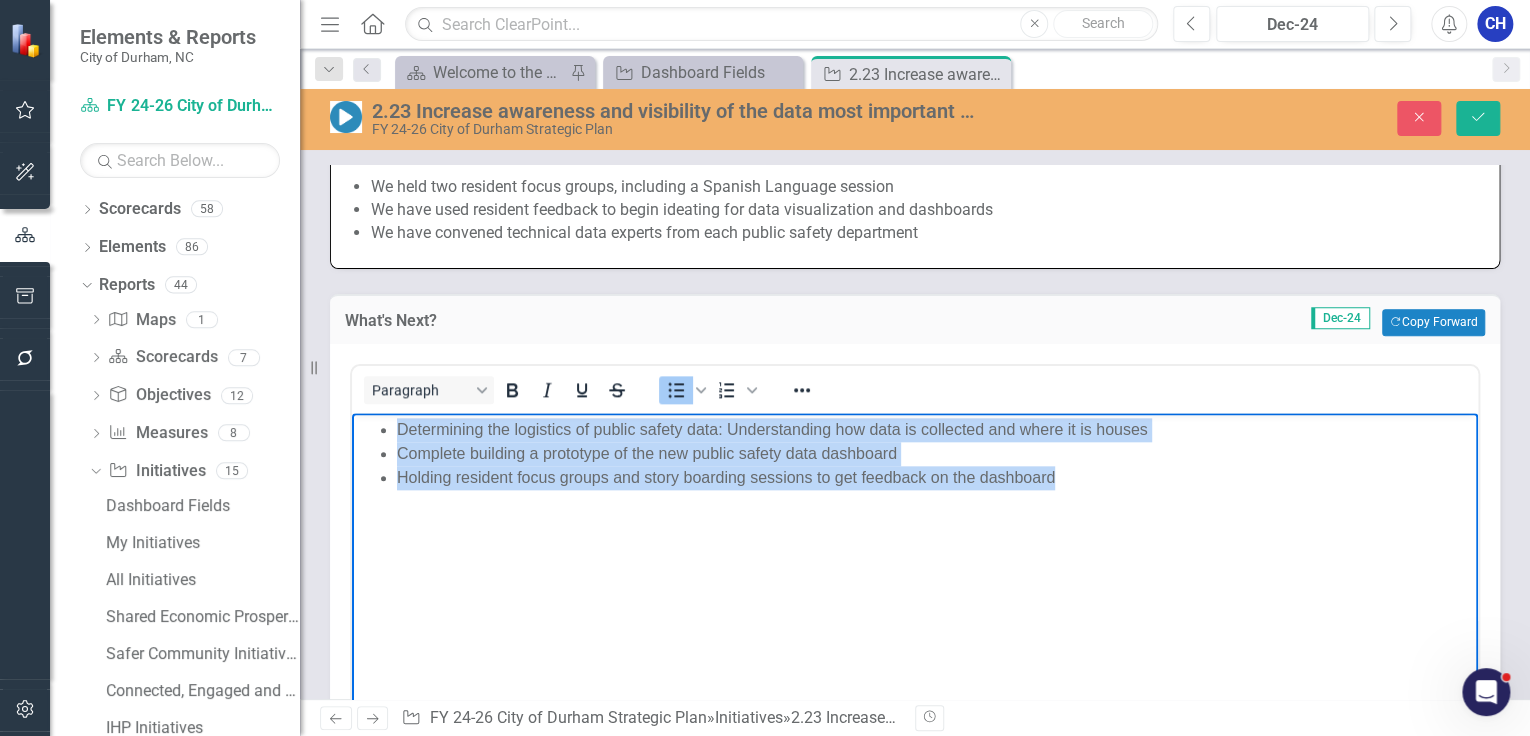 drag, startPoint x: 835, startPoint y: 481, endPoint x: 378, endPoint y: 417, distance: 461.45966 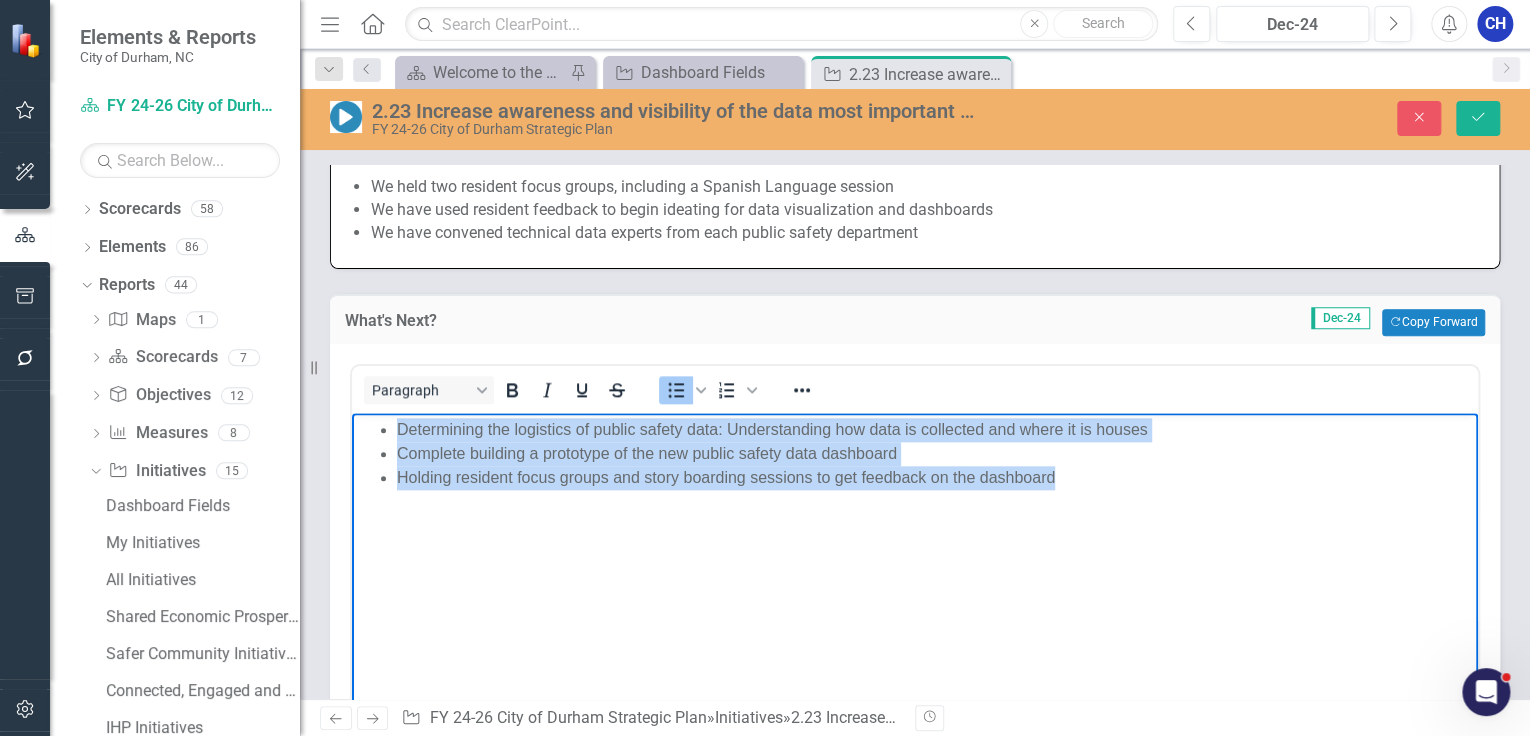 click on "Determining the logistics of public safety data: Understanding how data is collected and where it is houses Complete building a prototype of the new public safety data dashboard Holding resident focus groups and story boarding sessions to get feedback on the dashboard" at bounding box center (915, 453) 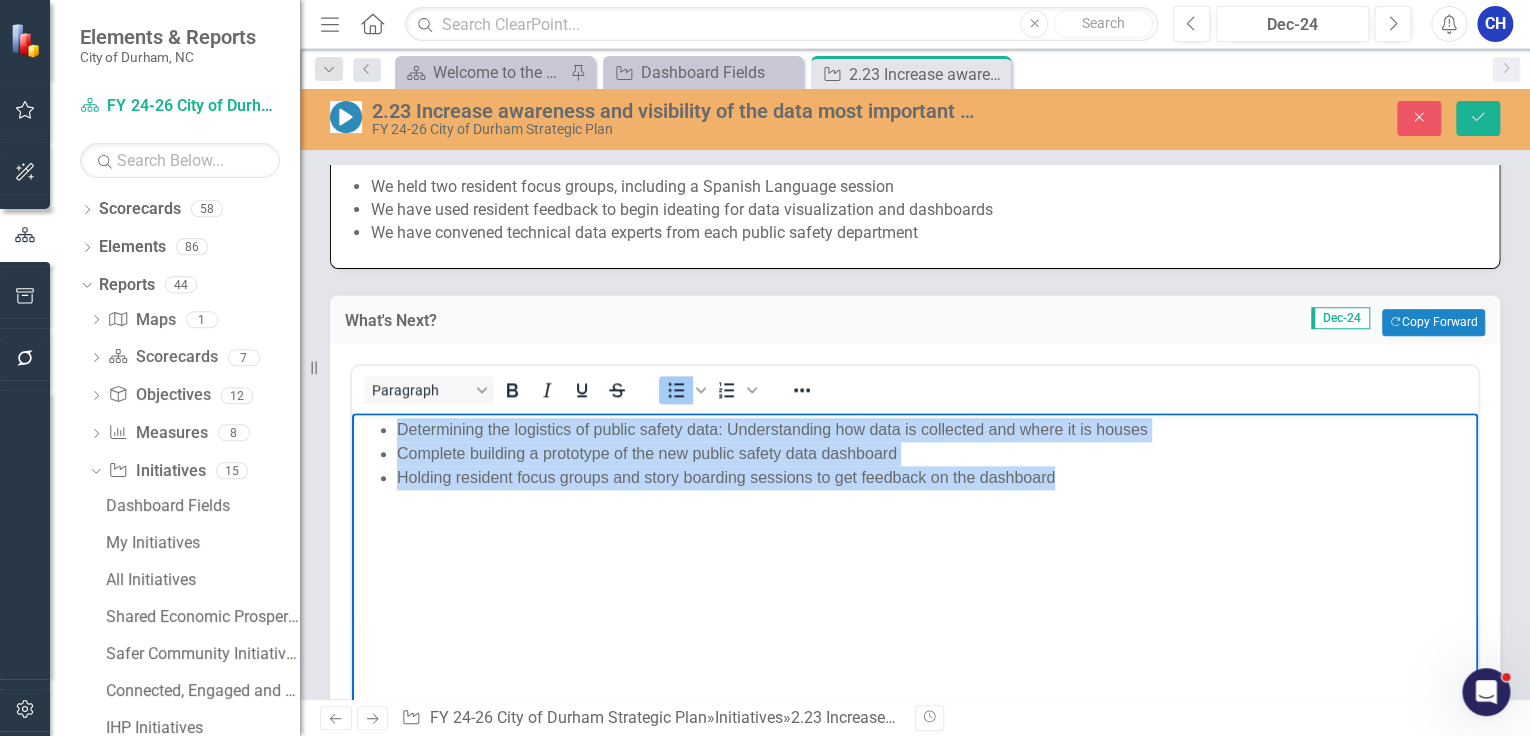 copy on "Determining the logistics of public safety data: Understanding how data is collected and where it is houses Complete building a prototype of the new public safety data dashboard Holding resident focus groups and story boarding sessions to get feedback on the dashboard" 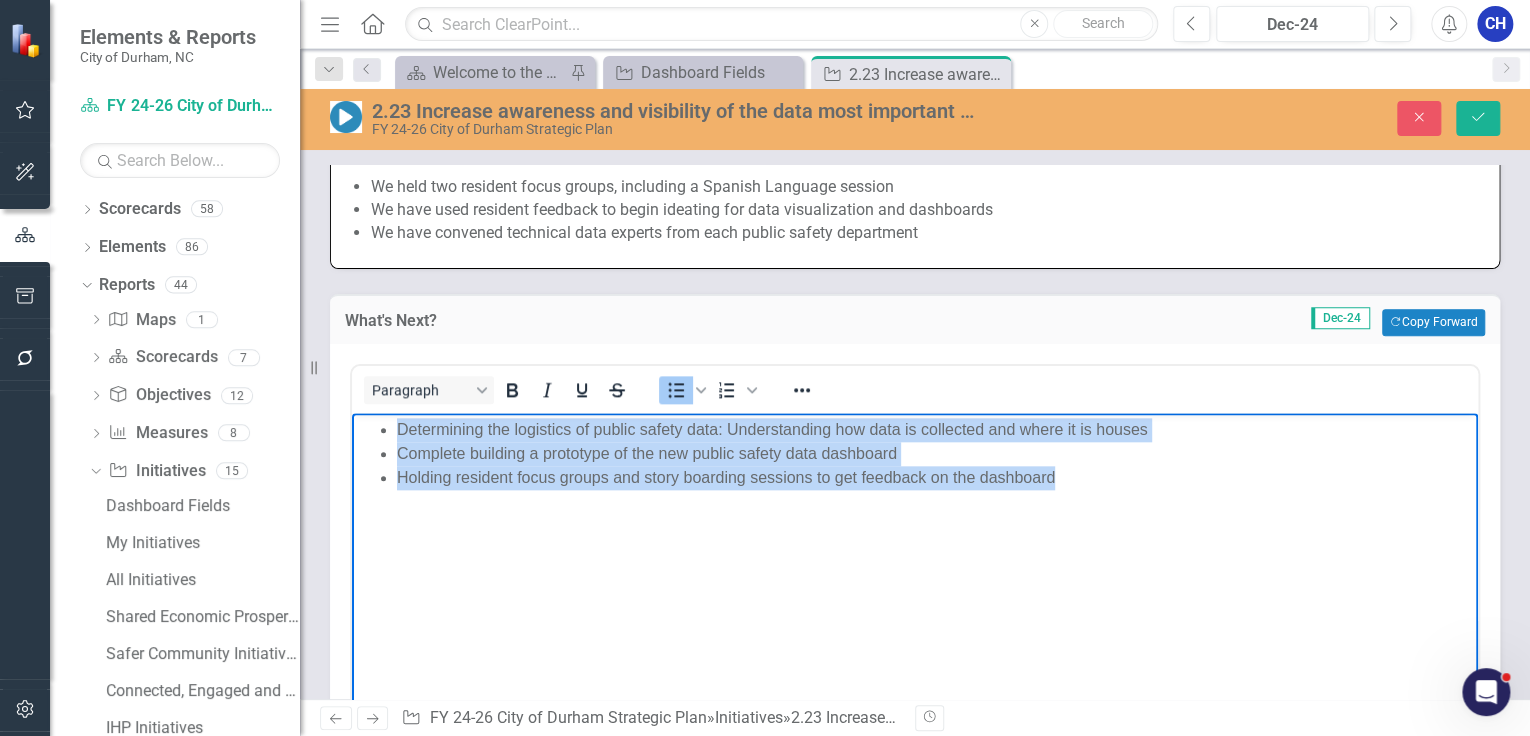 click on "Determining the logistics of public safety data: Understanding how data is collected and where it is houses Complete building a prototype of the new public safety data dashboard Holding resident focus groups and story boarding sessions to get feedback on the dashboard" at bounding box center (915, 562) 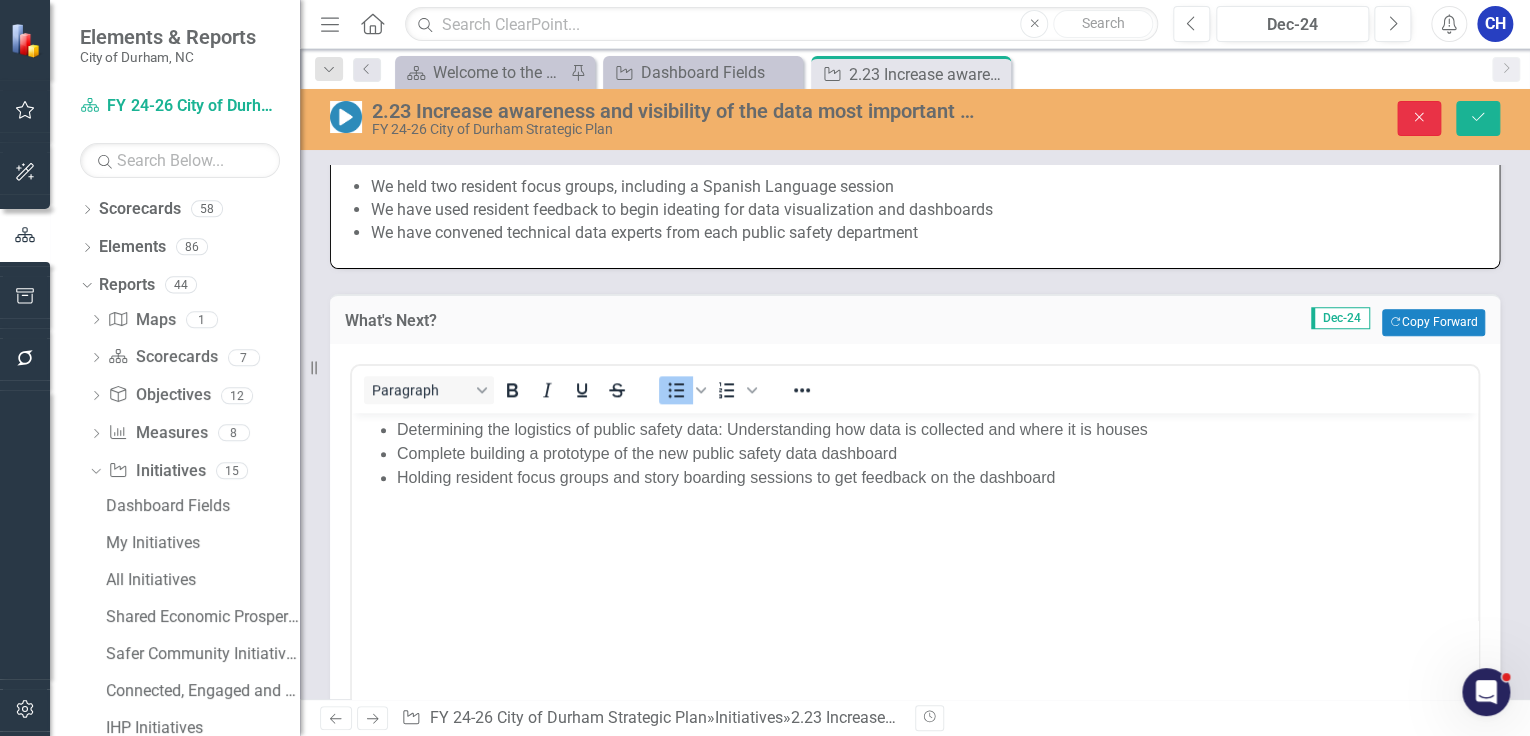 click on "Close" 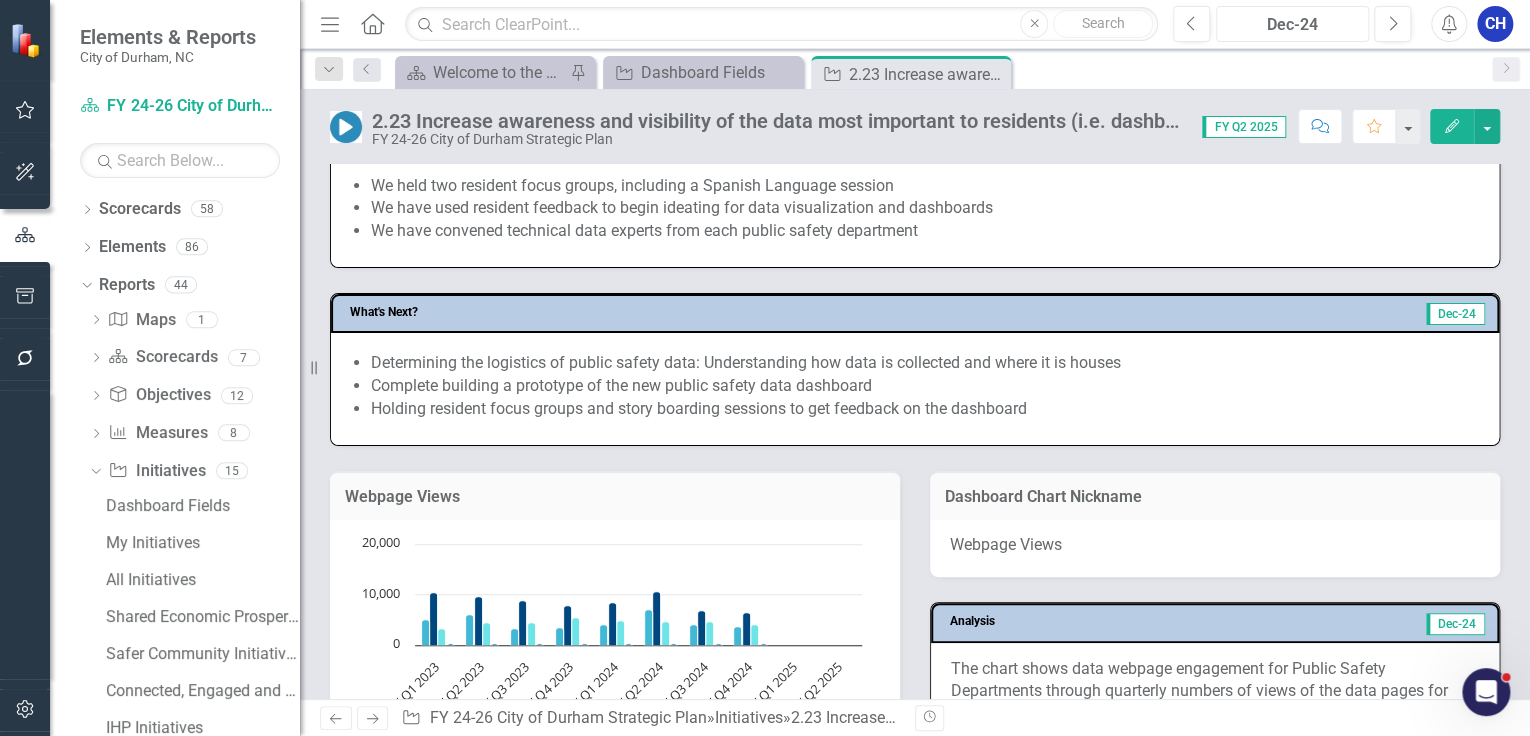 click on "Dec-24" at bounding box center [1292, 25] 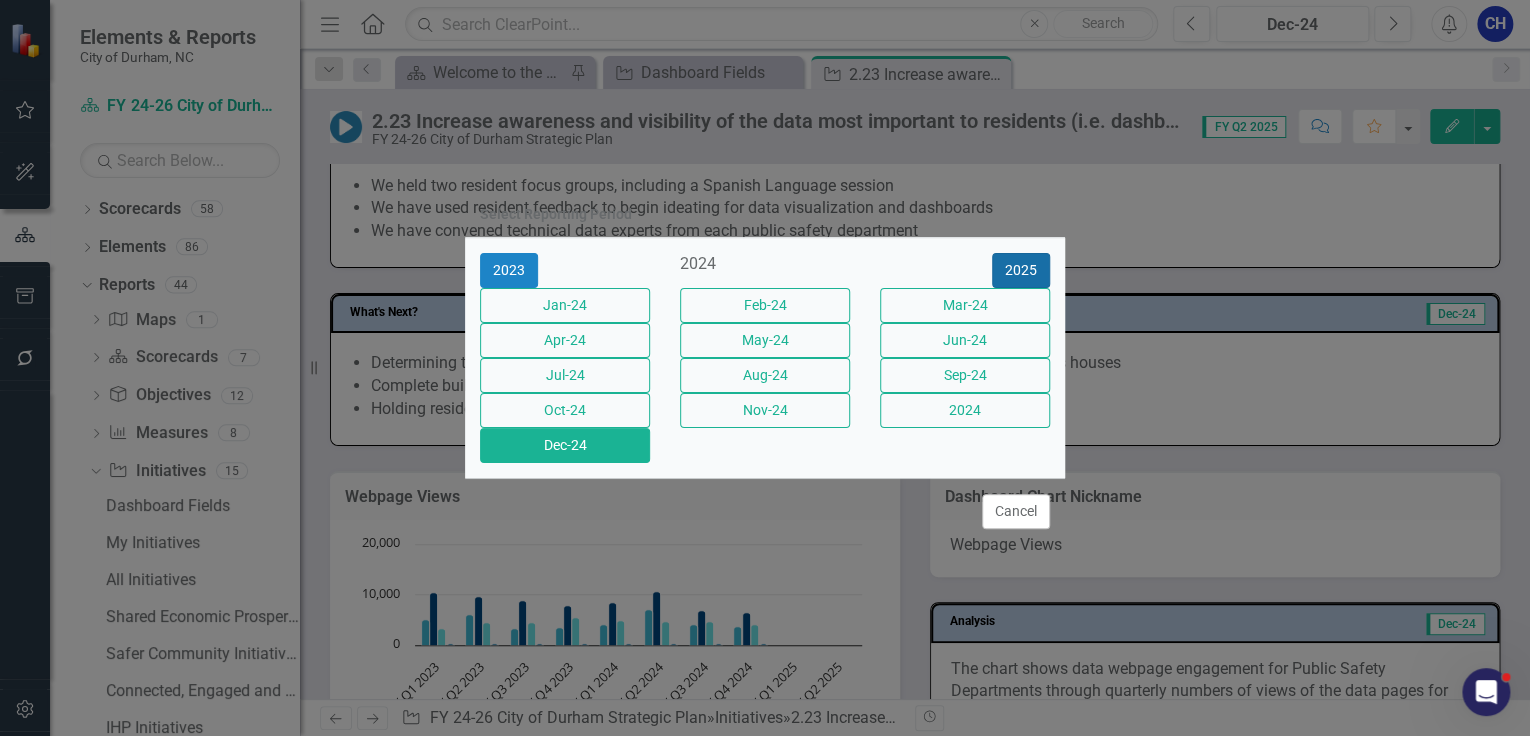 click on "2025" at bounding box center [1021, 270] 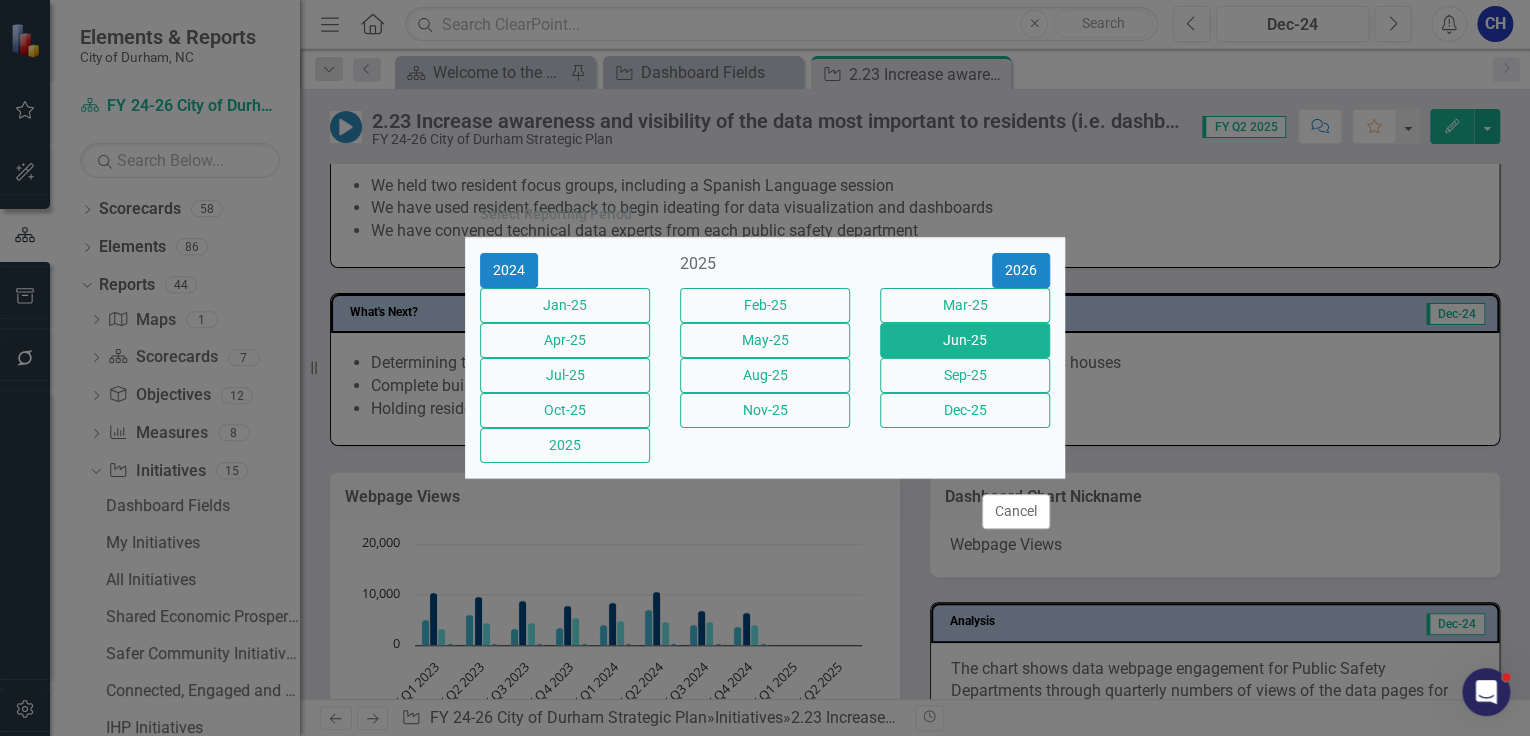 click on "Jun-25" at bounding box center [965, 340] 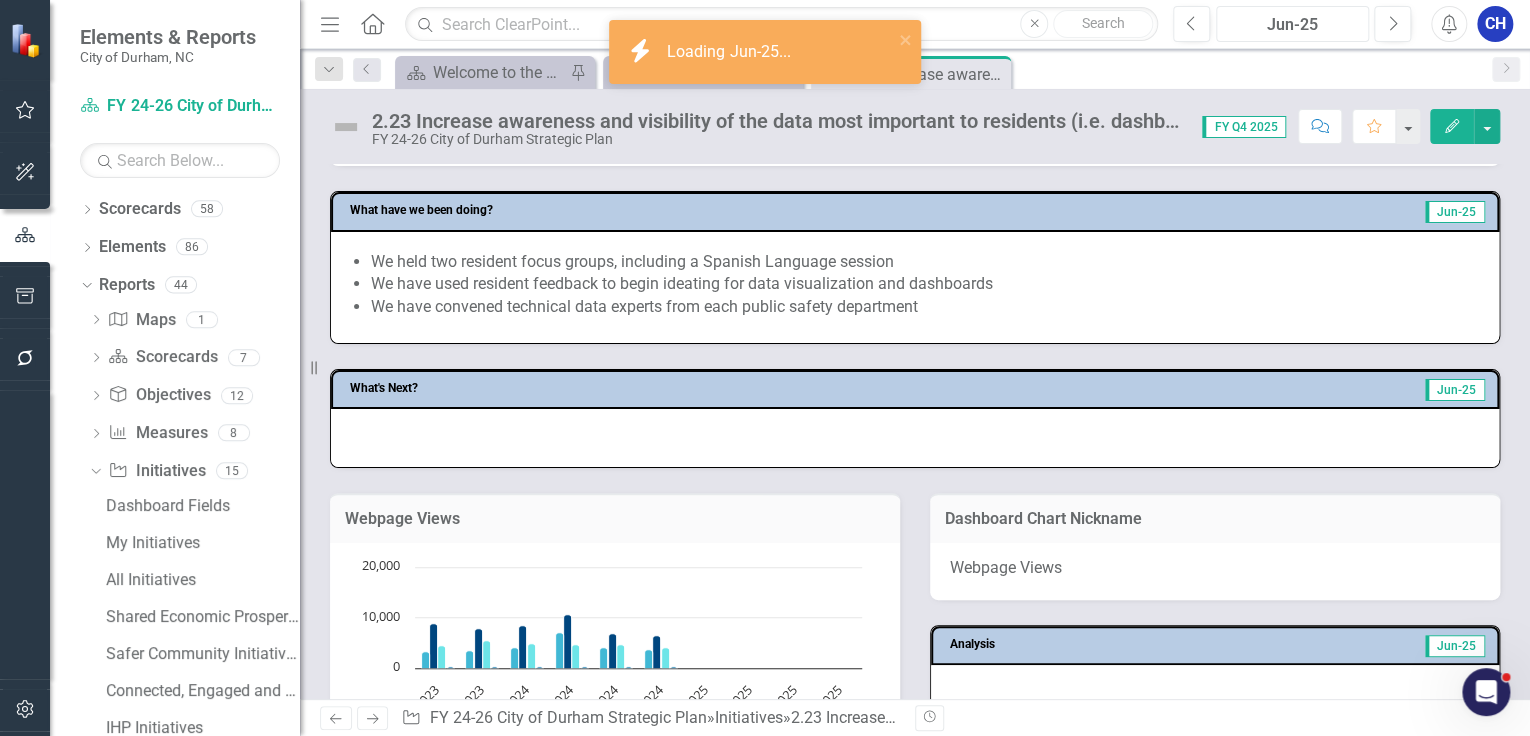 scroll, scrollTop: 1040, scrollLeft: 0, axis: vertical 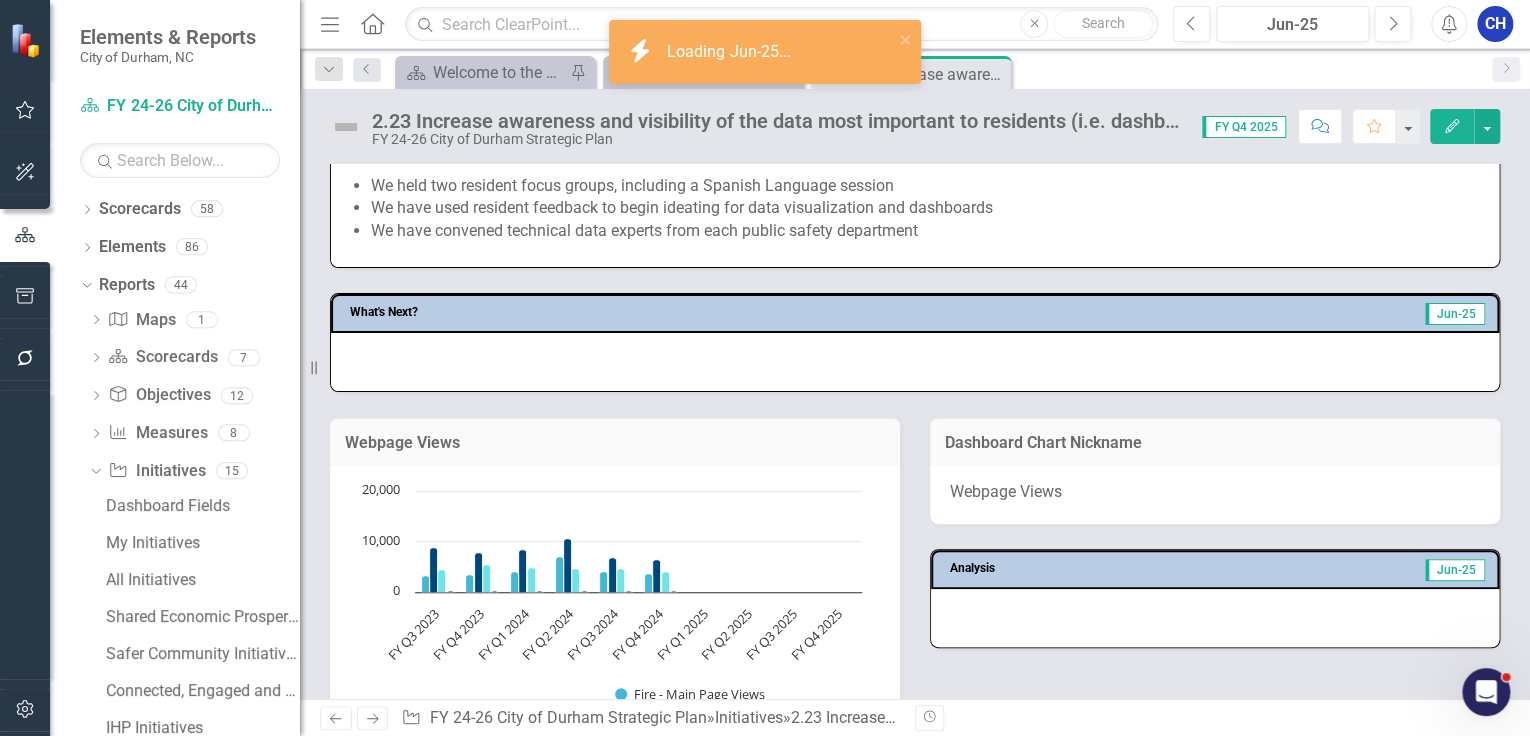 click at bounding box center [915, 362] 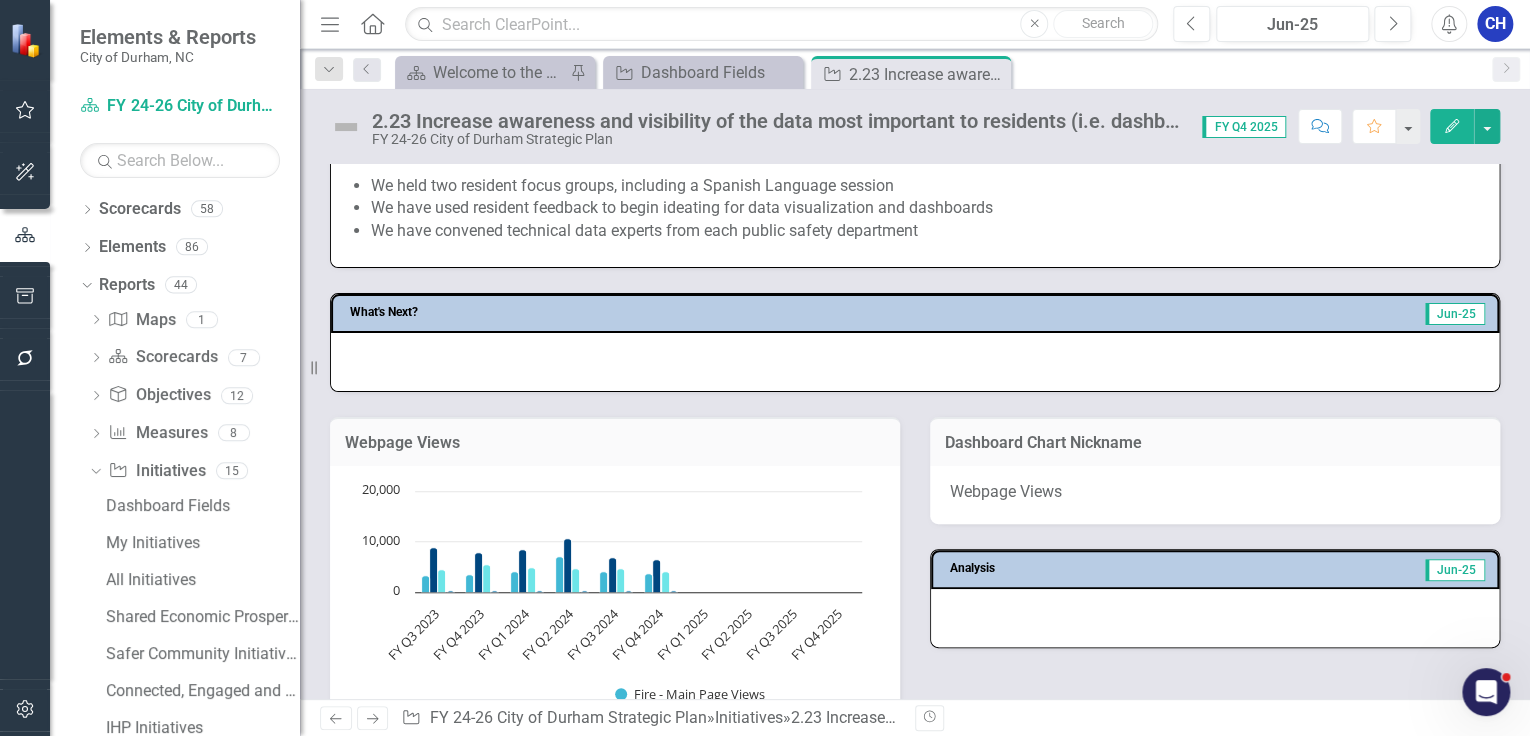 click at bounding box center (915, 362) 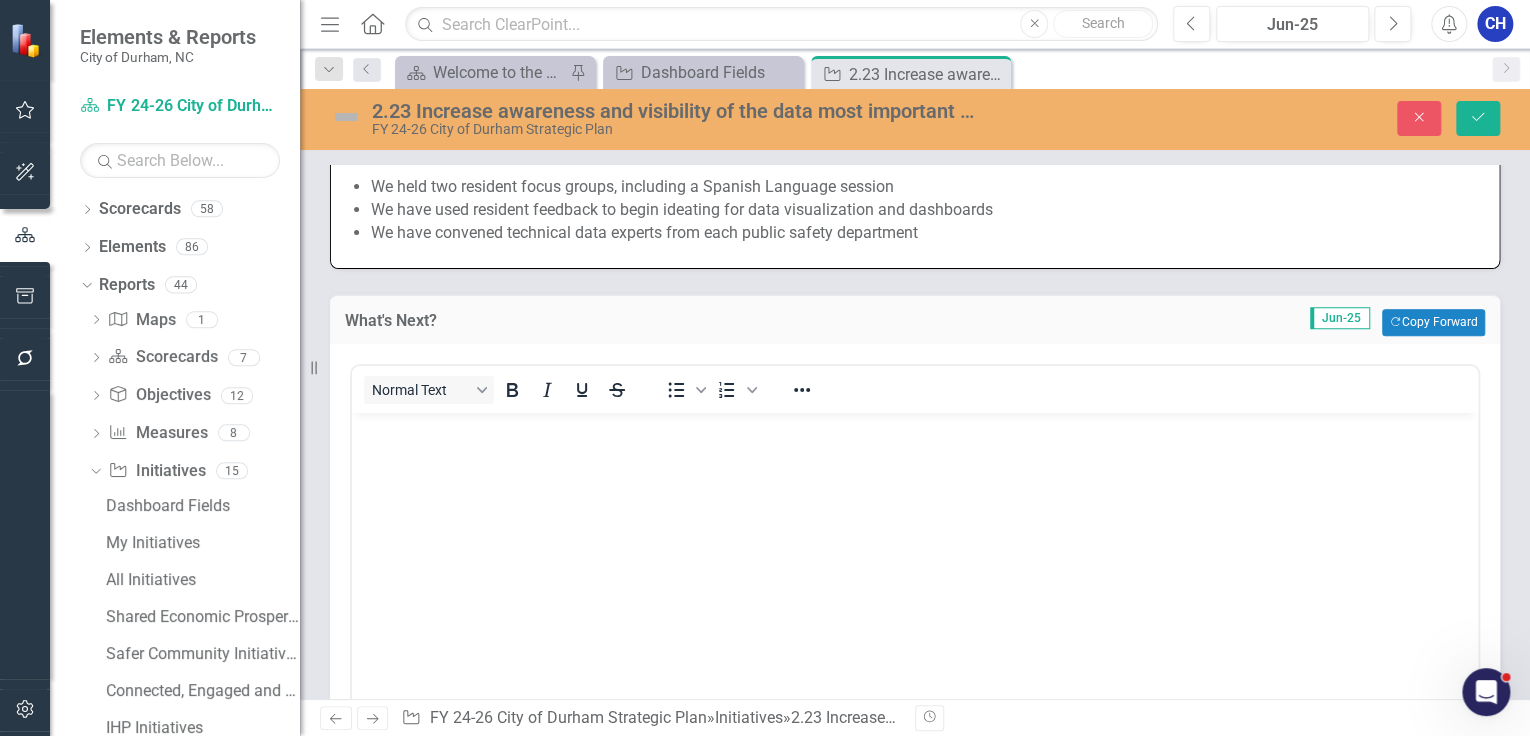 scroll, scrollTop: 0, scrollLeft: 0, axis: both 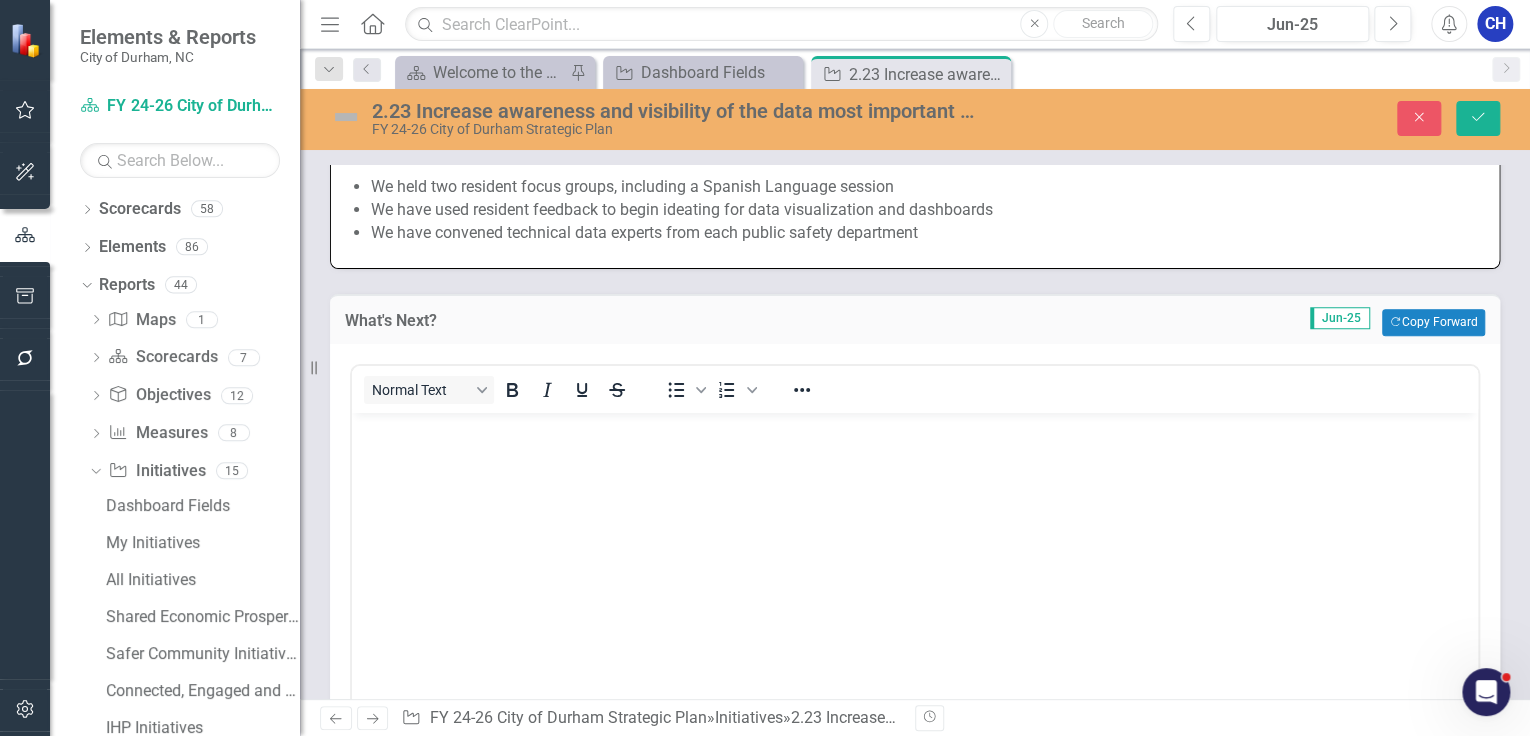 click at bounding box center (915, 562) 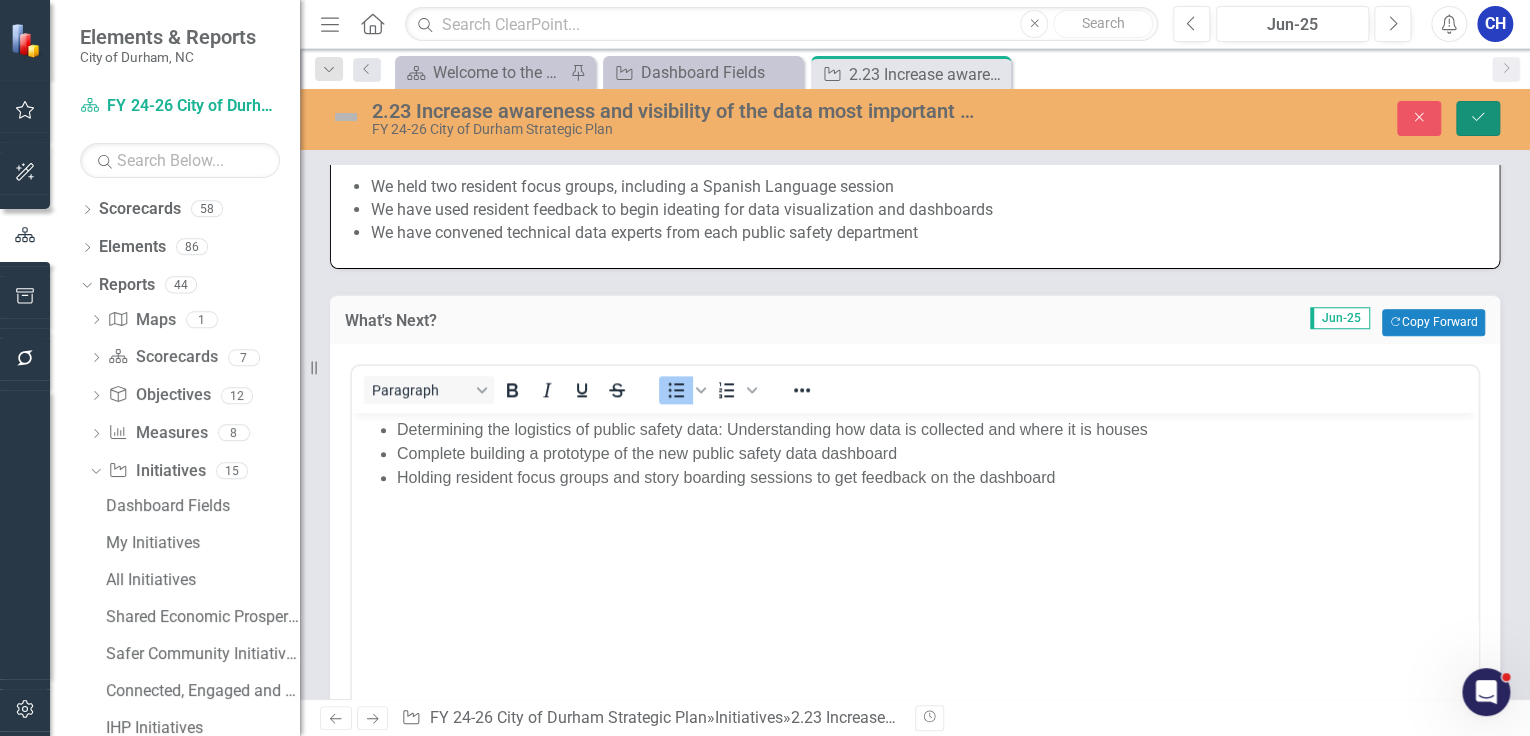 click on "Save" 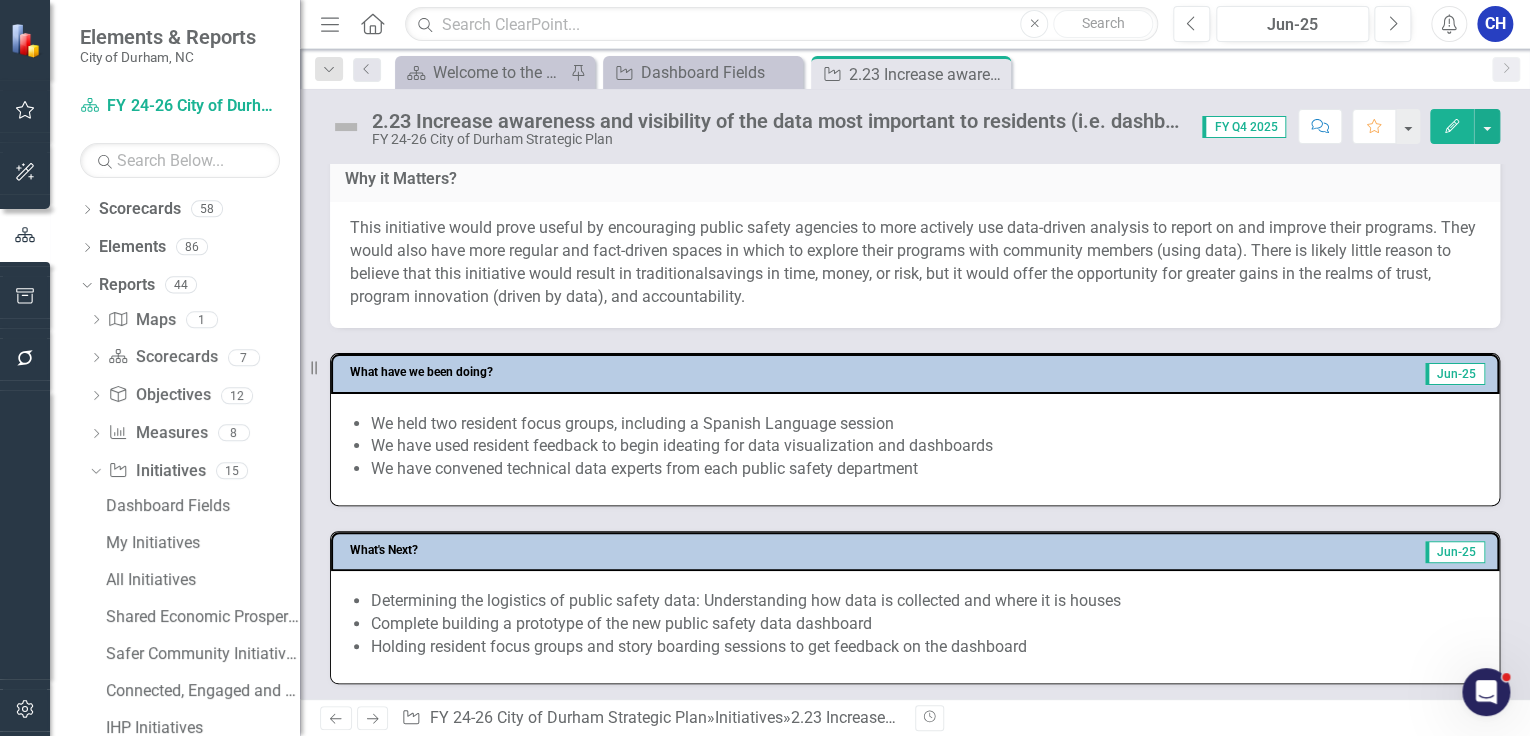 scroll, scrollTop: 880, scrollLeft: 0, axis: vertical 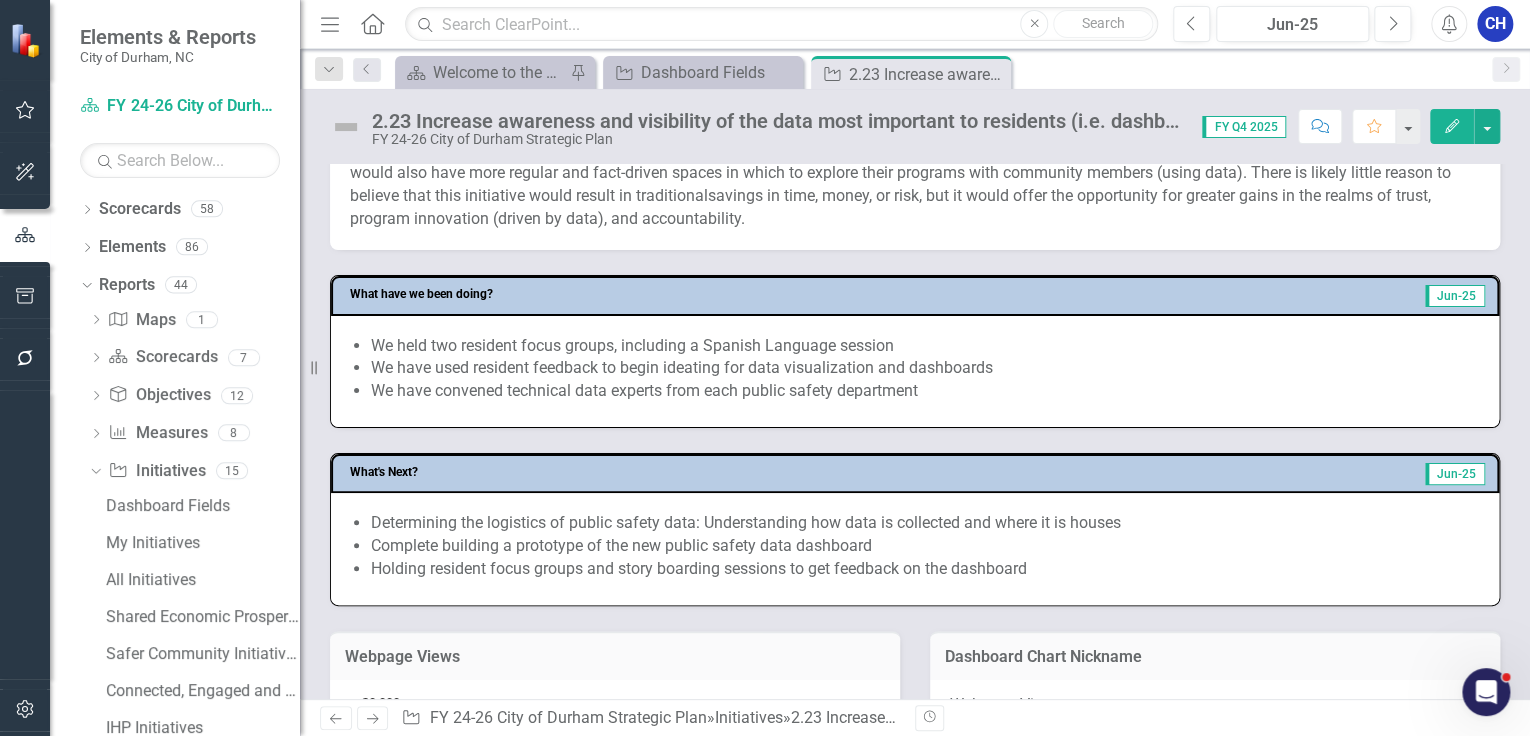 click on "We have used resident feedback to begin ideating for data visualization and dashboards" at bounding box center (925, 368) 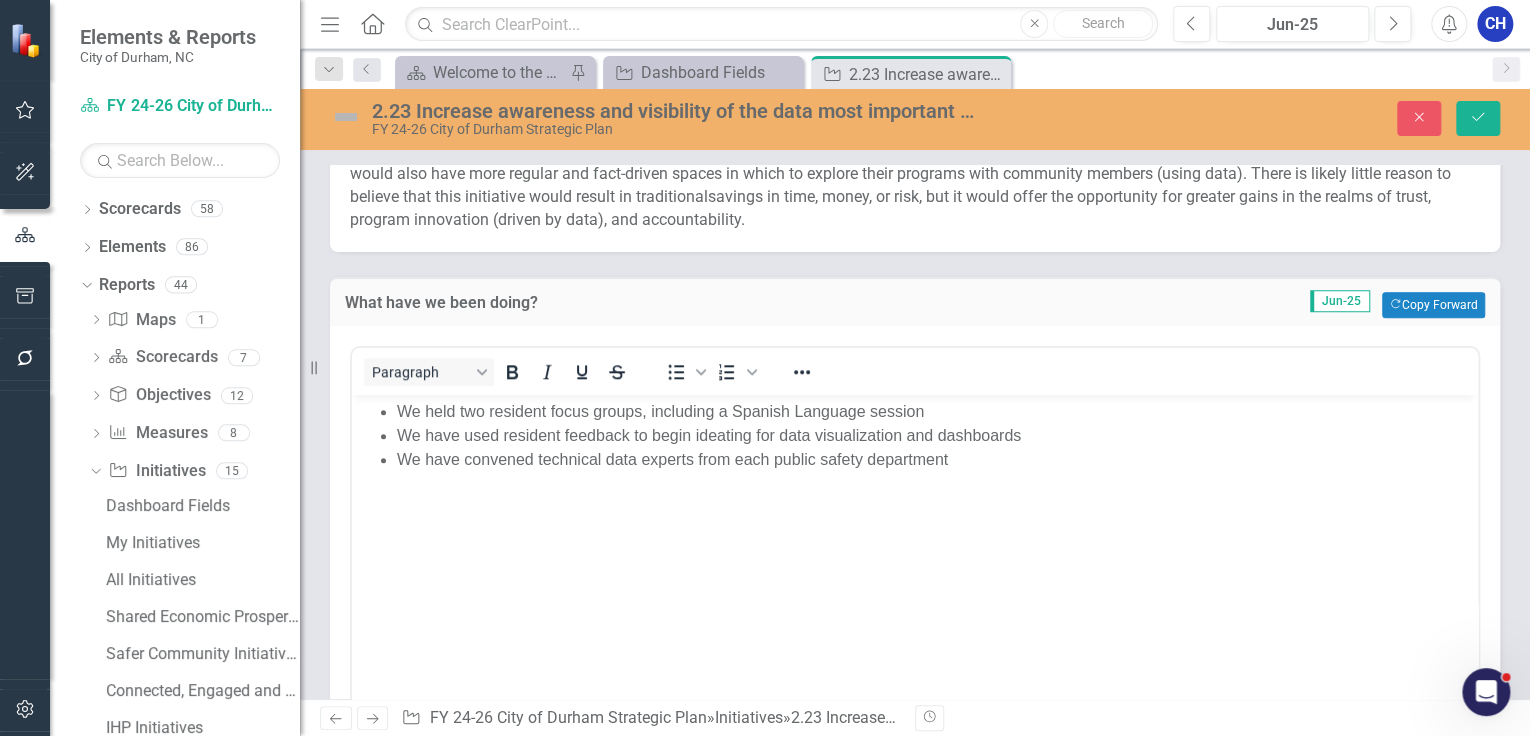 scroll, scrollTop: 0, scrollLeft: 0, axis: both 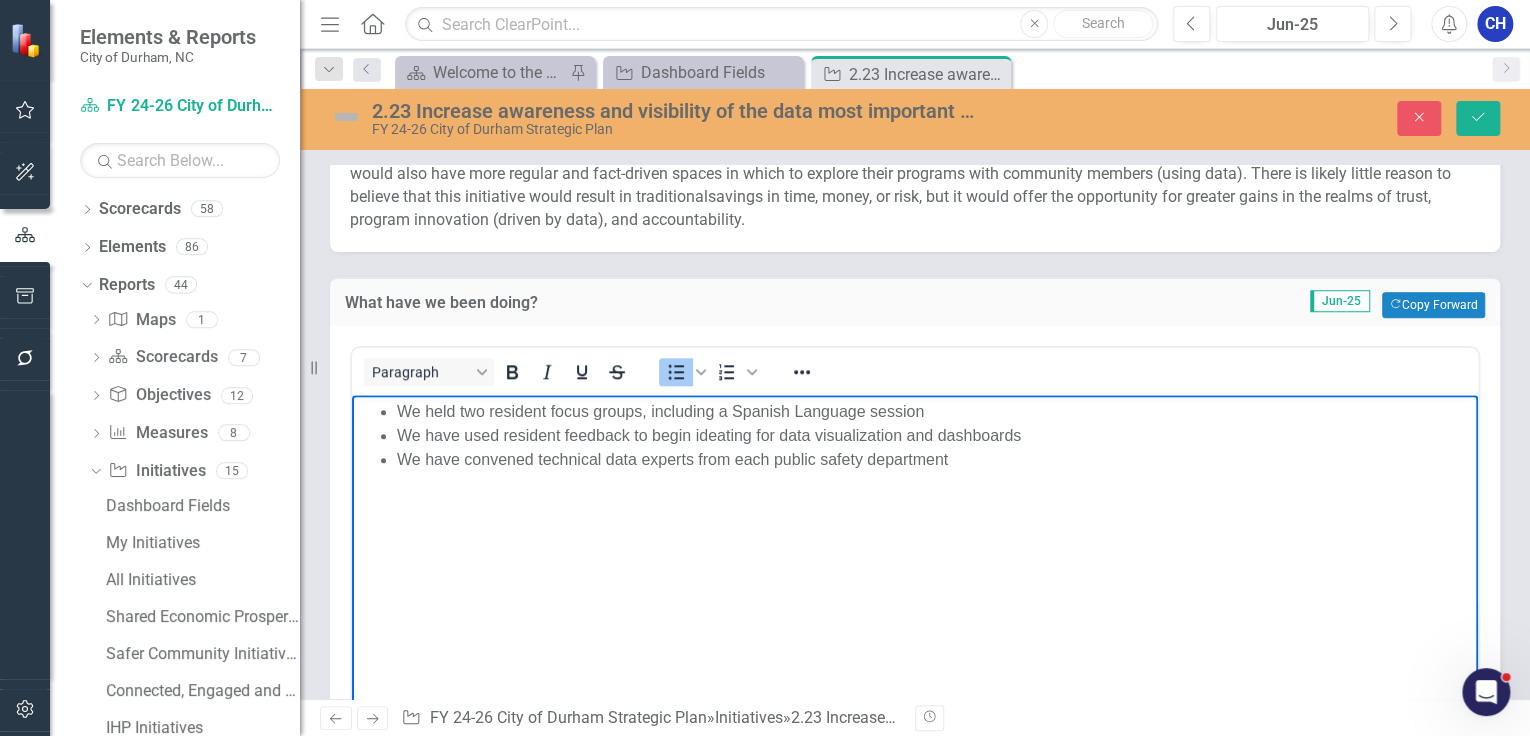 click on "We have convened technical data experts from each public safety department" at bounding box center (935, 459) 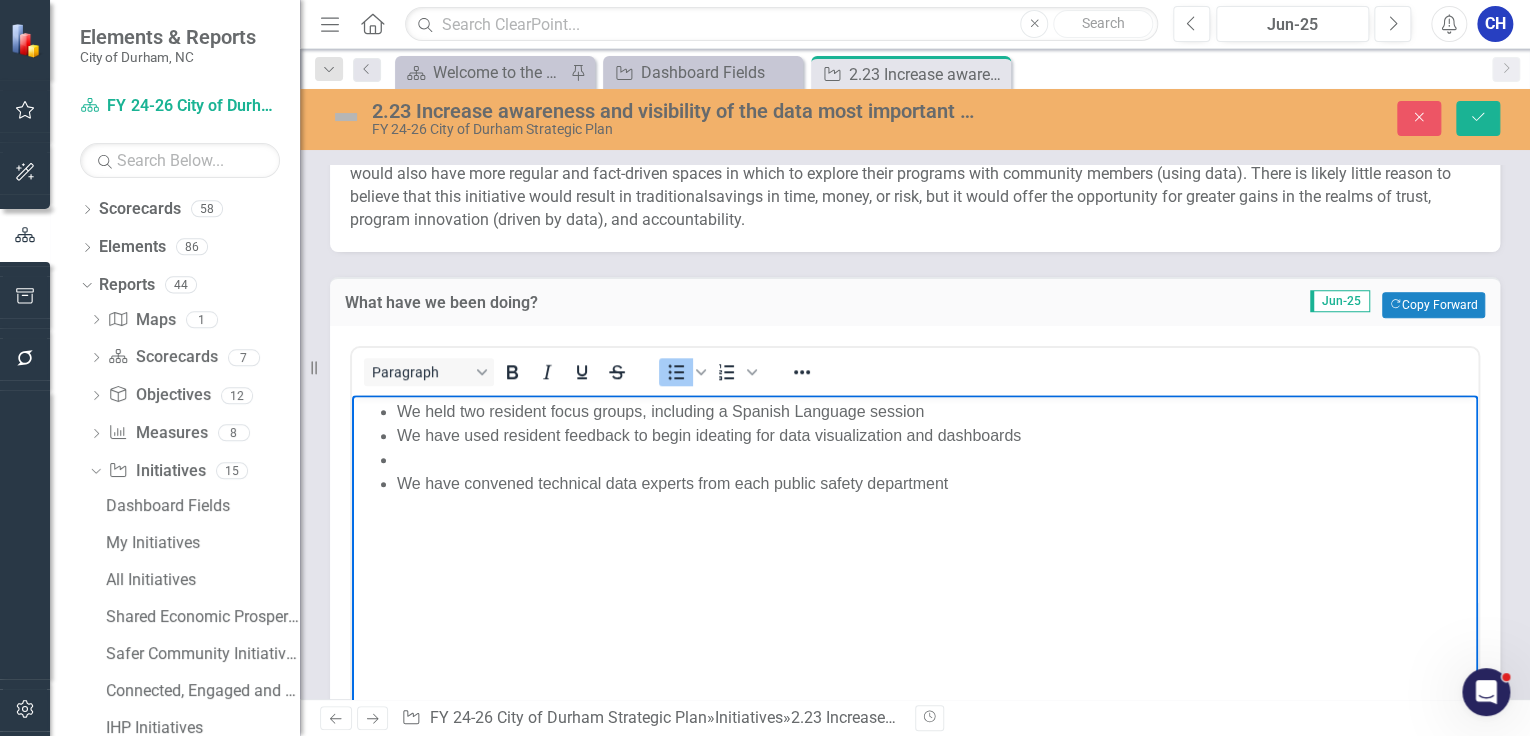 type 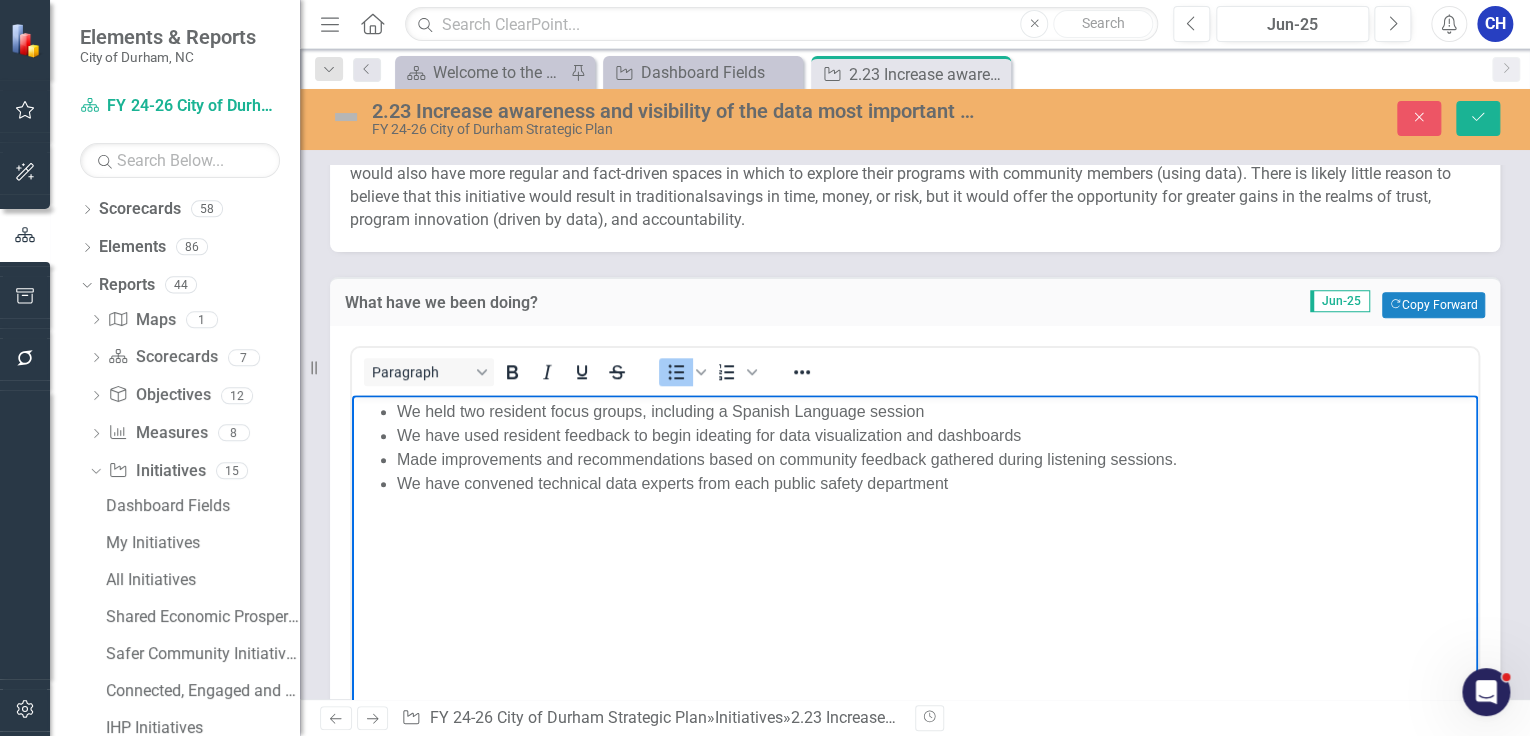 click on "We have convened technical data experts from each public safety department" at bounding box center [935, 483] 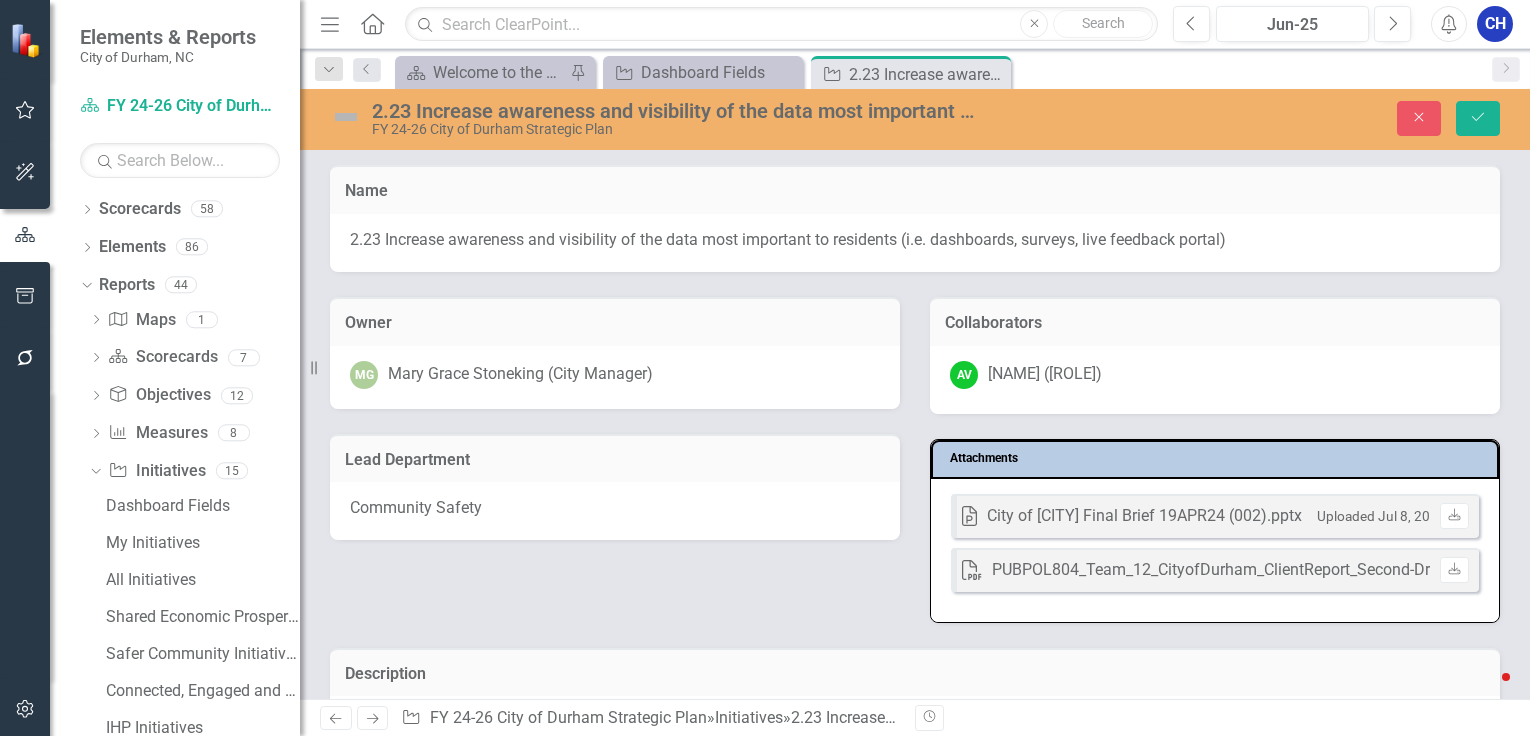scroll, scrollTop: 0, scrollLeft: 0, axis: both 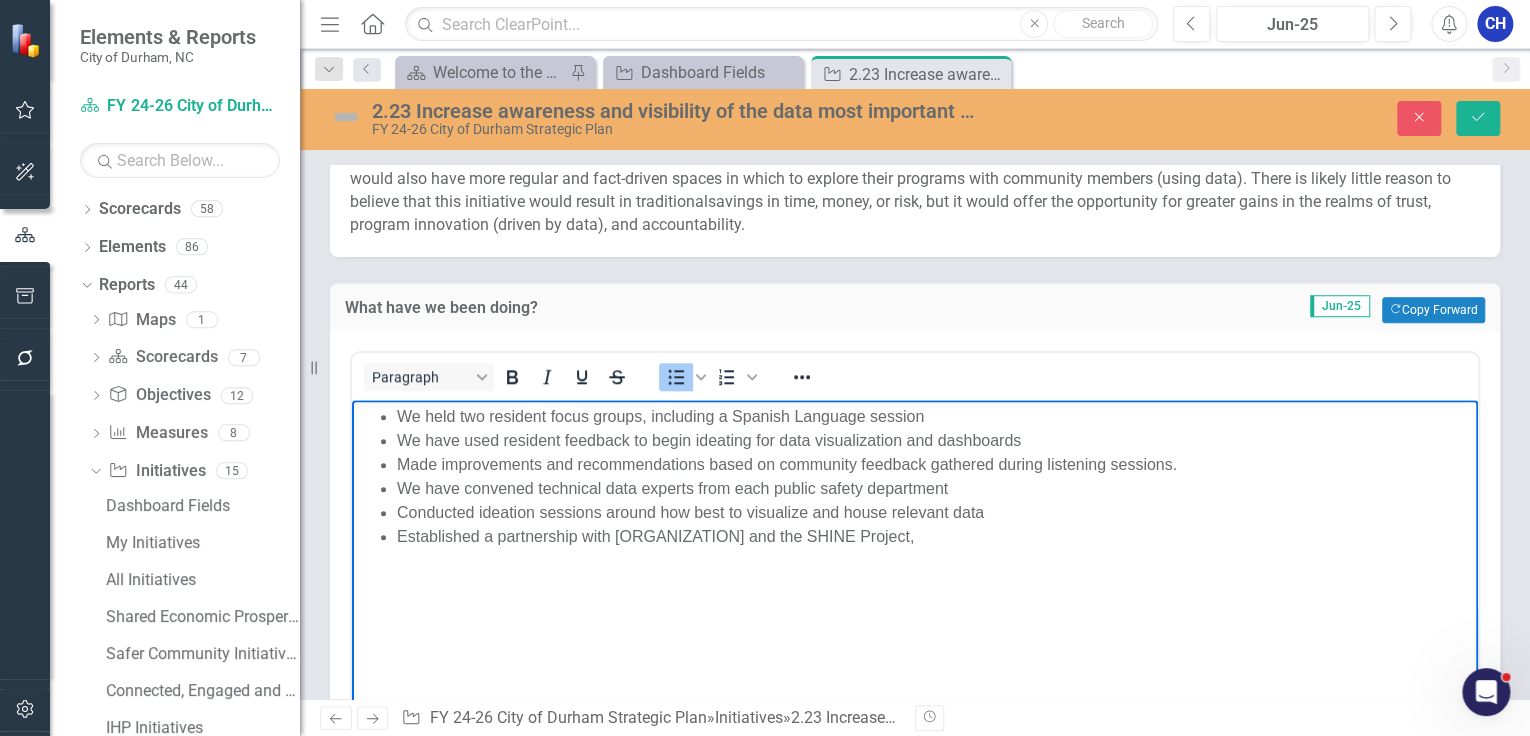 click on "Established a partnership with [ORGANIZATION] and the SHINE Project," at bounding box center [935, 537] 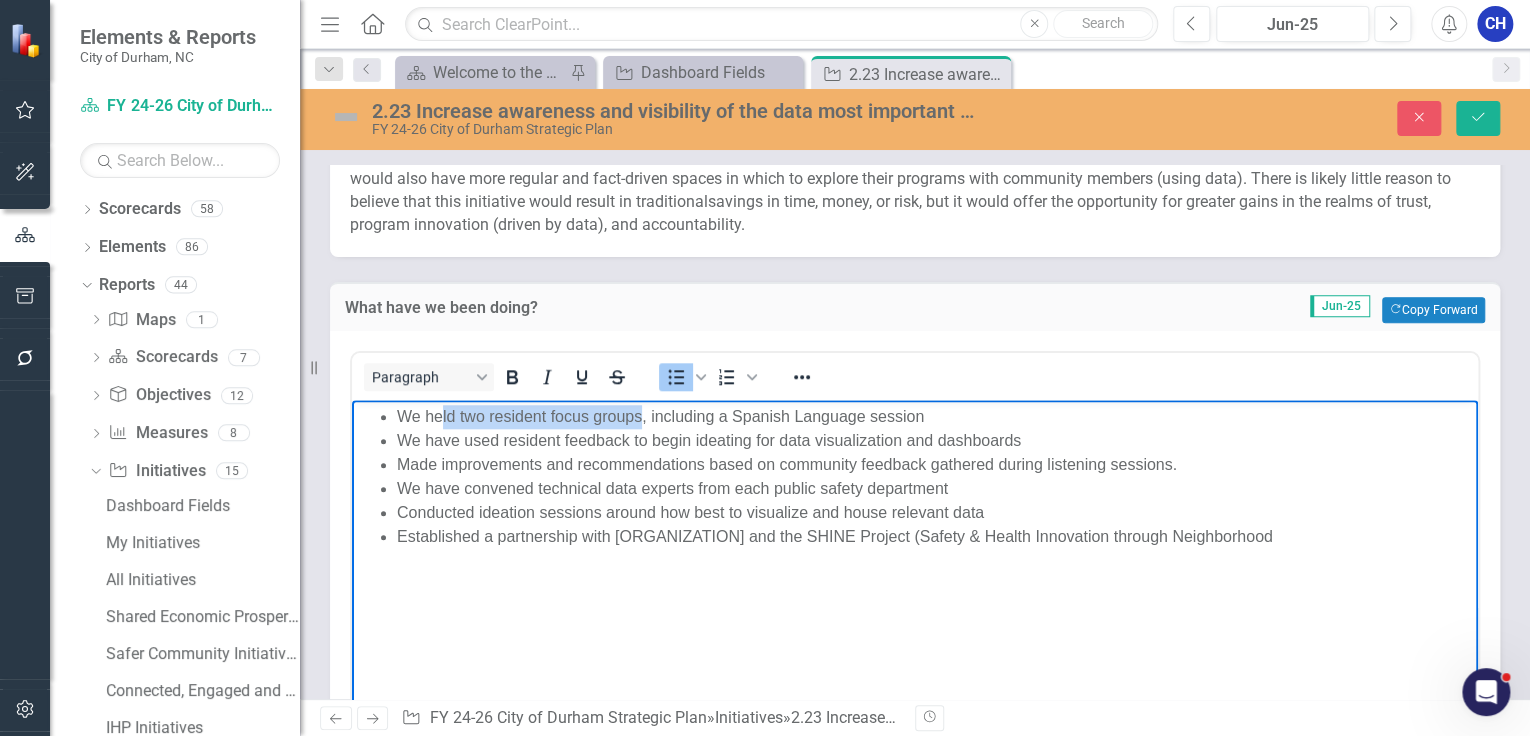 drag, startPoint x: 638, startPoint y: 420, endPoint x: 444, endPoint y: 422, distance: 194.01031 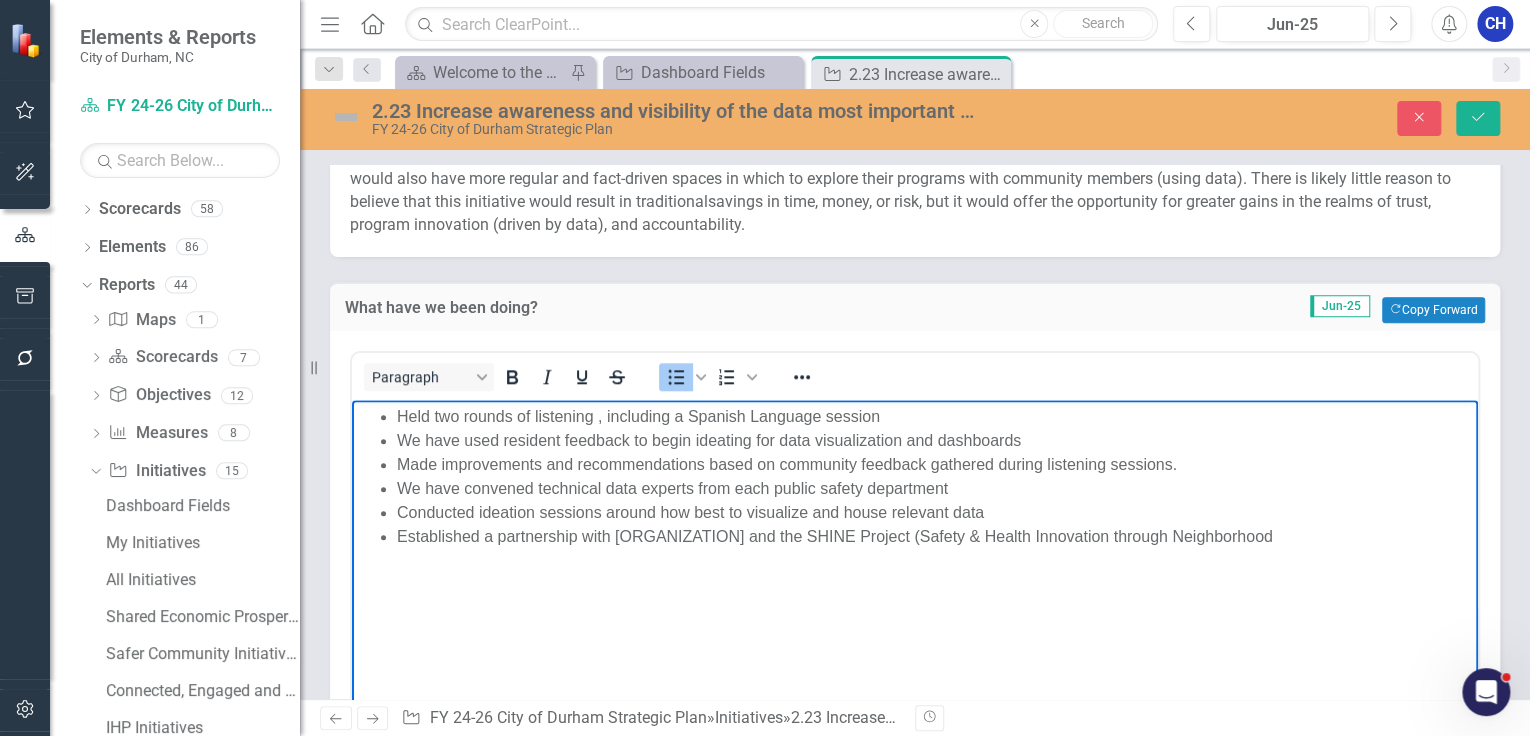 click on "Held two rounds of listening , including a Spanish Language session" at bounding box center (935, 417) 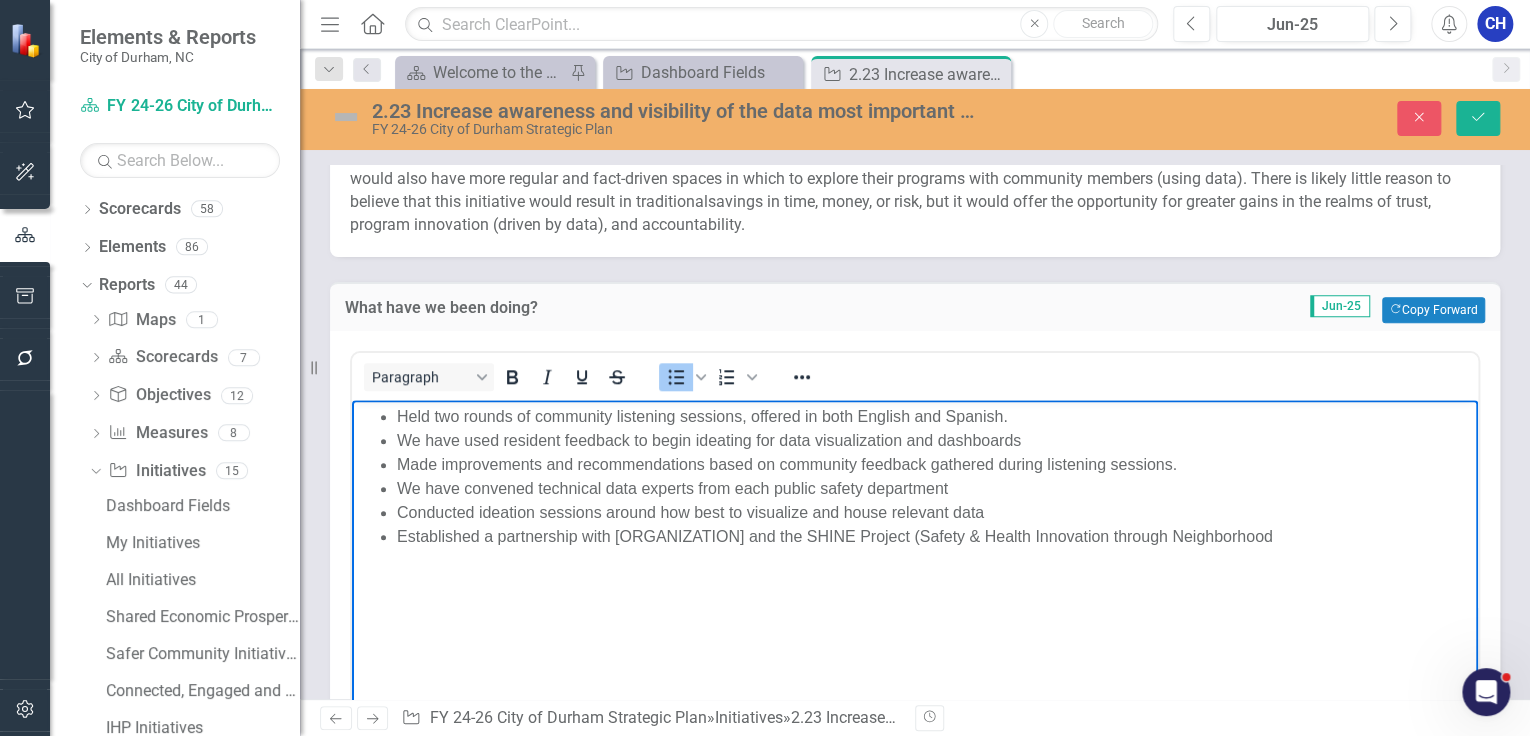 click on "Held two rounds of community listening sessions, offered in both English and Spanish." at bounding box center (935, 417) 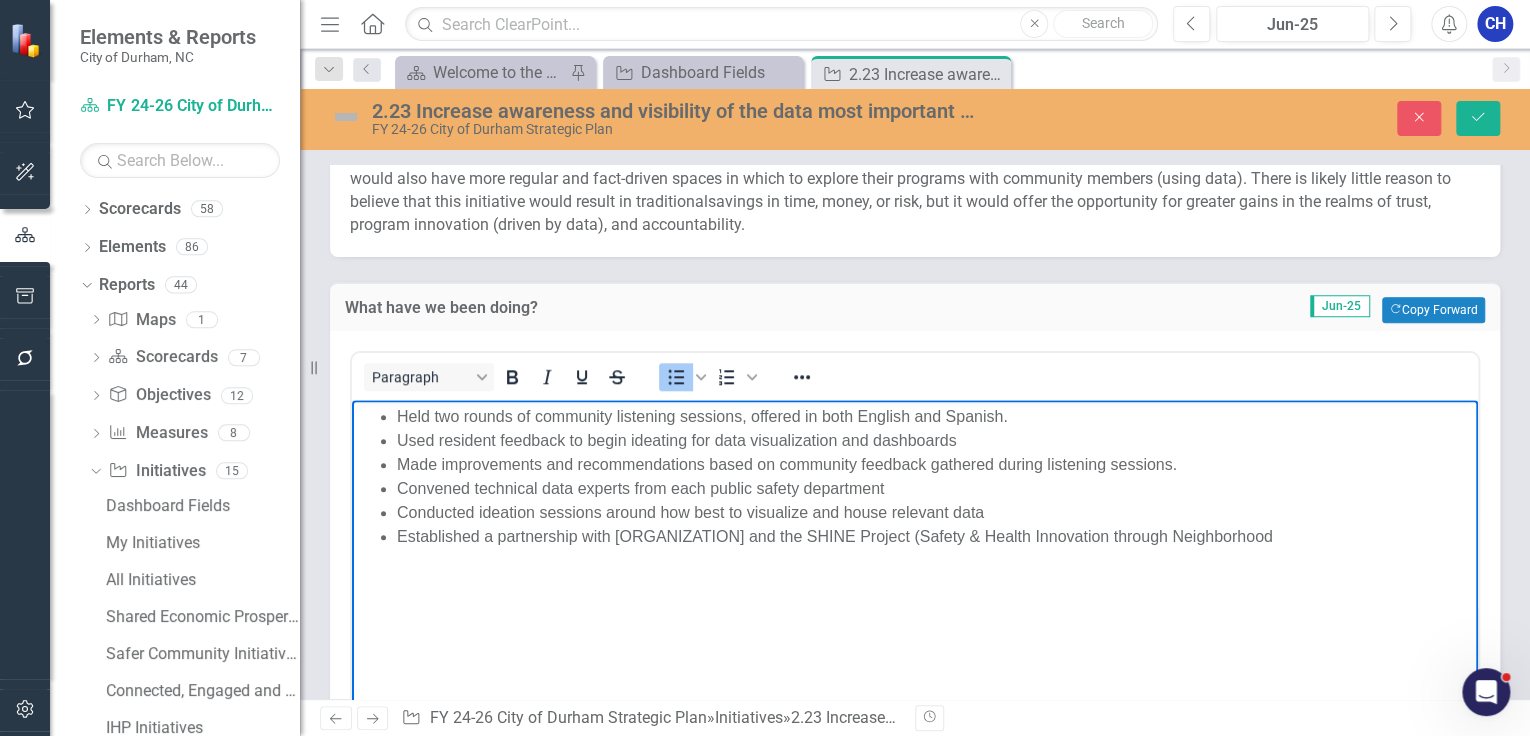 click on "Convened technical data experts from each public safety department" at bounding box center (935, 489) 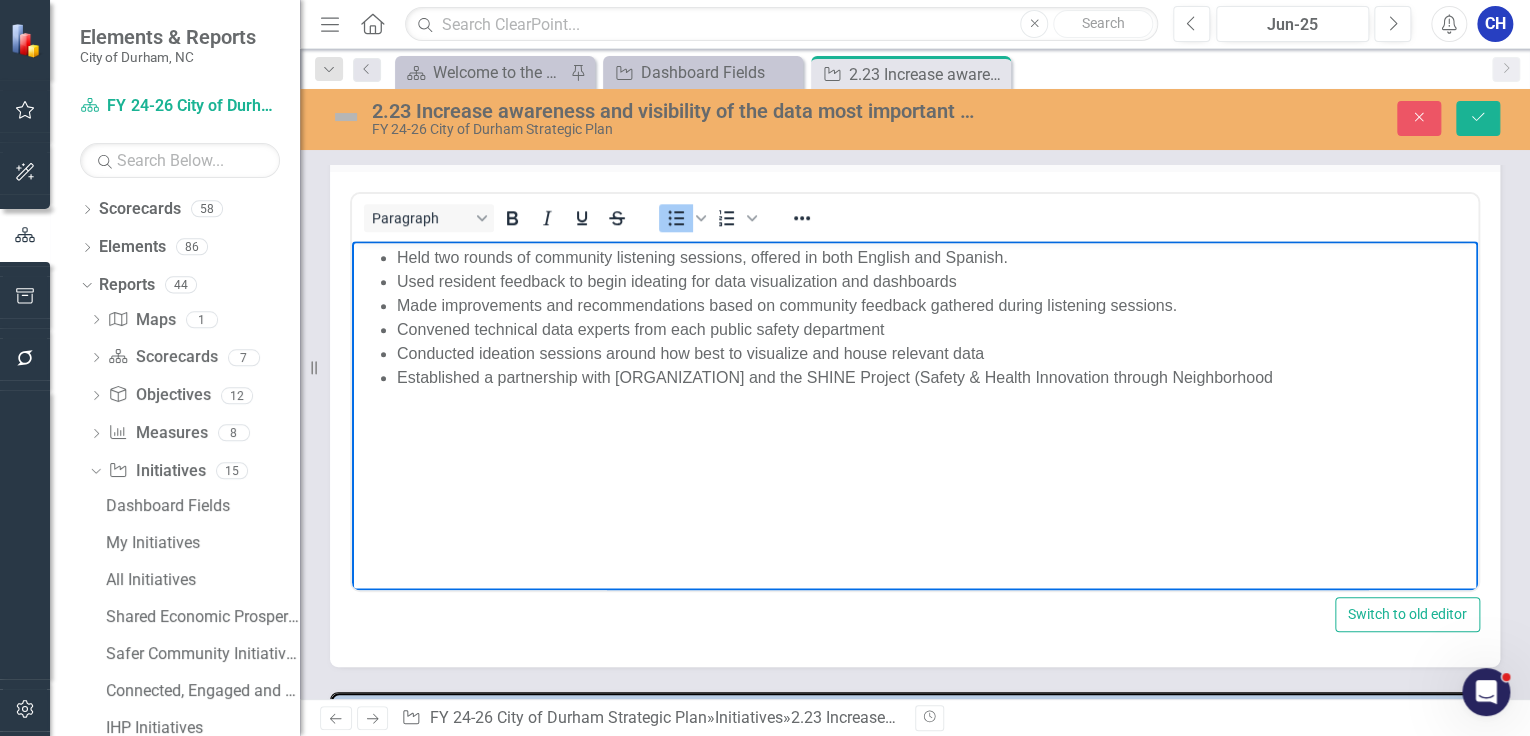scroll, scrollTop: 1040, scrollLeft: 0, axis: vertical 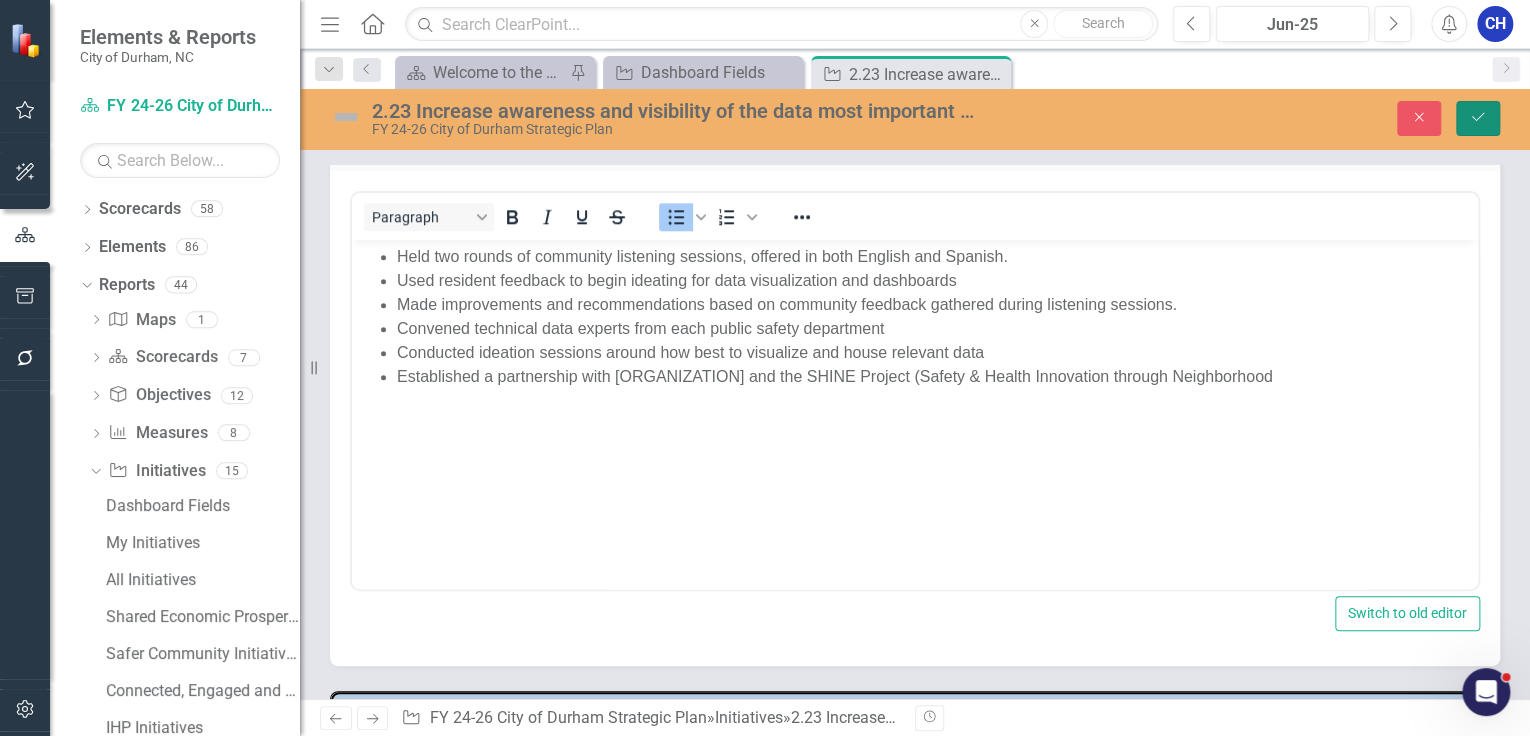 click on "Save" 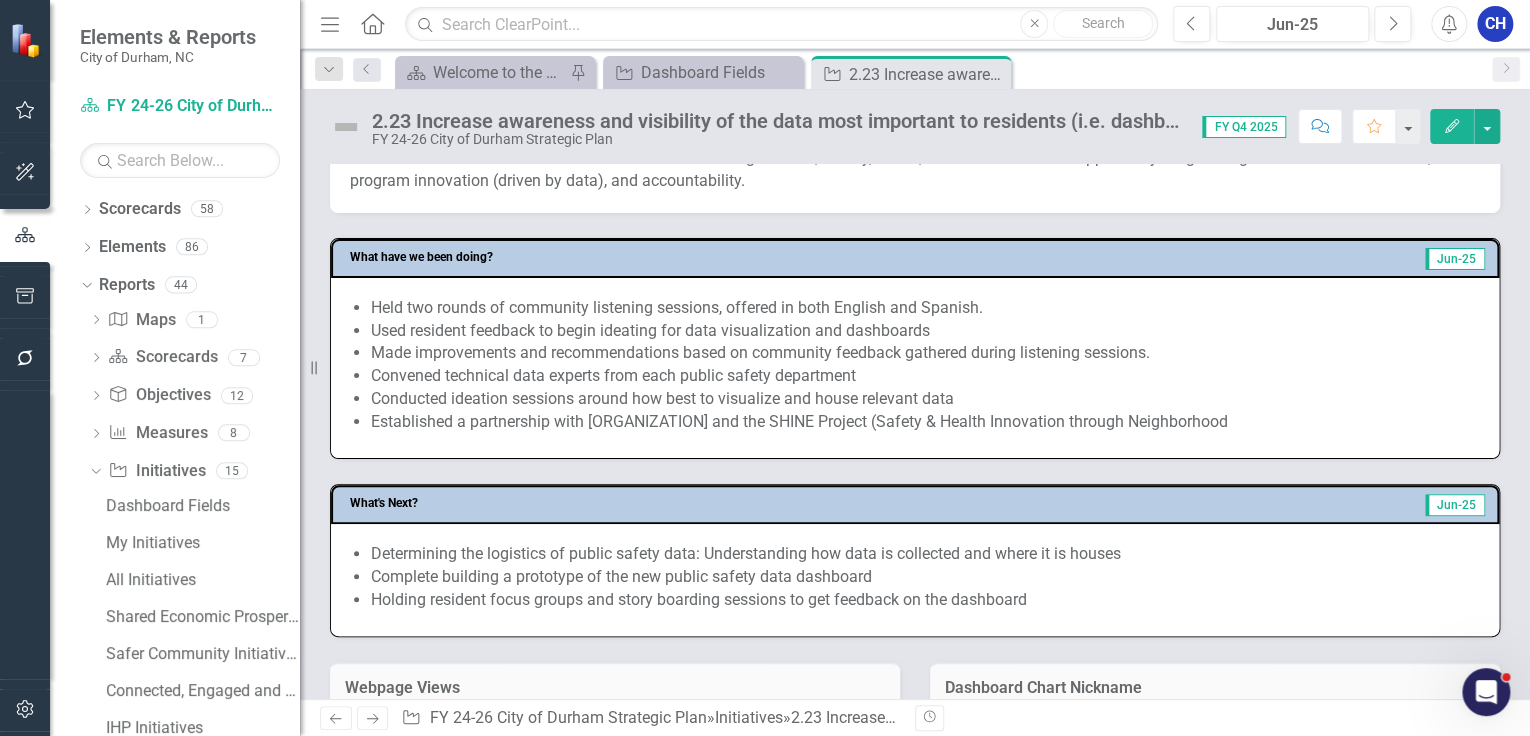 scroll, scrollTop: 960, scrollLeft: 0, axis: vertical 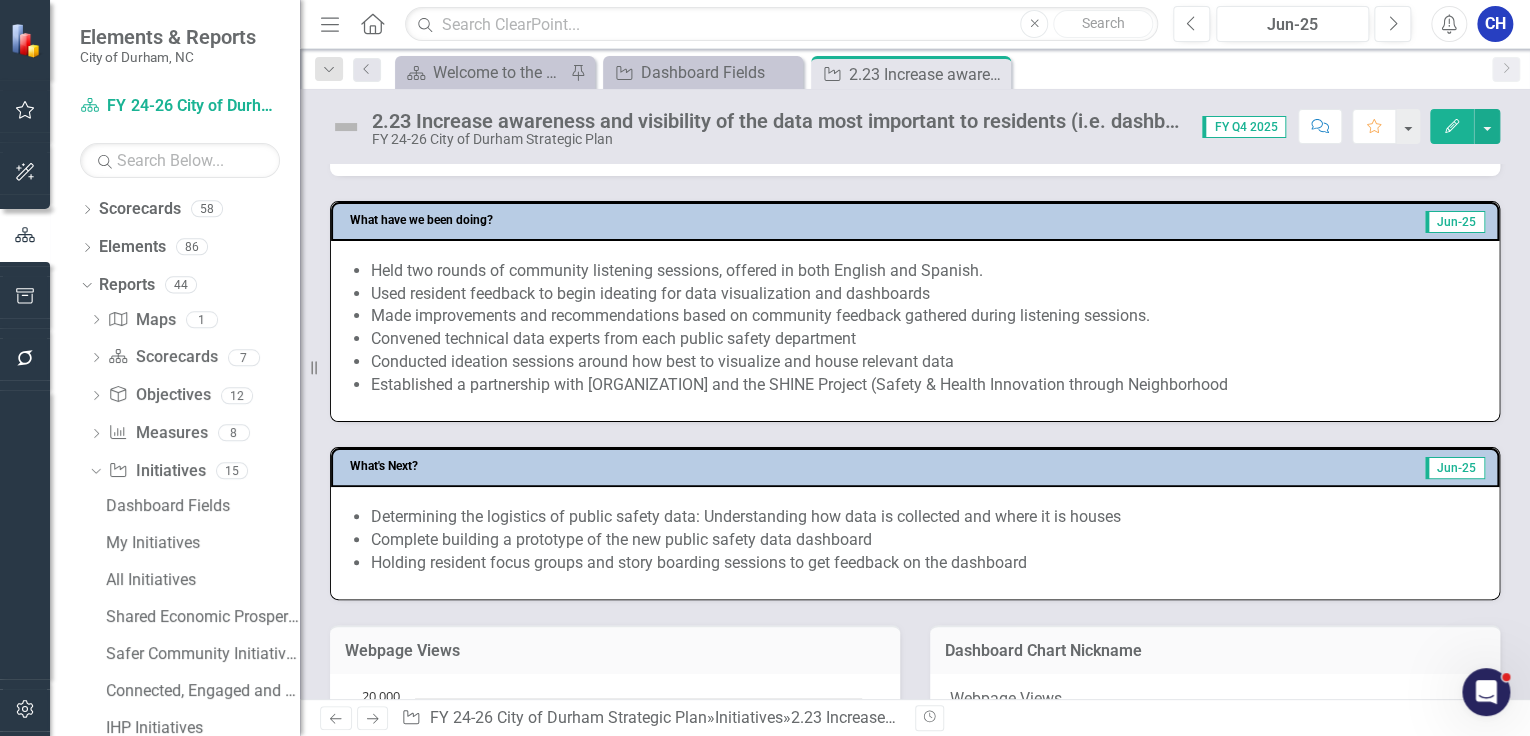 click on "Holding resident focus groups and story boarding sessions to get feedback on the dashboard" at bounding box center [925, 563] 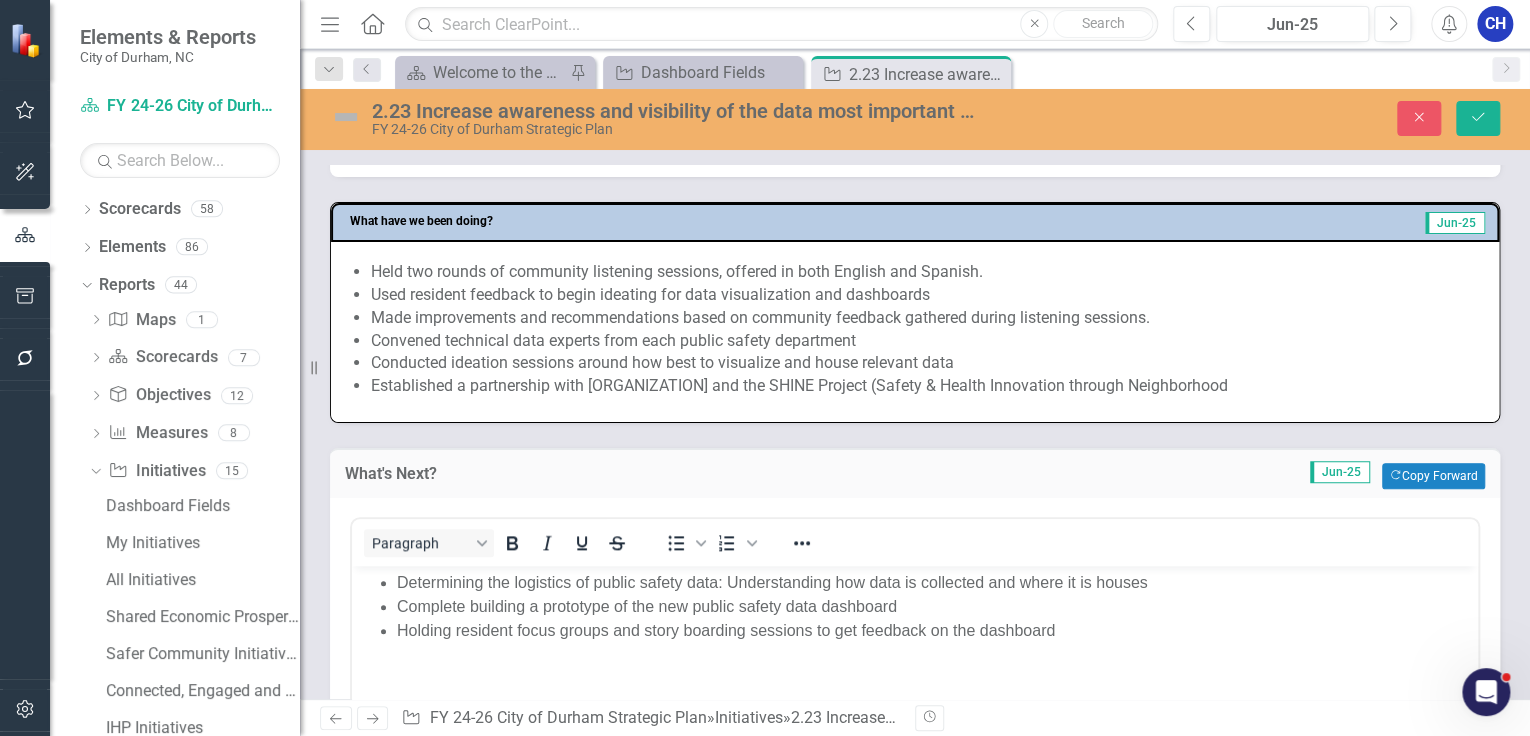 scroll, scrollTop: 0, scrollLeft: 0, axis: both 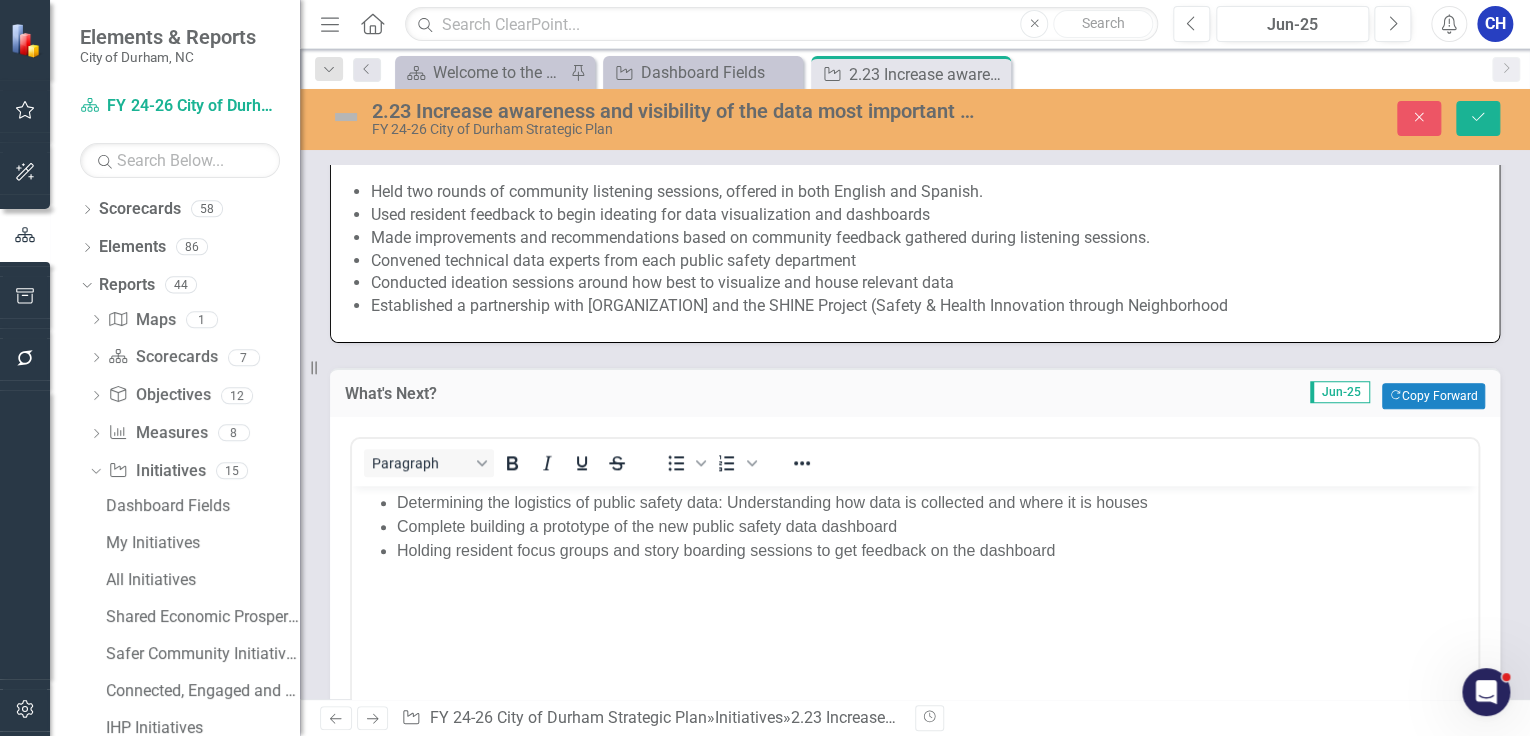 click on "Complete building a prototype of the new public safety data dashboard" at bounding box center (935, 527) 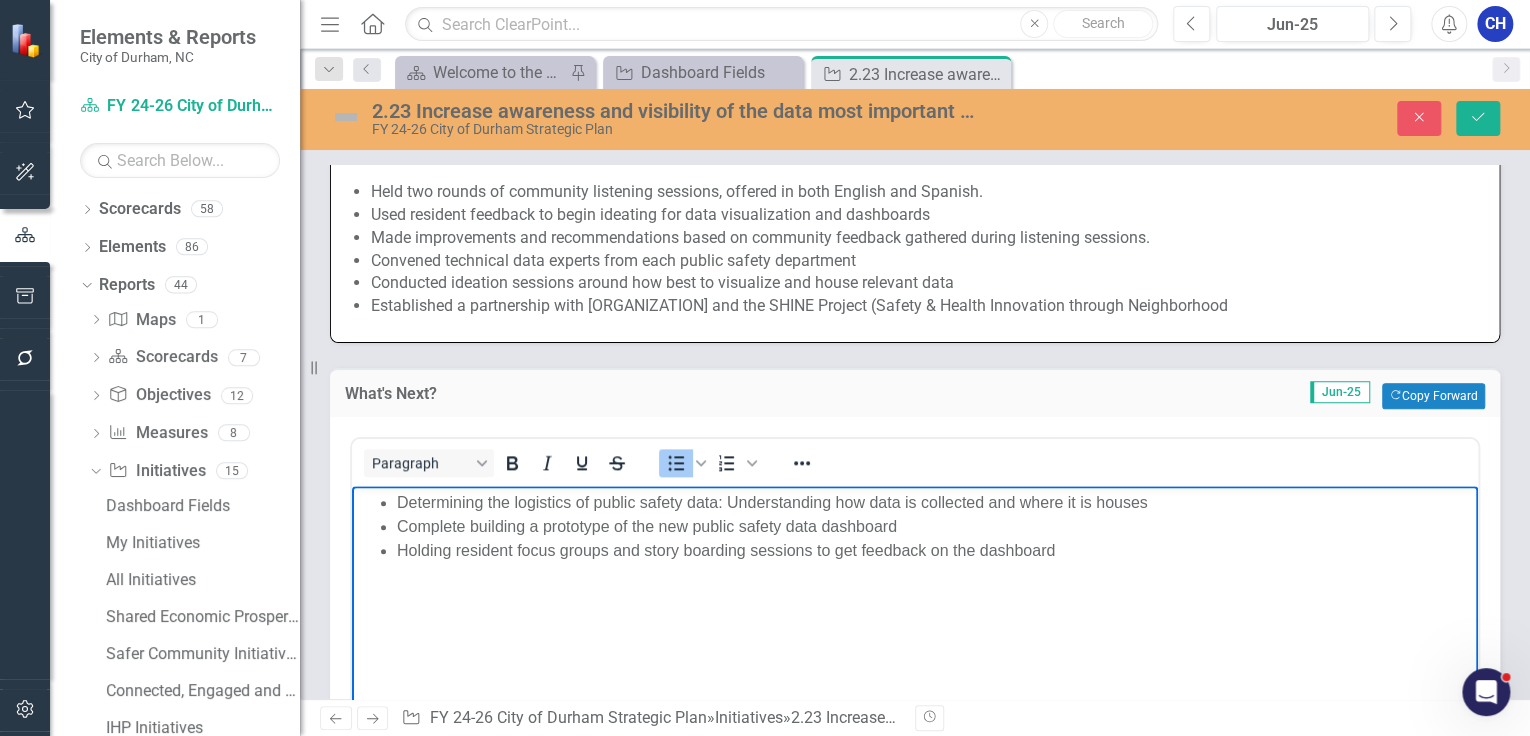 click on "Determining the logistics of public safety data: Understanding how data is collected and where it is houses" at bounding box center (935, 503) 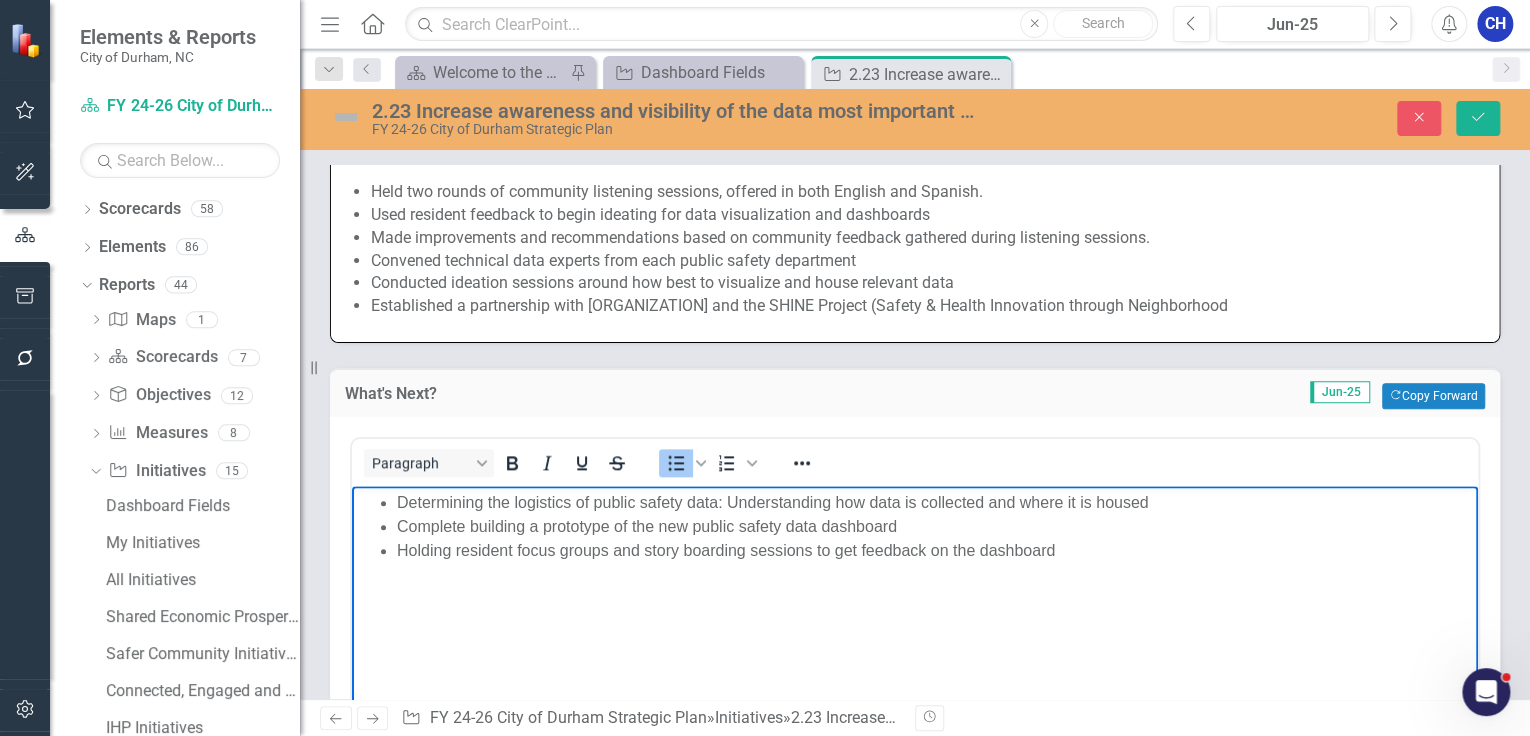 click on "Holding resident focus groups and story boarding sessions to get feedback on the dashboard" at bounding box center [935, 551] 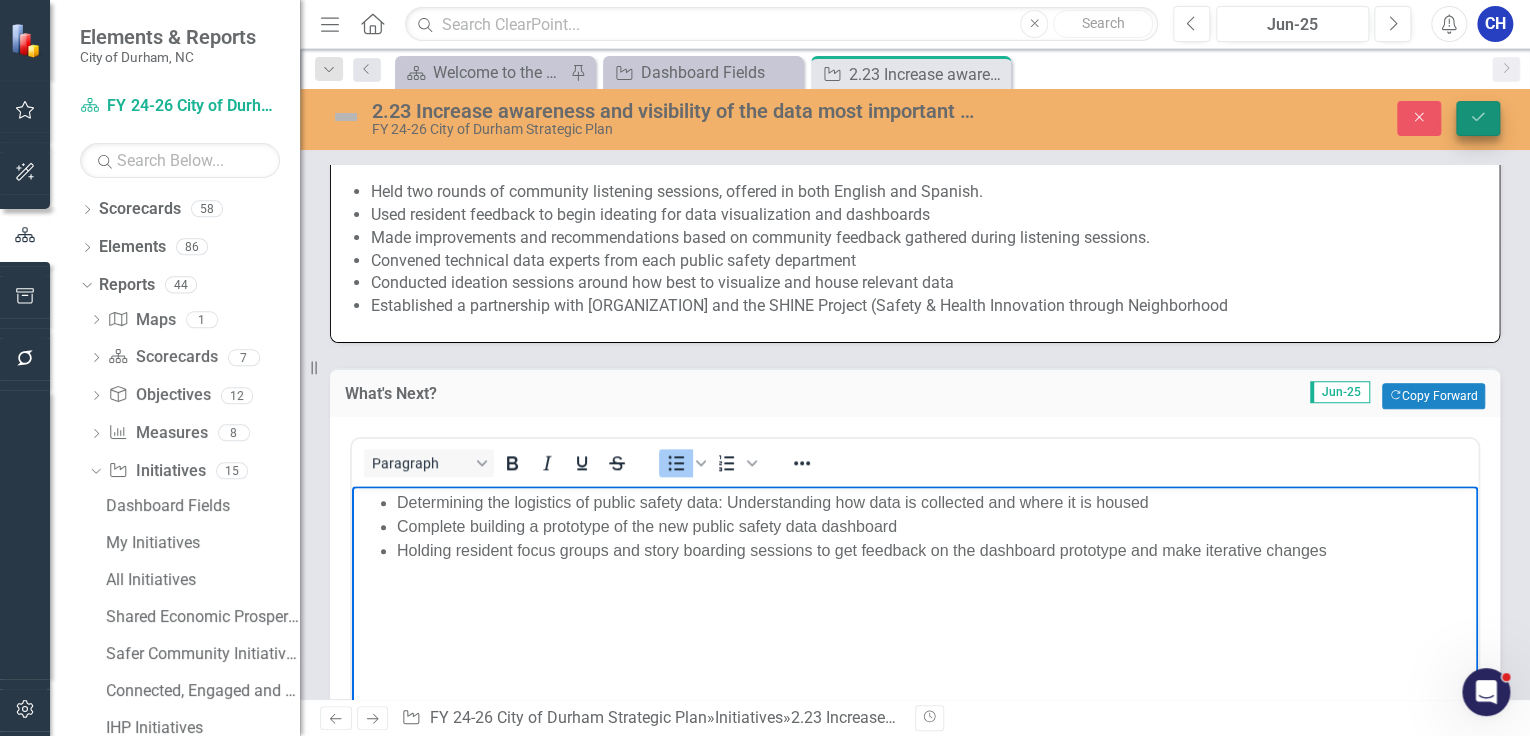 click on "Save" 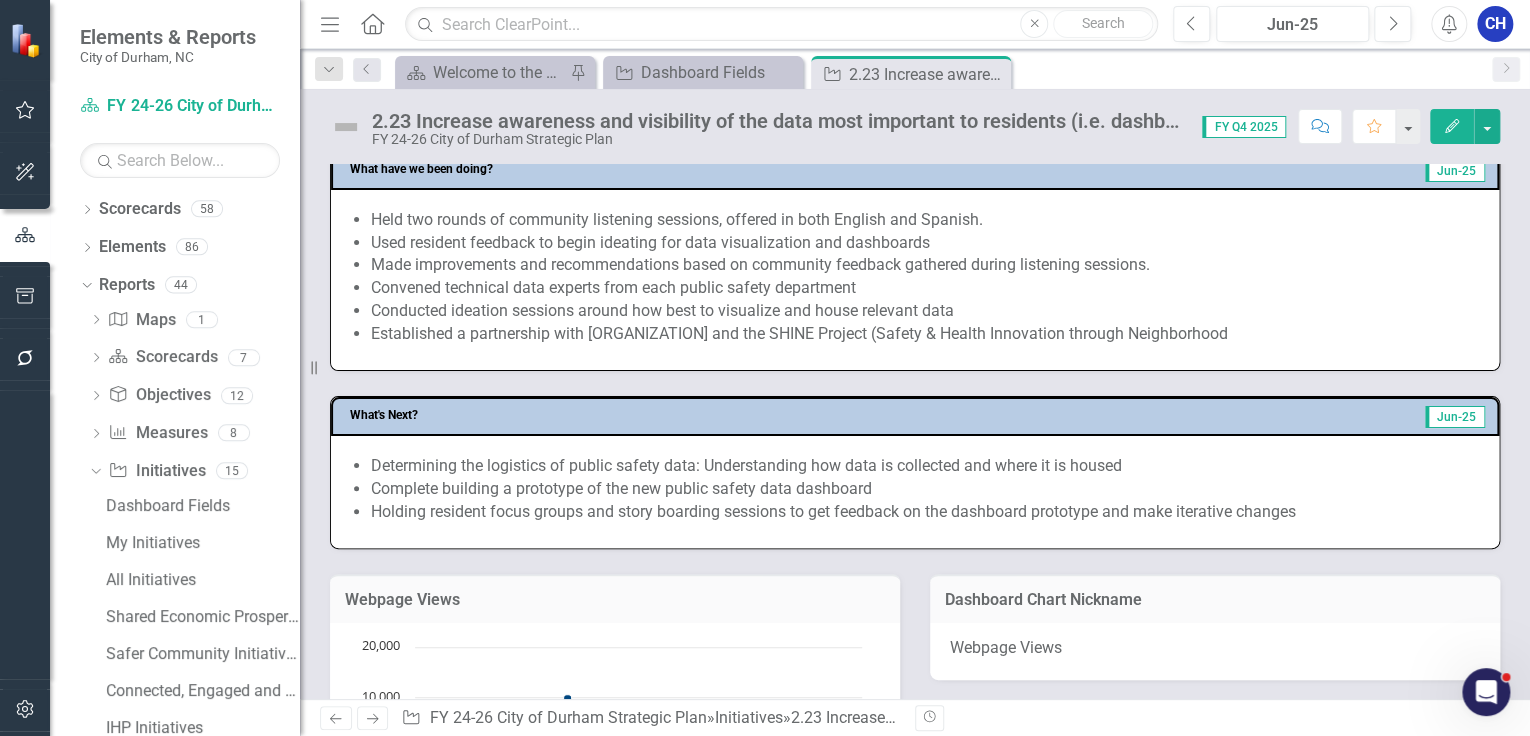 scroll, scrollTop: 960, scrollLeft: 0, axis: vertical 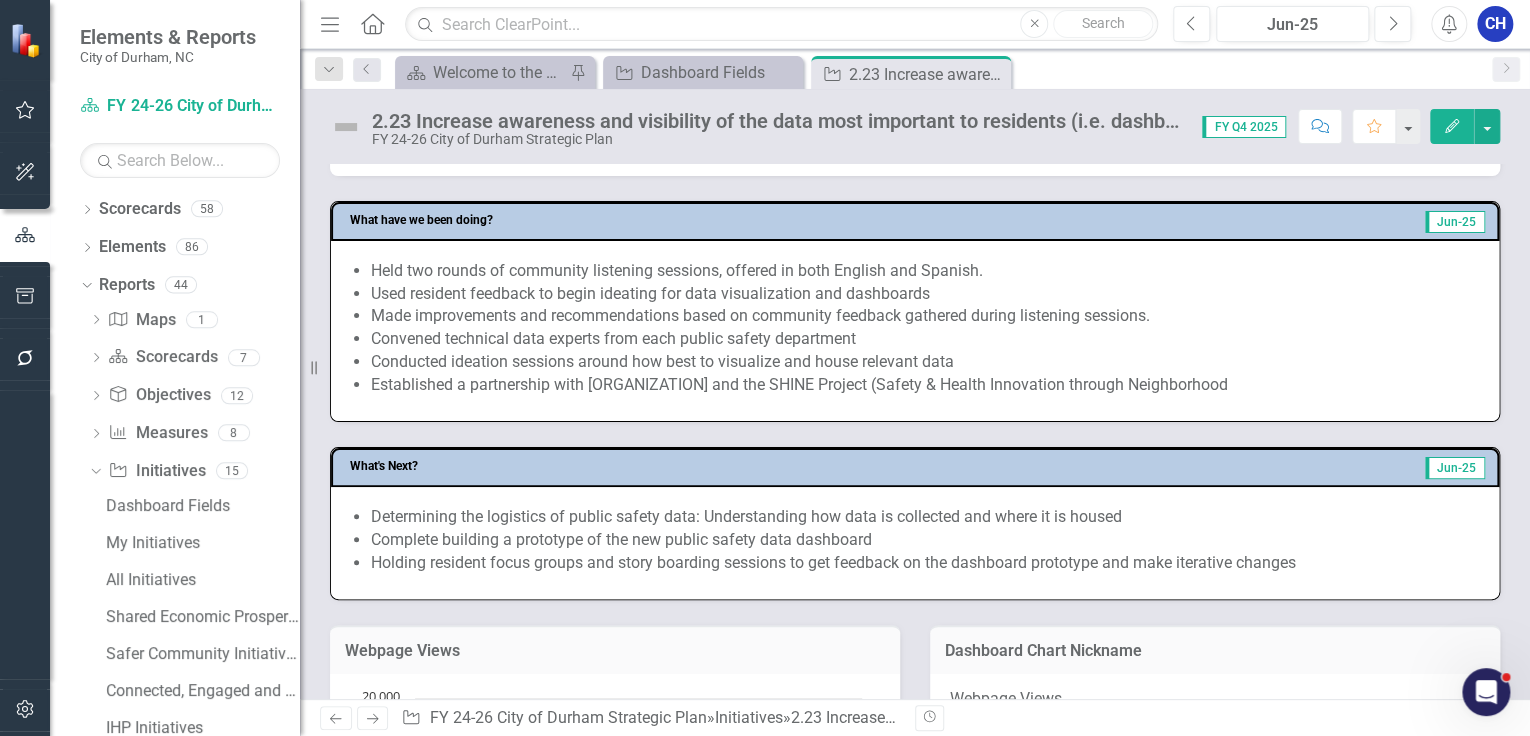 click on "Convened technical data experts from each public safety department" at bounding box center [925, 339] 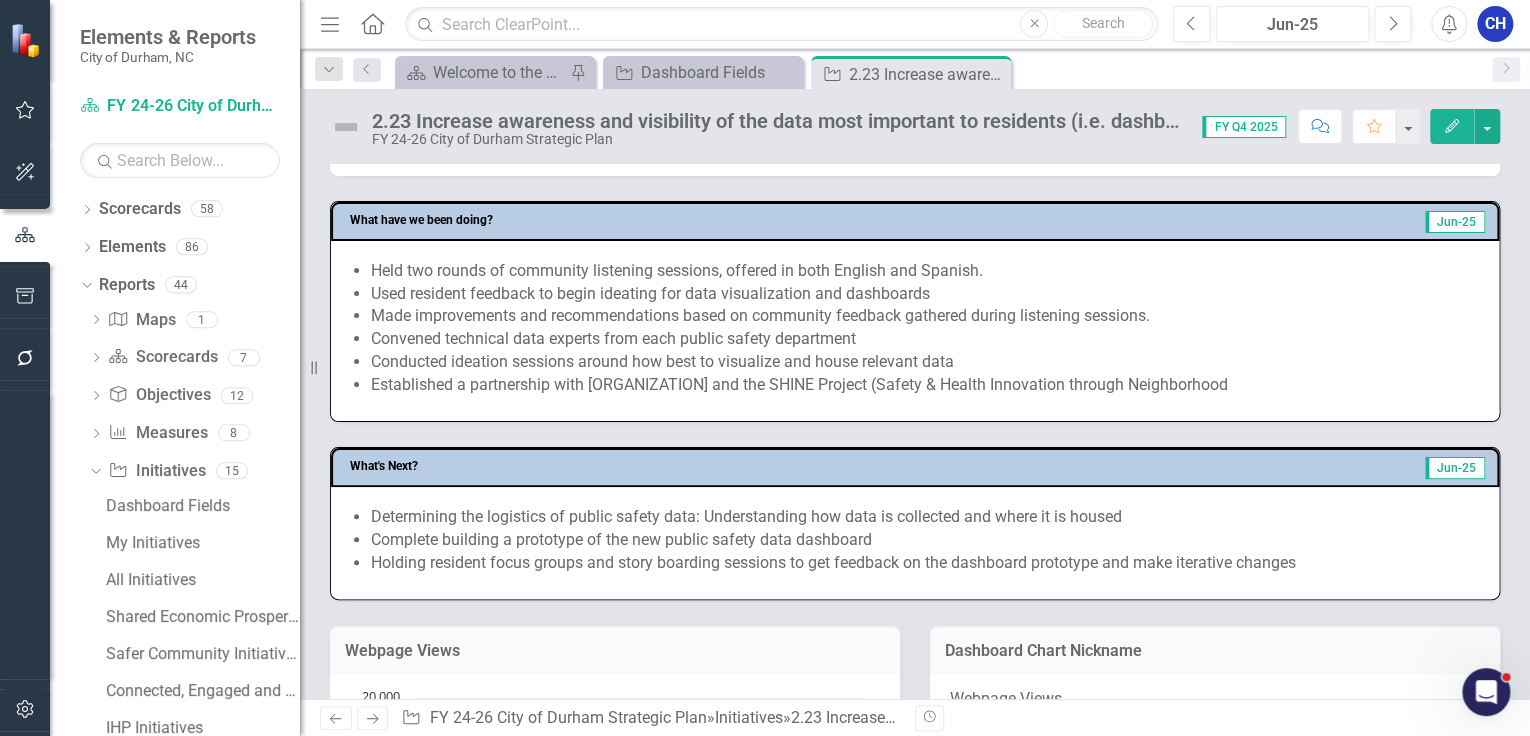 click on "Established a partnership with Duke University and the SHINE Project (Safety & Health Innovation through Neighborhood" at bounding box center [925, 385] 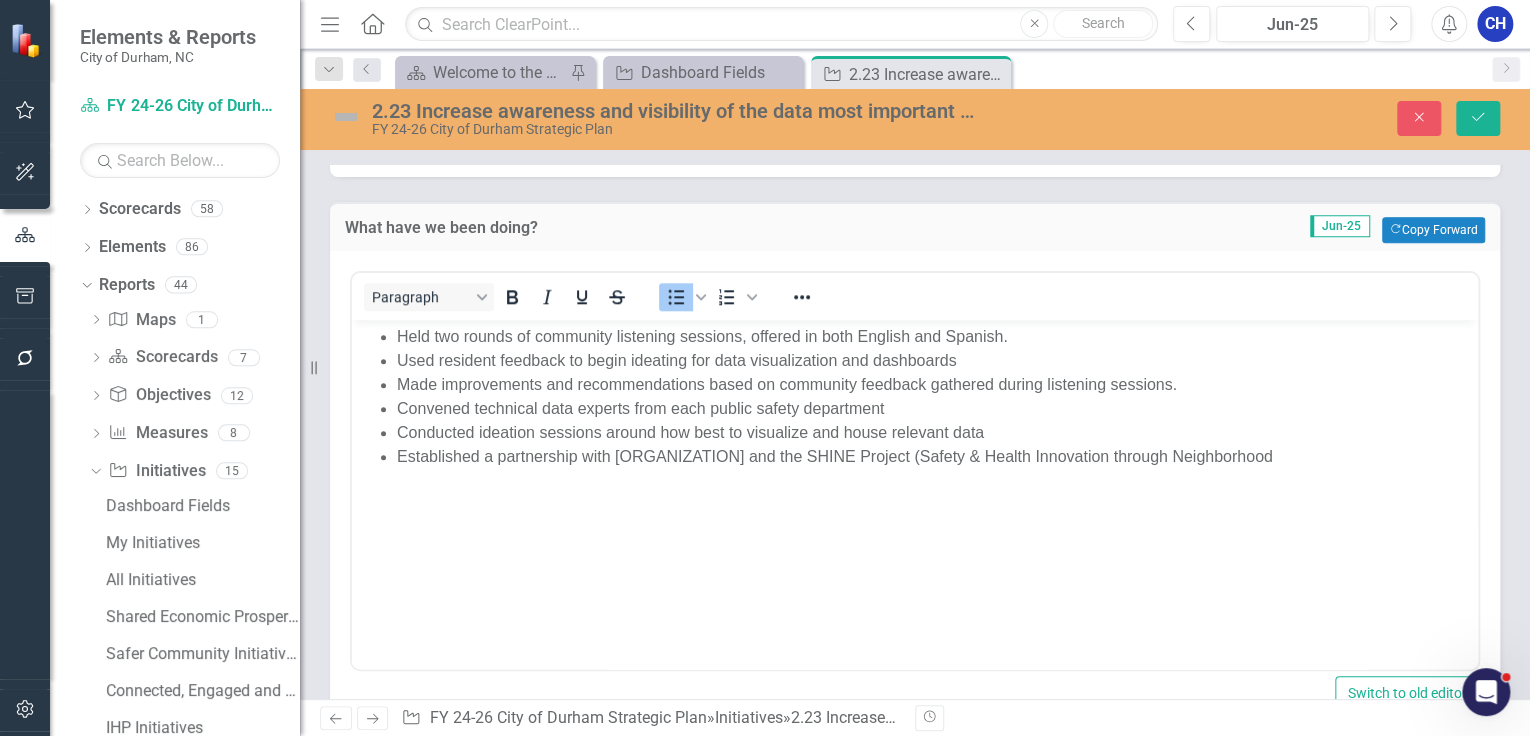 scroll, scrollTop: 0, scrollLeft: 0, axis: both 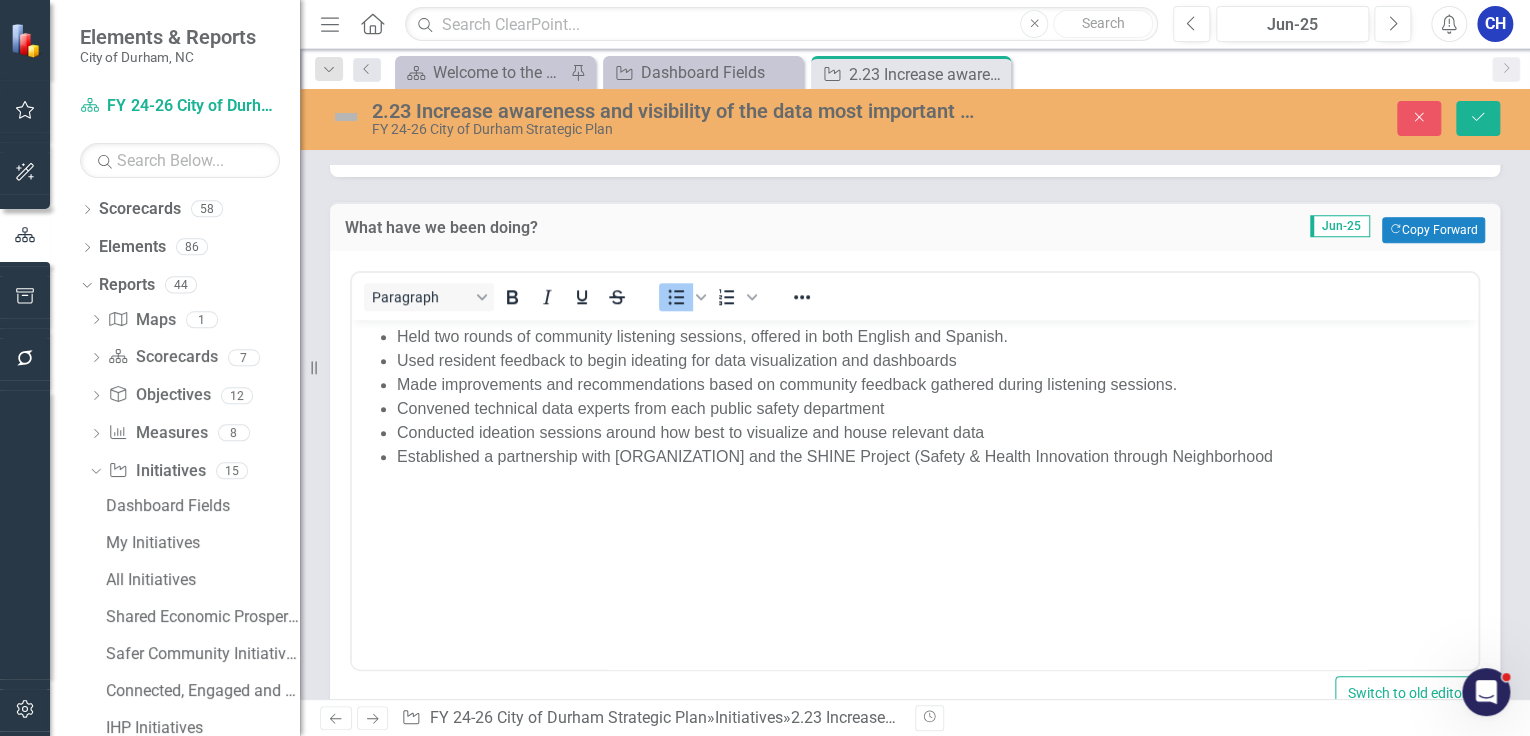 click on "Established a partnership with Duke University and the SHINE Project (Safety & Health Innovation through Neighborhood" at bounding box center (935, 457) 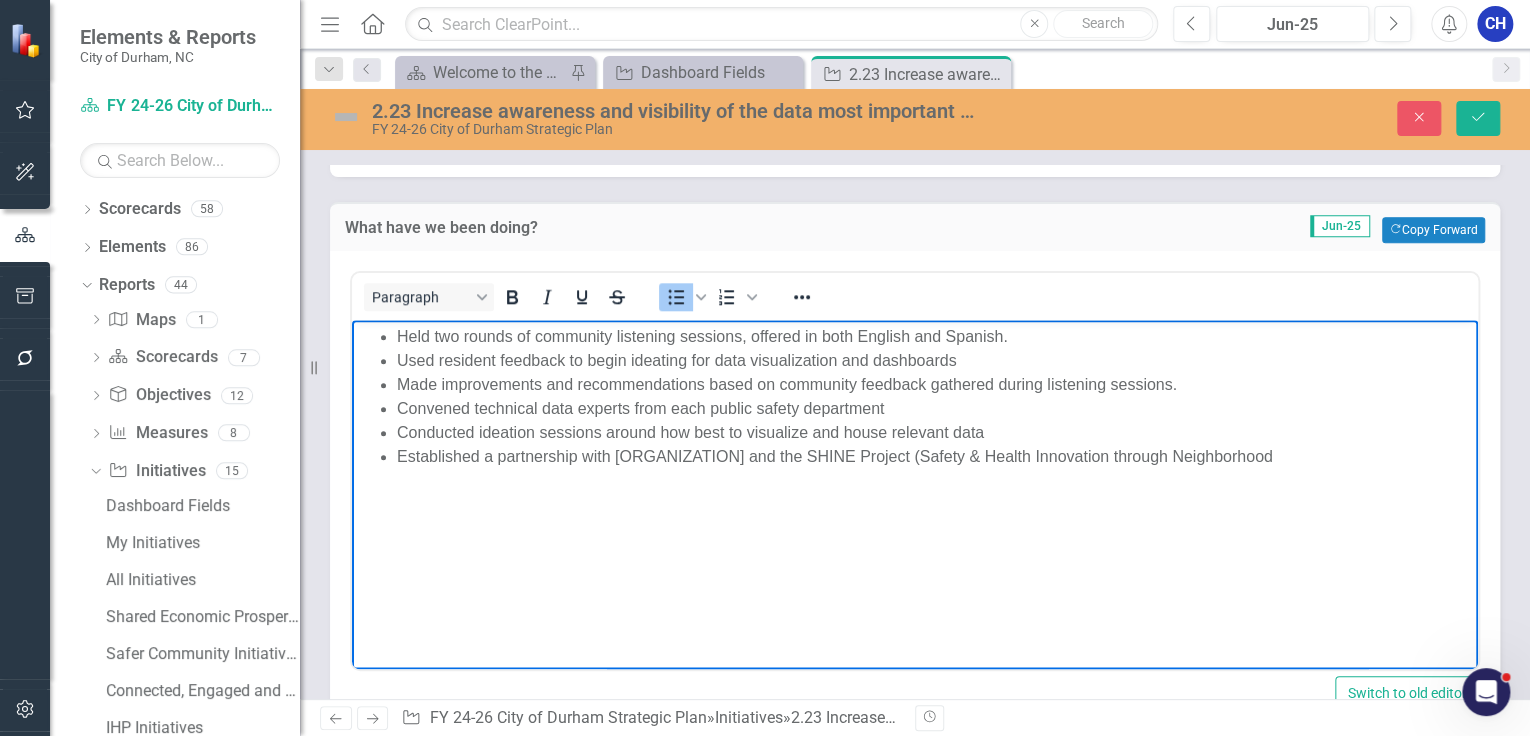 type 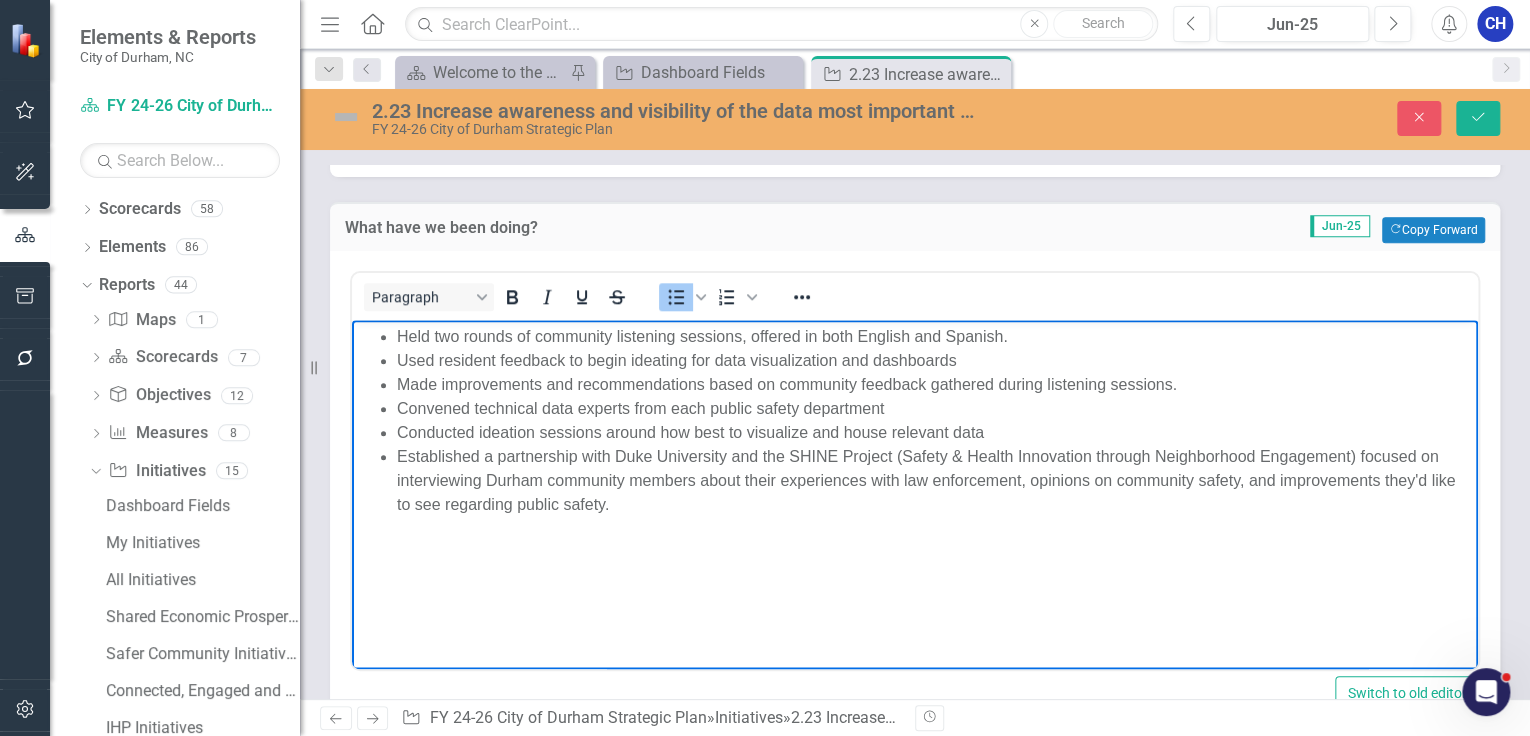 click on "Established a partnership with Duke University and the SHINE Project (Safety & Health Innovation through Neighborhood Engagement) focused on interviewing Durham community members about their experiences with law enforcement, opinions on community safety, and improvements they'd like to see regarding public safety." at bounding box center [935, 481] 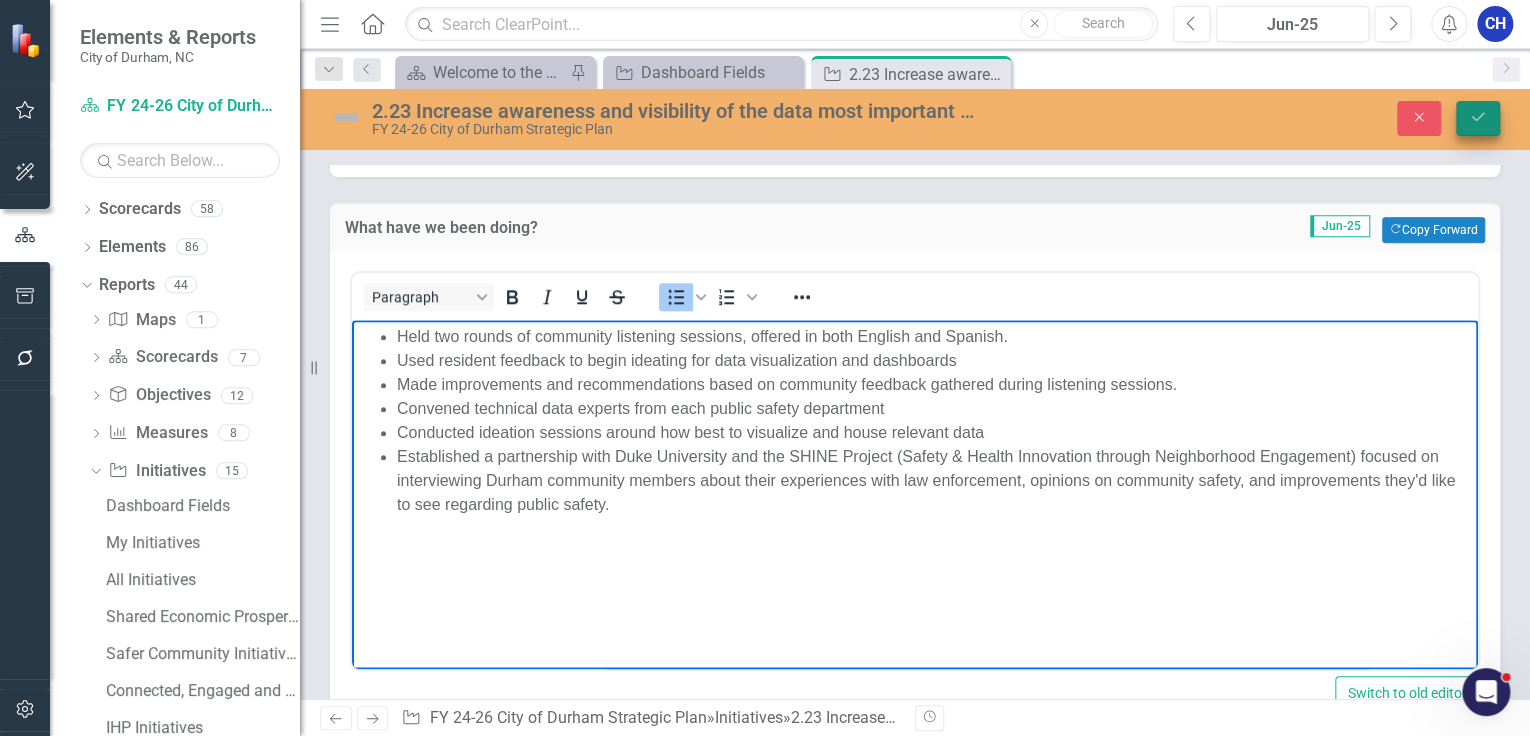 click on "Save" at bounding box center [1478, 118] 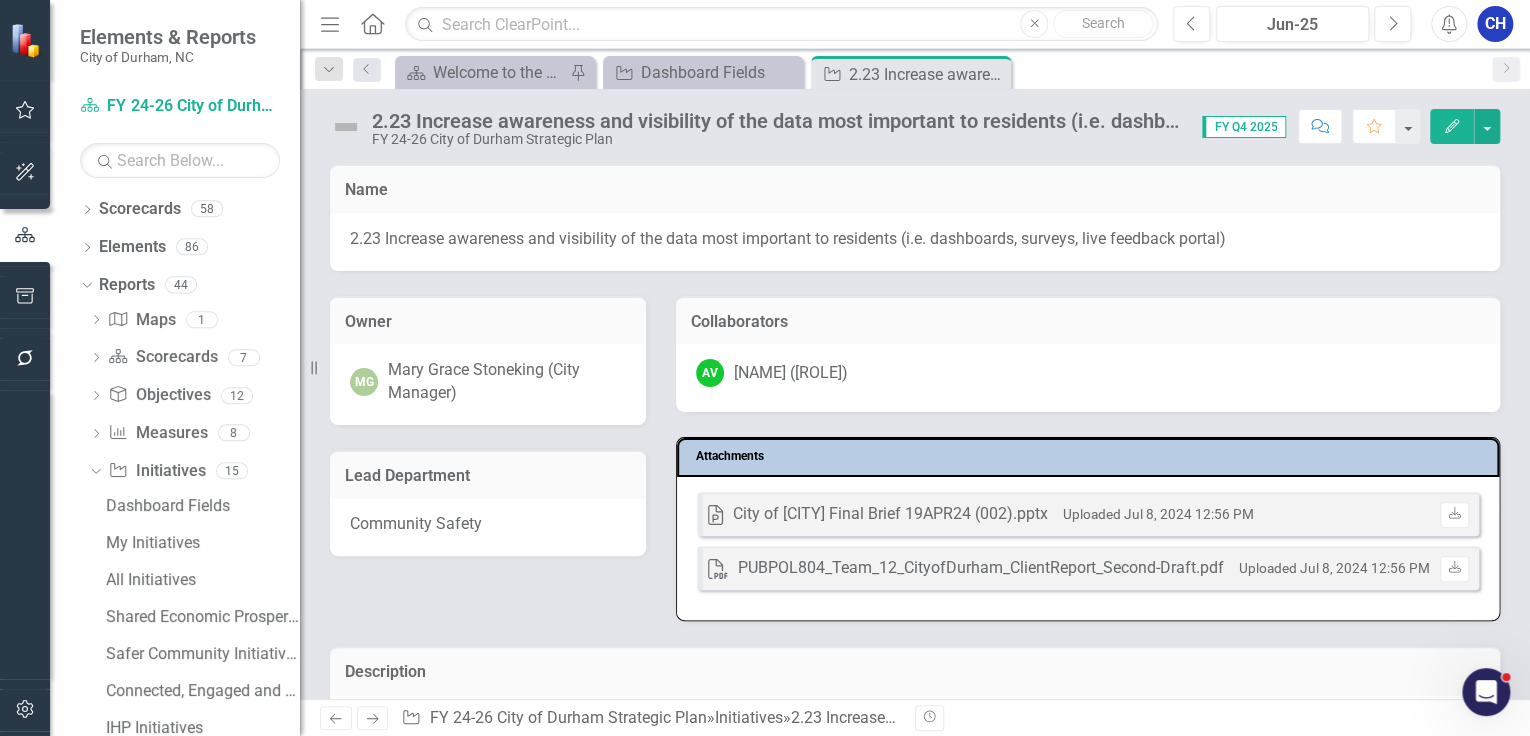 click on "Lead Department" at bounding box center [488, 478] 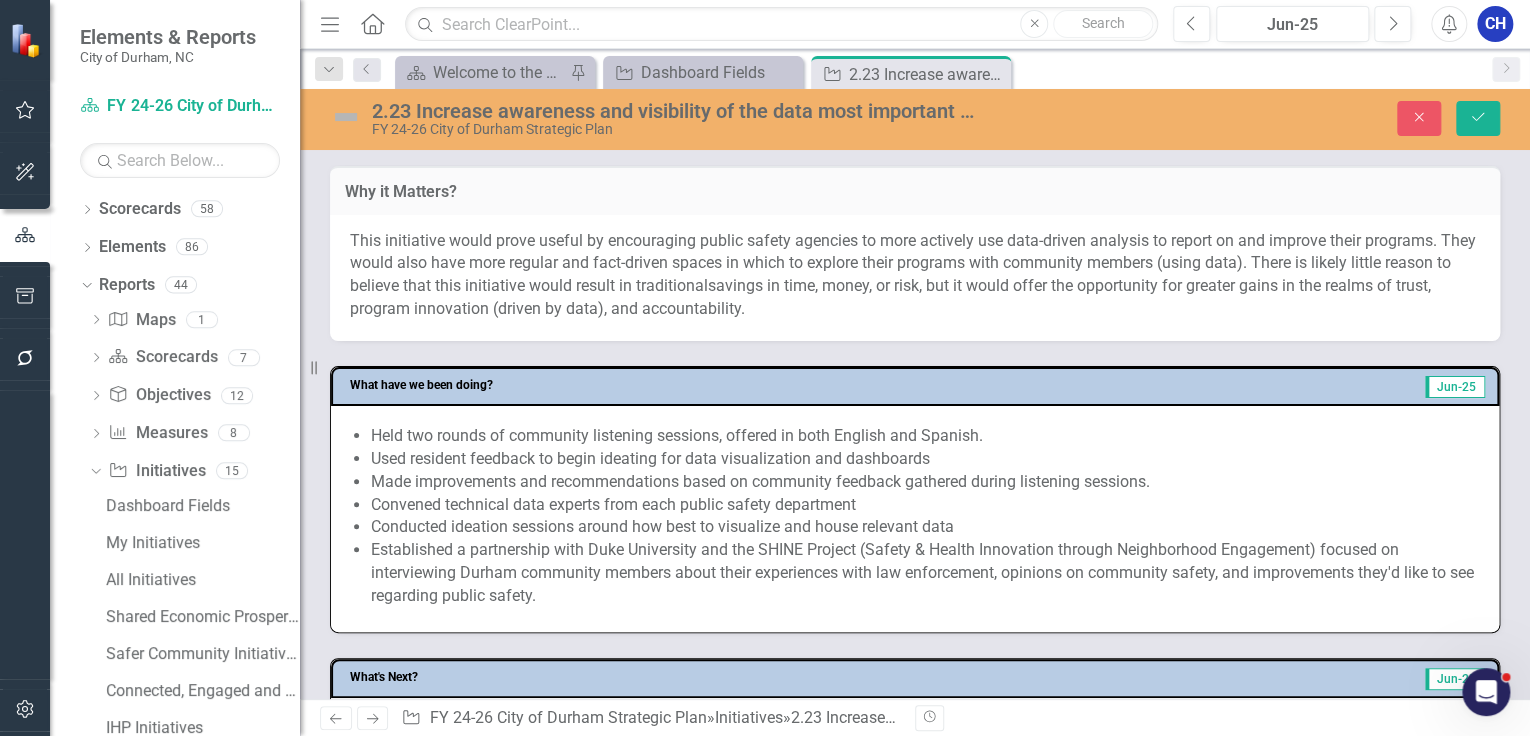 scroll, scrollTop: 1031, scrollLeft: 0, axis: vertical 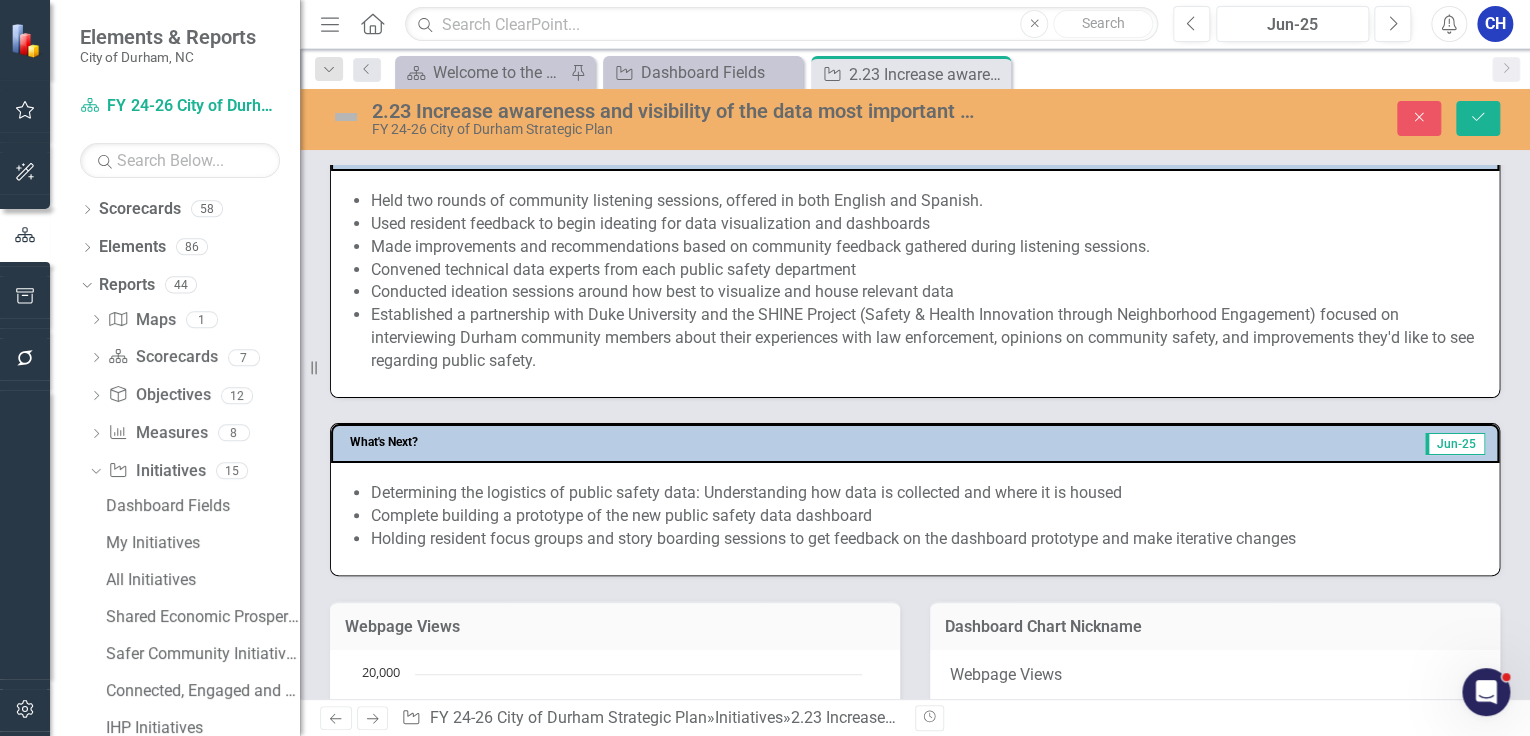 click on "Complete building a prototype of the new public safety data dashboard" at bounding box center (925, 516) 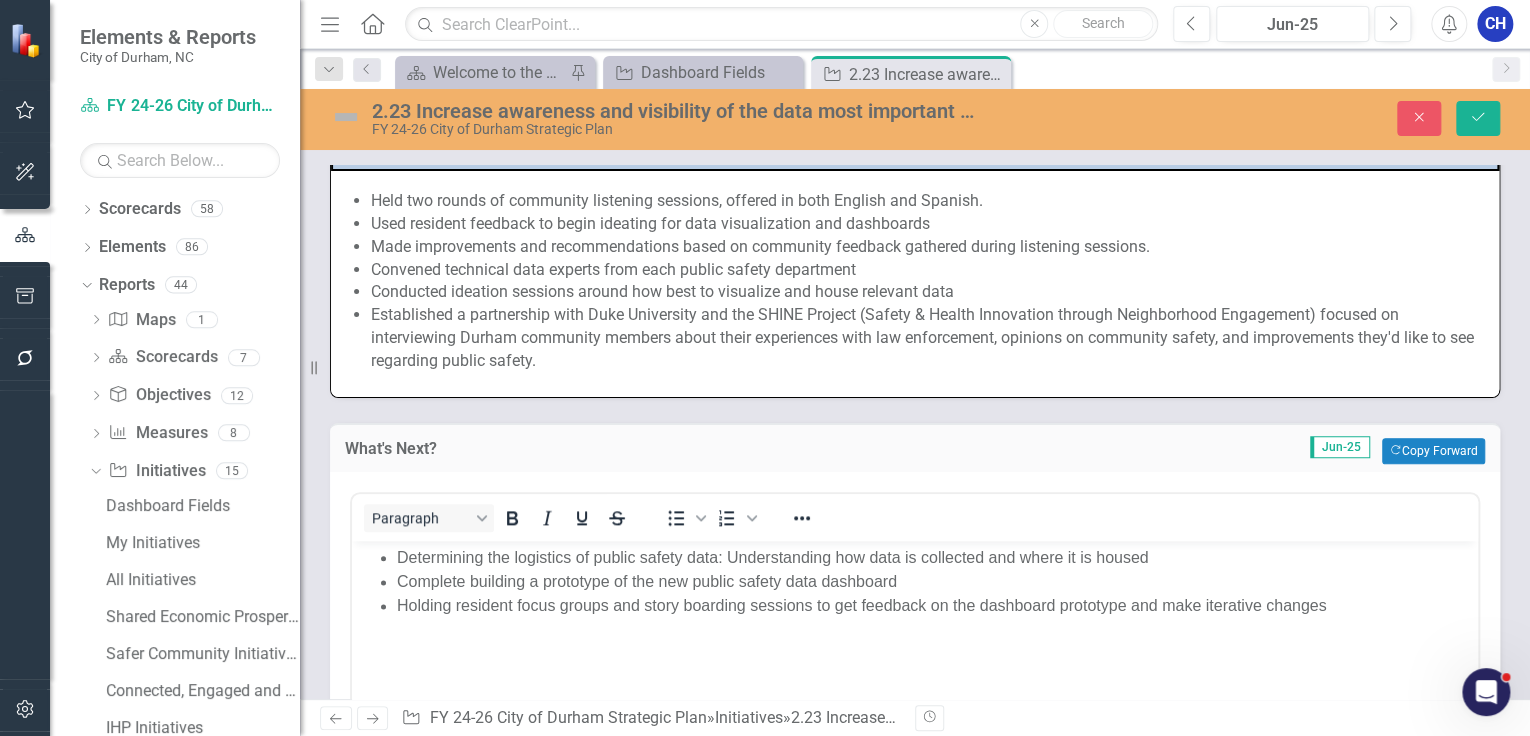 scroll, scrollTop: 0, scrollLeft: 0, axis: both 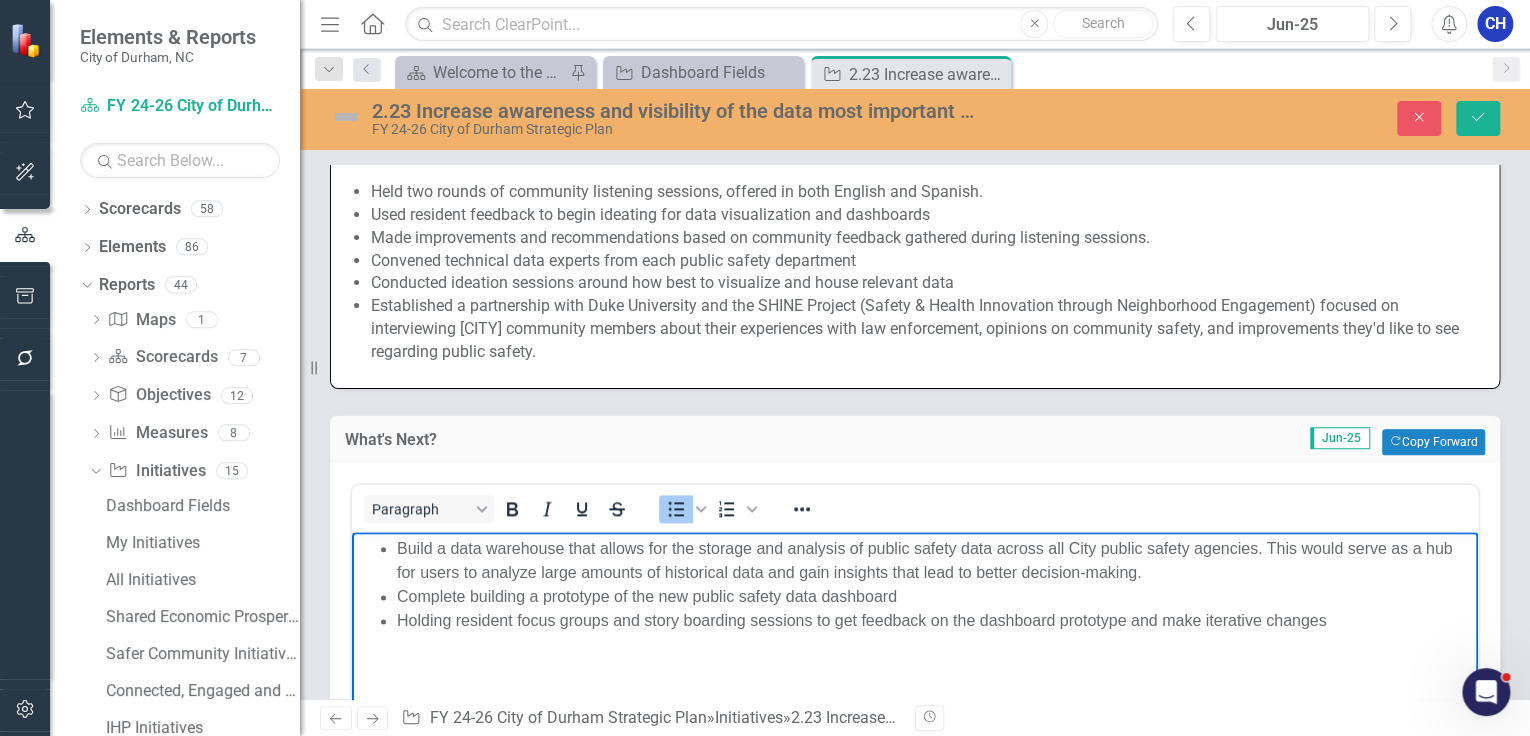 type 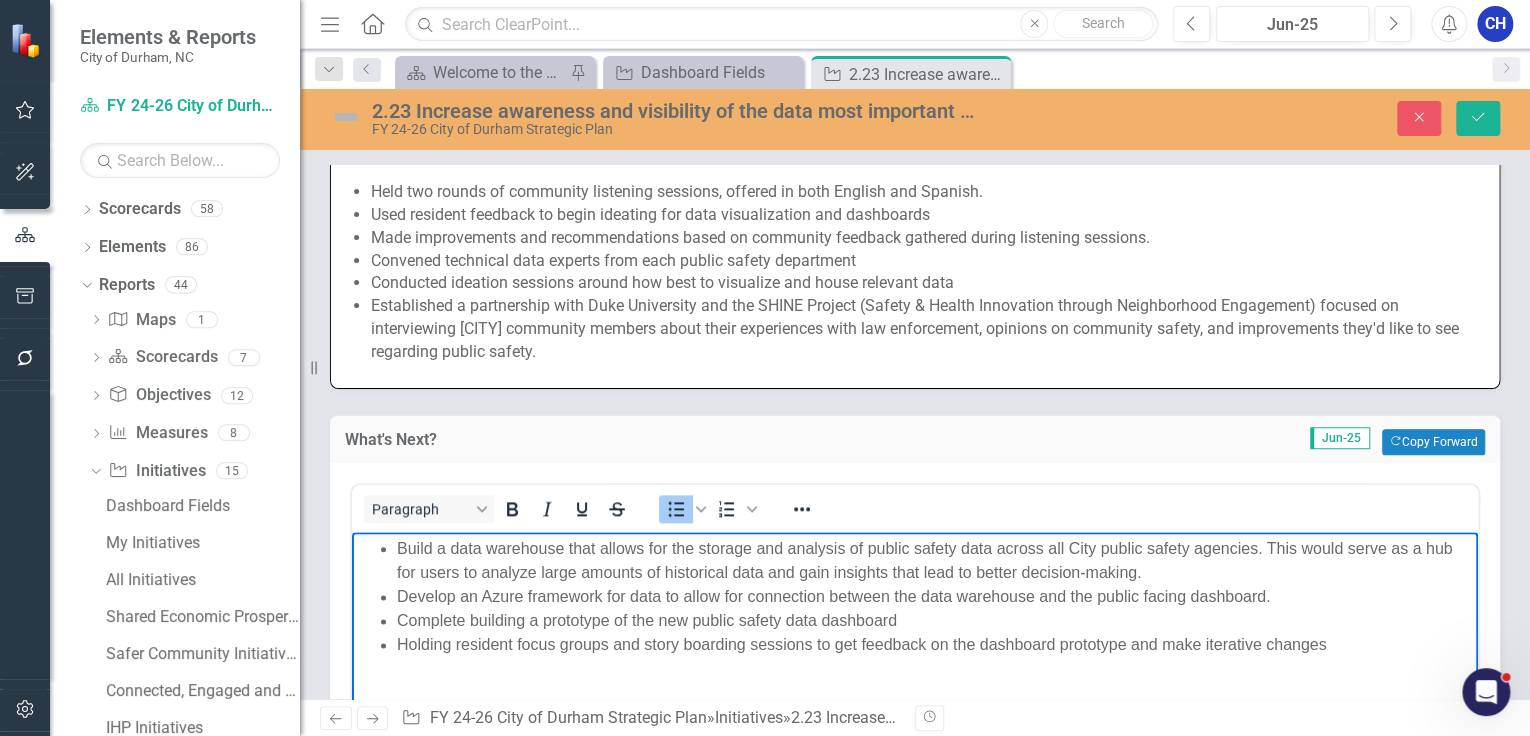 click on "Develop an Azure framework for data to allow for connection between the data warehouse and the public facing dashboard." at bounding box center [935, 597] 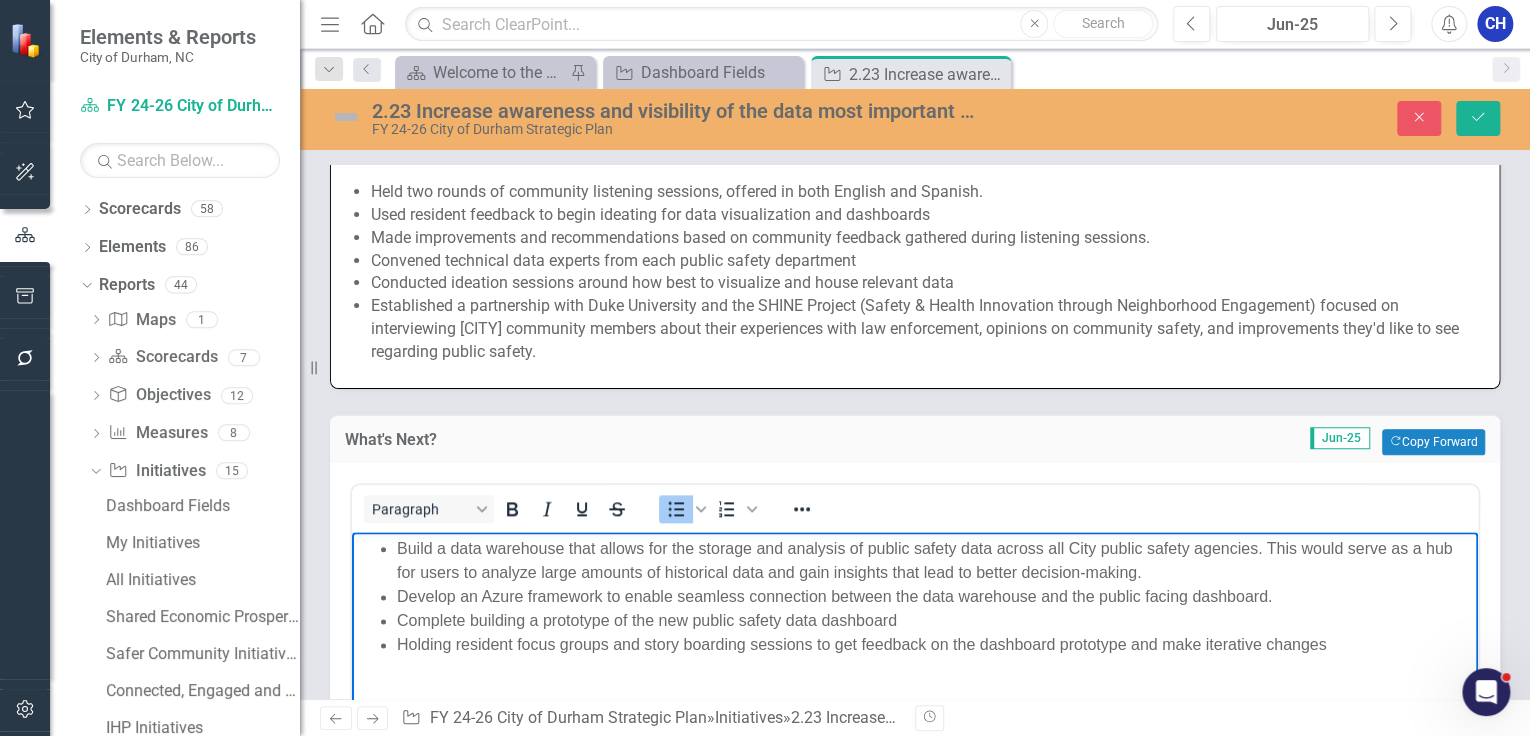 click on "Develop an Azure framework to enable seamless connection between the data warehouse and the public facing dashboard." at bounding box center (935, 597) 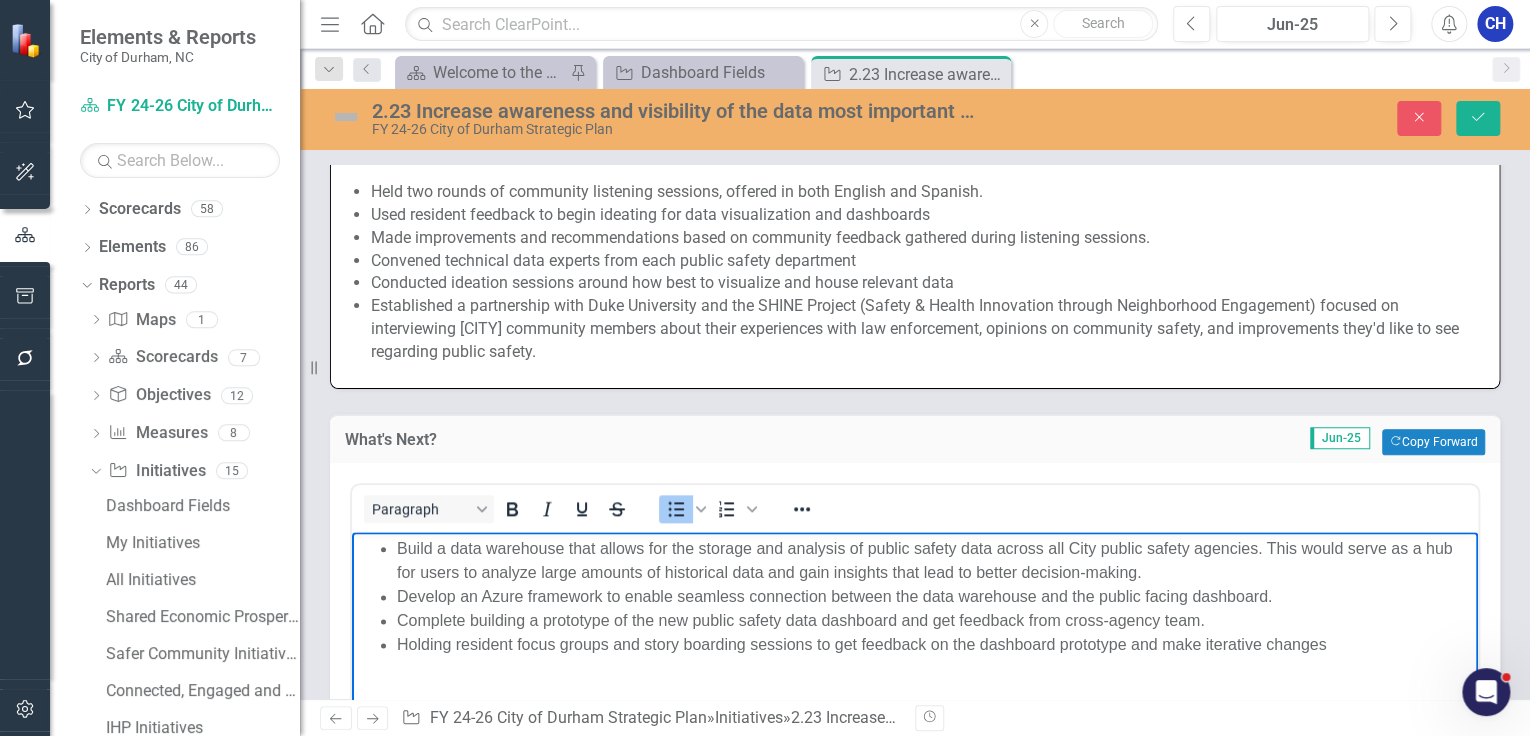click on "Holding resident focus groups and story boarding sessions to get feedback on the dashboard prototype and make iterative changes" at bounding box center (935, 645) 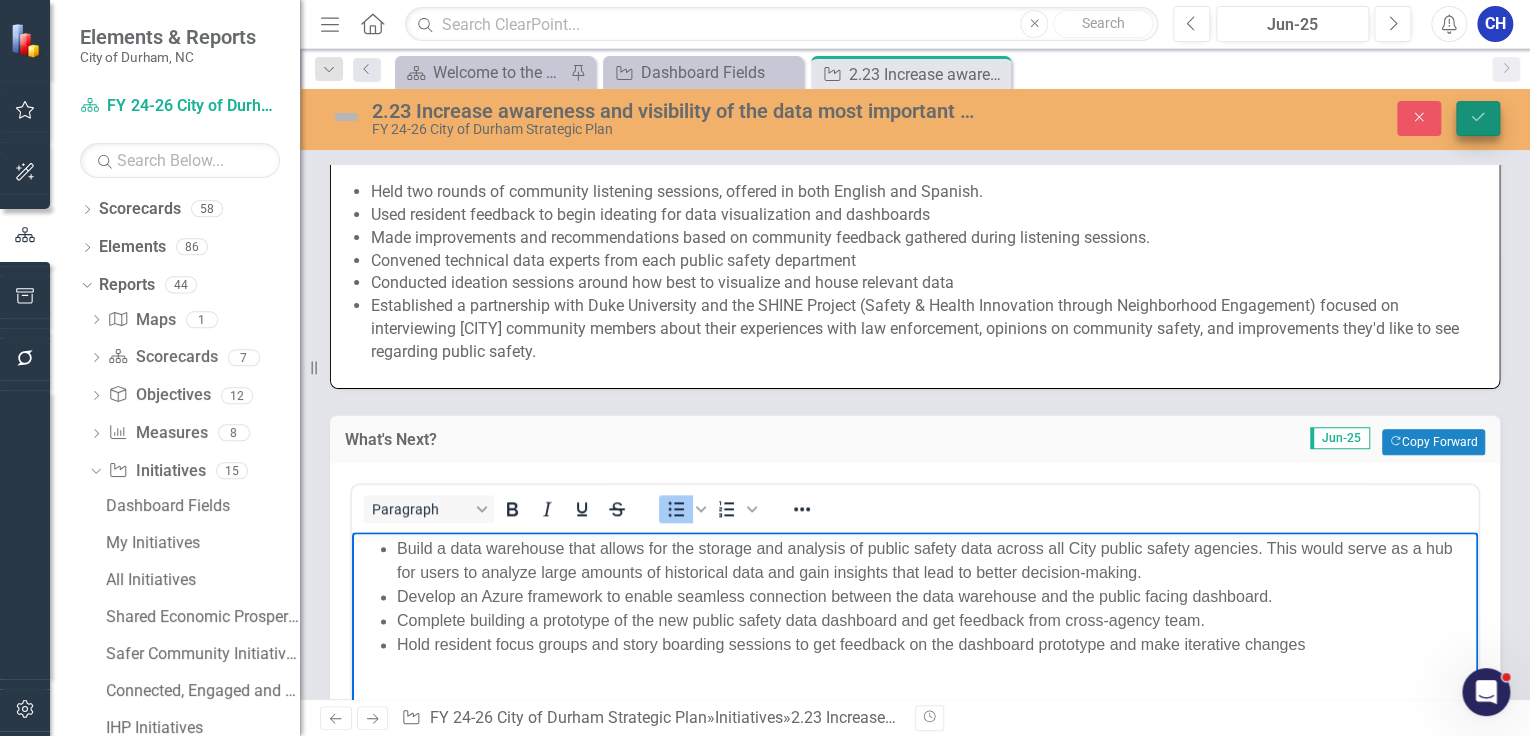 click on "Save" at bounding box center (1478, 118) 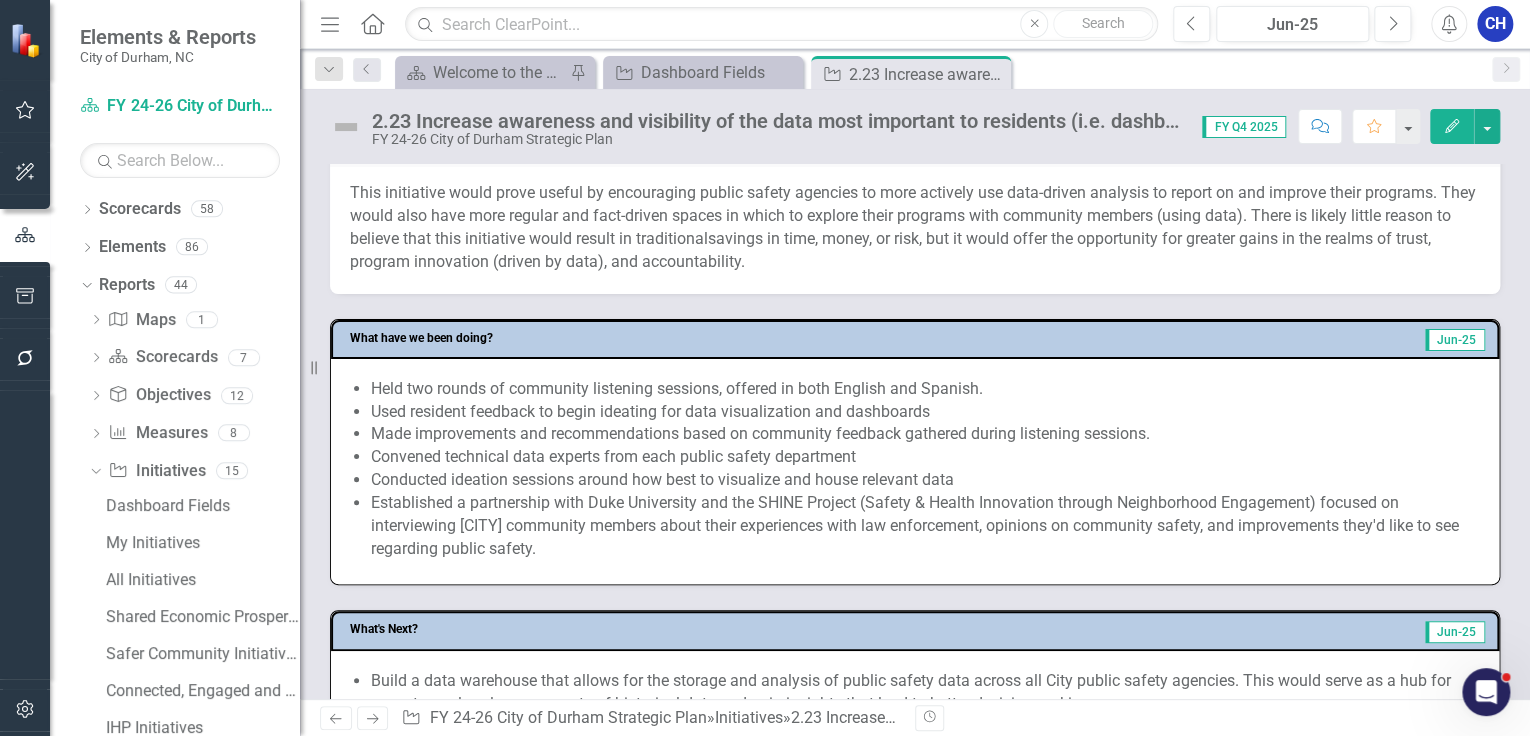 scroll, scrollTop: 880, scrollLeft: 0, axis: vertical 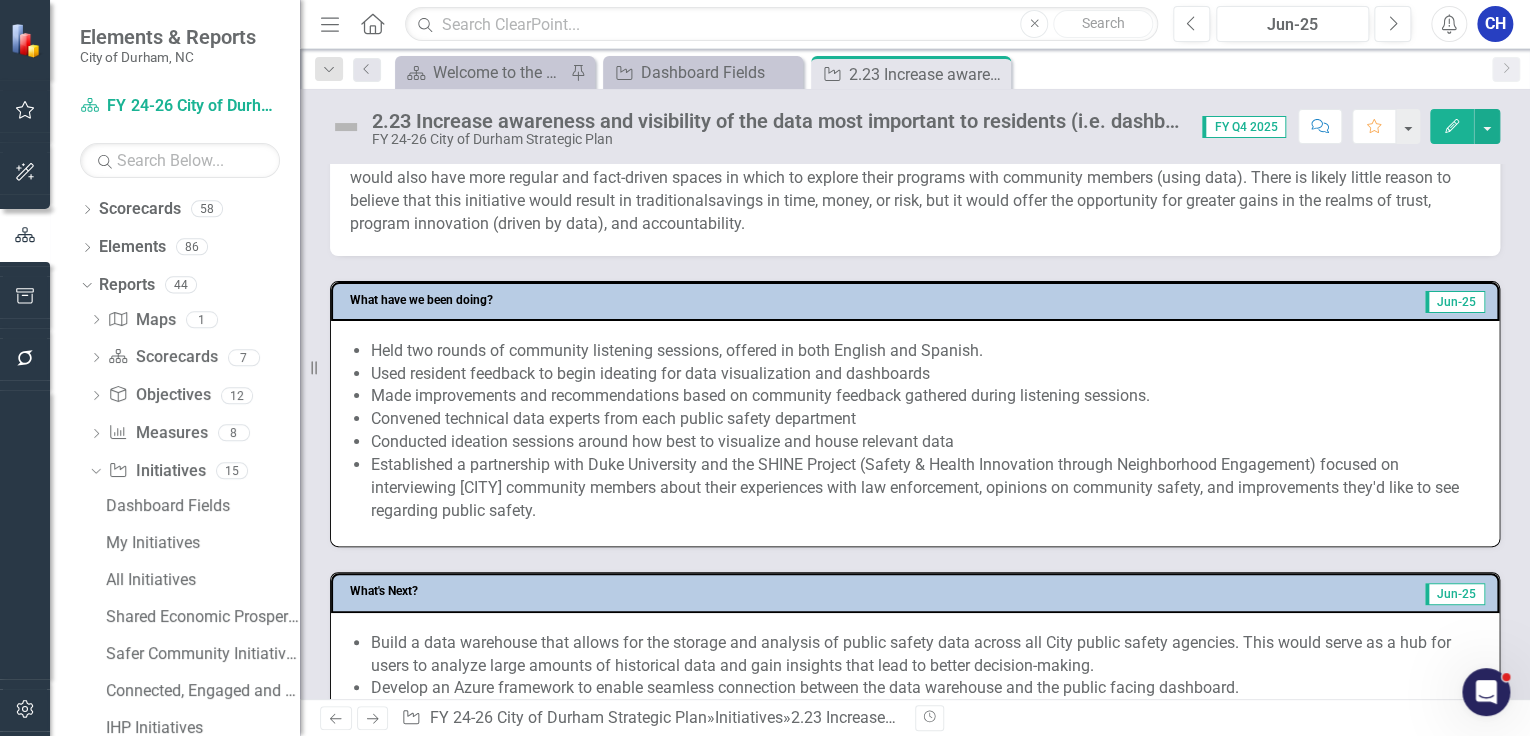 click on "Convened technical data experts from each public safety department" at bounding box center (925, 419) 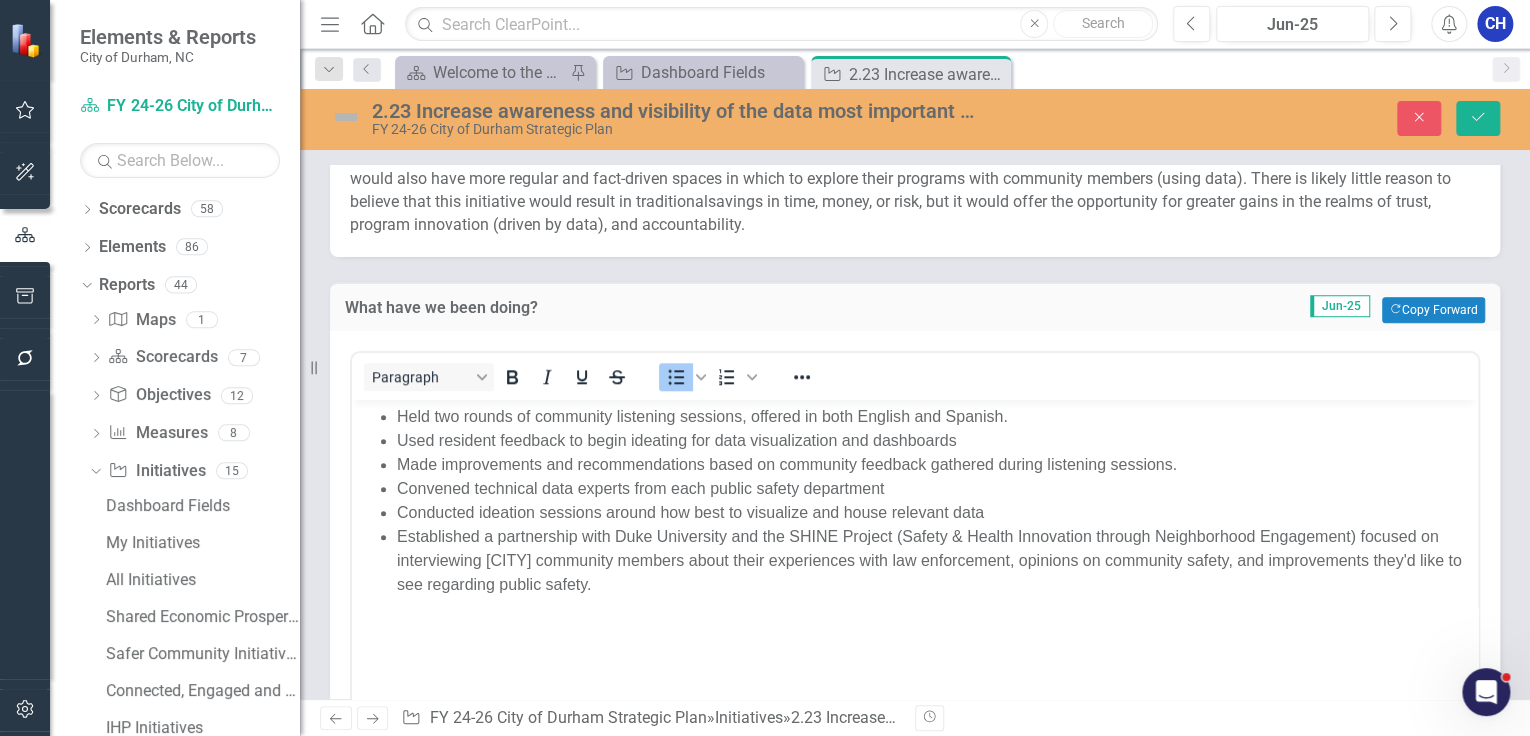 scroll, scrollTop: 0, scrollLeft: 0, axis: both 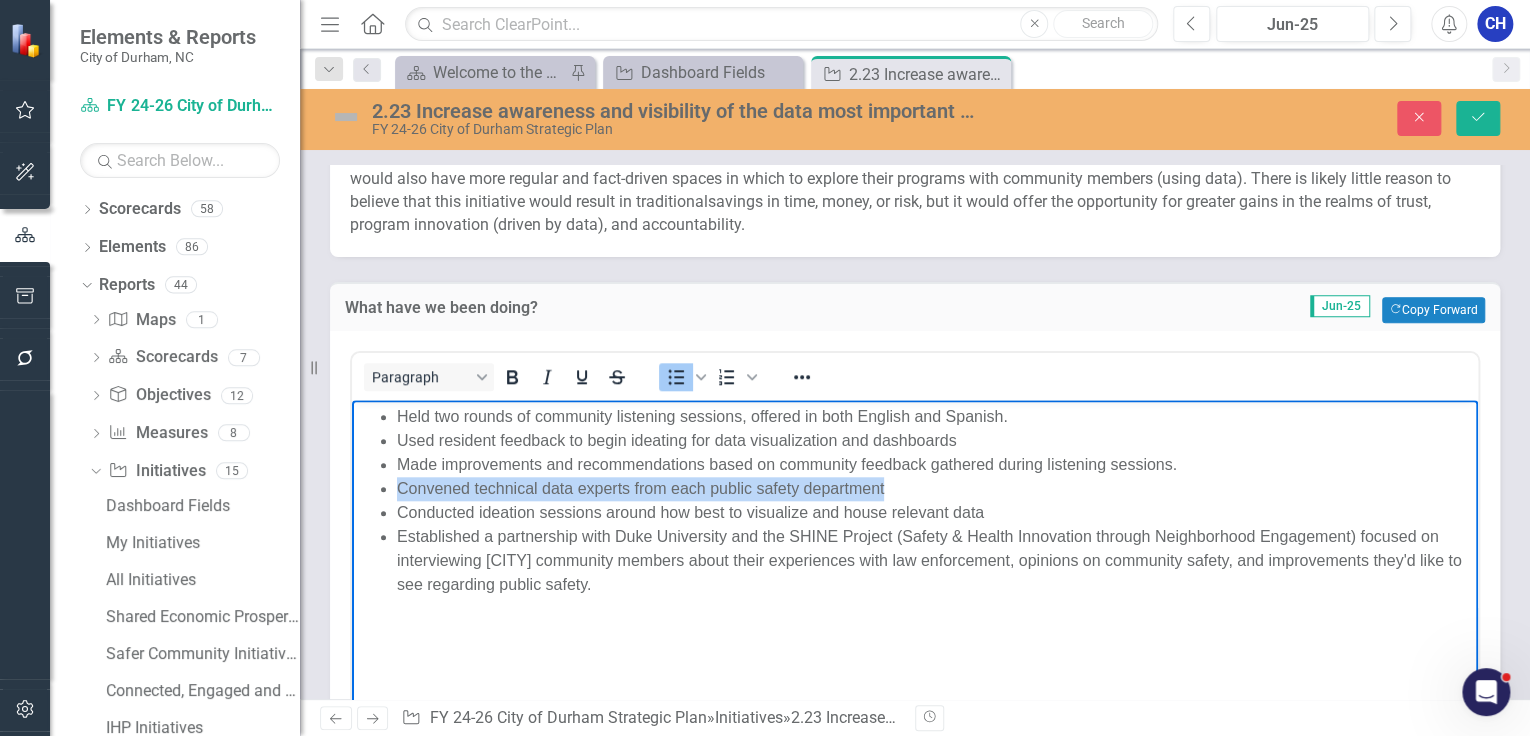 drag, startPoint x: 732, startPoint y: 502, endPoint x: 387, endPoint y: 488, distance: 345.28394 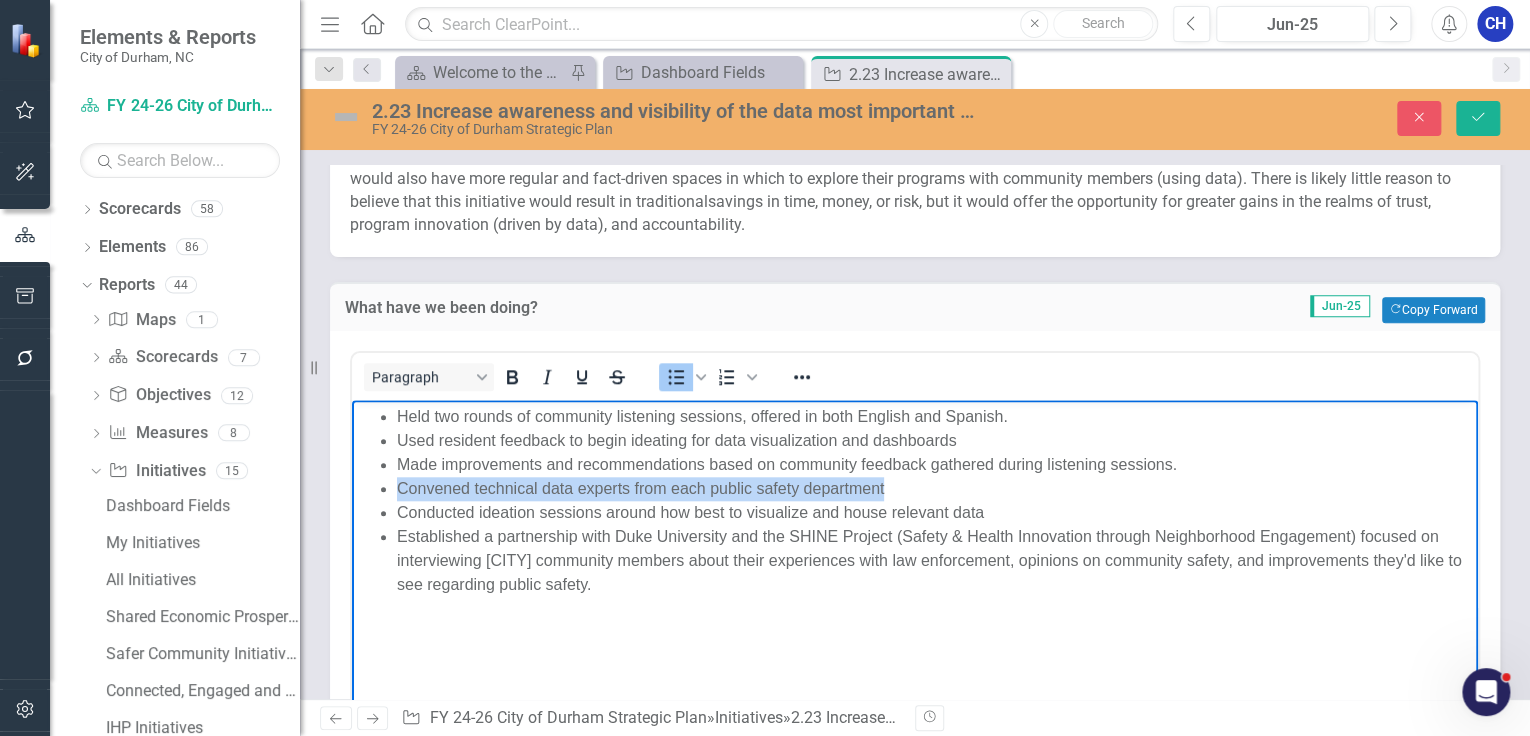 click on "Held two rounds of community listening sessions, offered in both English and Spanish.   Used resident feedback to begin ideating for data visualization and dashboards Made improvements and recommendations based on community feedback gathered during listening sessions. Convened technical data experts from each public safety department Conducted ideation sessions around how best to visualize and house relevant data Established a partnership with Duke University and the SHINE Project (Safety & Health Innovation through Neighborhood Engagement) focused on interviewing Durham community members about their experiences with law enforcement, opinions on community safety, and improvements they'd like to see regarding public safety." at bounding box center (915, 501) 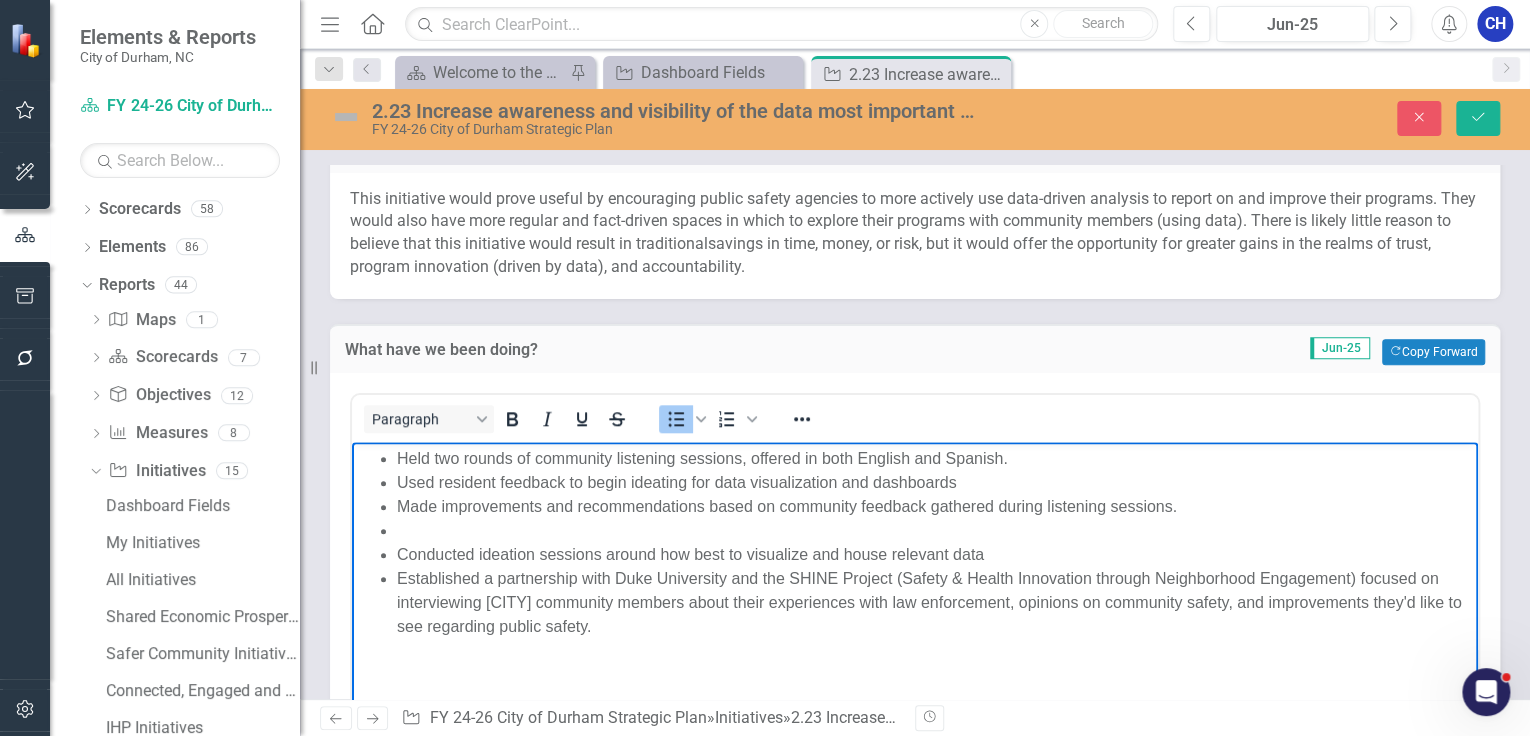 scroll, scrollTop: 800, scrollLeft: 0, axis: vertical 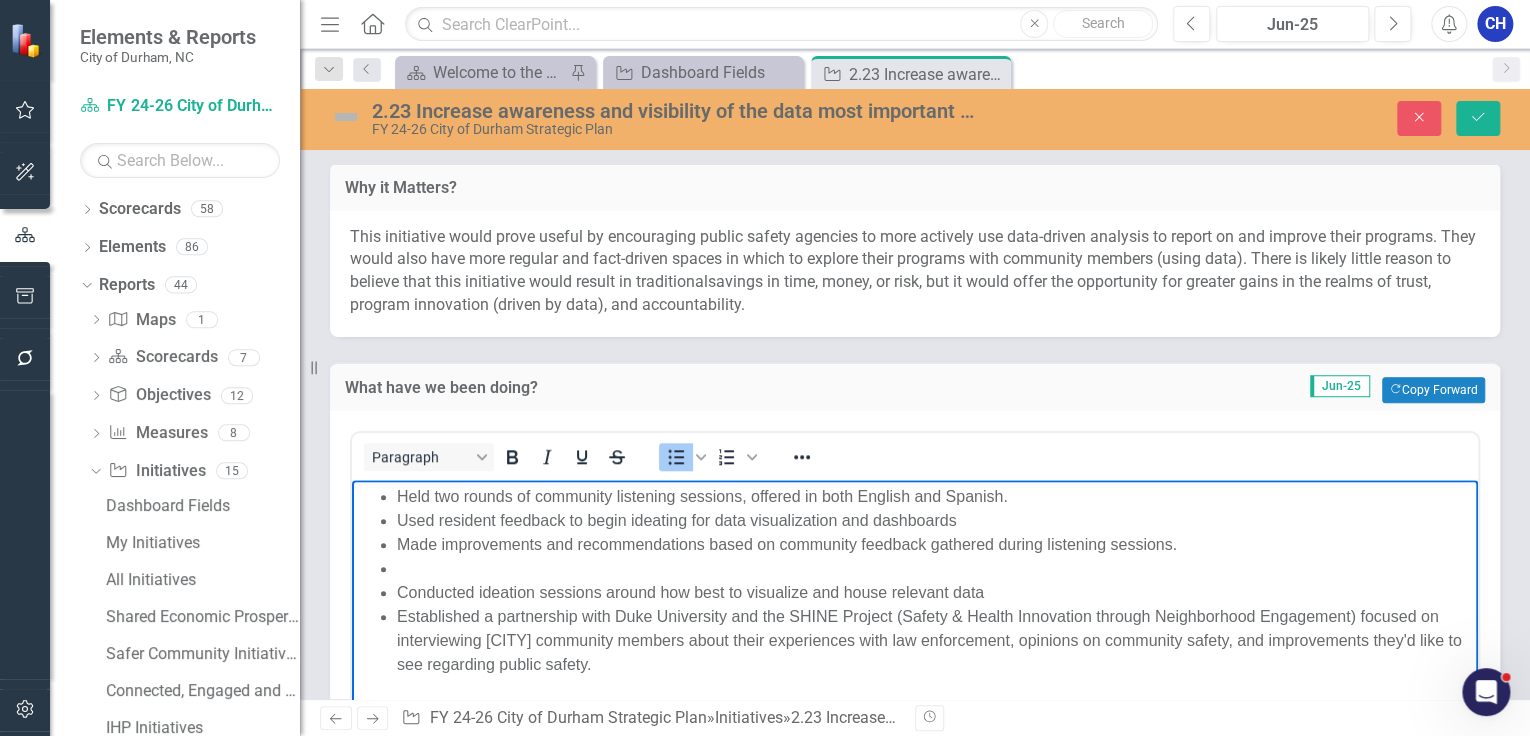 click on "Held two rounds of community listening sessions, offered in both English and Spanish." at bounding box center (935, 497) 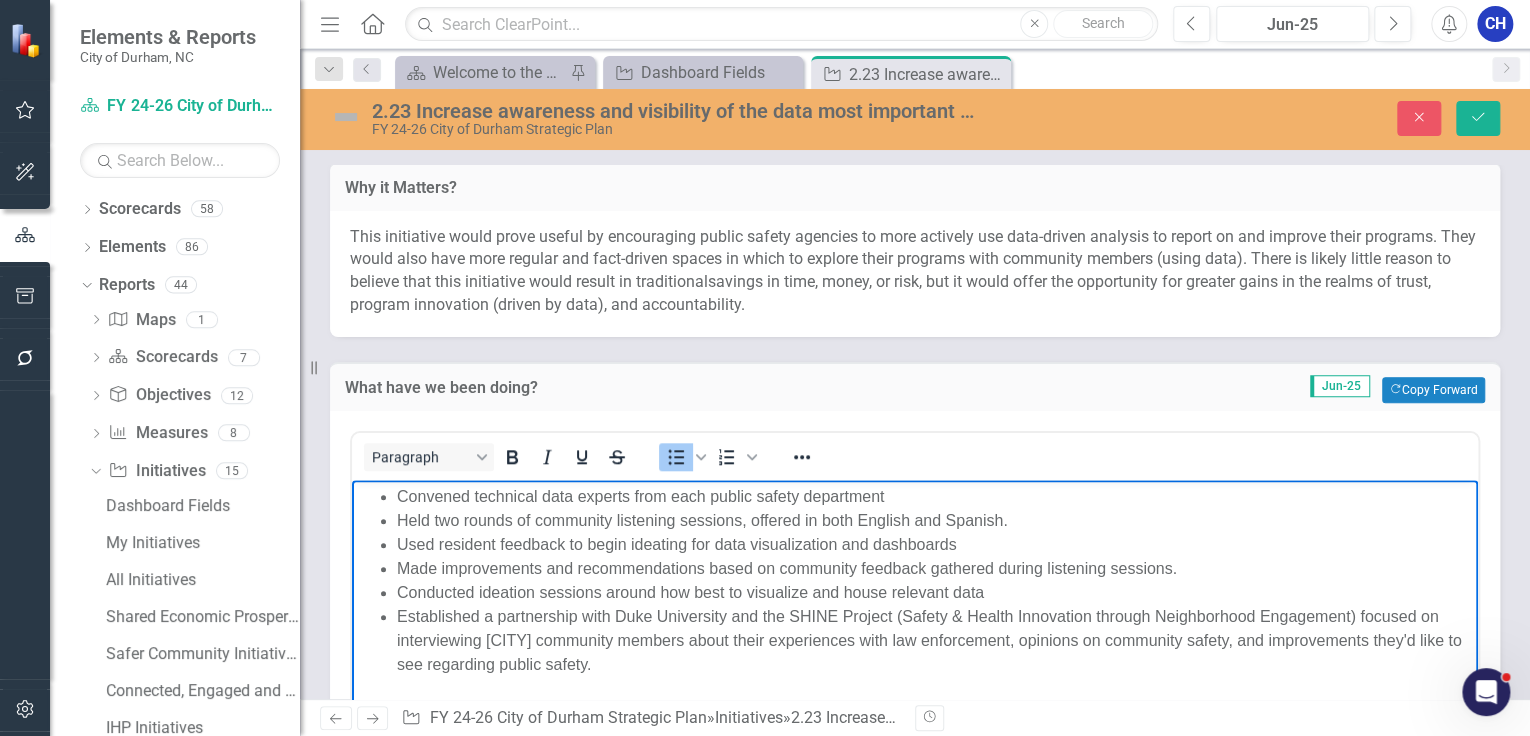click on "Convened technical data experts from each public safety department" at bounding box center [935, 497] 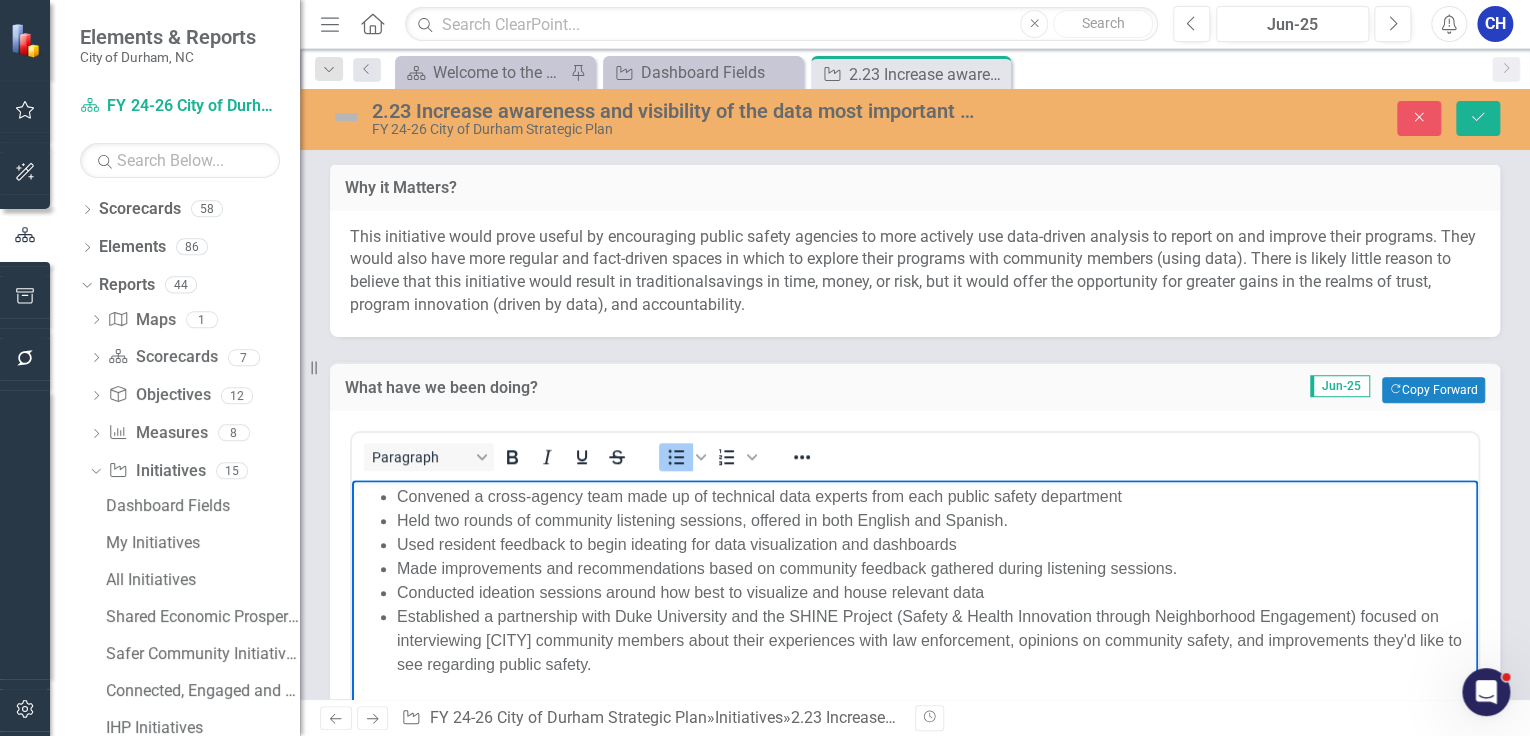 click on "Used resident feedback to begin ideating for data visualization and dashboards" at bounding box center (935, 545) 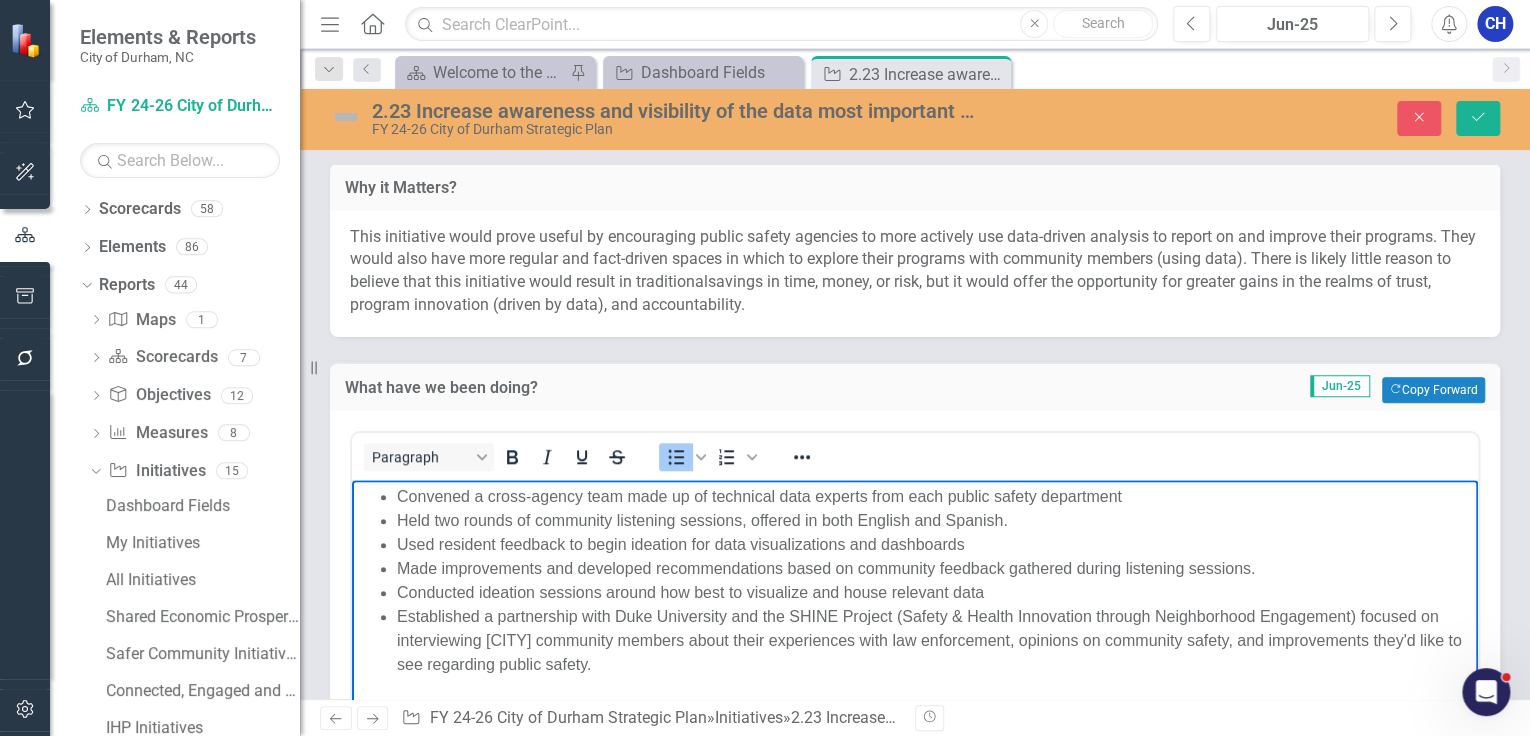 scroll, scrollTop: 880, scrollLeft: 0, axis: vertical 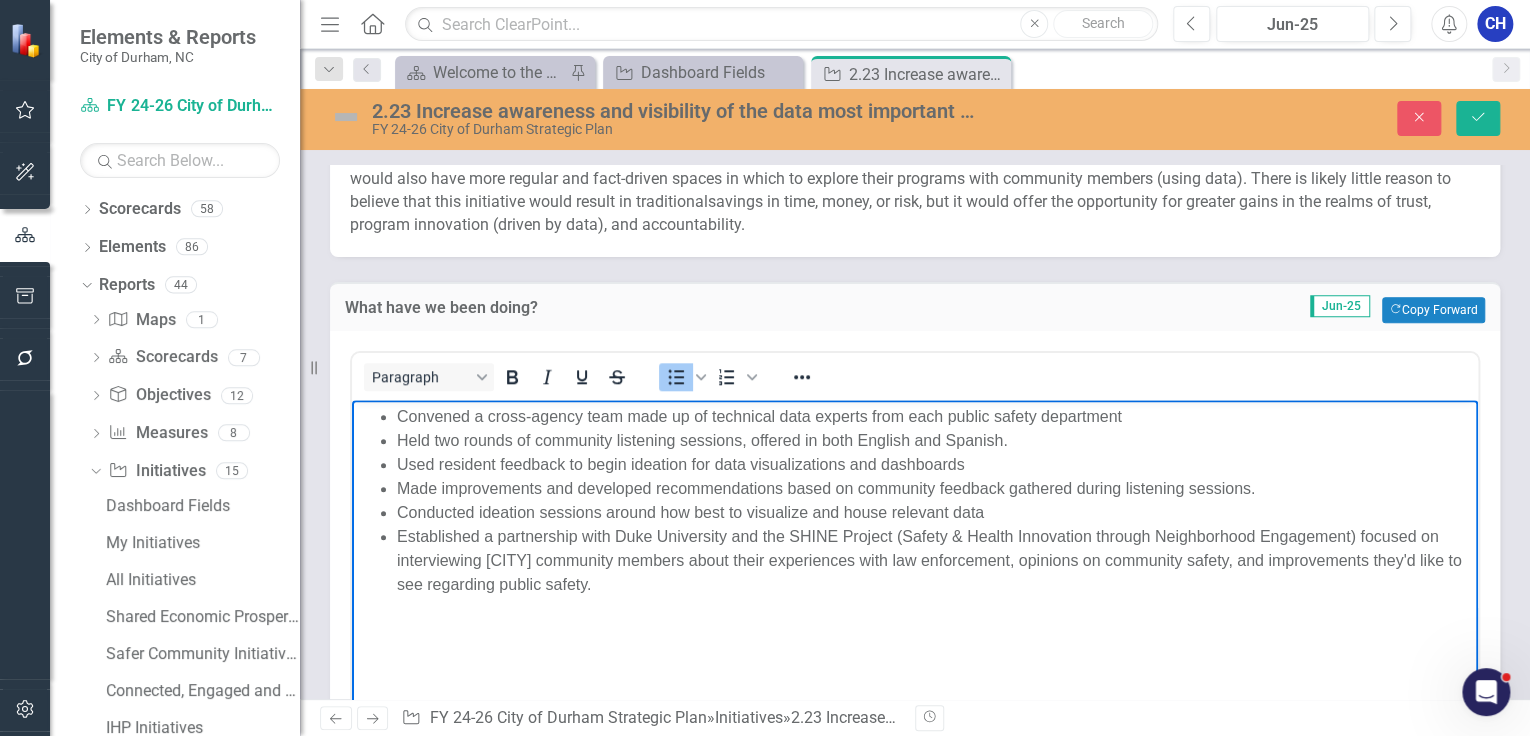 click on "Established a partnership with Duke University and the SHINE Project (Safety & Health Innovation through Neighborhood Engagement) focused on interviewing Durham community members about their experiences with law enforcement, opinions on community safety, and improvements they'd like to see regarding public safety." at bounding box center [935, 561] 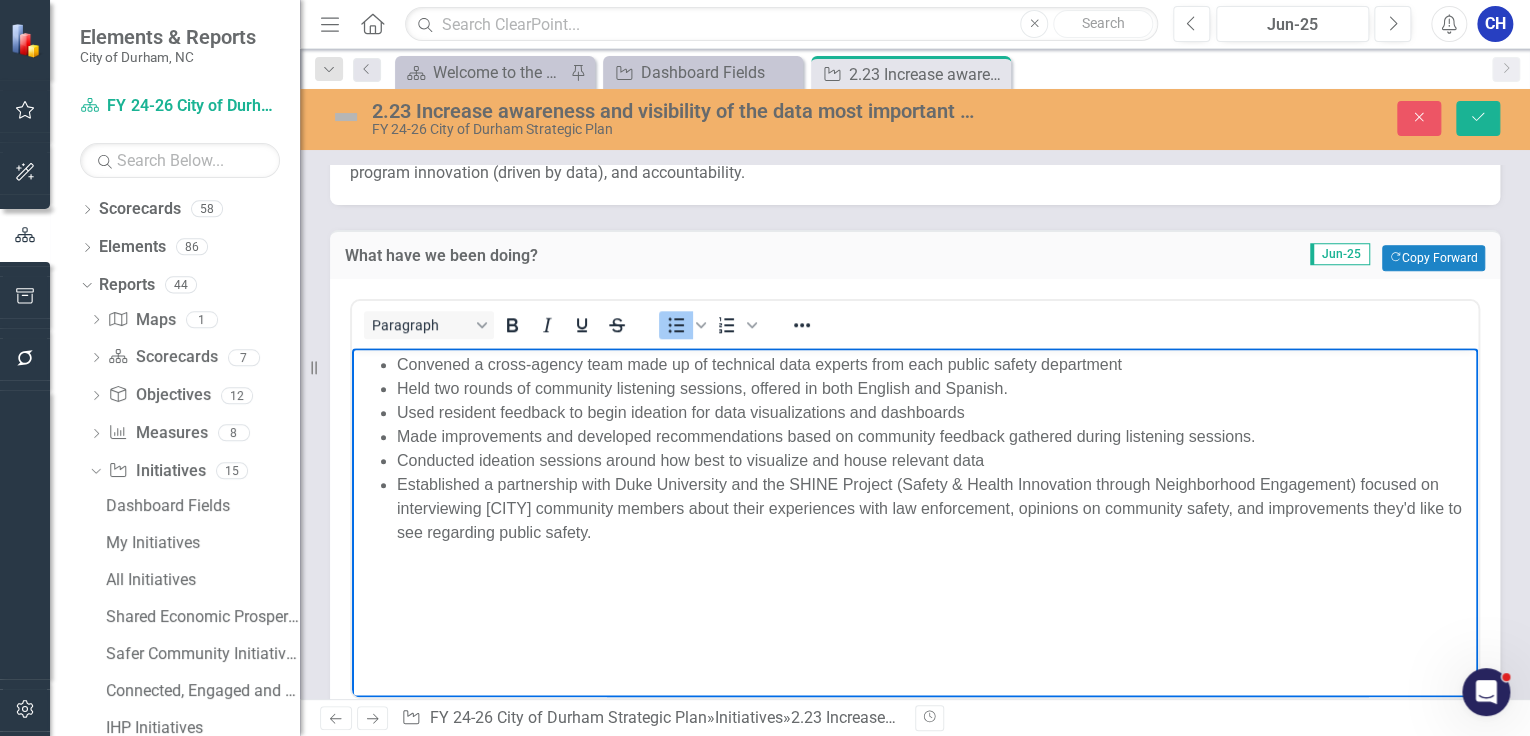 scroll, scrollTop: 960, scrollLeft: 0, axis: vertical 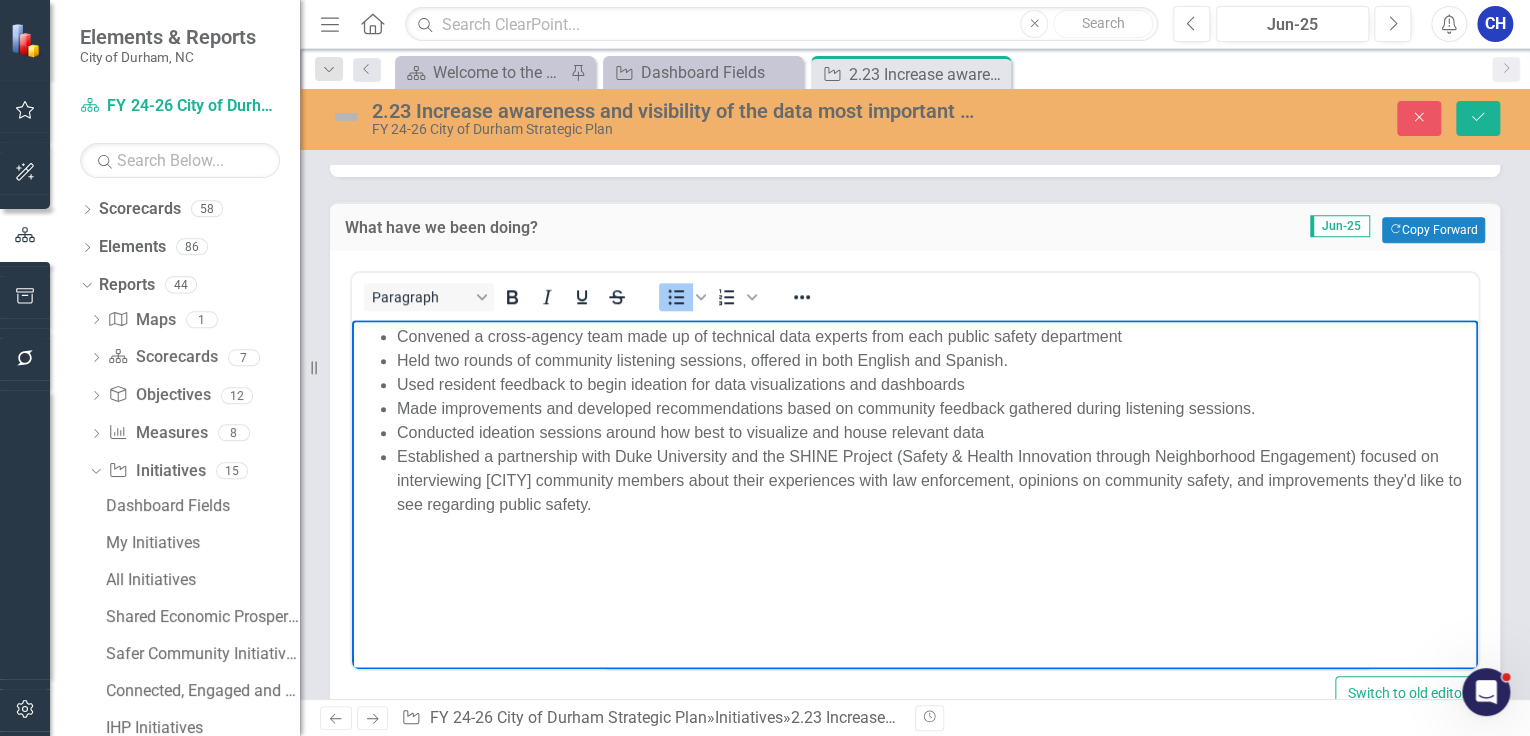 click on "Established a partnership with Duke University and the SHINE Project (Safety & Health Innovation through Neighborhood Engagement) focused on interviewing Durham community members about their experiences with law enforcement, opinions on community safety, and improvements they'd like to see regarding public safety." at bounding box center (935, 481) 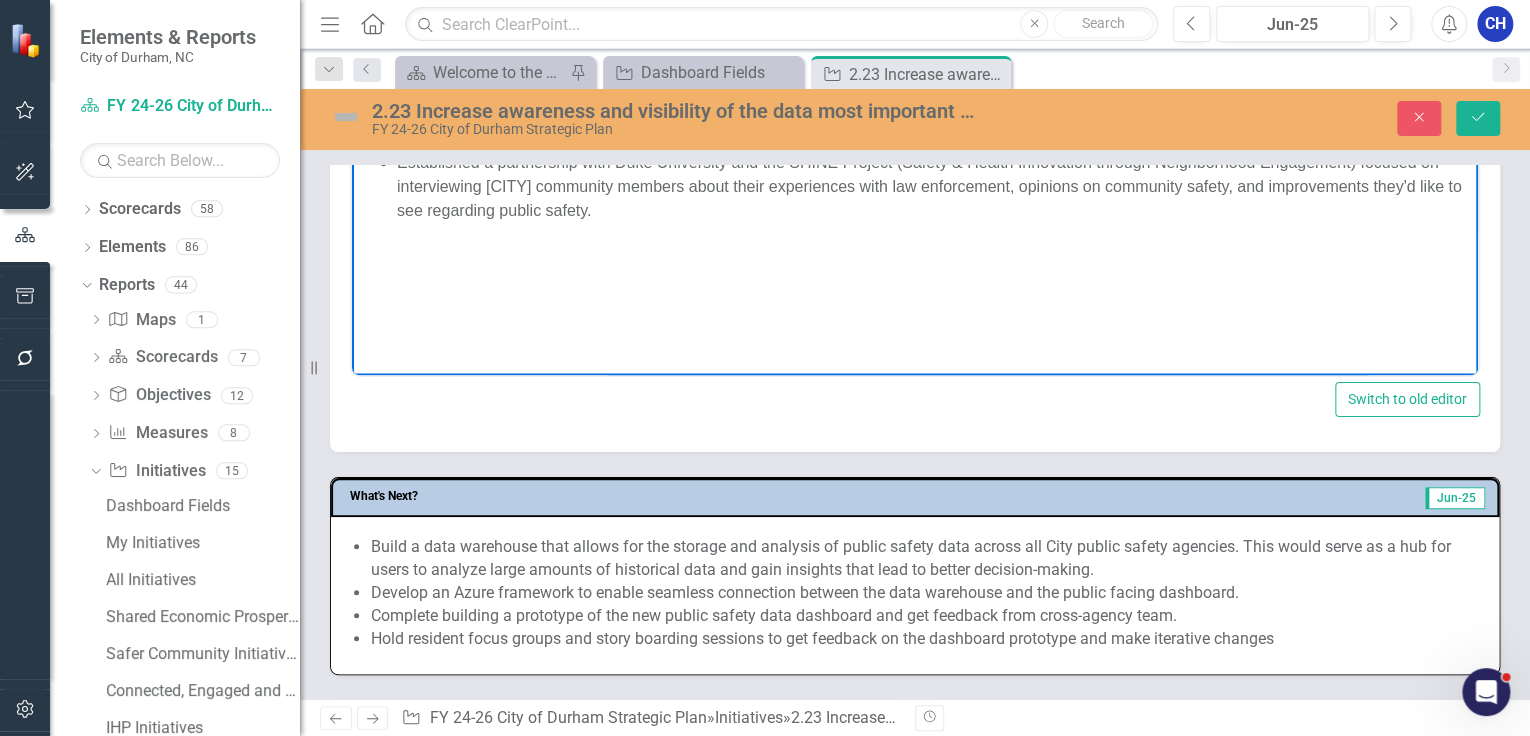 scroll, scrollTop: 1360, scrollLeft: 0, axis: vertical 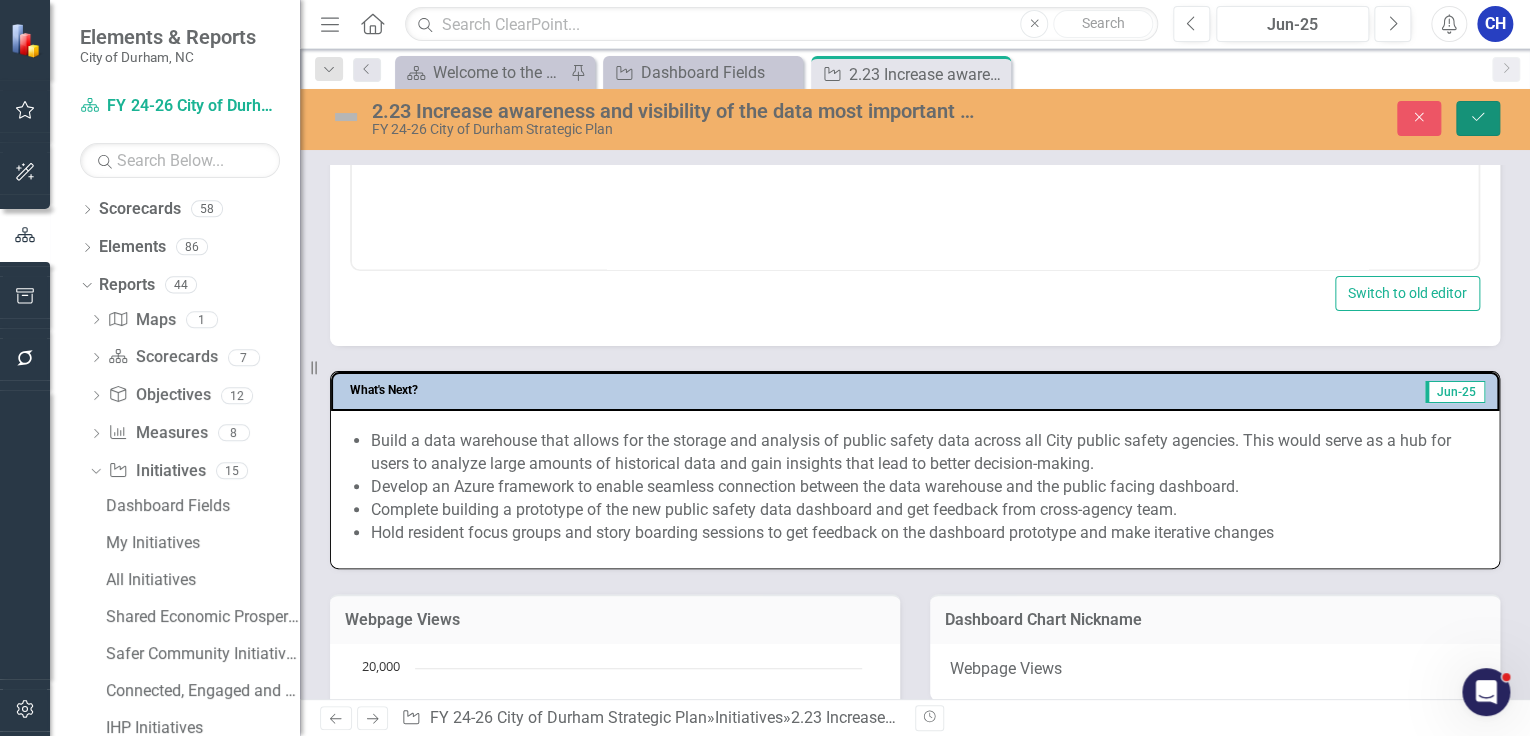 click on "Save" at bounding box center (1478, 118) 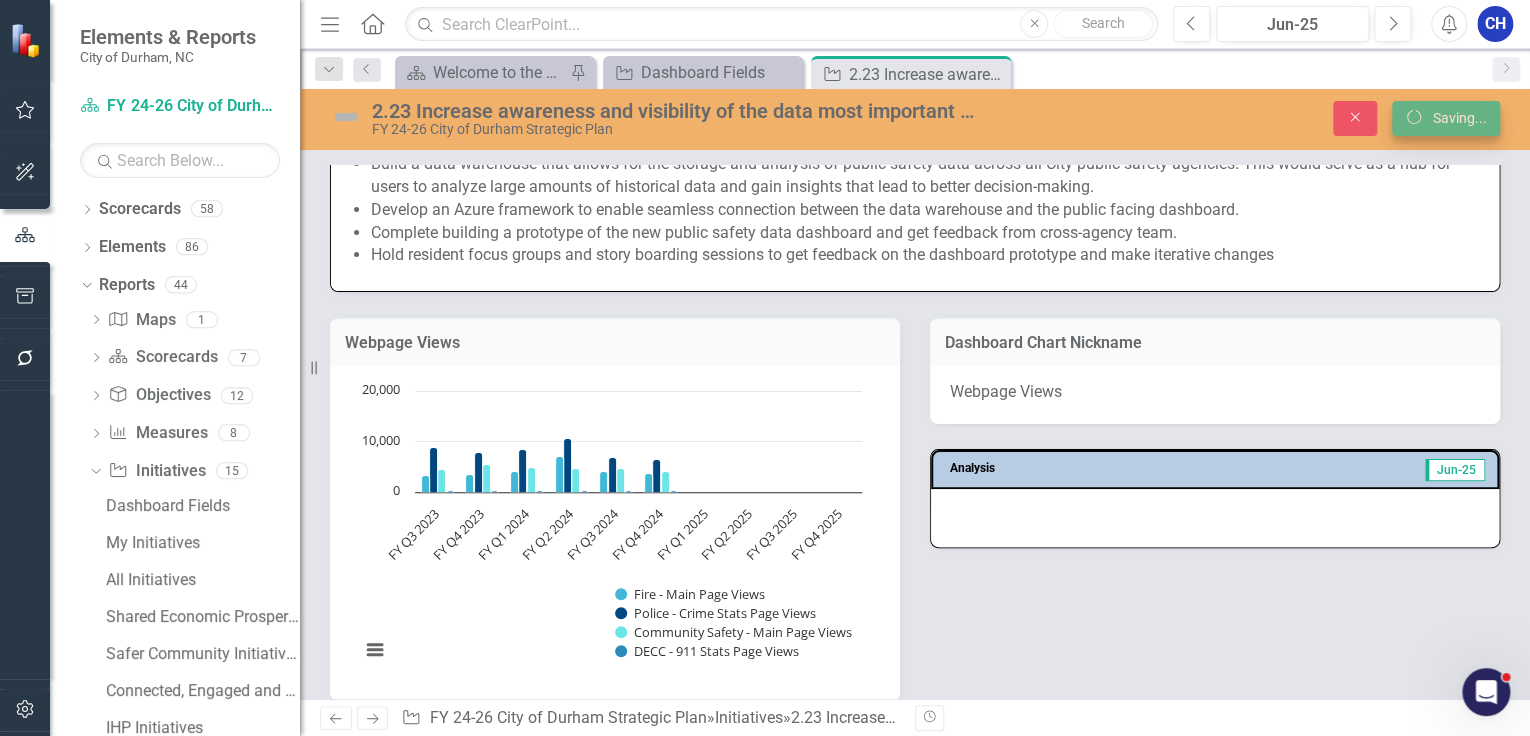 scroll, scrollTop: 1350, scrollLeft: 0, axis: vertical 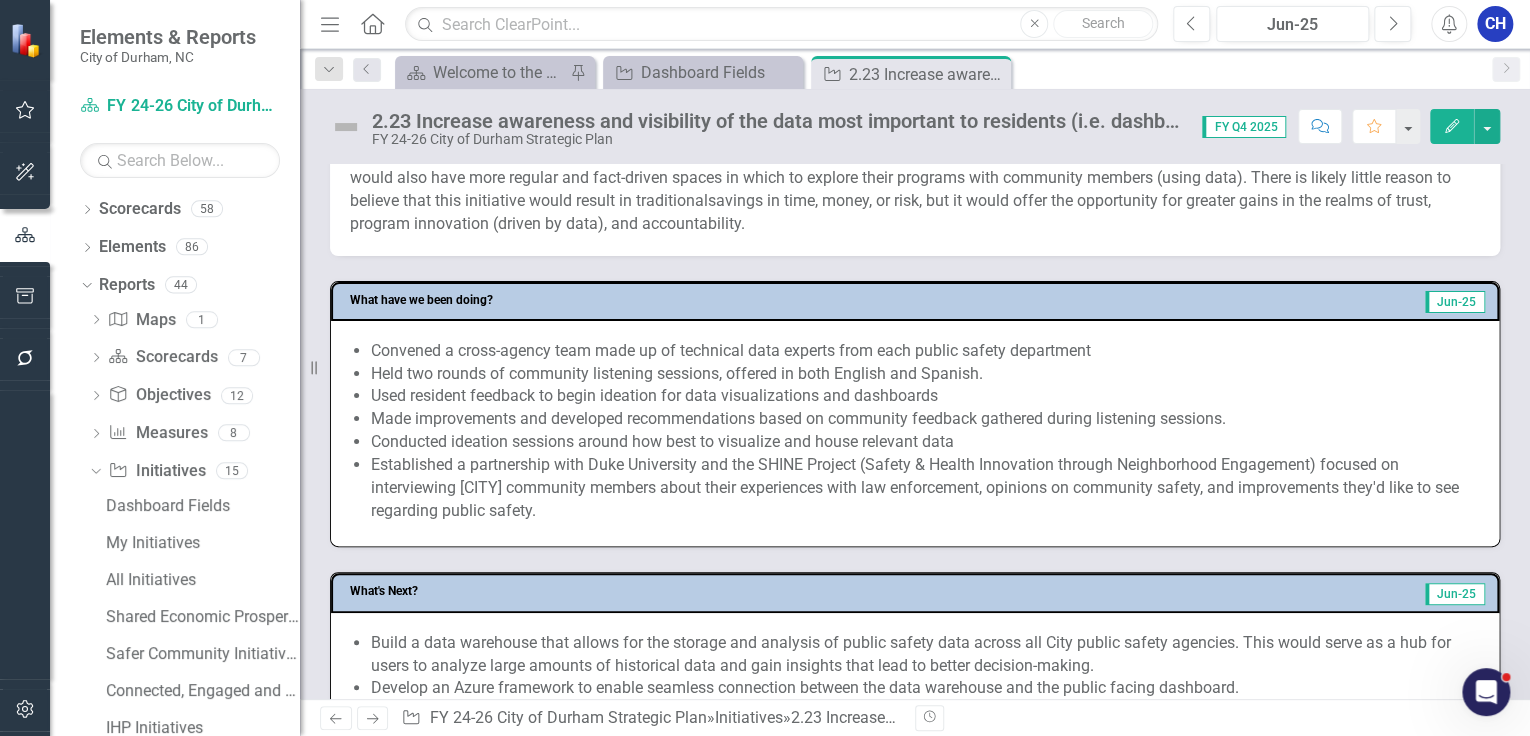 click on "Established a partnership with Duke University and the SHINE Project (Safety & Health Innovation through Neighborhood Engagement) focused on interviewing Durham community members about their experiences with law enforcement, opinions on community safety, and improvements they'd like to see regarding public safety." at bounding box center [925, 488] 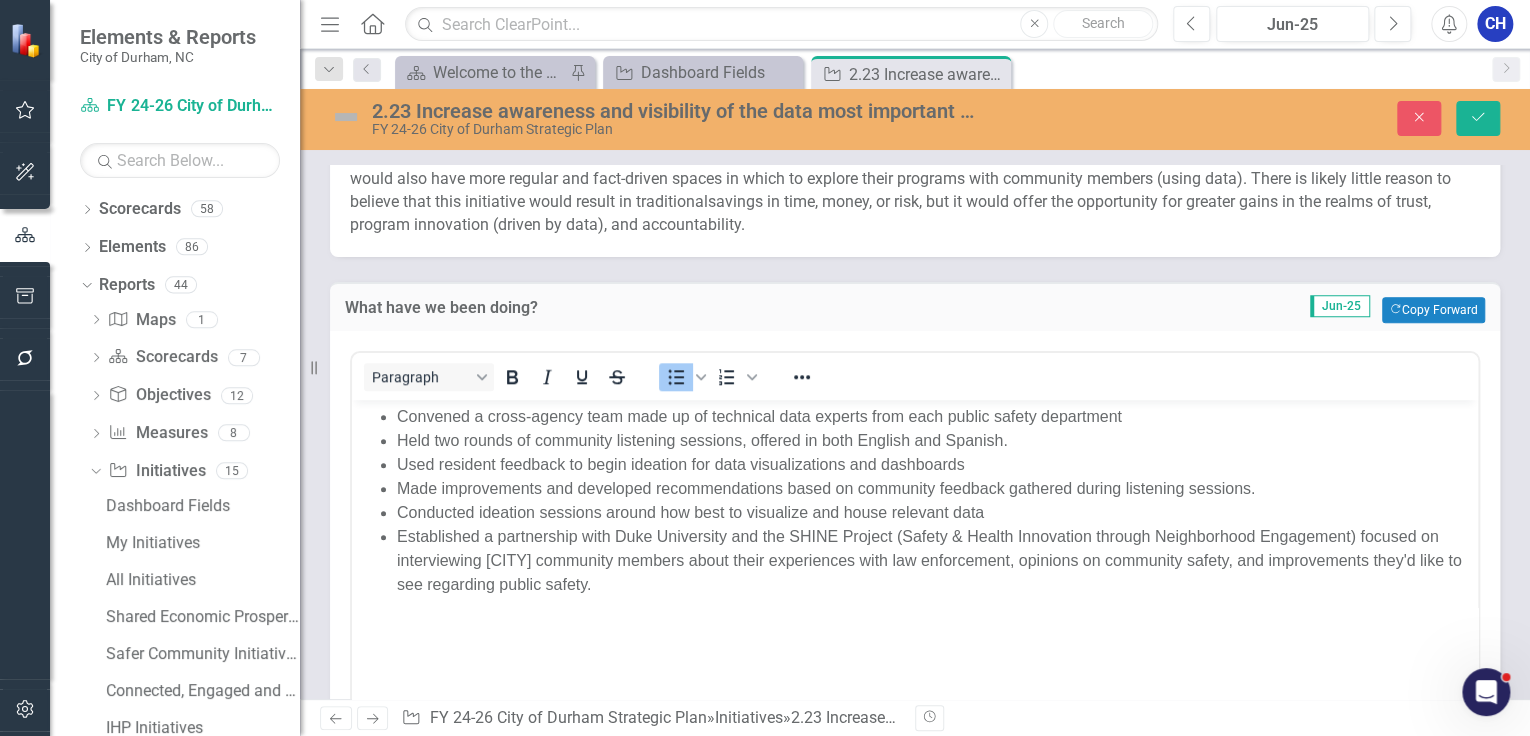 scroll, scrollTop: 0, scrollLeft: 0, axis: both 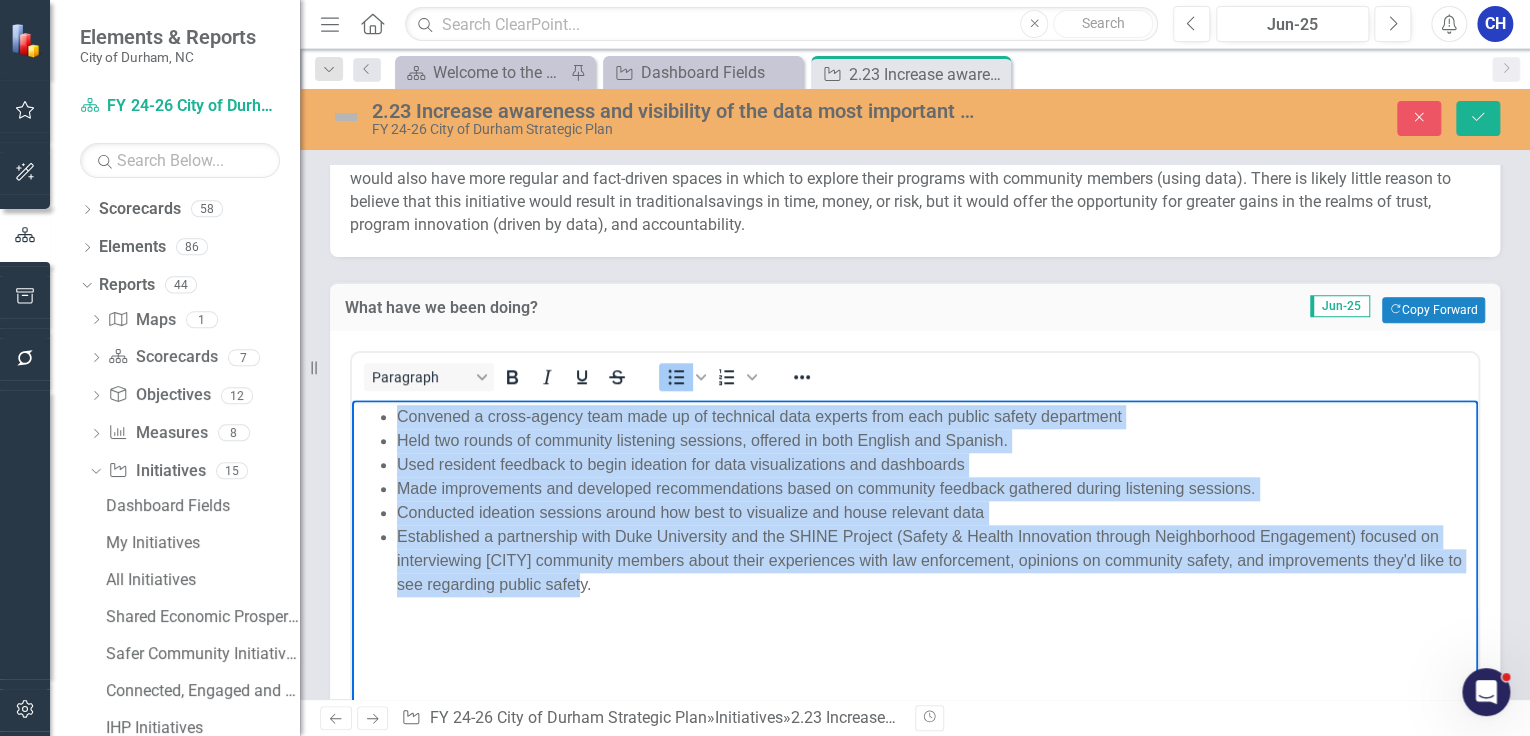 drag, startPoint x: 578, startPoint y: 575, endPoint x: 356, endPoint y: 404, distance: 280.2231 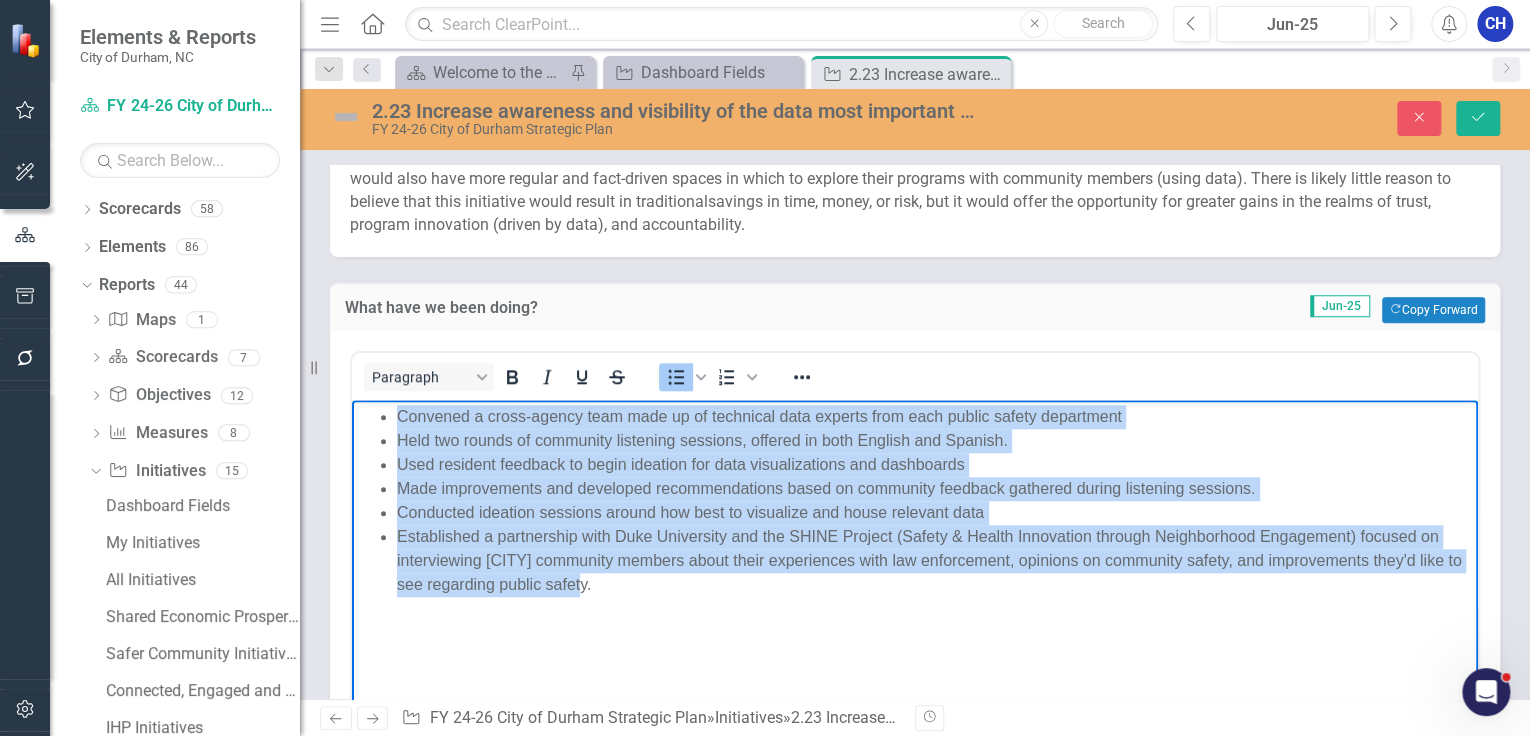 click on "Convened a cross-agency team made up of technical data experts from each public safety department Held two rounds of community listening sessions, offered in both English and Spanish.  Used resident feedback to begin ideation for data visualizations and dashboards Made improvements and developed recommendations based on community feedback gathered during listening sessions. Conducted ideation sessions around how best to visualize and house relevant data Established a partnership with Duke University and the SHINE Project (Safety & Health Innovation through Neighborhood Engagement) focused on interviewing Durham community members about their experiences with law enforcement, opinions on community safety, and improvements they'd like to see regarding public safety." at bounding box center (915, 501) 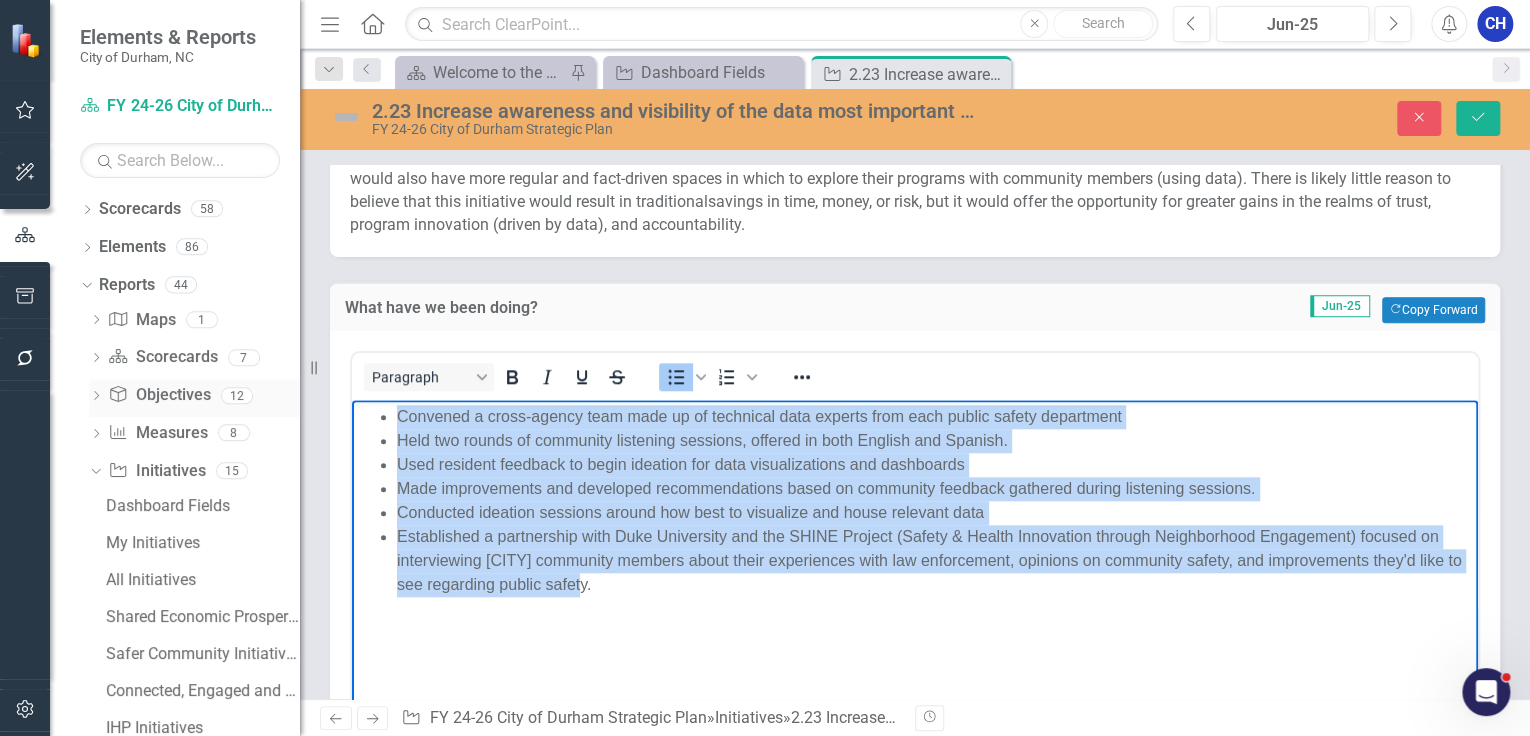 copy on "Convened a cross-agency team made up of technical data experts from each public safety department Held two rounds of community listening sessions, offered in both English and Spanish.  Used resident feedback to begin ideation for data visualizations and dashboards Made improvements and developed recommendations based on community feedback gathered during listening sessions. Conducted ideation sessions around how best to visualize and house relevant data Established a partnership with Duke University and the SHINE Project (Safety & Health Innovation through Neighborhood Engagement) focused on interviewing Durham community members about their experiences with law enforcement, opinions on community safety, and improvements they'd like to see regarding public safet" 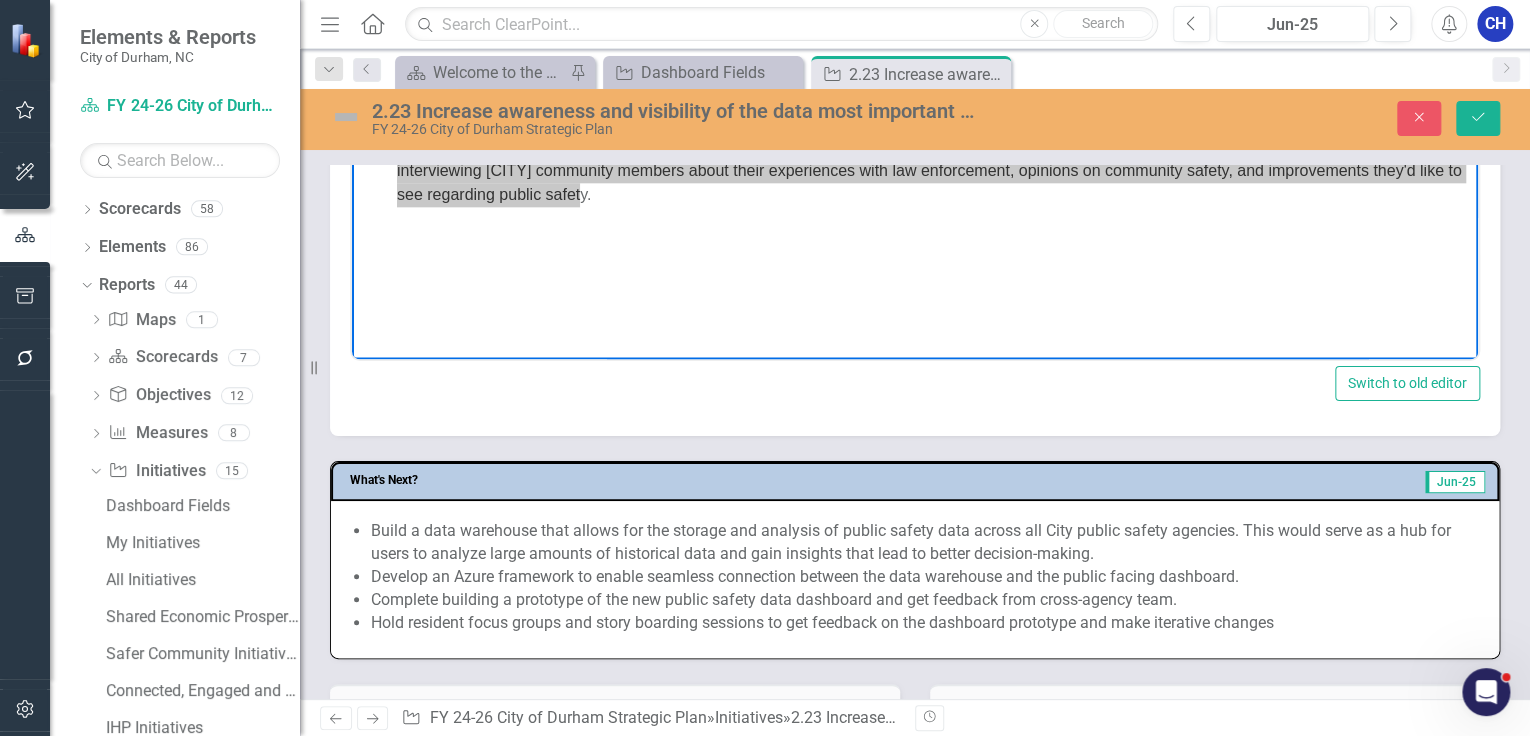 scroll, scrollTop: 1280, scrollLeft: 0, axis: vertical 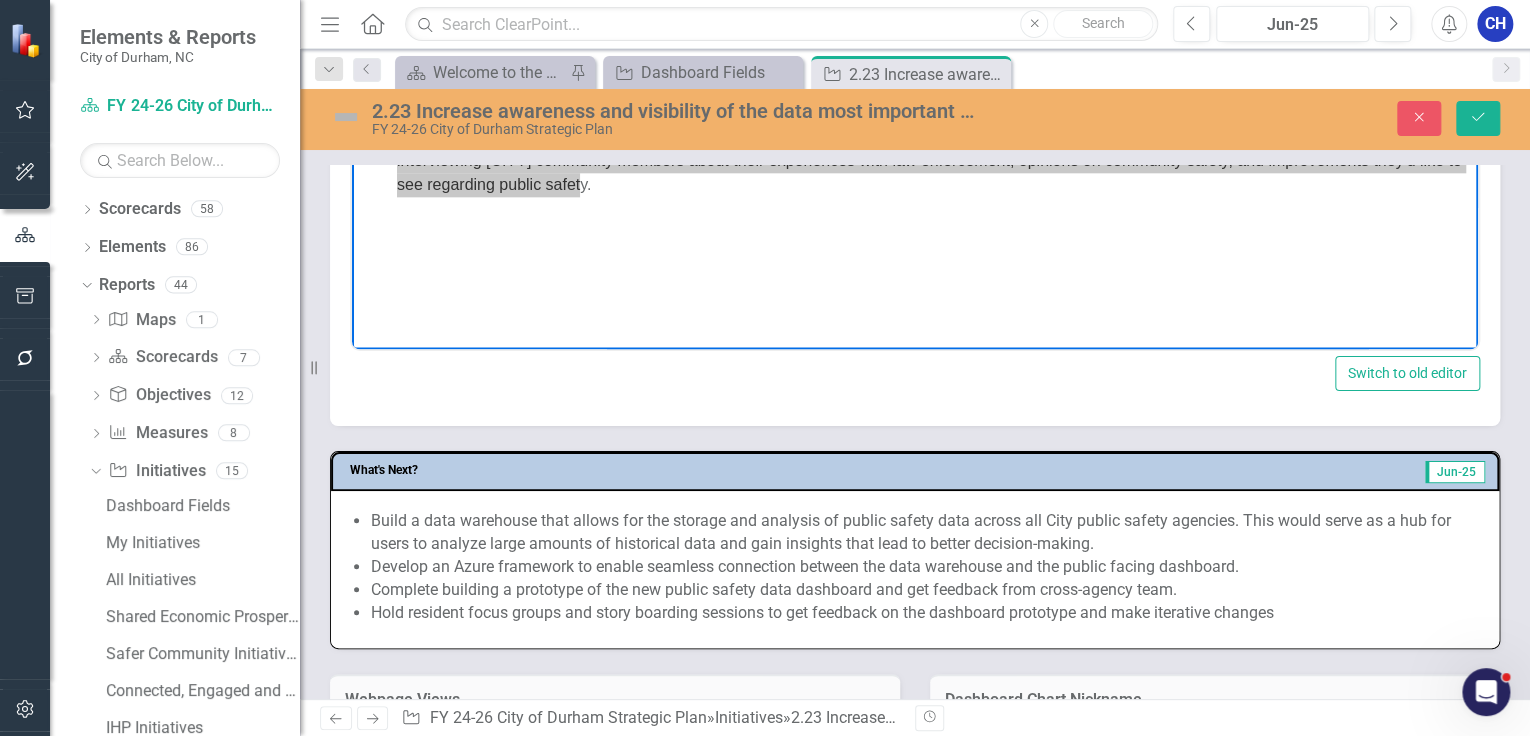 click on "Build a data warehouse that allows for the storage and analysis of public safety data across all City public safety agencies. This would serve as a hub for users to analyze large amounts of historical data and gain insights that lead to better decision-making." at bounding box center [925, 533] 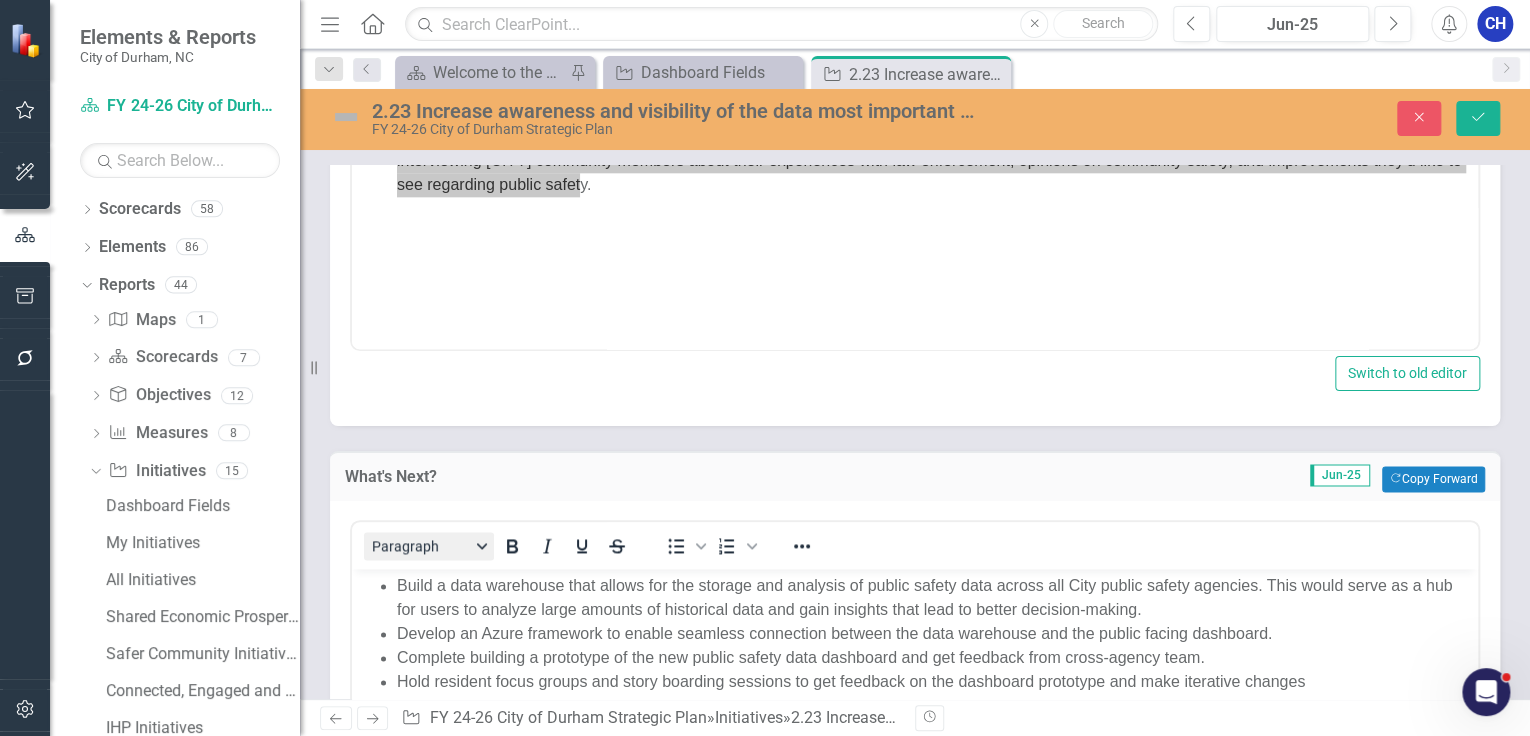 scroll, scrollTop: 0, scrollLeft: 0, axis: both 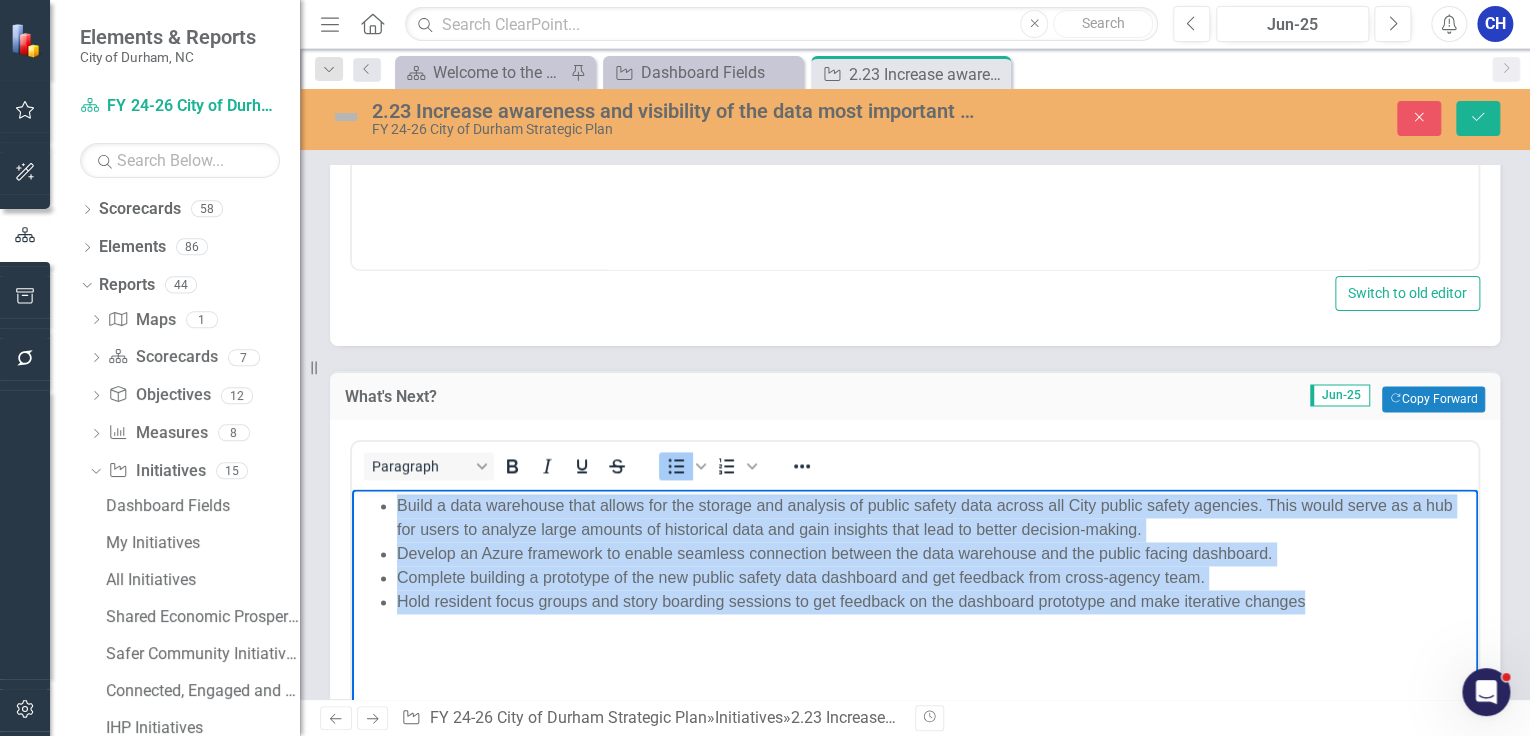 drag, startPoint x: 395, startPoint y: 507, endPoint x: 1405, endPoint y: 611, distance: 1015.34033 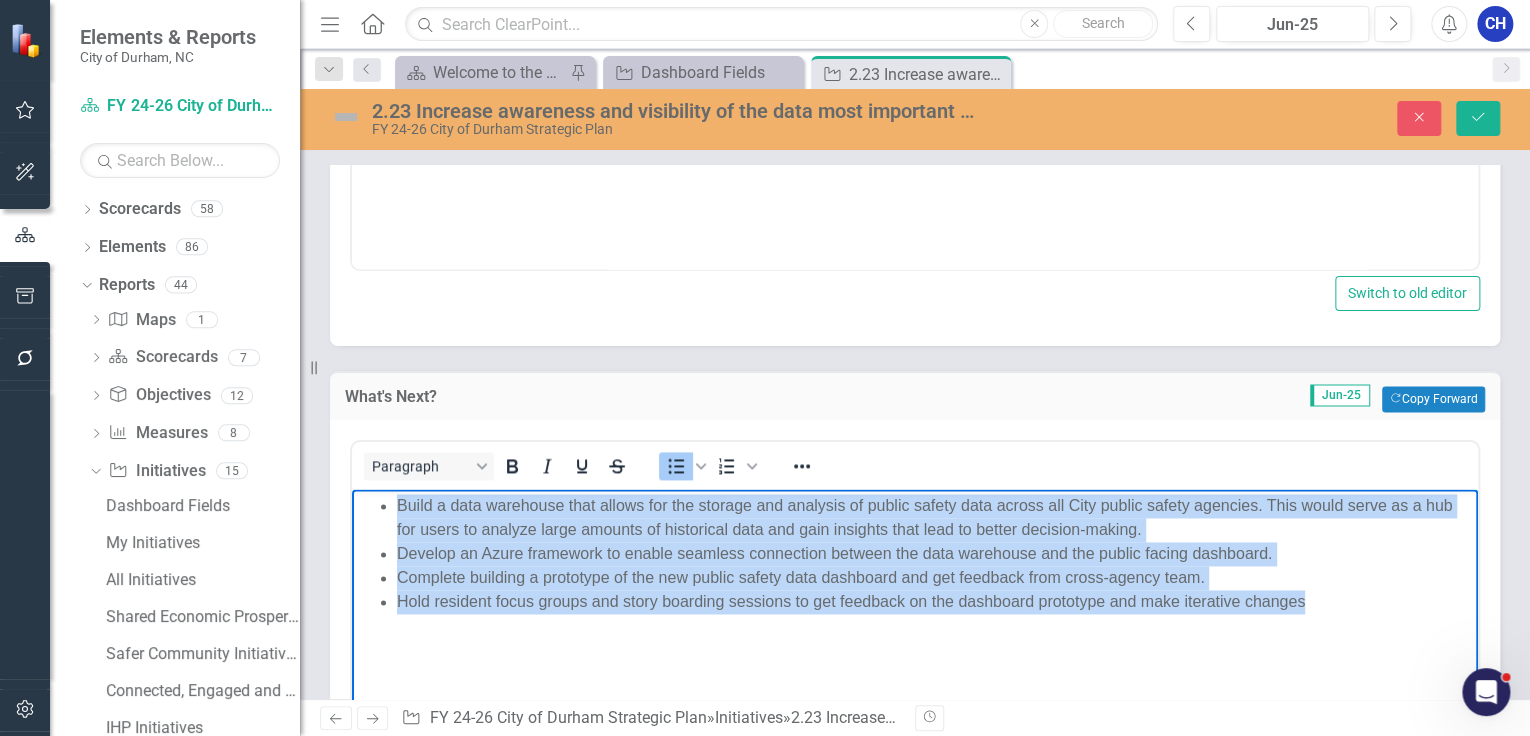 copy on "Build a data warehouse that allows for the storage and analysis of public safety data across all City public safety agencies. This would serve as a hub for users to analyze large amounts of historical data and gain insights that lead to better decision-making.  Develop an Azure framework to enable seamless connection between the data warehouse and the public facing dashboard.  Complete building a prototype of the new public safety data dashboard and get feedback from cross-agency team.  Hold resident focus groups and story boarding sessions to get feedback on the dashboard prototype and make iterative changes" 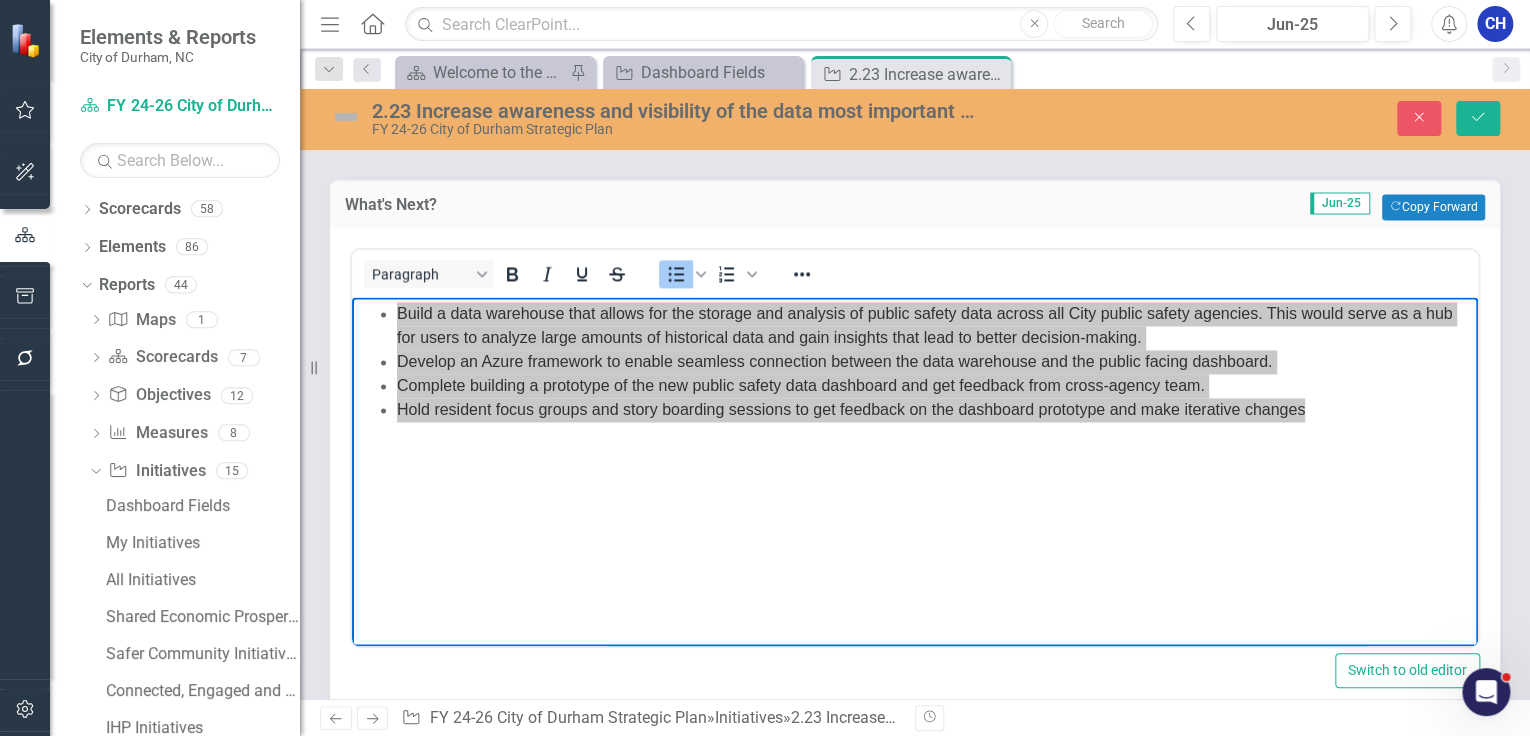 scroll, scrollTop: 1600, scrollLeft: 0, axis: vertical 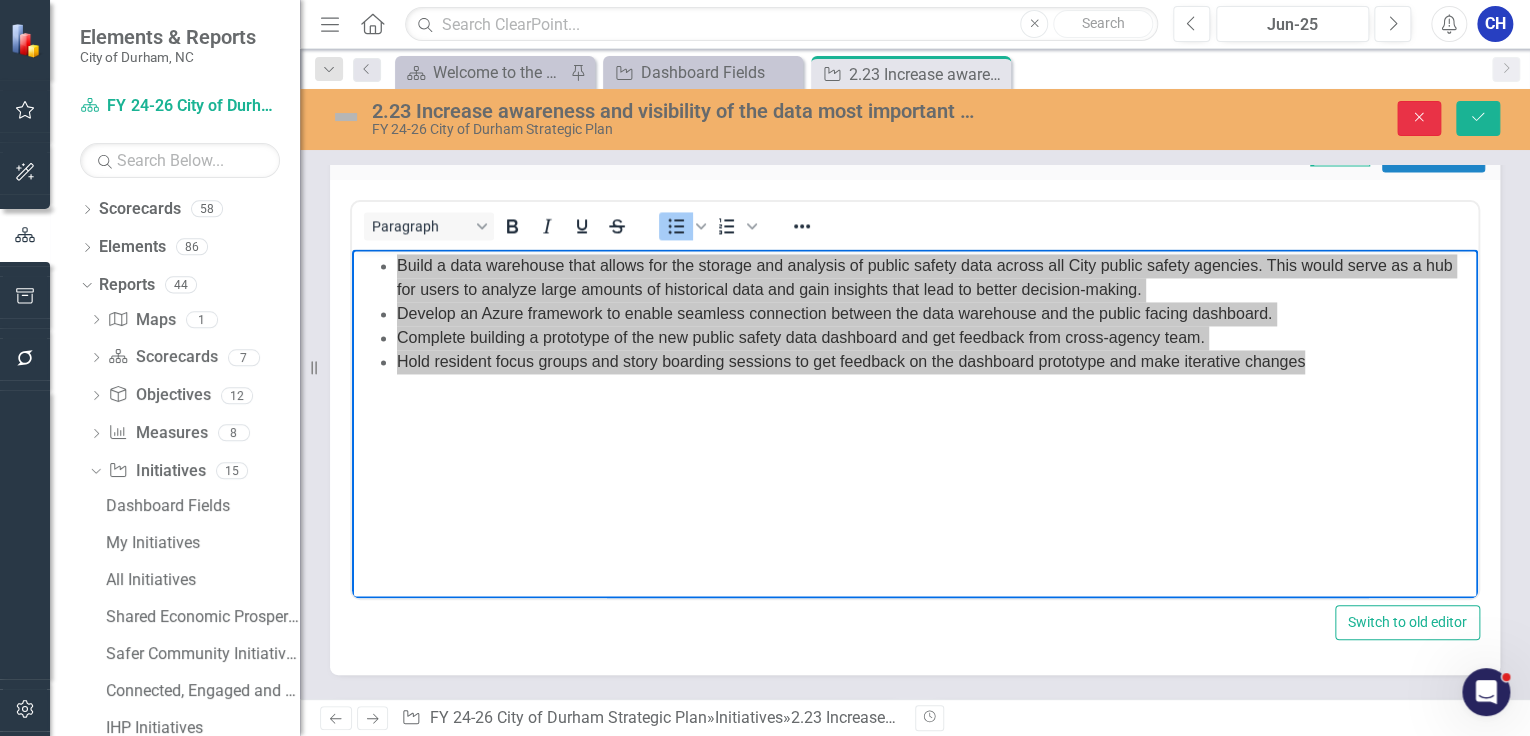 click on "Close" at bounding box center [1419, 118] 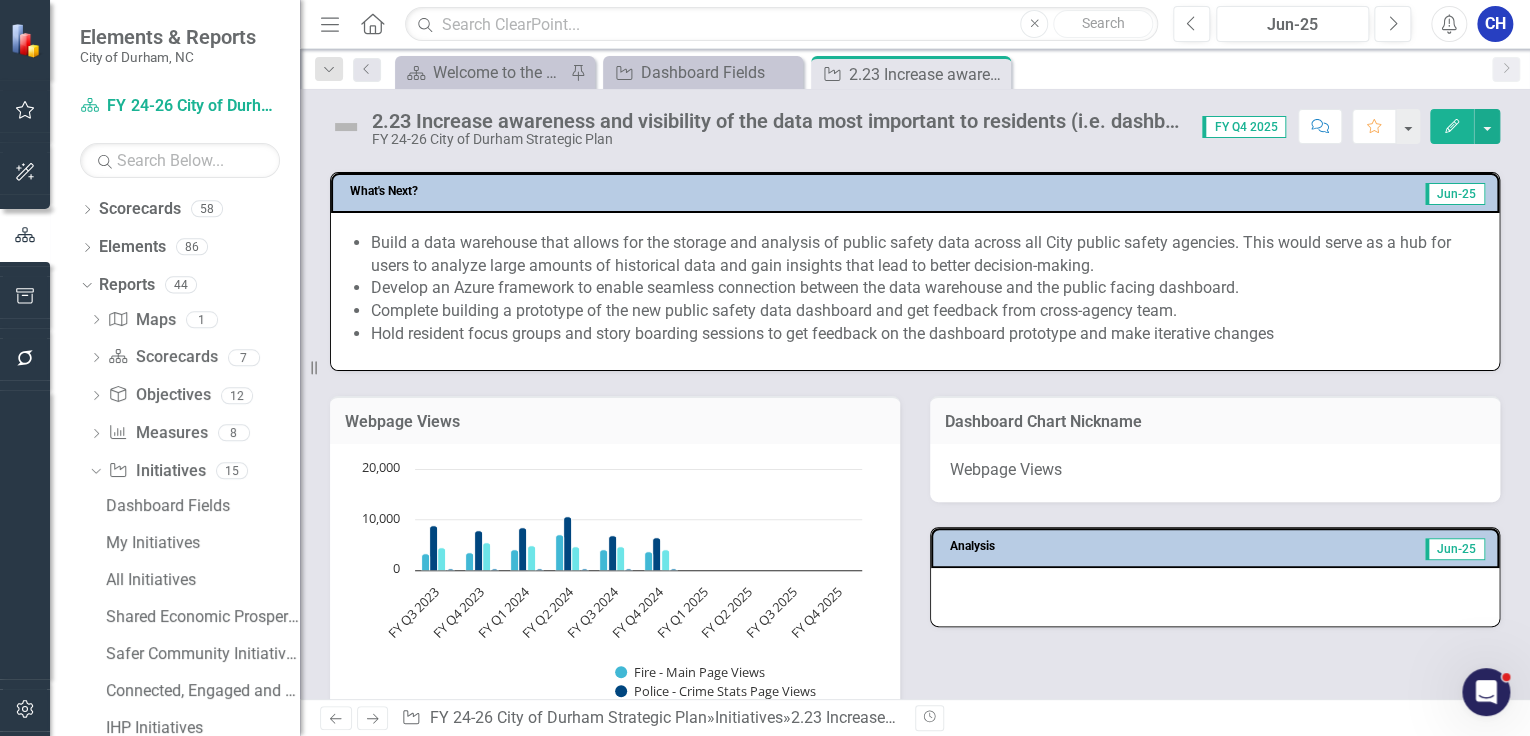 scroll, scrollTop: 1760, scrollLeft: 0, axis: vertical 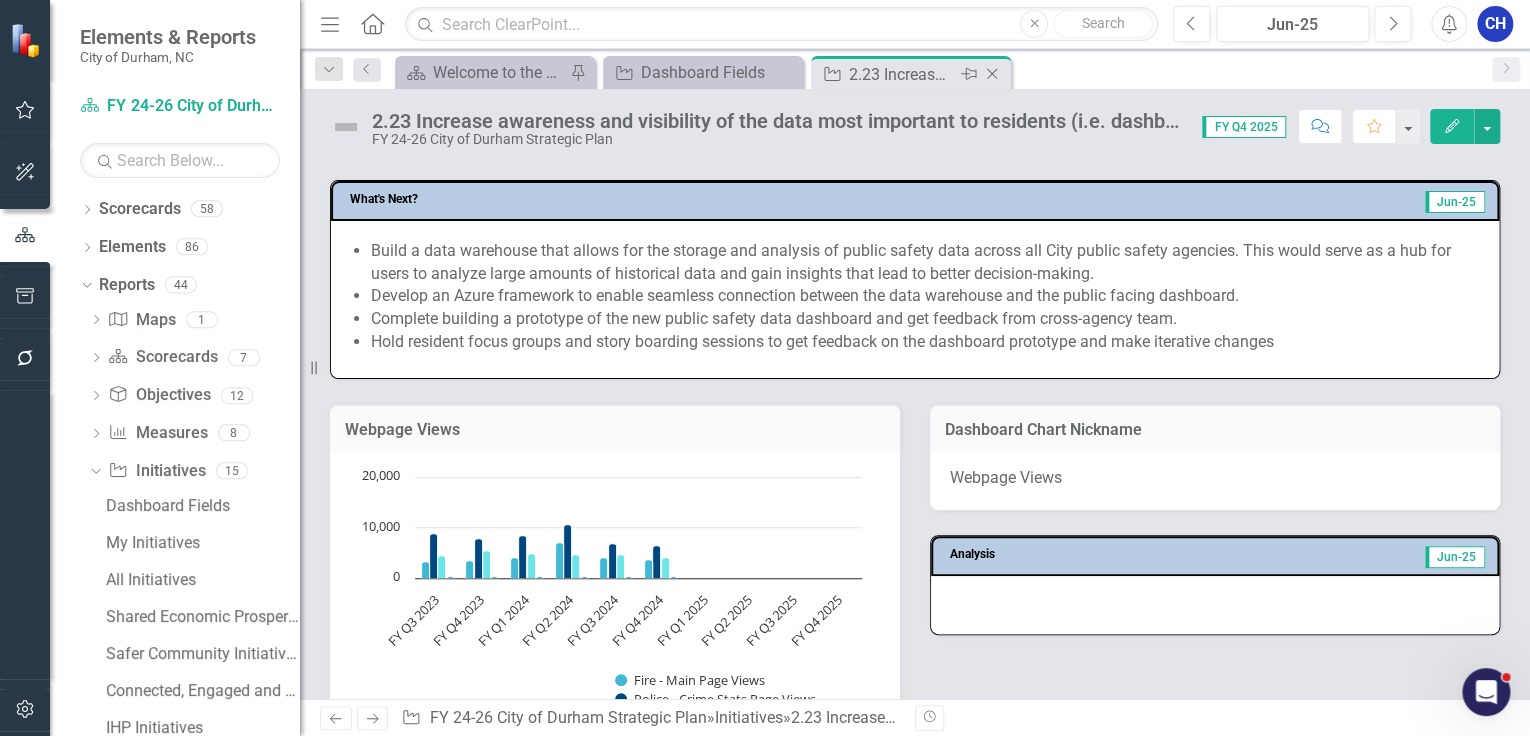 click on "Close" 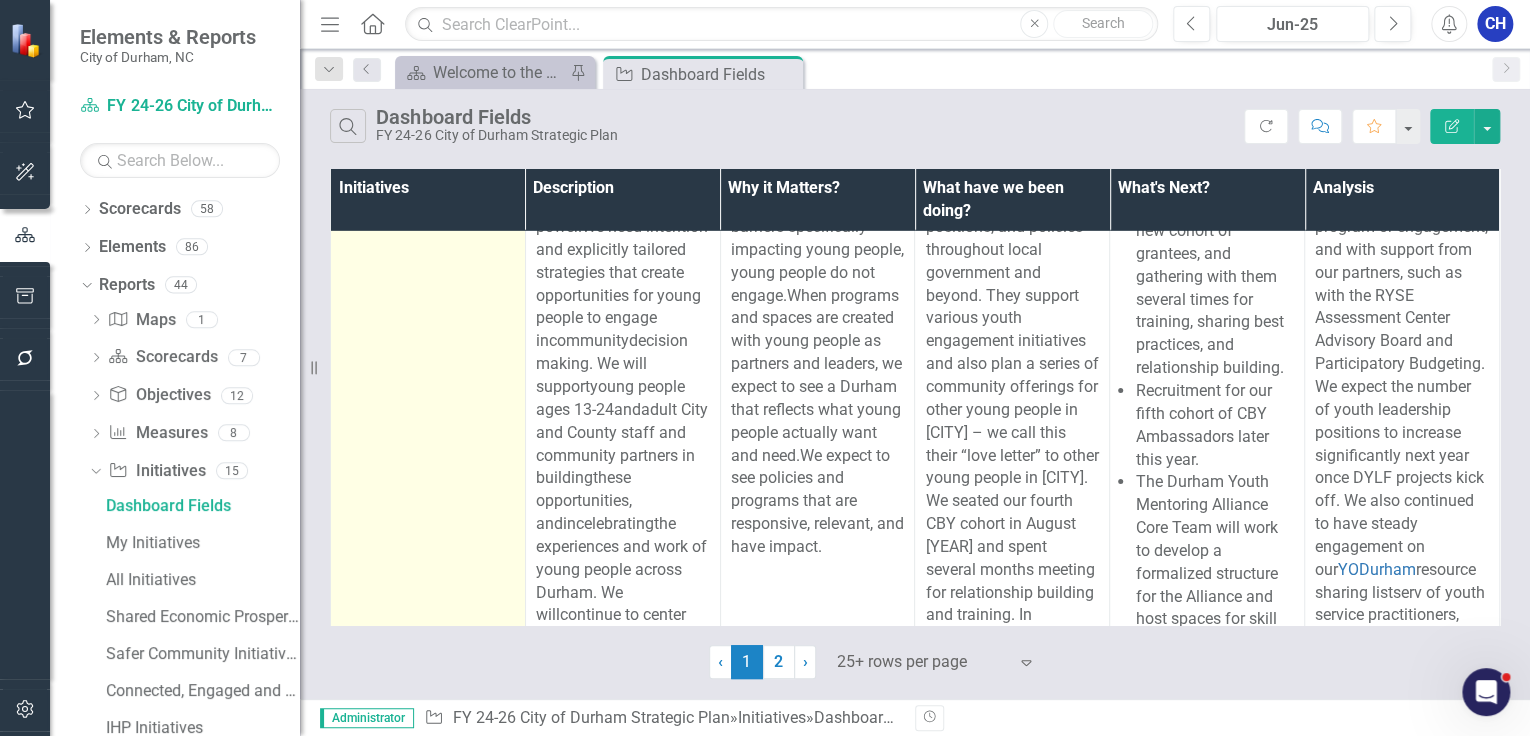 scroll, scrollTop: 22240, scrollLeft: 0, axis: vertical 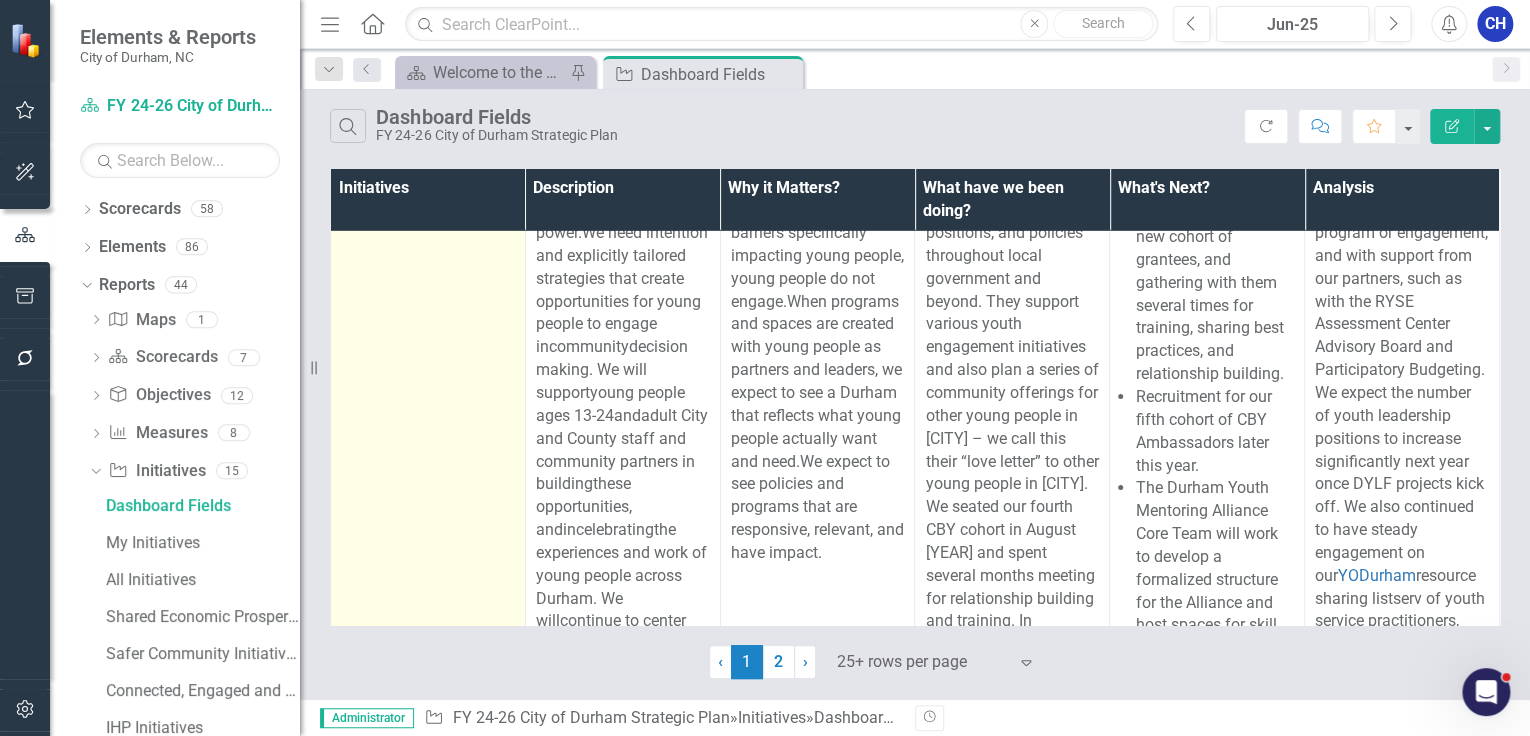 click on "3.12 Create and amplify youth leadership and decision-making in local government and throughout Durham" at bounding box center [445, -37] 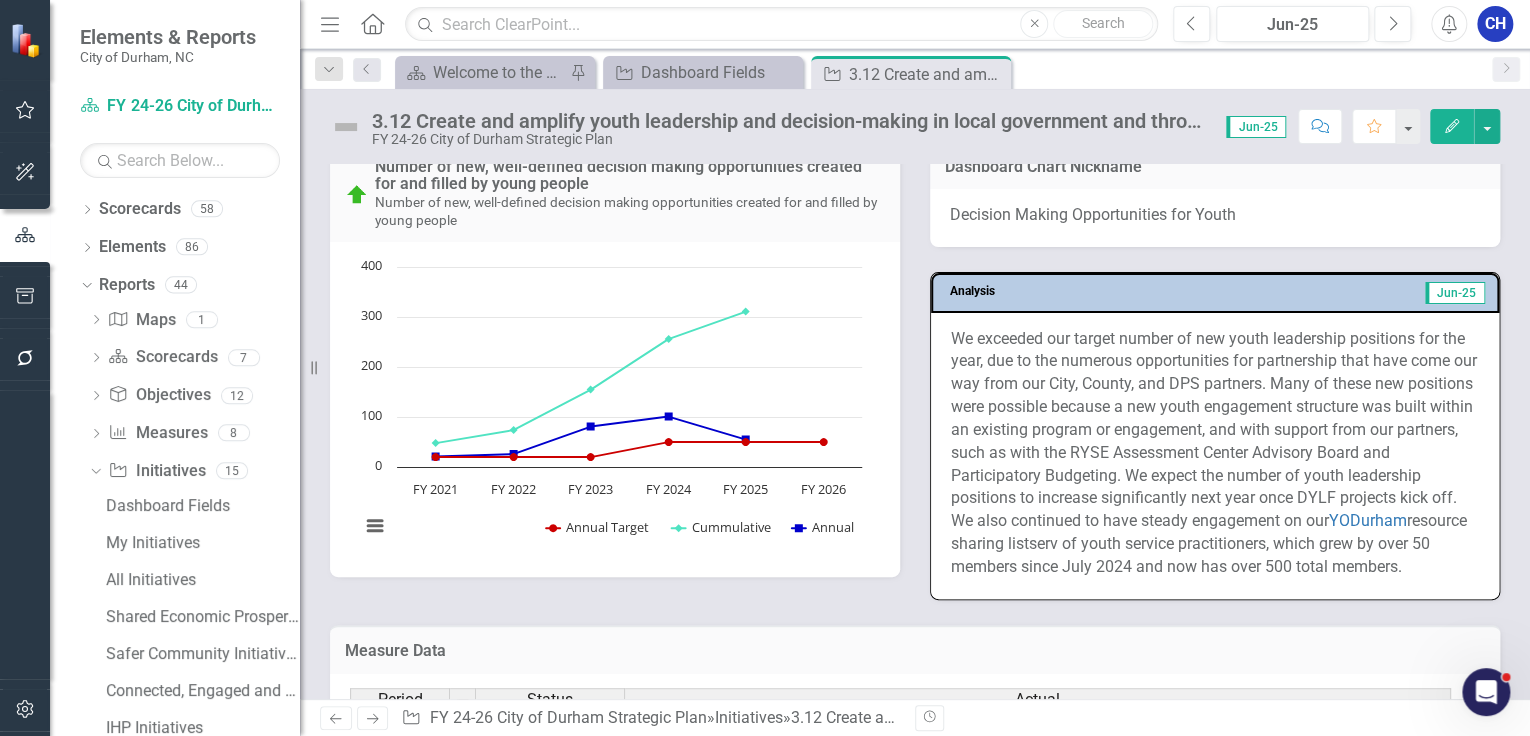 scroll, scrollTop: 1840, scrollLeft: 0, axis: vertical 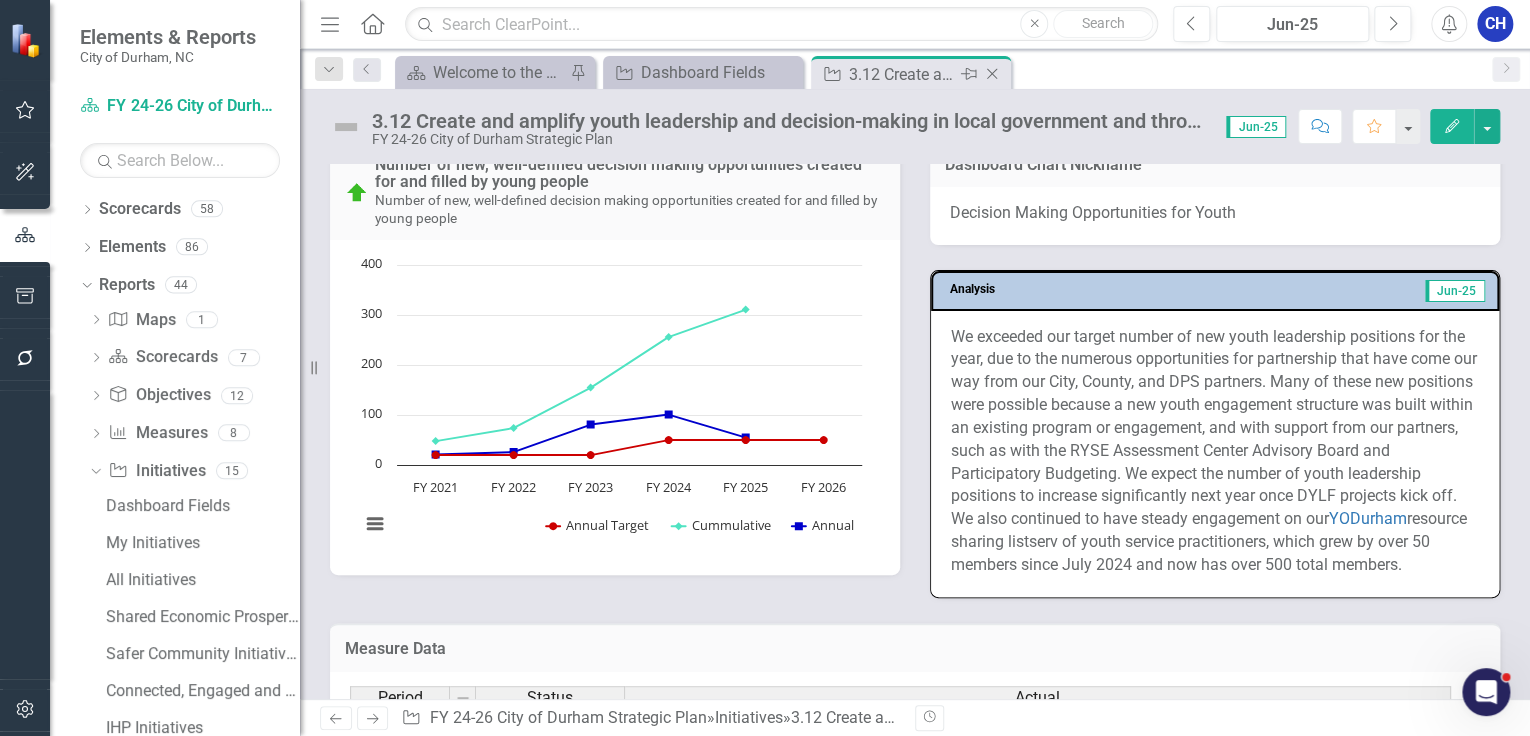 click on "Close" 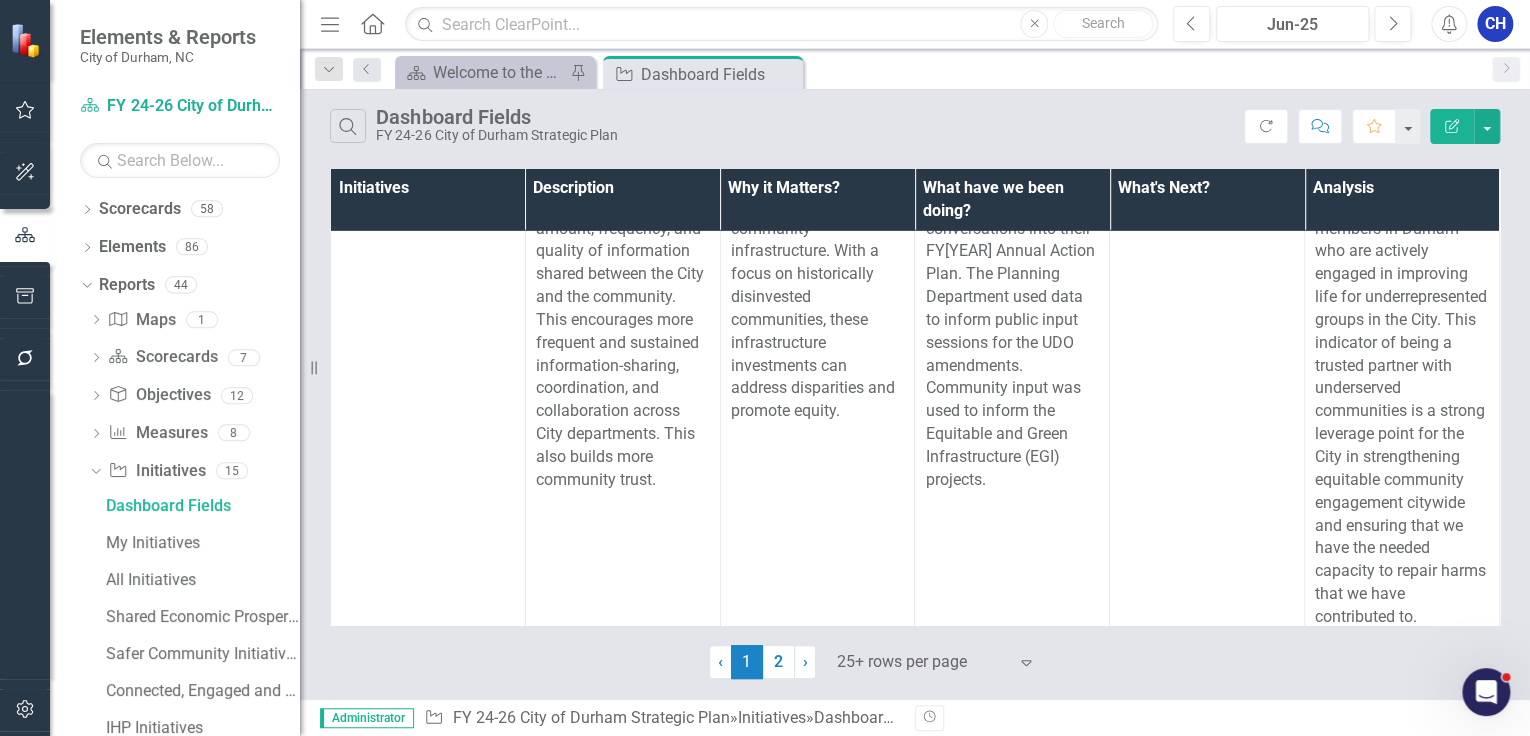 scroll, scrollTop: 26160, scrollLeft: 0, axis: vertical 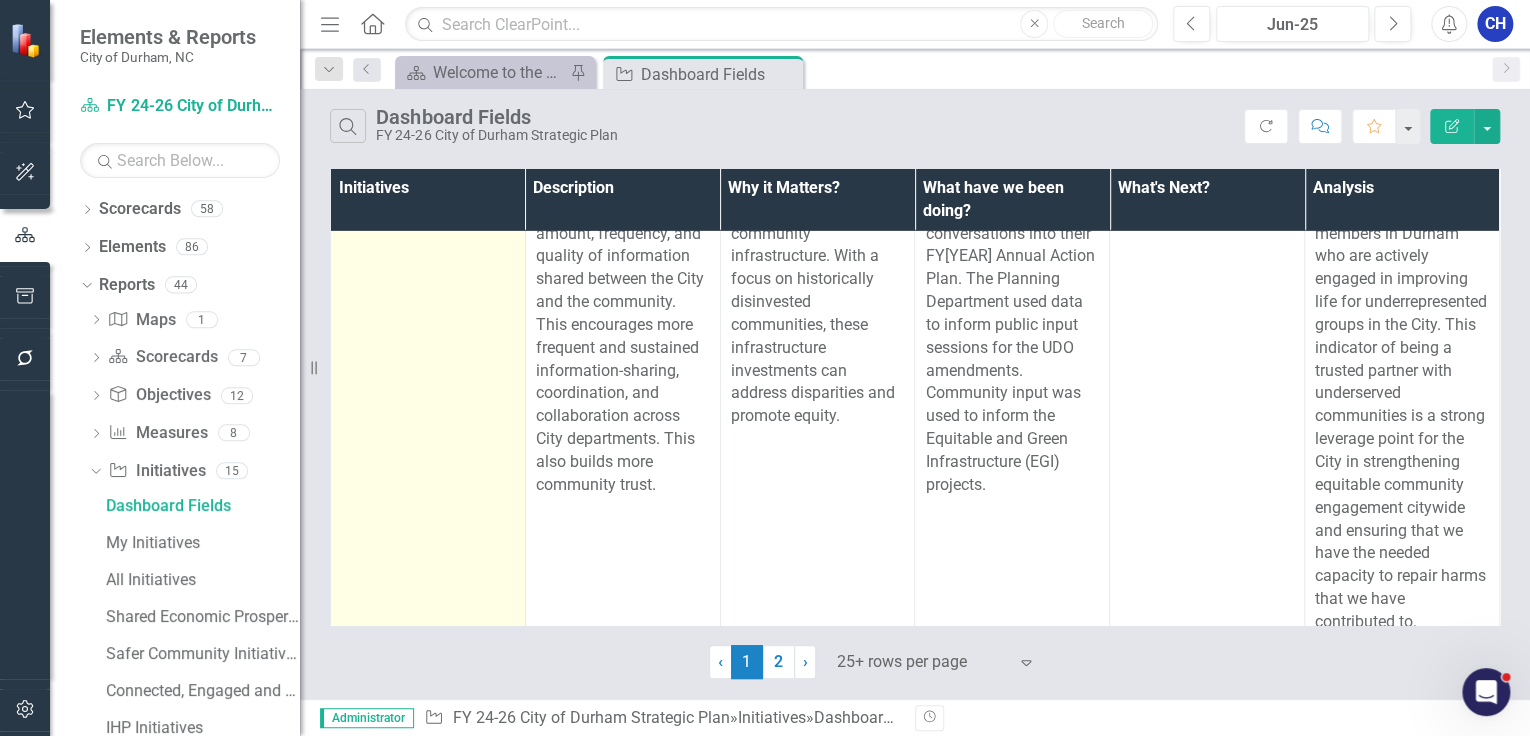 click on "3.13 Develop tools to support information-sharing between the City and communities" at bounding box center (445, -21) 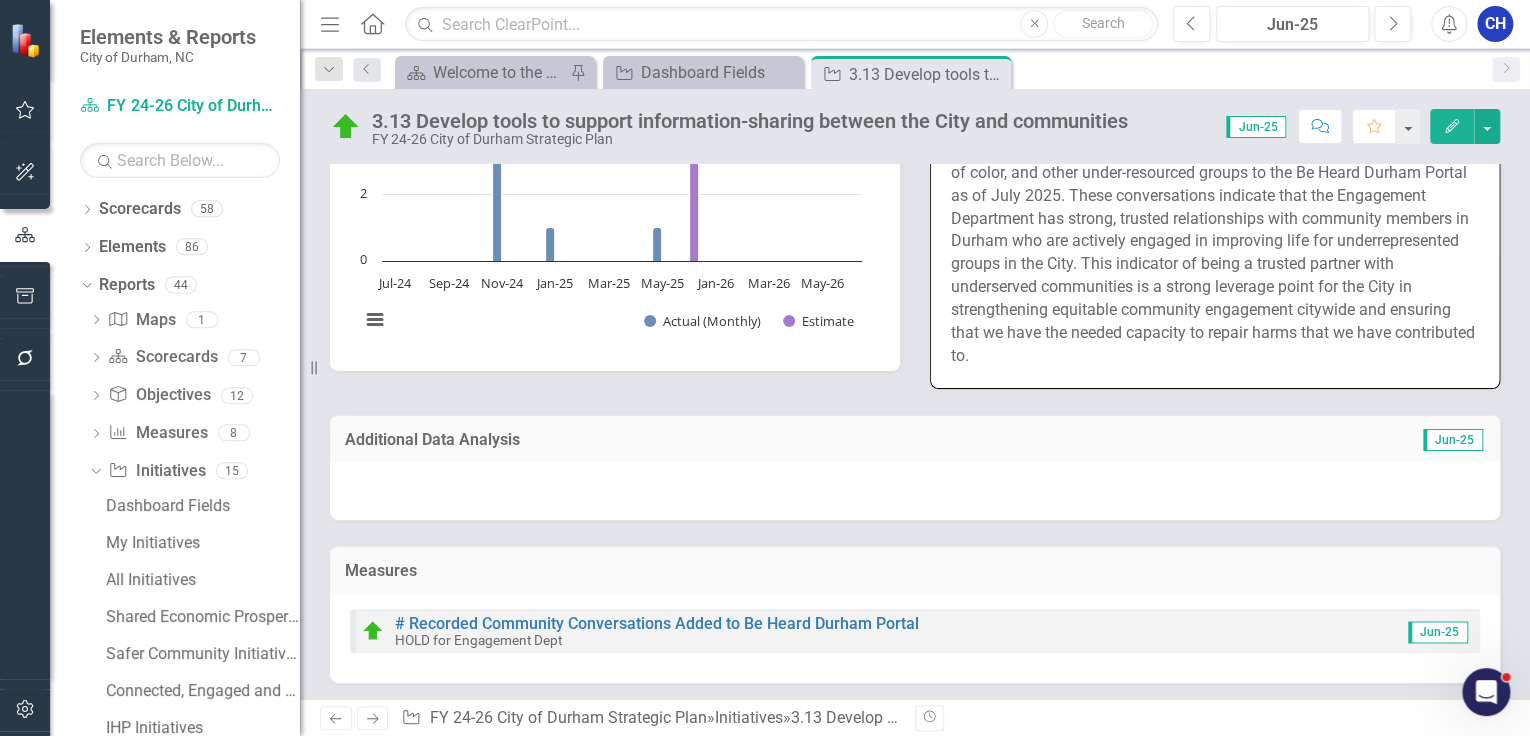 scroll, scrollTop: 1244, scrollLeft: 0, axis: vertical 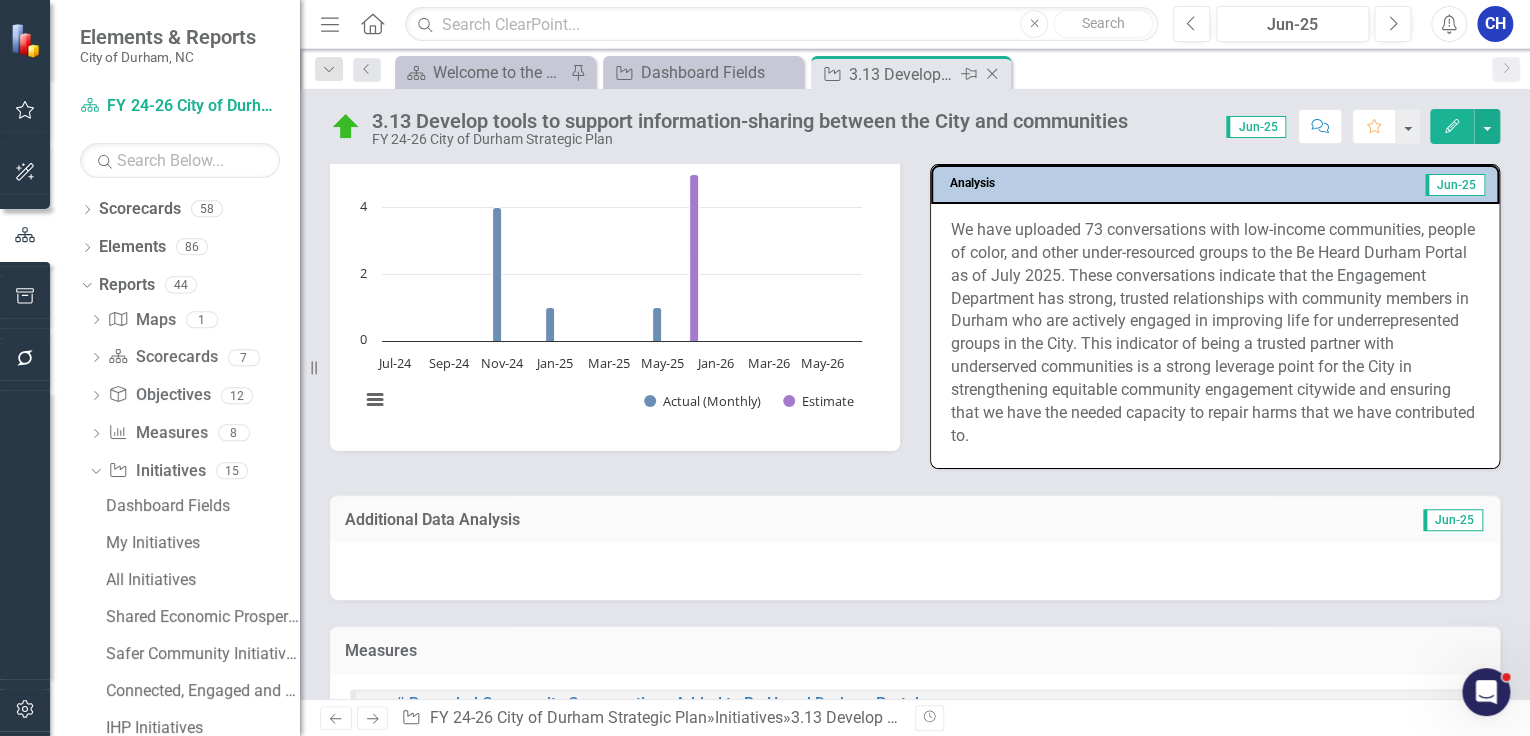 click on "Close" 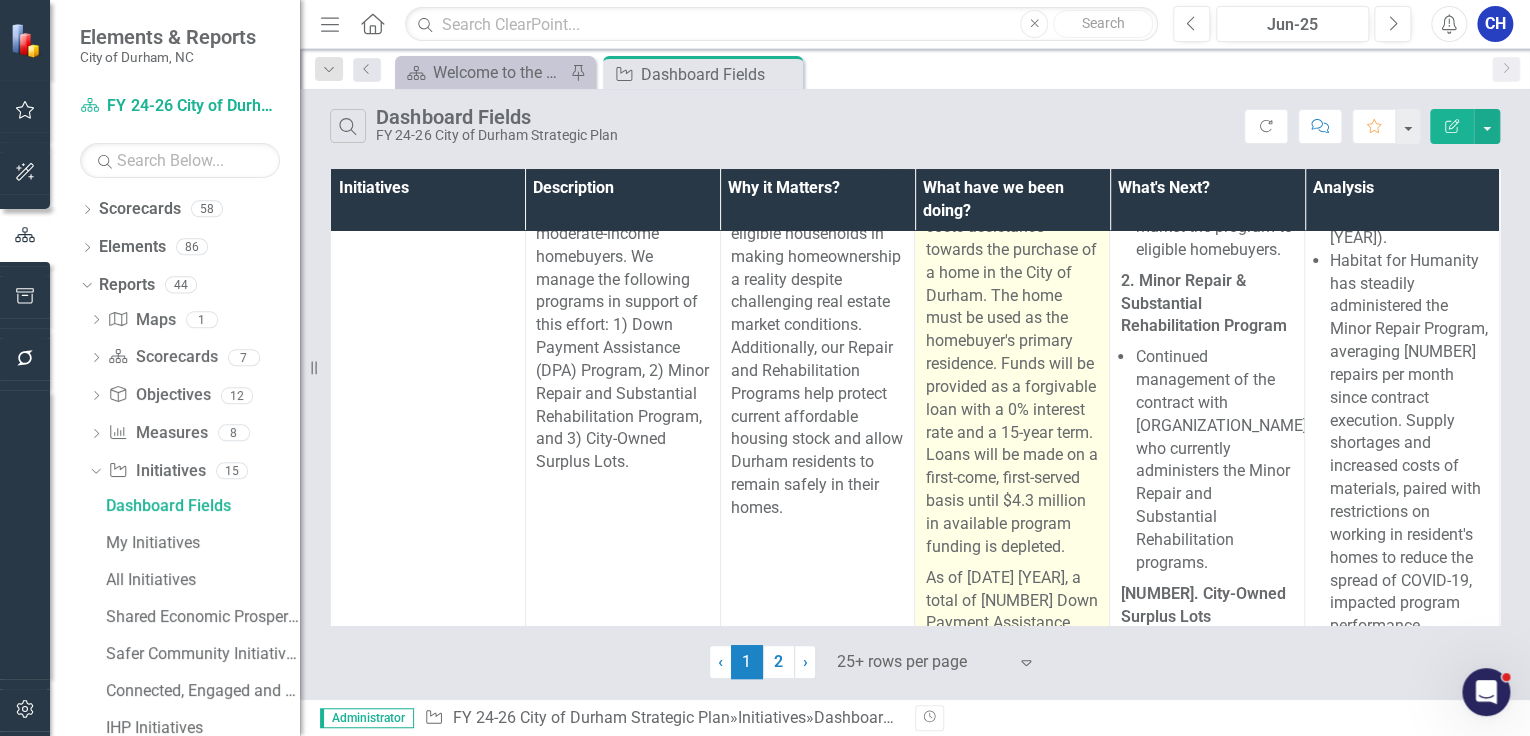 scroll, scrollTop: 26720, scrollLeft: 0, axis: vertical 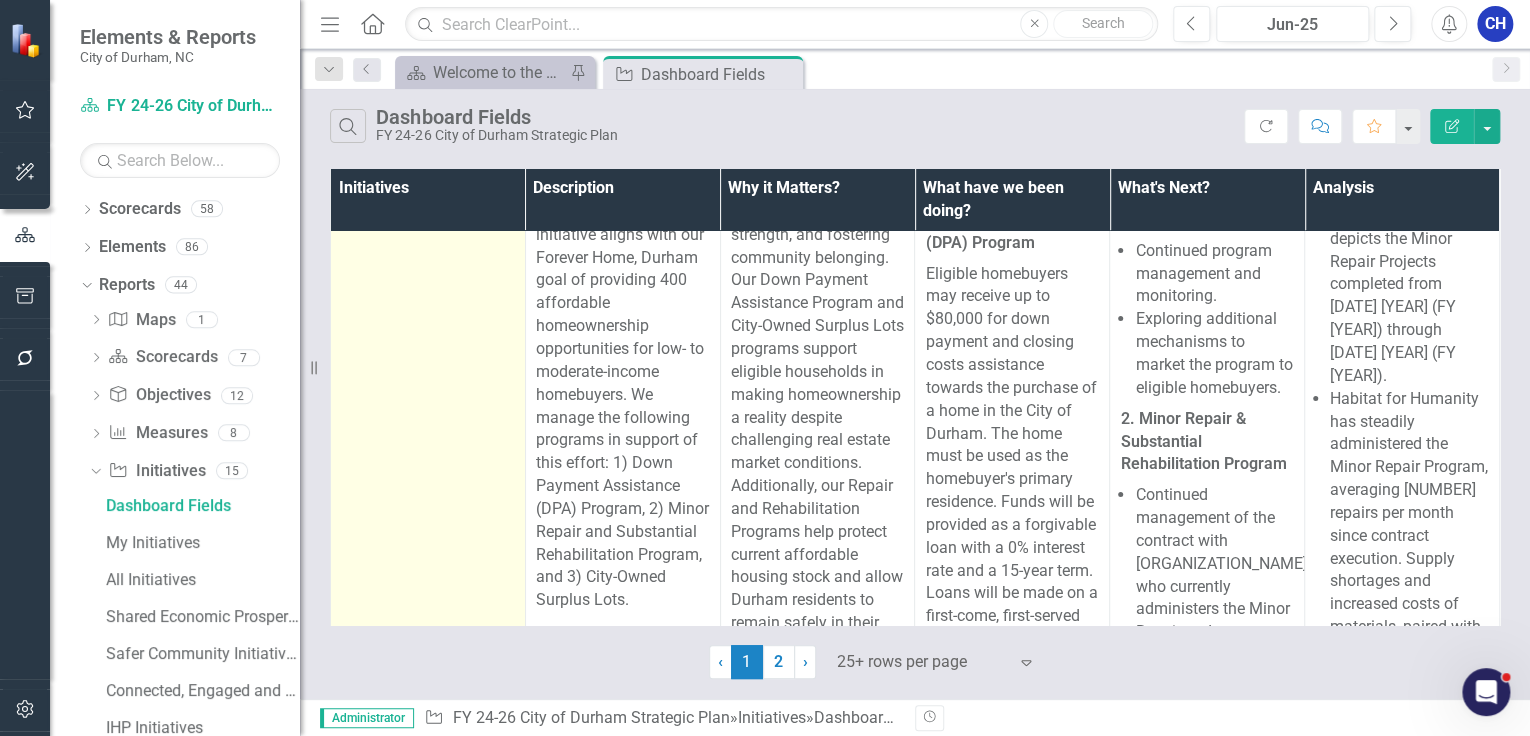 click on "3.21 Advance home ownership programs" at bounding box center (445, 113) 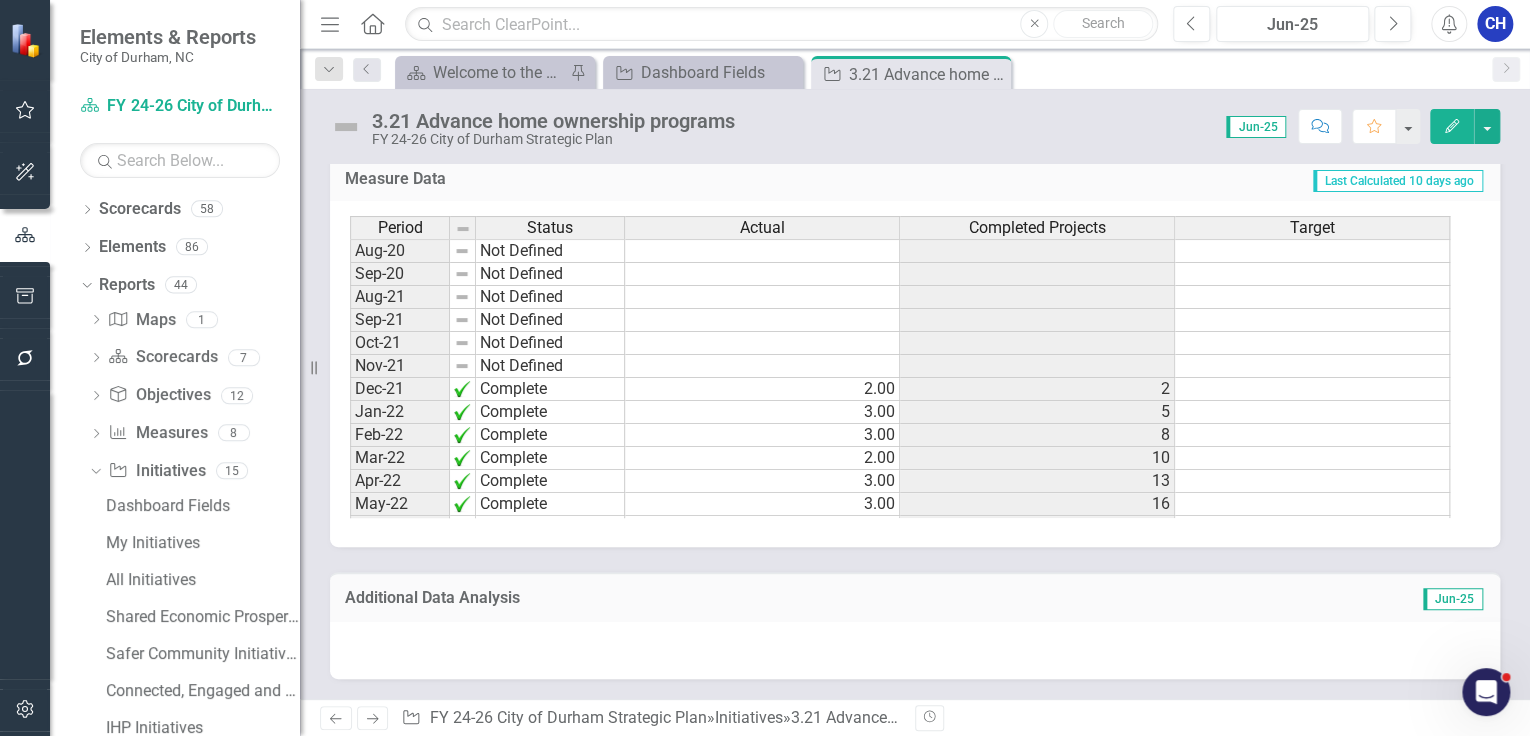 scroll, scrollTop: 2320, scrollLeft: 0, axis: vertical 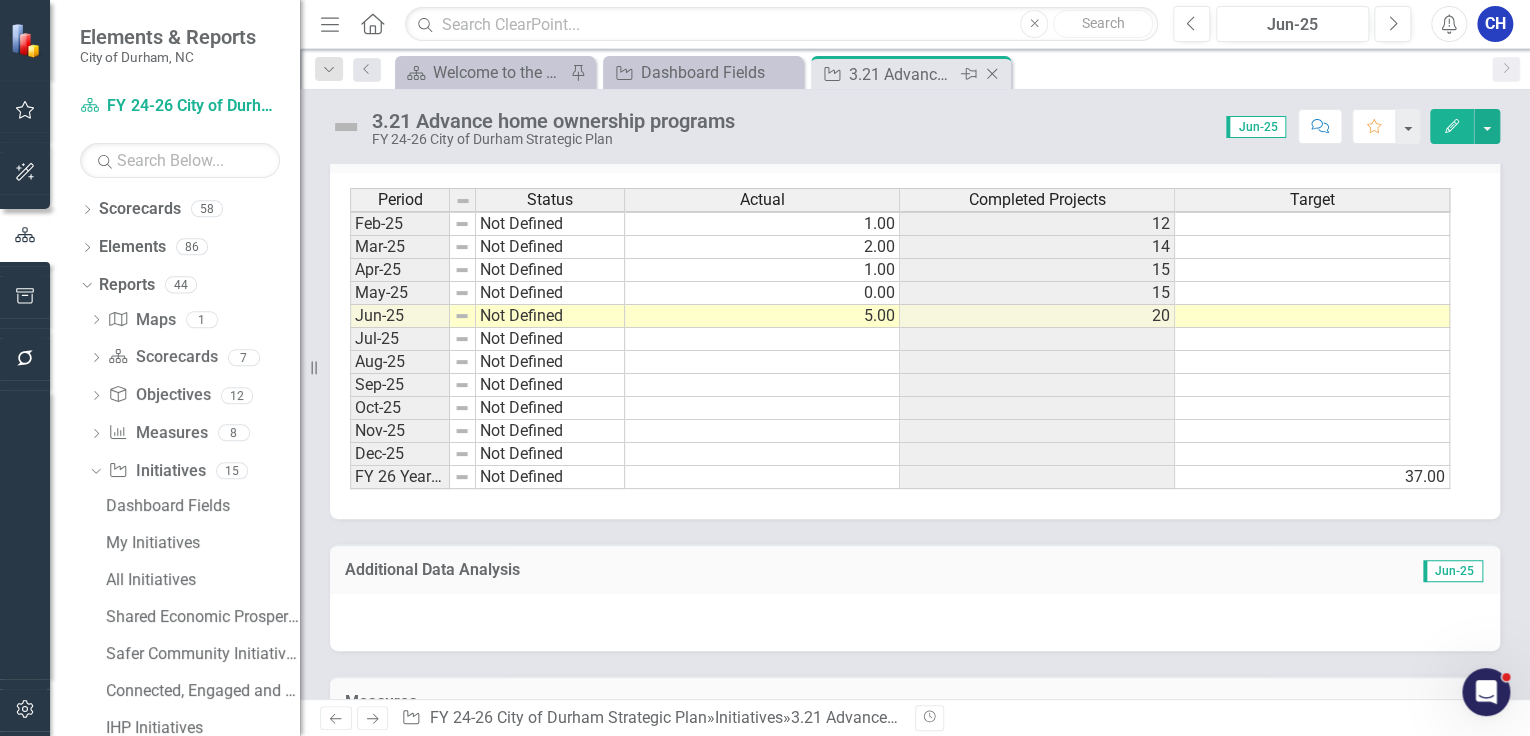 click on "Close" 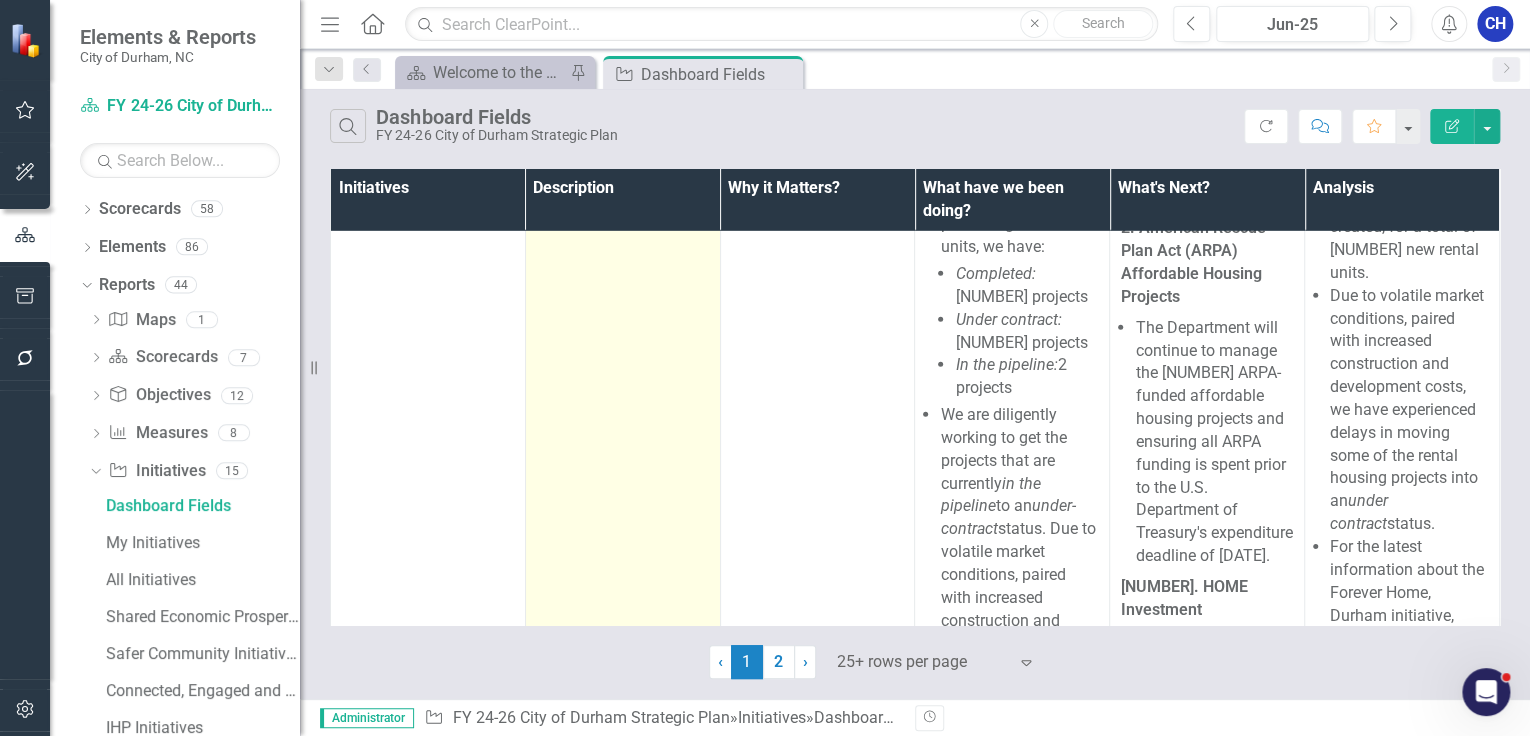 scroll, scrollTop: 29360, scrollLeft: 0, axis: vertical 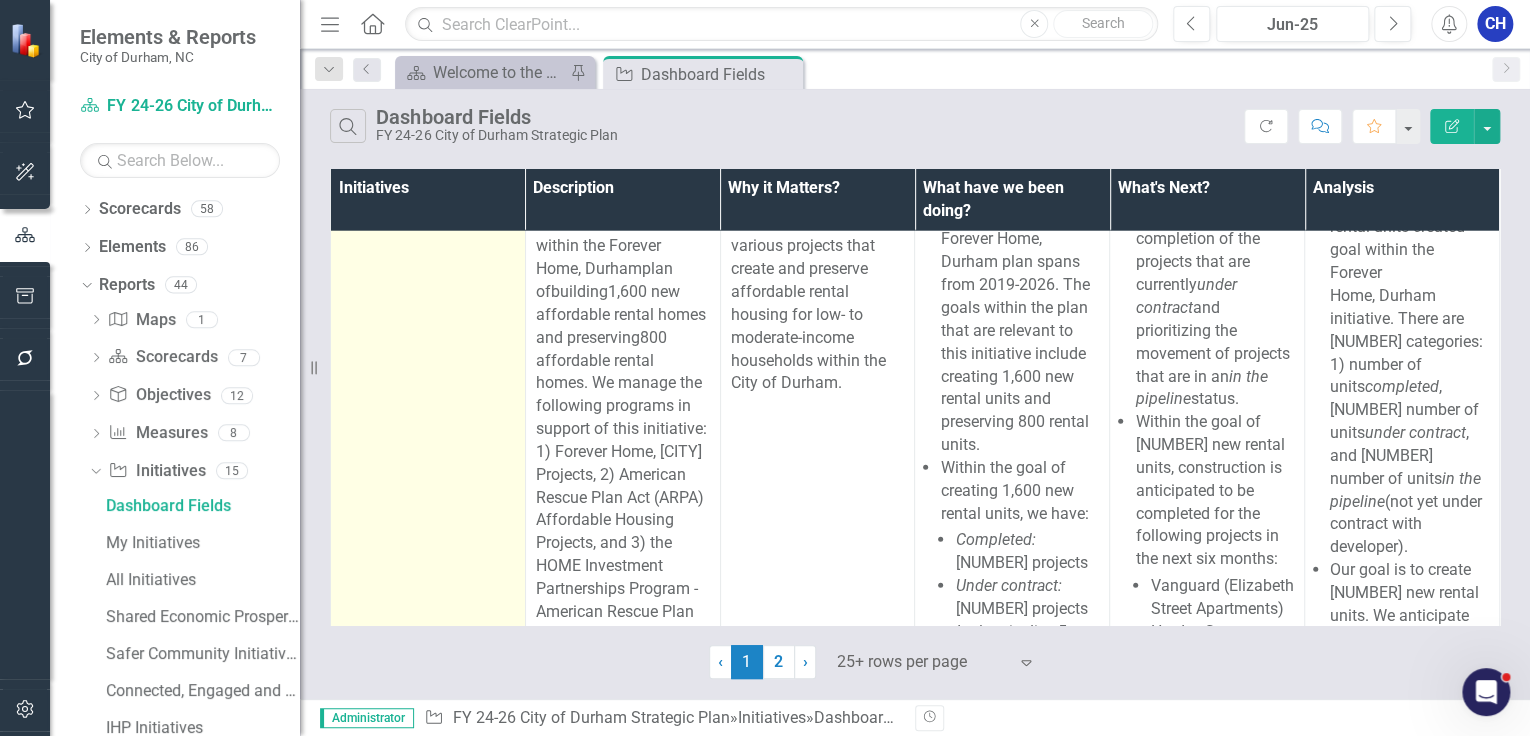 click on "3.22 Advance rental housing programs" at bounding box center (445, 79) 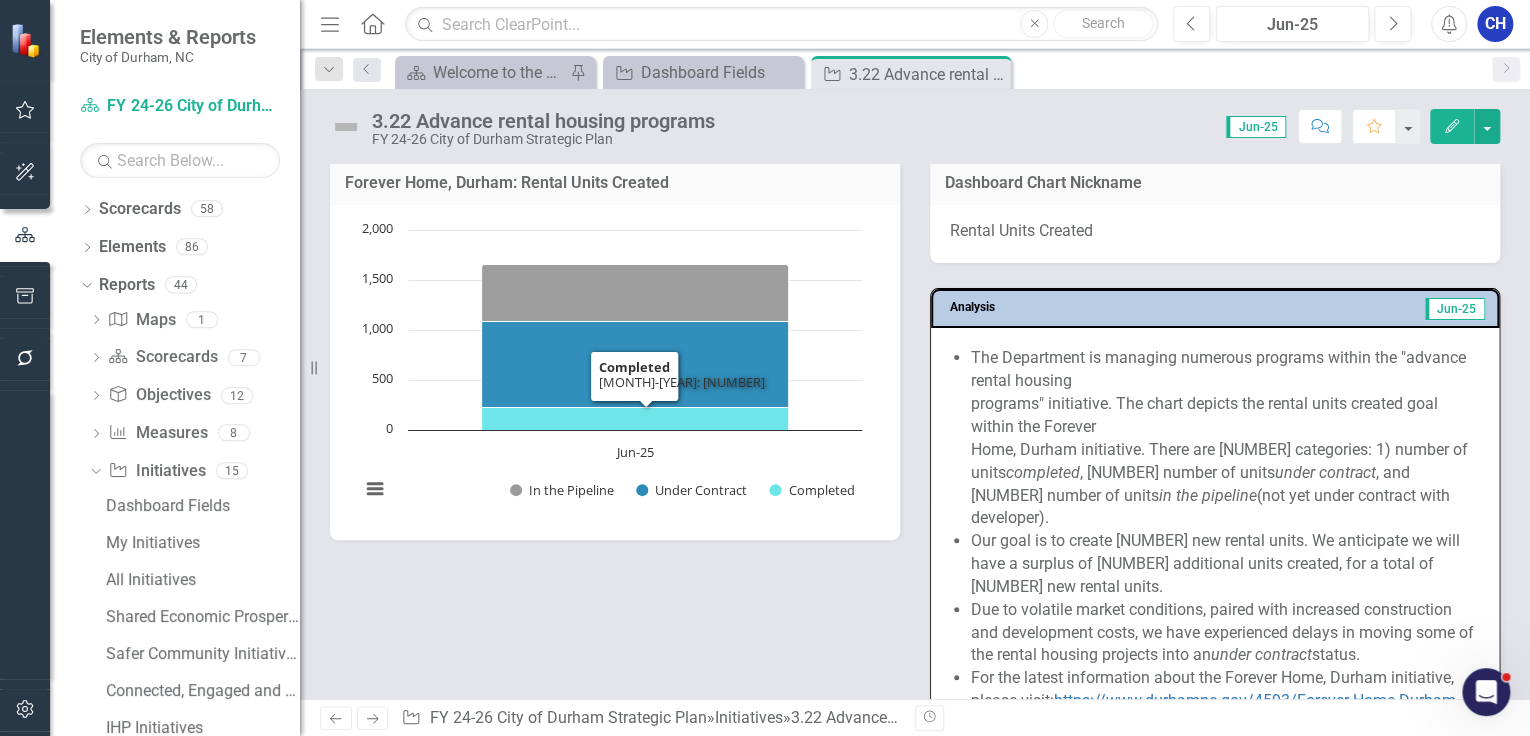 scroll, scrollTop: 2400, scrollLeft: 0, axis: vertical 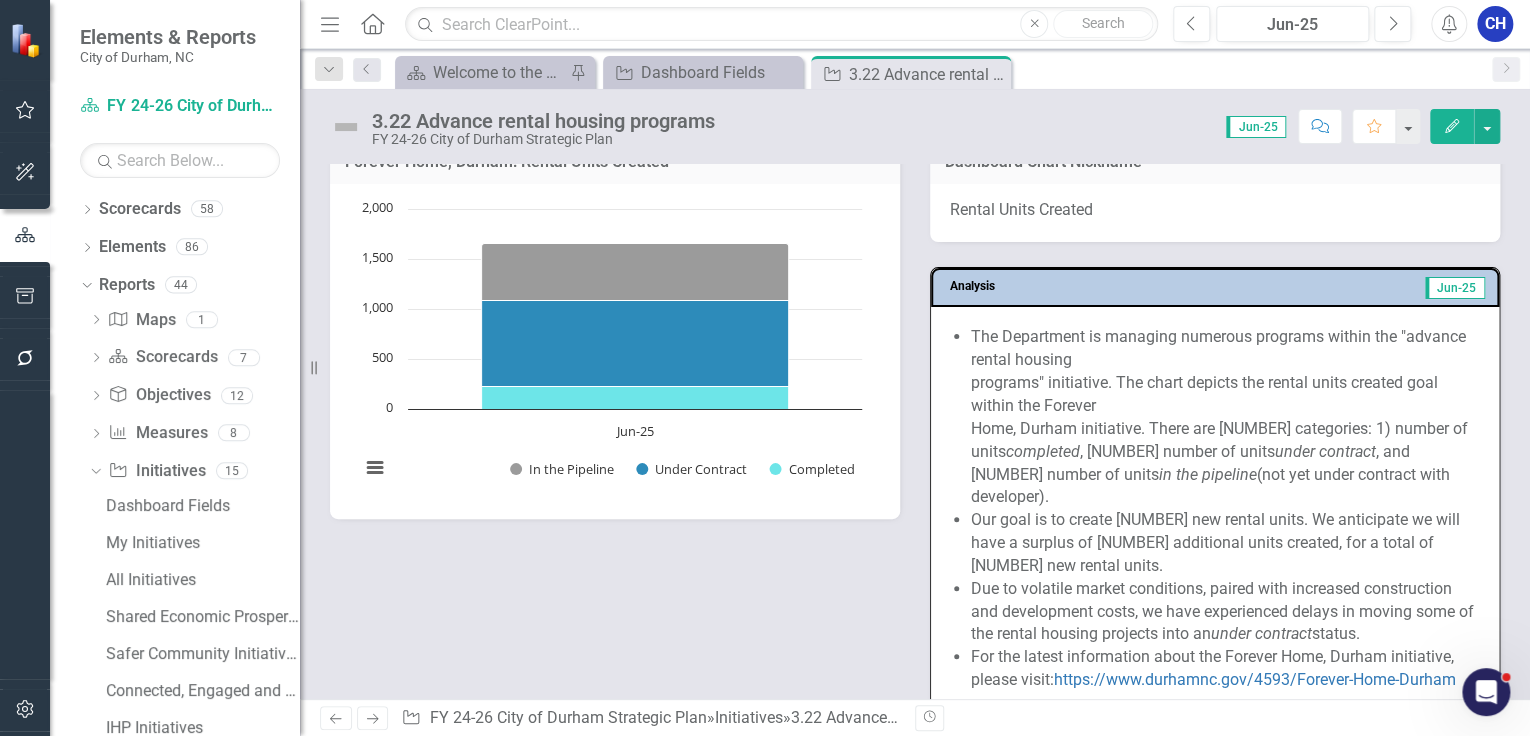 click on "The Department is managing numerous programs within the "advance rental housing  programs" initiative. The chart depicts the rental units created goal within the Forever  Home, Durham initiative. There are 3 categories: 1) number of units  completed , 2) number of units  under contract , and 3) number of units  in the pipeline  (not yet under contract with developer)." at bounding box center (1225, 417) 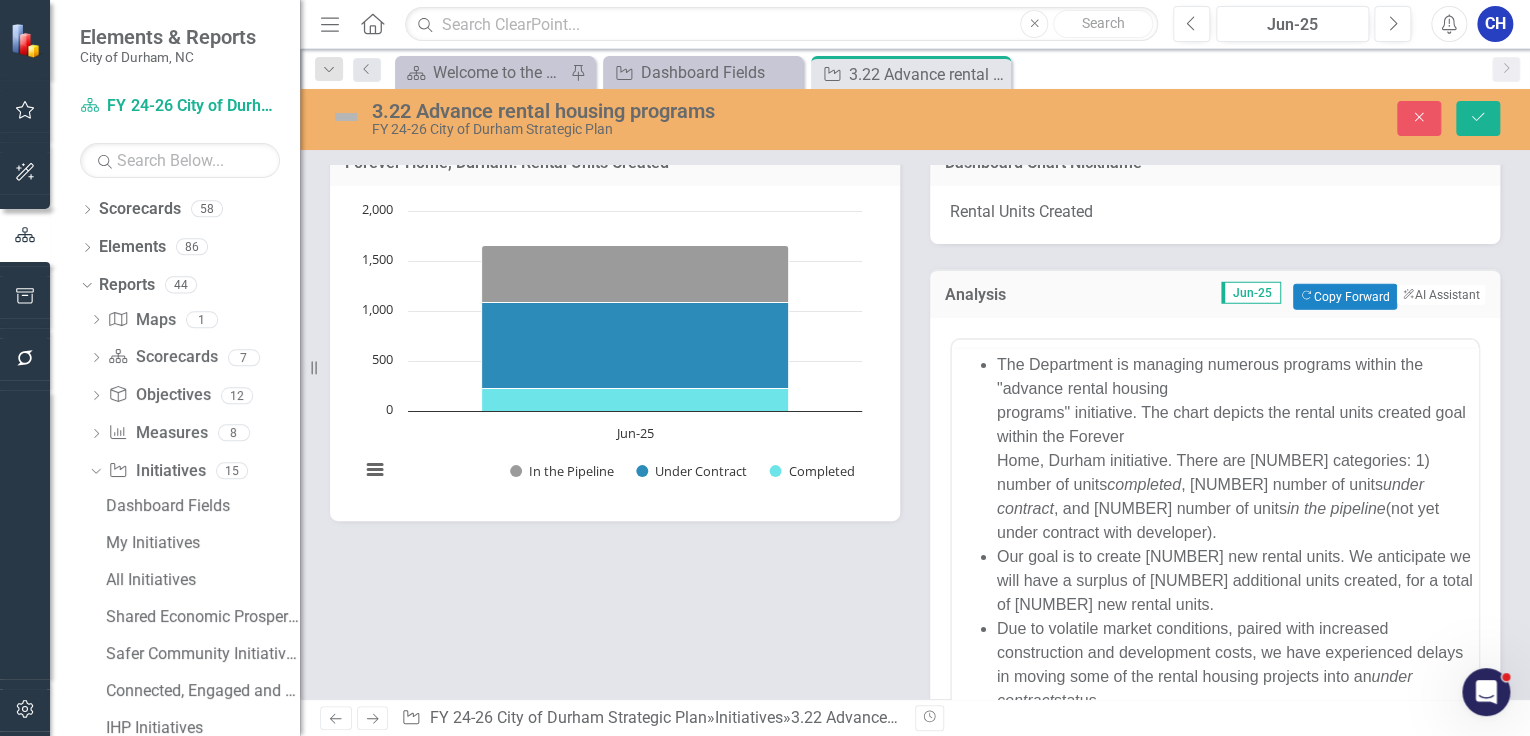 scroll, scrollTop: 0, scrollLeft: 0, axis: both 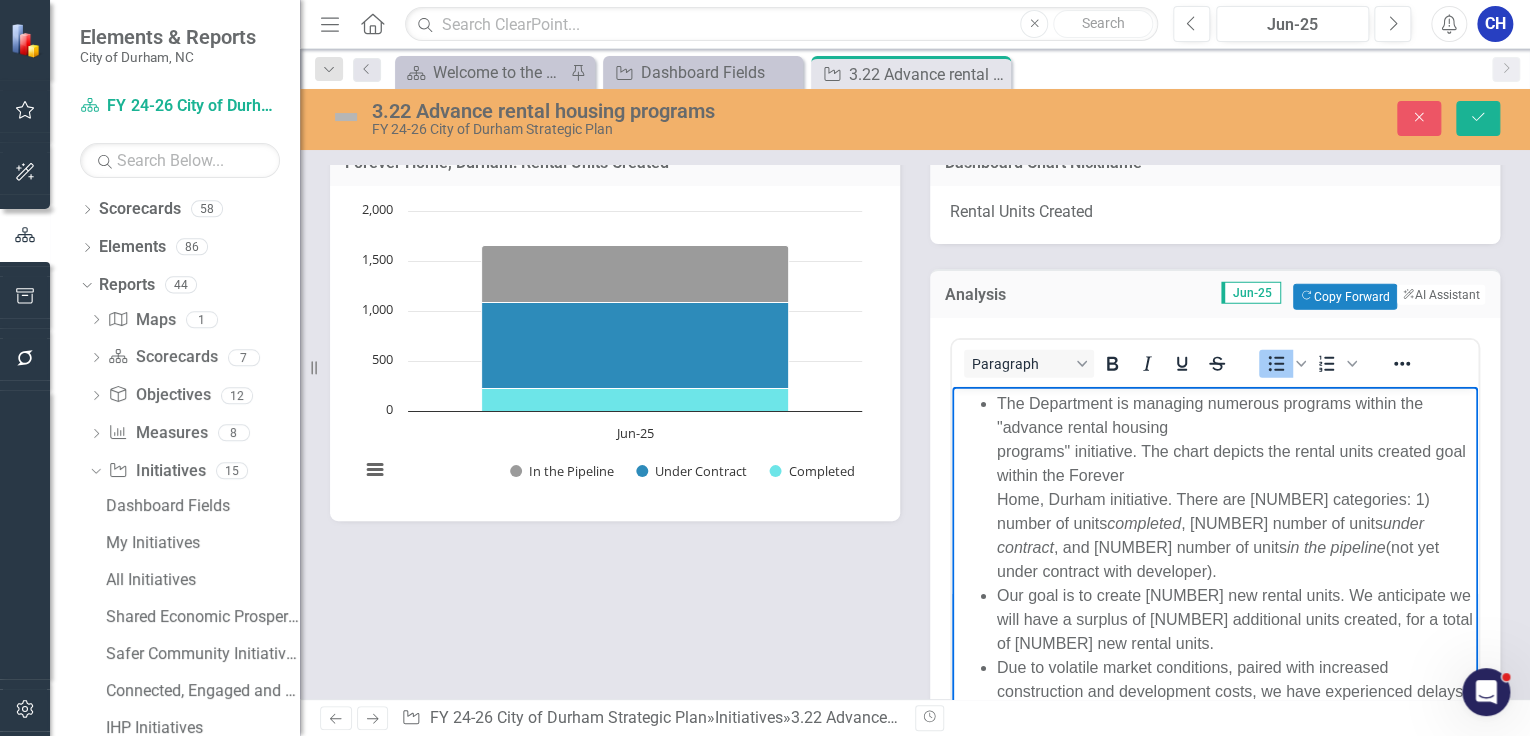 click on "The Department is managing numerous programs within the "advance rental housing  programs" initiative. The chart depicts the rental units created goal within the Forever  Home, Durham initiative. There are 3 categories: 1) number of units  completed , 2) number of units  under contract , and 3) number of units  in the pipeline  (not yet under contract with developer).  Our goal is to create 1,600 new rental units. We anticipate we will have a surplus of 57 additional units created, for a total of 1,657 new rental units. Due to volatile market conditions, paired with increased construction and development costs, we have experienced delays in moving some of the rental housing projects into an  under contract  status. For the latest information about the Forever Home, Durham initiative, please visit:  https://www.durhamnc.gov/4593/Forever-Home-Durham" at bounding box center [1215, 607] 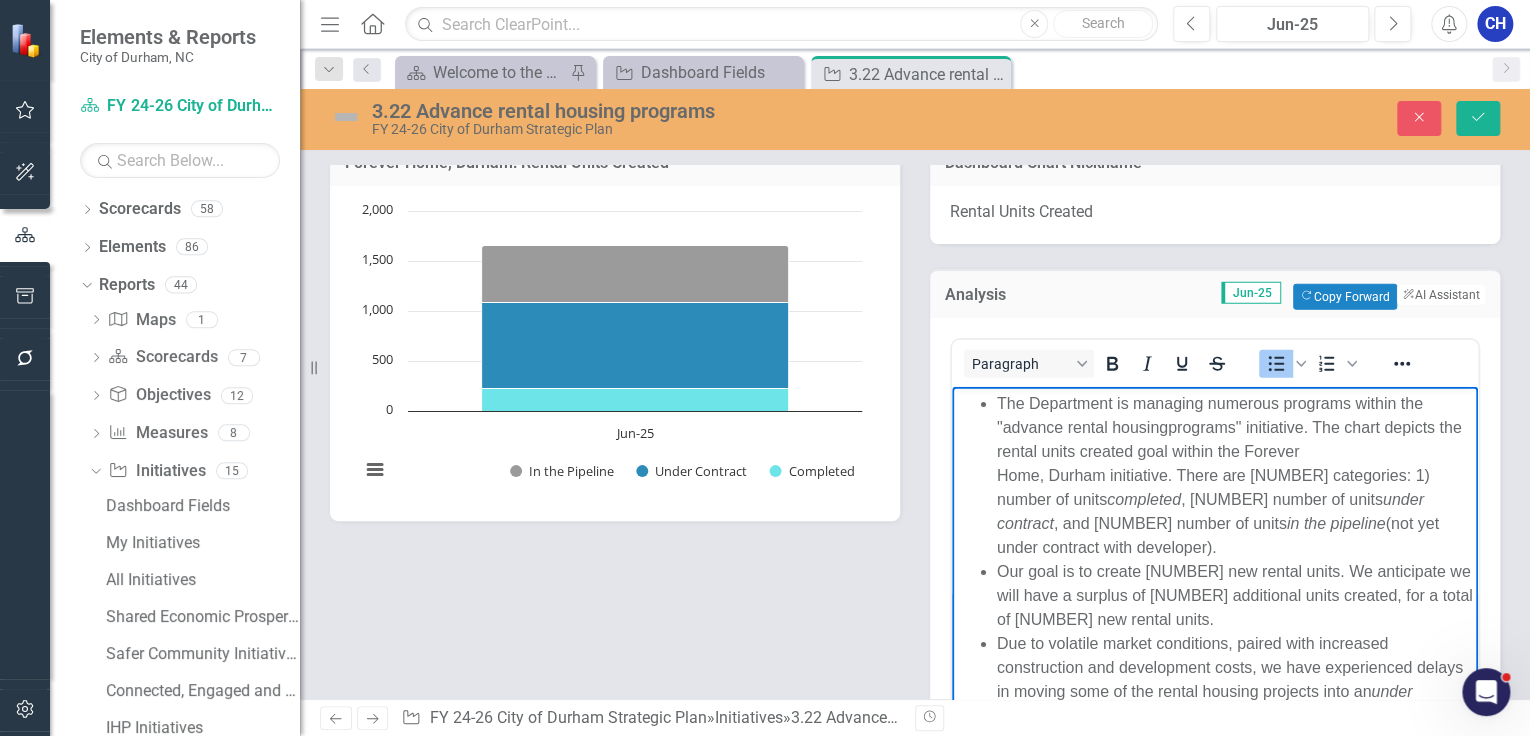 click on "The Department is managing numerous programs within the "advance rental housing  programs" initiative. The chart depicts the rental units created goal within the Forever  Home, Durham initiative. There are 3 categories: 1) number of units  completed , 2) number of units  under contract , and 3) number of units  in the pipeline  (not yet under contract with developer).  Our goal is to create 1,600 new rental units. We anticipate we will have a surplus of 57 additional units created, for a total of 1,657 new rental units. Due to volatile market conditions, paired with increased construction and development costs, we have experienced delays in moving some of the rental housing projects into an  under contract  status. For the latest information about the Forever Home, Durham initiative, please visit:  https://www.durhamnc.gov/4593/Forever-Home-Durham" at bounding box center (1215, 595) 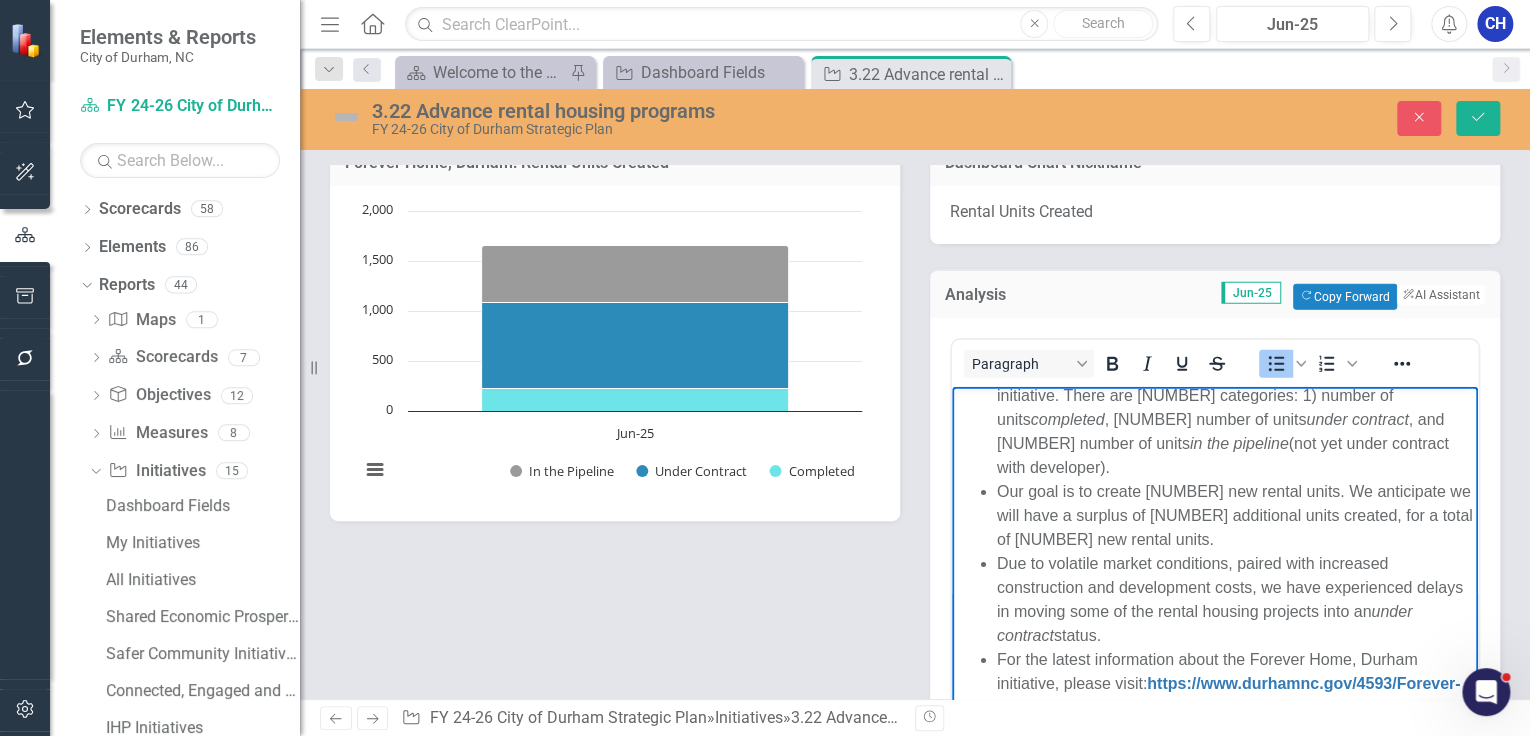 scroll, scrollTop: 84, scrollLeft: 0, axis: vertical 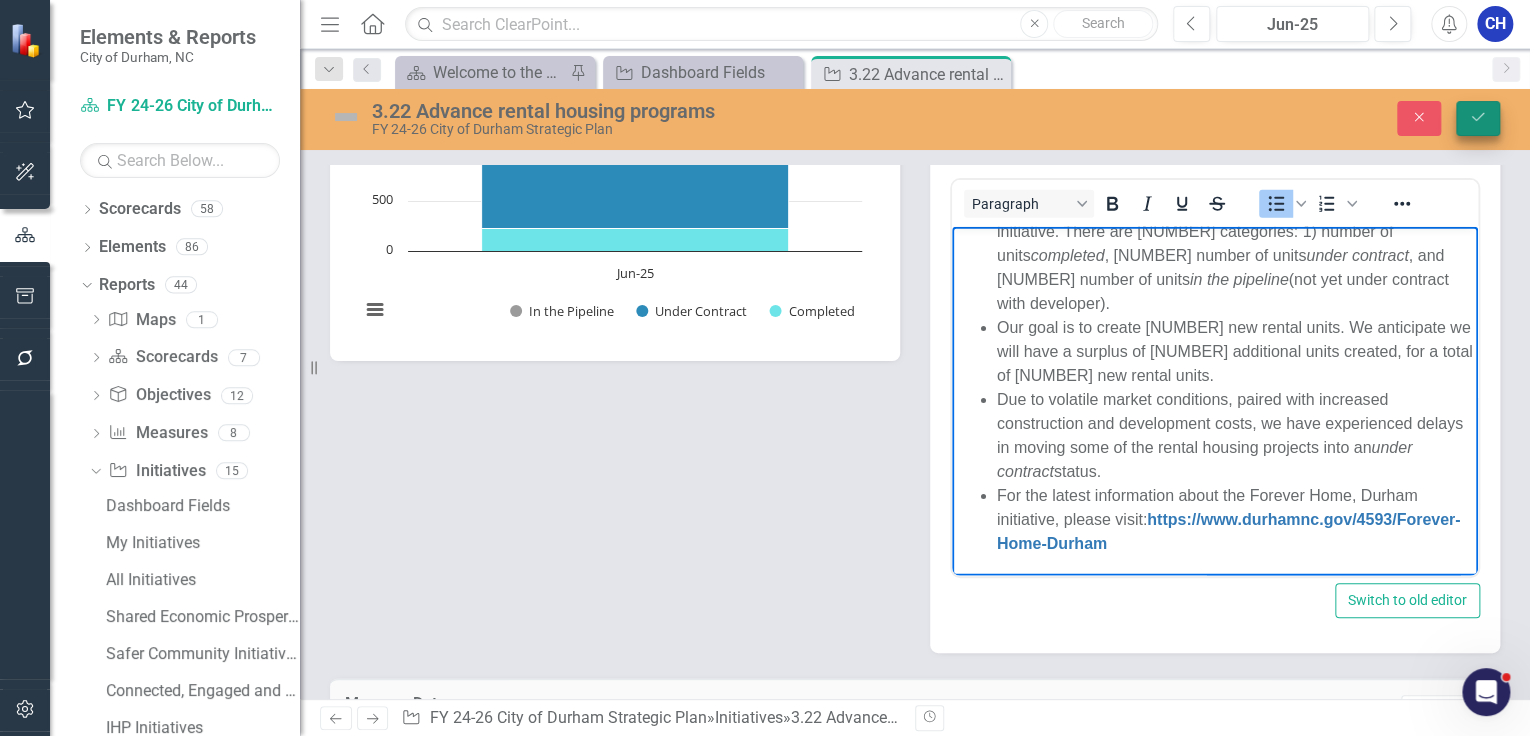 click on "Save" at bounding box center (1478, 118) 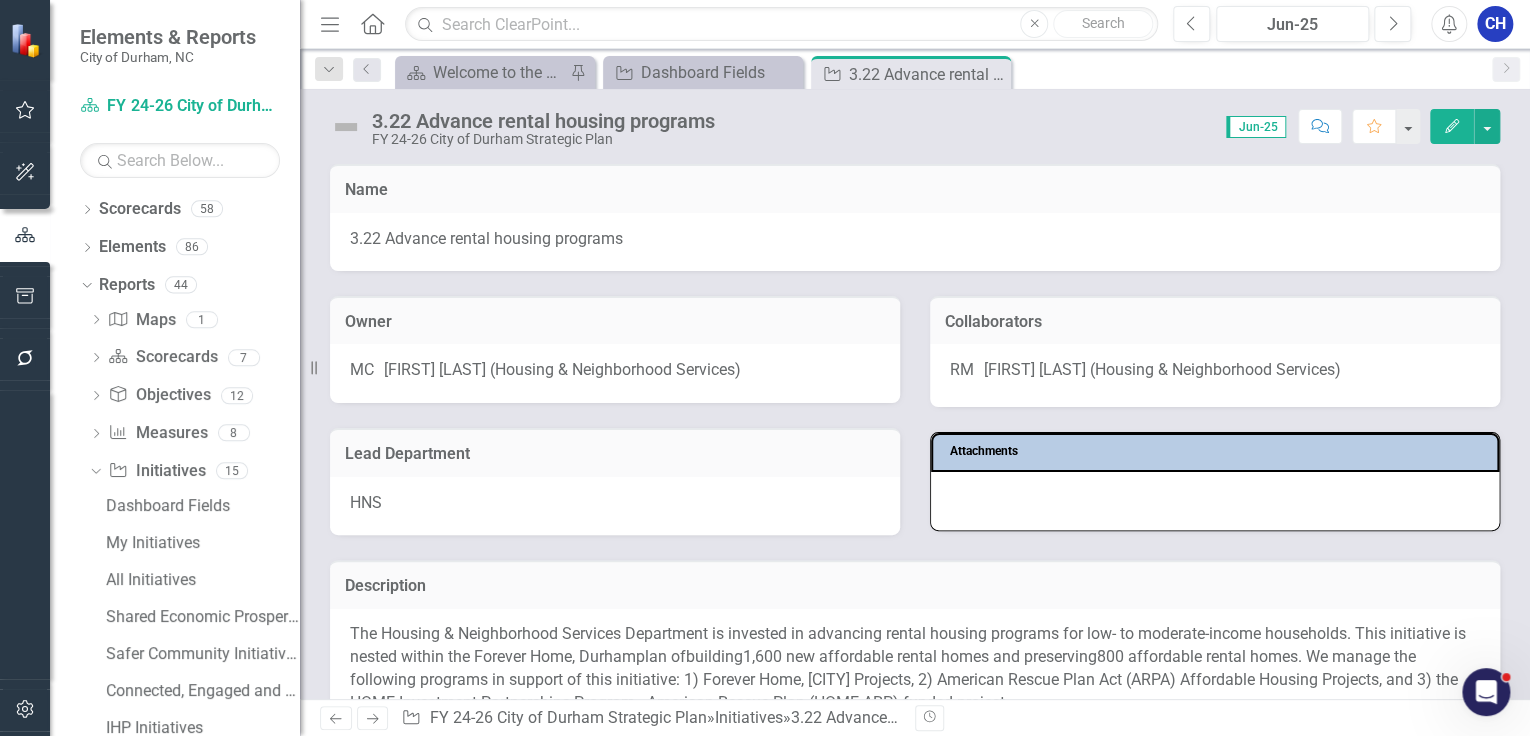 scroll, scrollTop: 80, scrollLeft: 0, axis: vertical 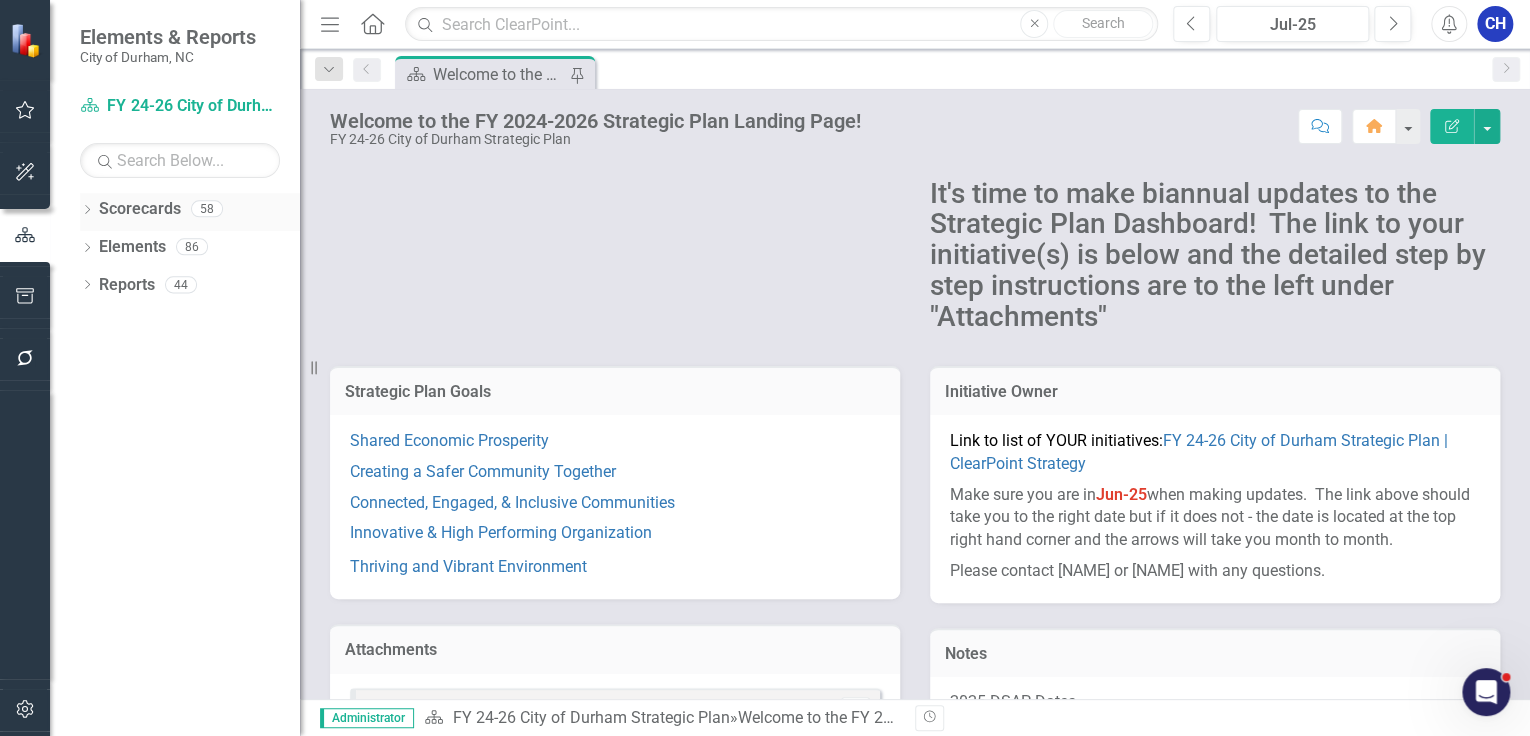 click on "Dropdown" 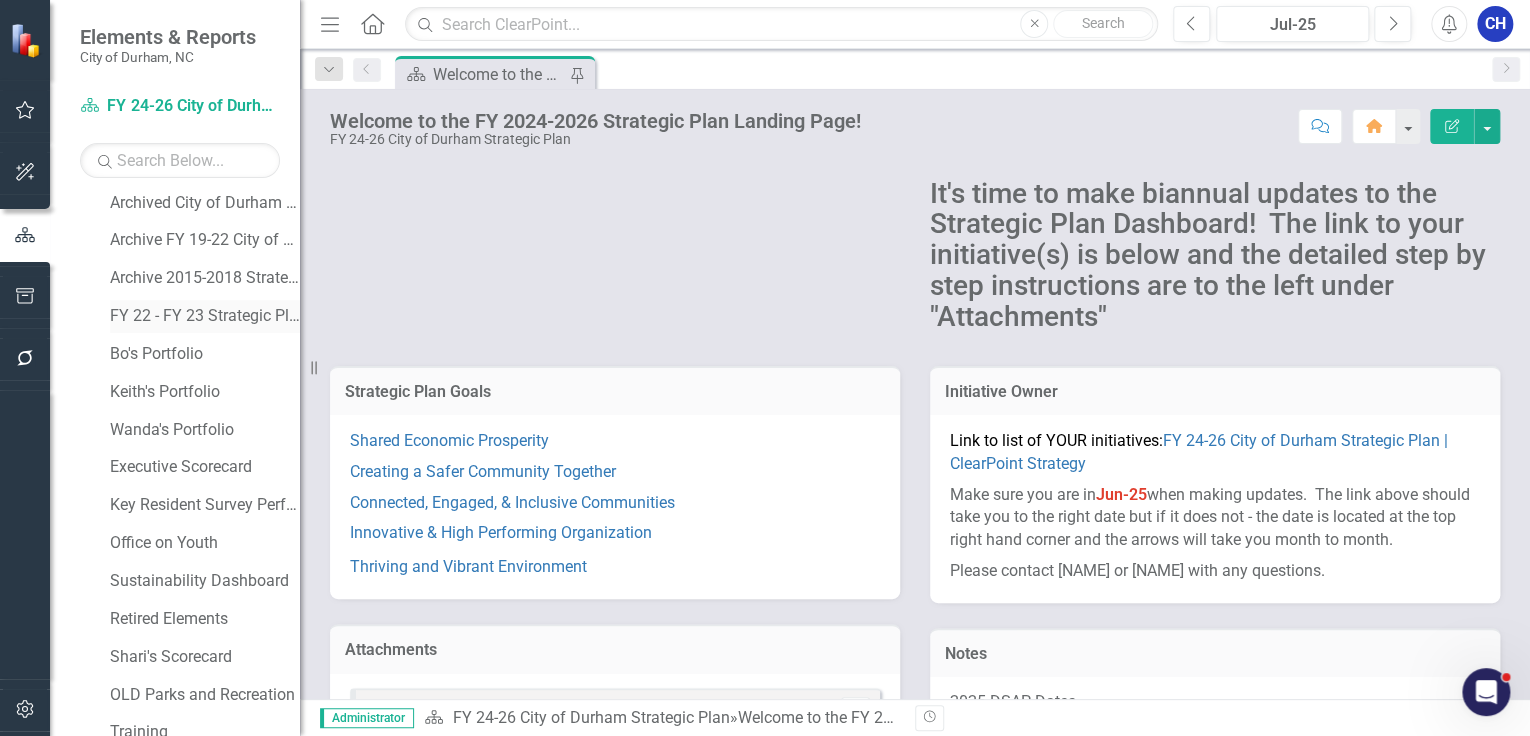 scroll, scrollTop: 0, scrollLeft: 0, axis: both 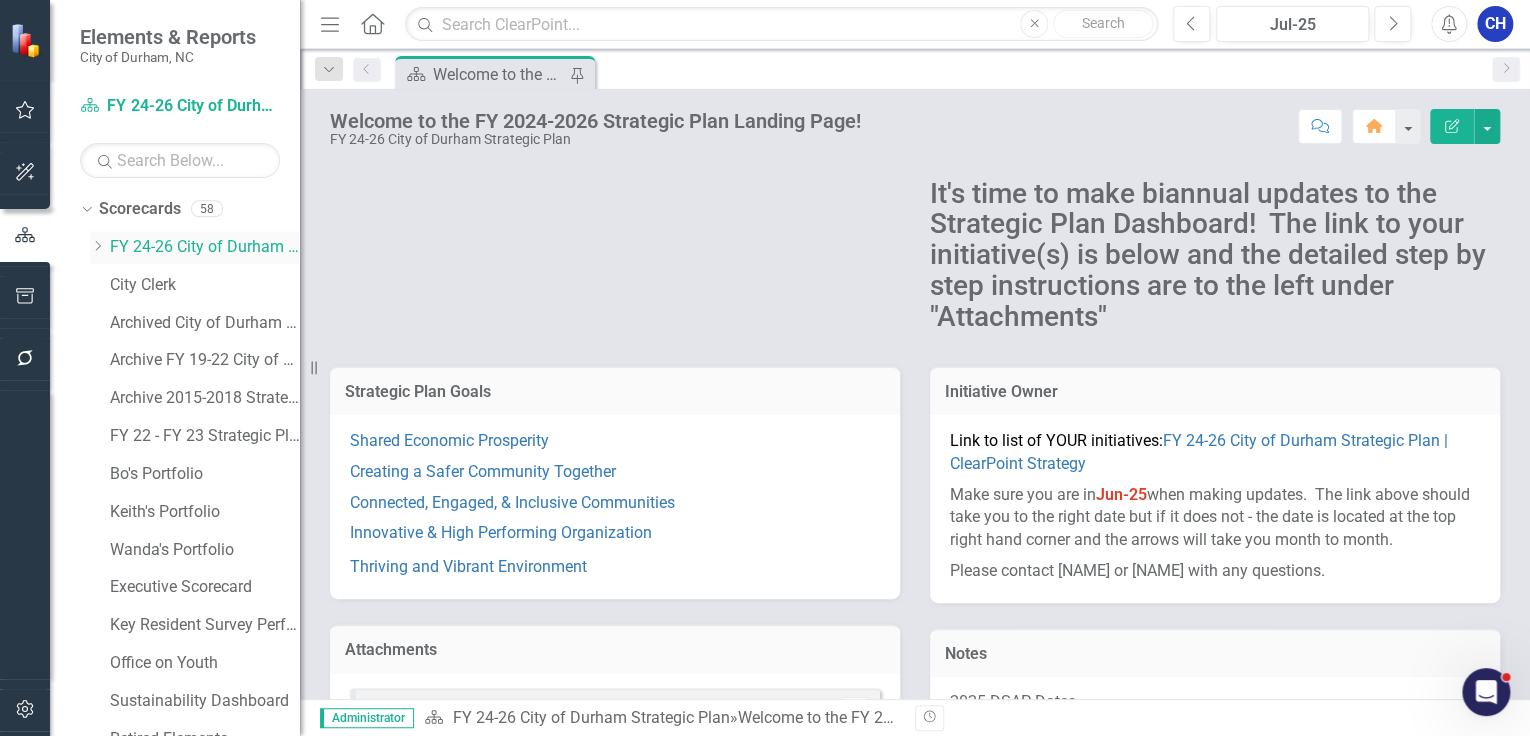 click on "Dropdown" 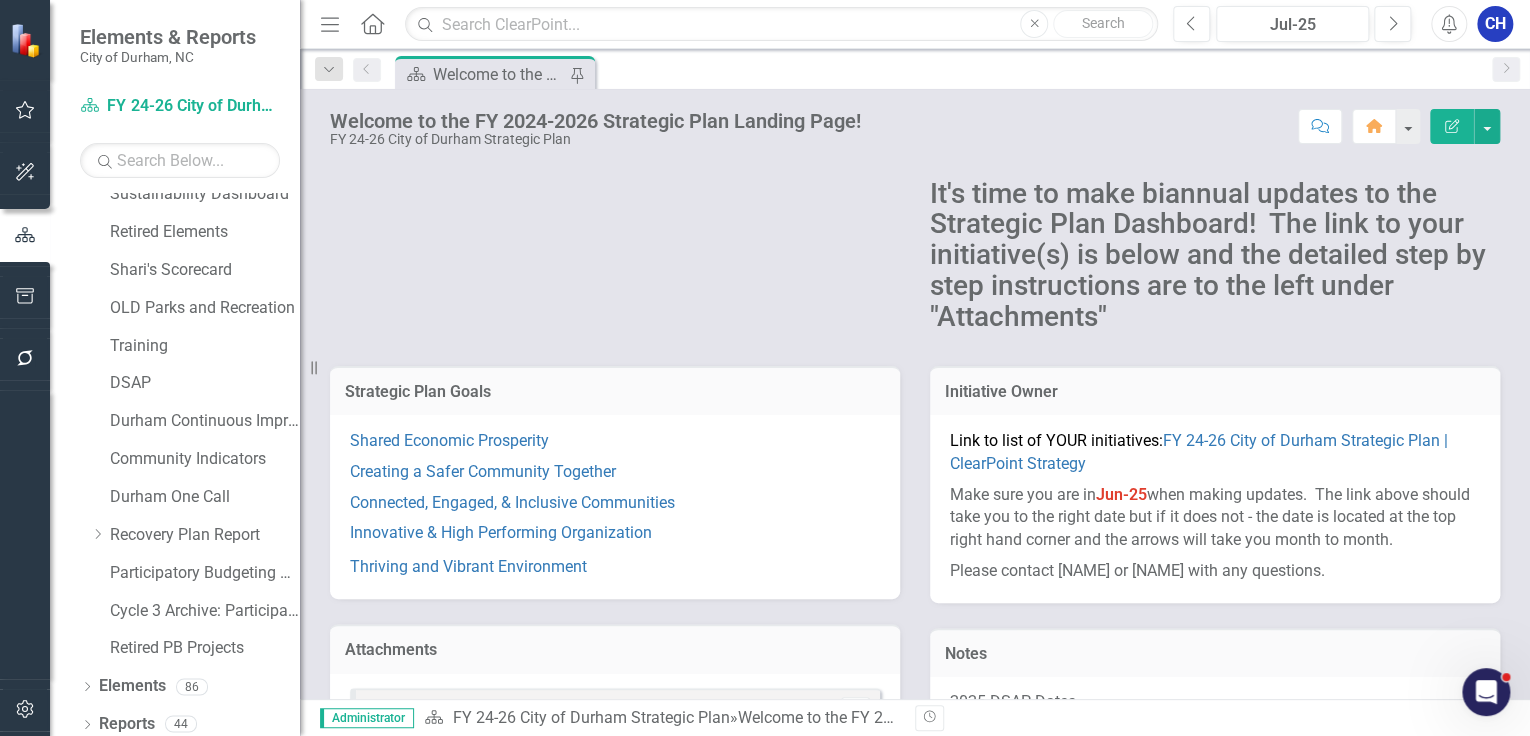 scroll, scrollTop: 1424, scrollLeft: 0, axis: vertical 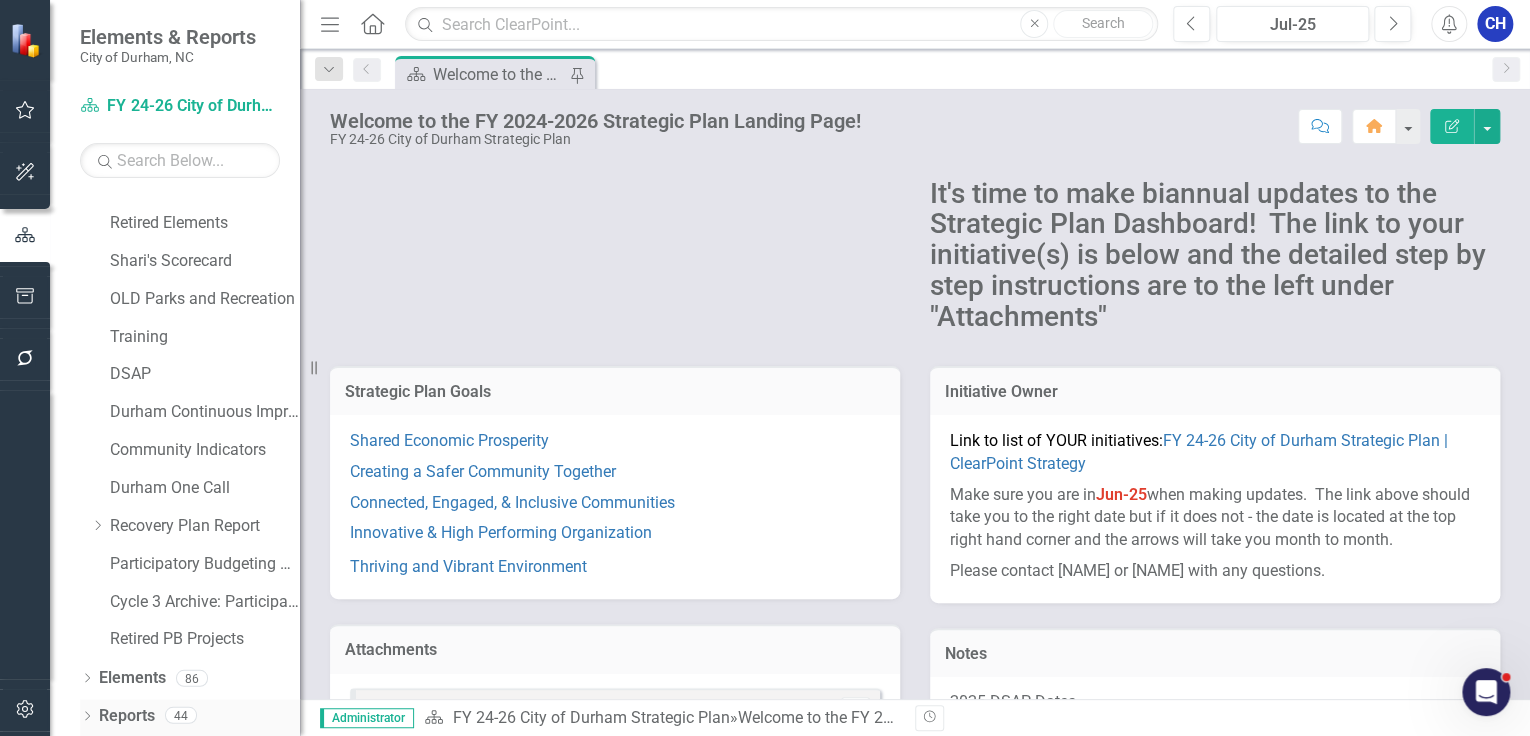 click on "Dropdown Reports 44" at bounding box center [190, 718] 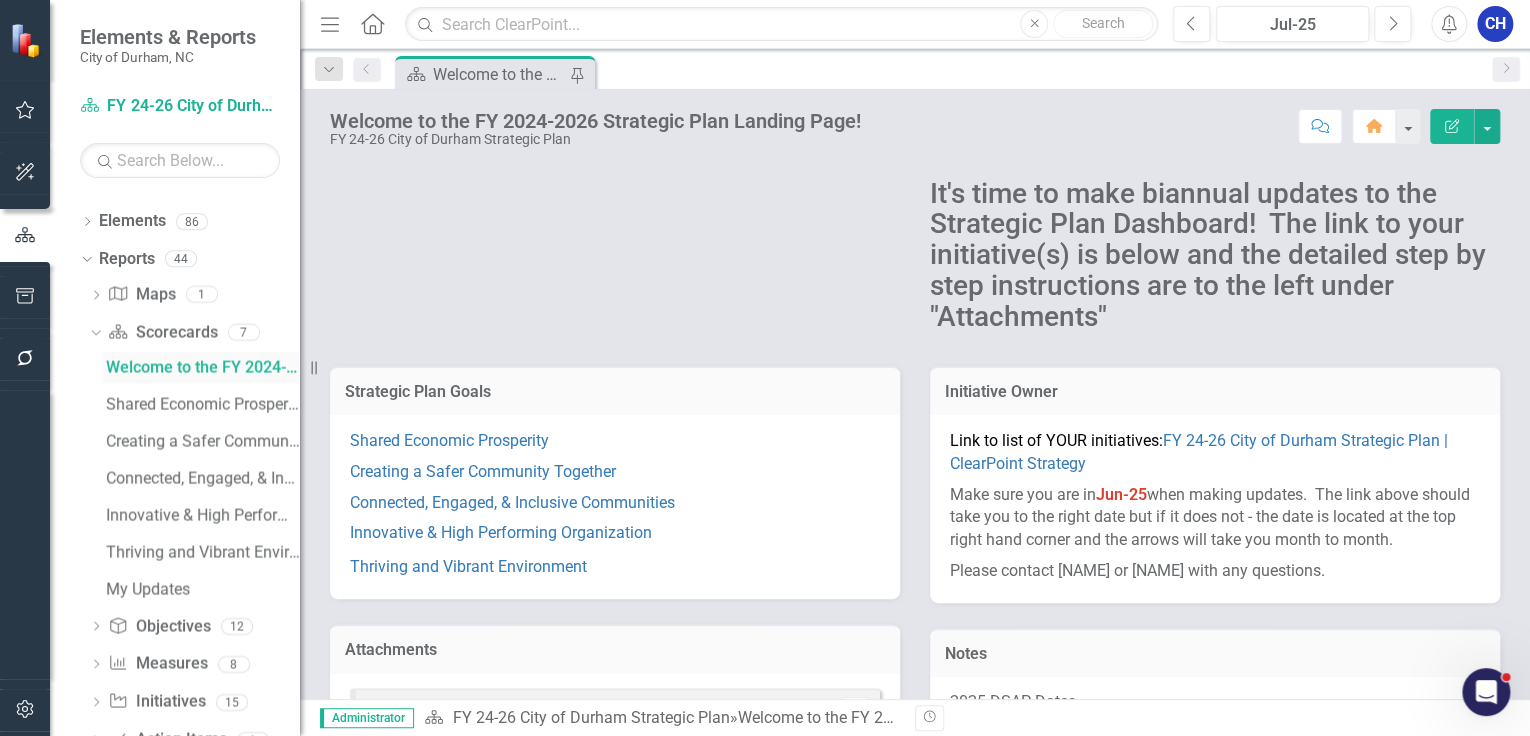 scroll, scrollTop: 1935, scrollLeft: 0, axis: vertical 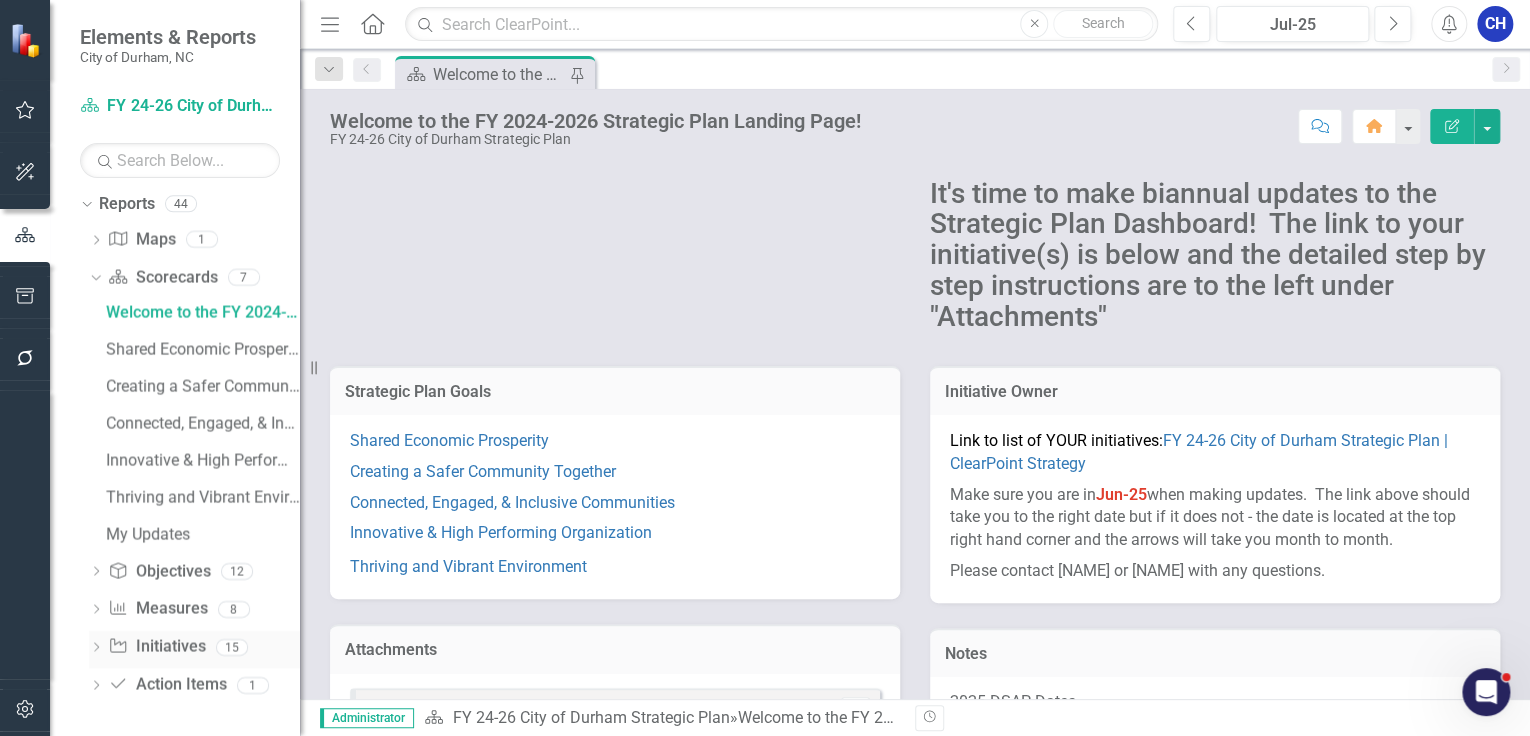 click on "Dropdown Initiative Initiatives 15" at bounding box center (194, 649) 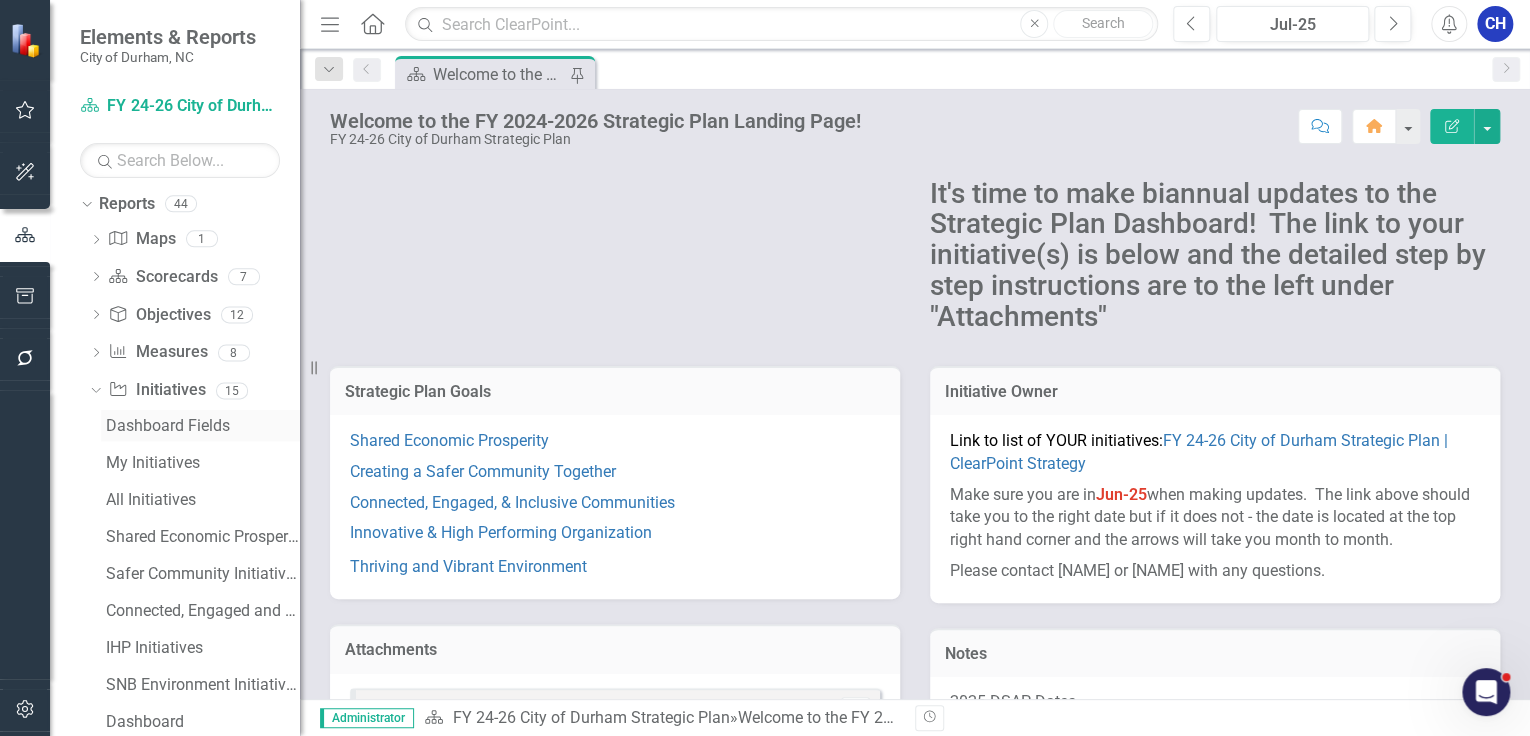click on "Dashboard Fields" at bounding box center [203, 425] 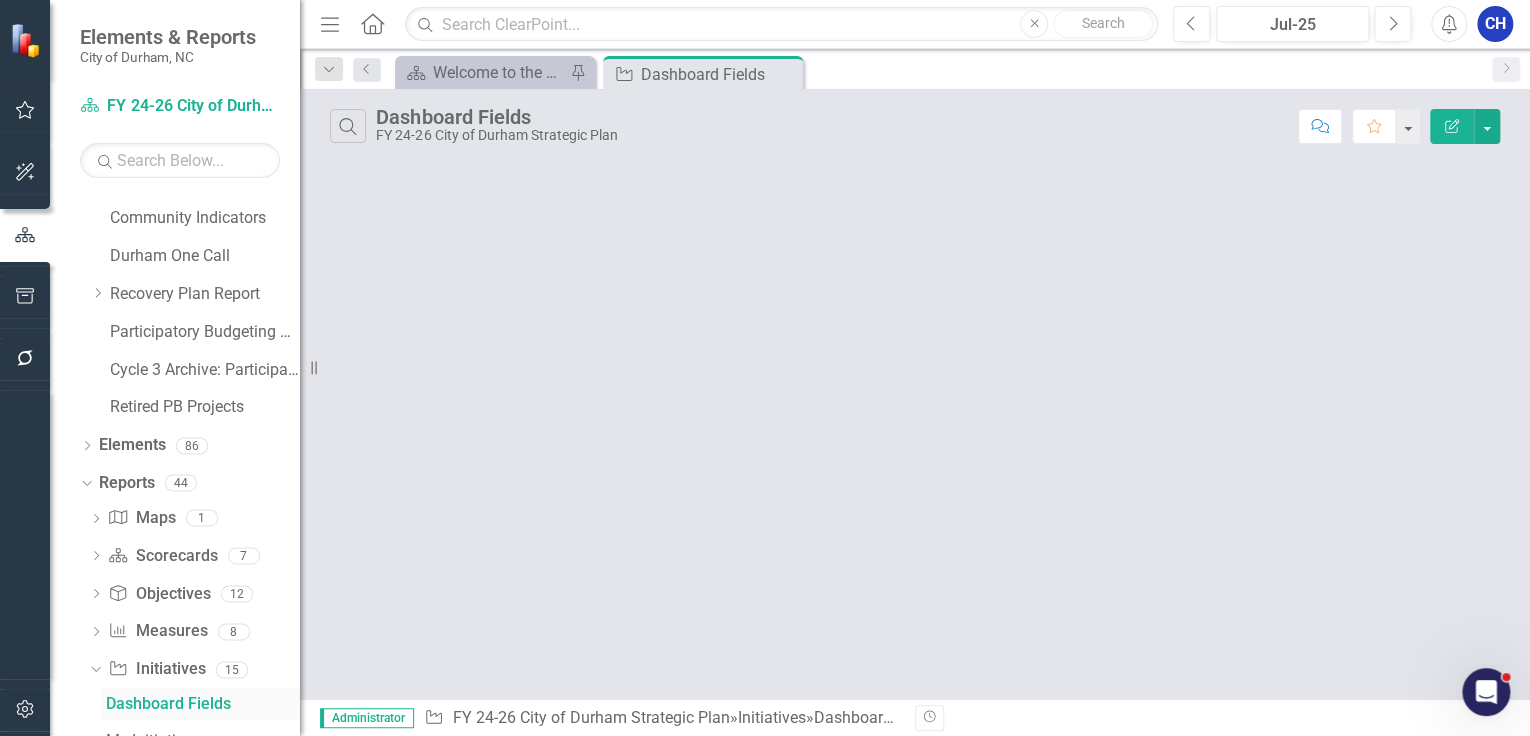 scroll, scrollTop: 1640, scrollLeft: 0, axis: vertical 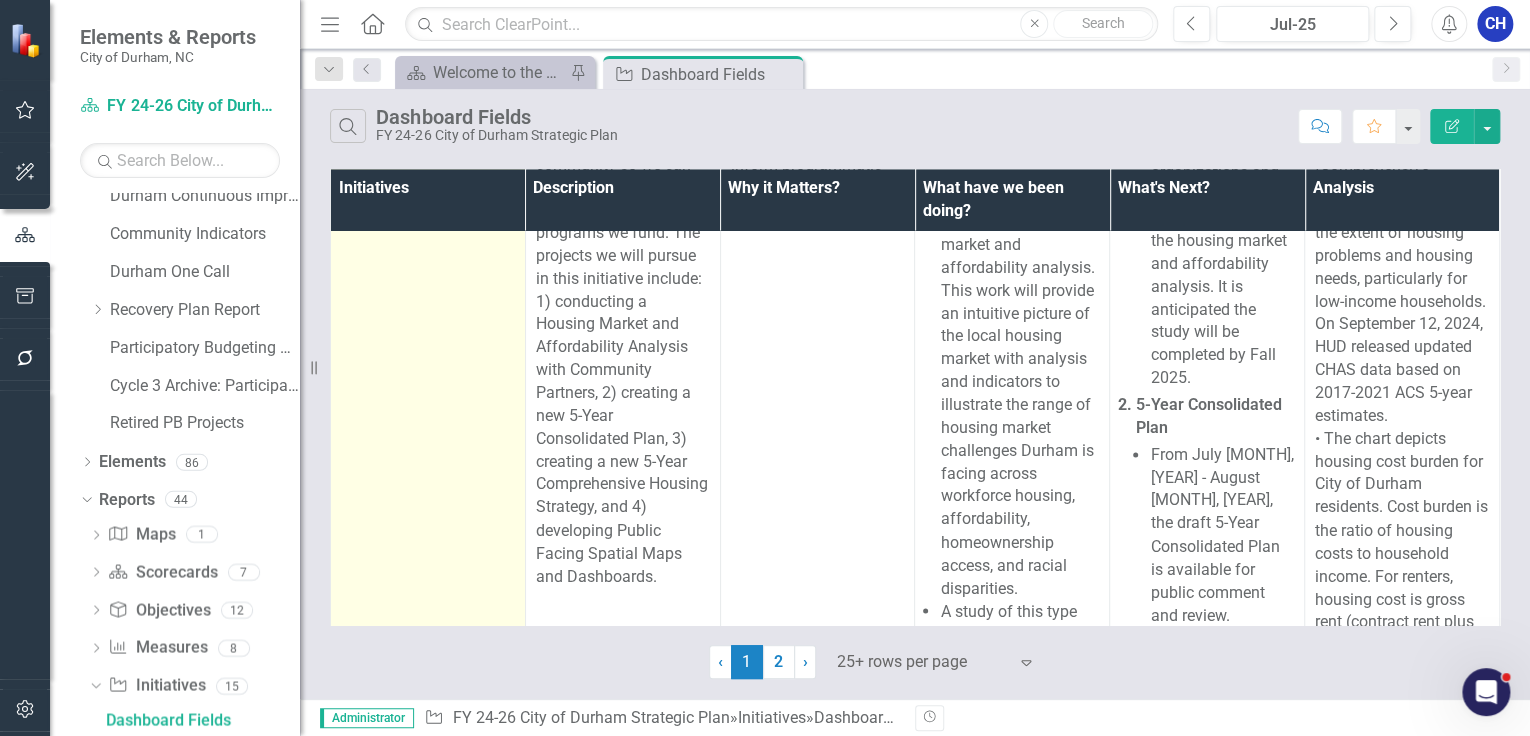 click on "3.23 Conduct affordable housing research" at bounding box center (445, -49) 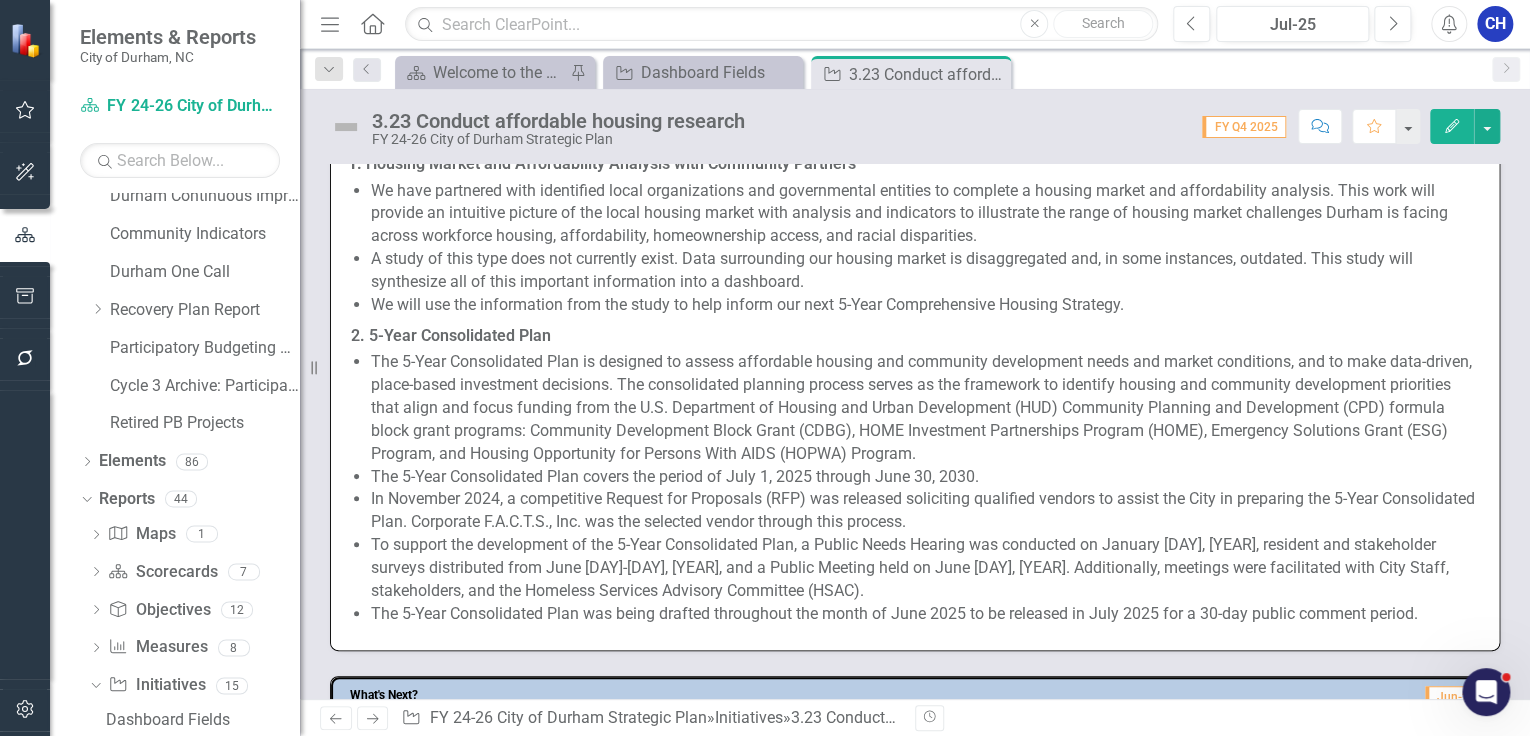 scroll, scrollTop: 960, scrollLeft: 0, axis: vertical 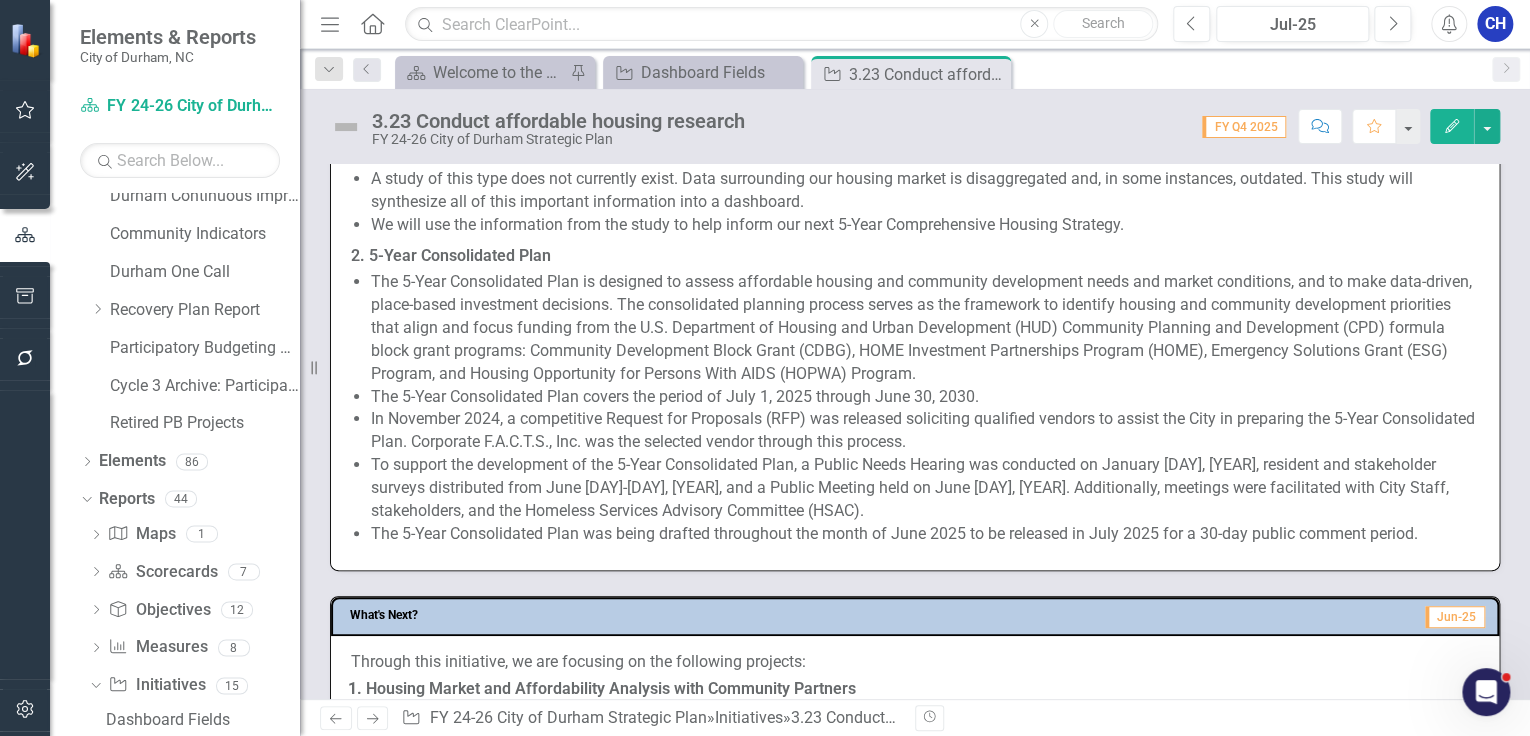 click on "We will use the information from the study to help inform our next 5-Year Comprehensive Housing Strategy." at bounding box center (925, 225) 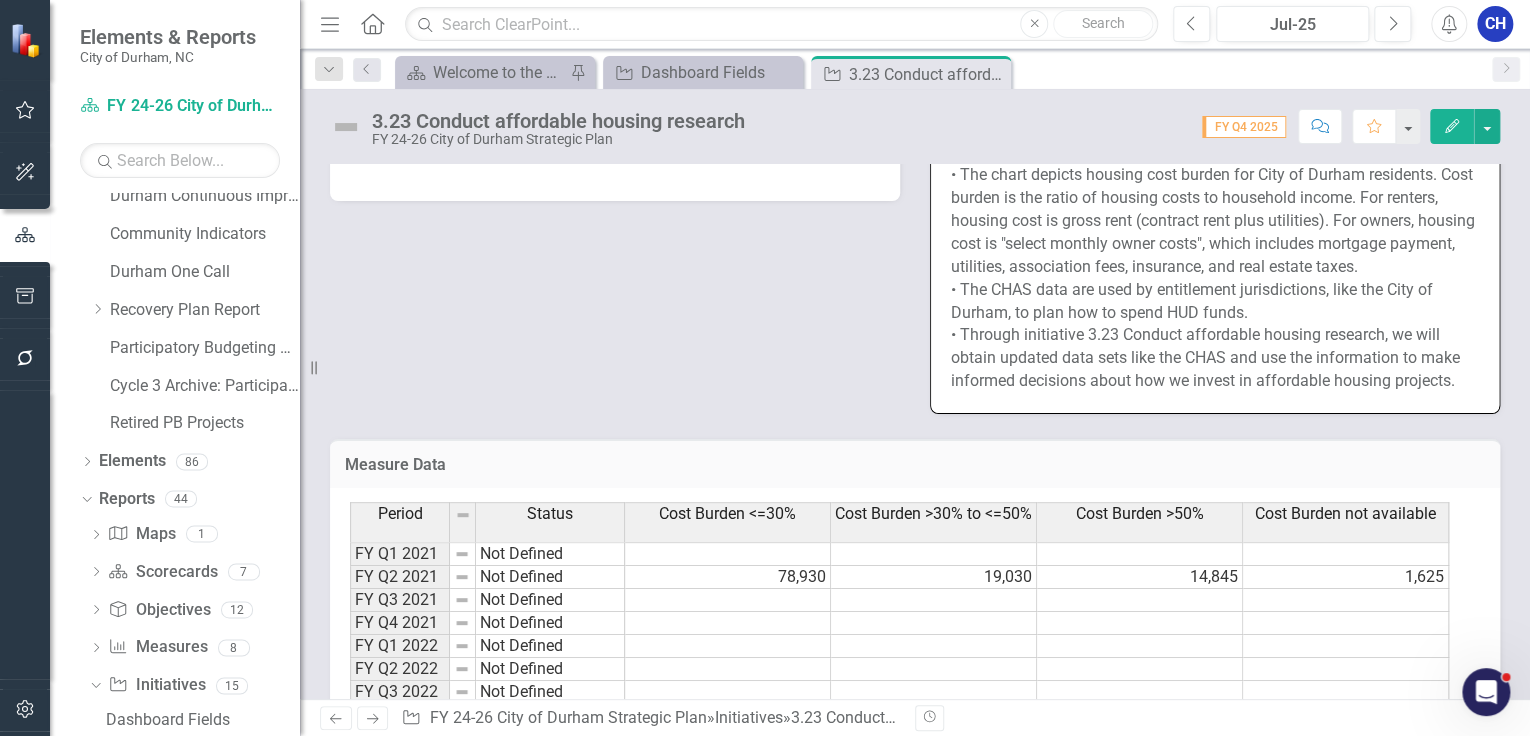 scroll, scrollTop: 2400, scrollLeft: 0, axis: vertical 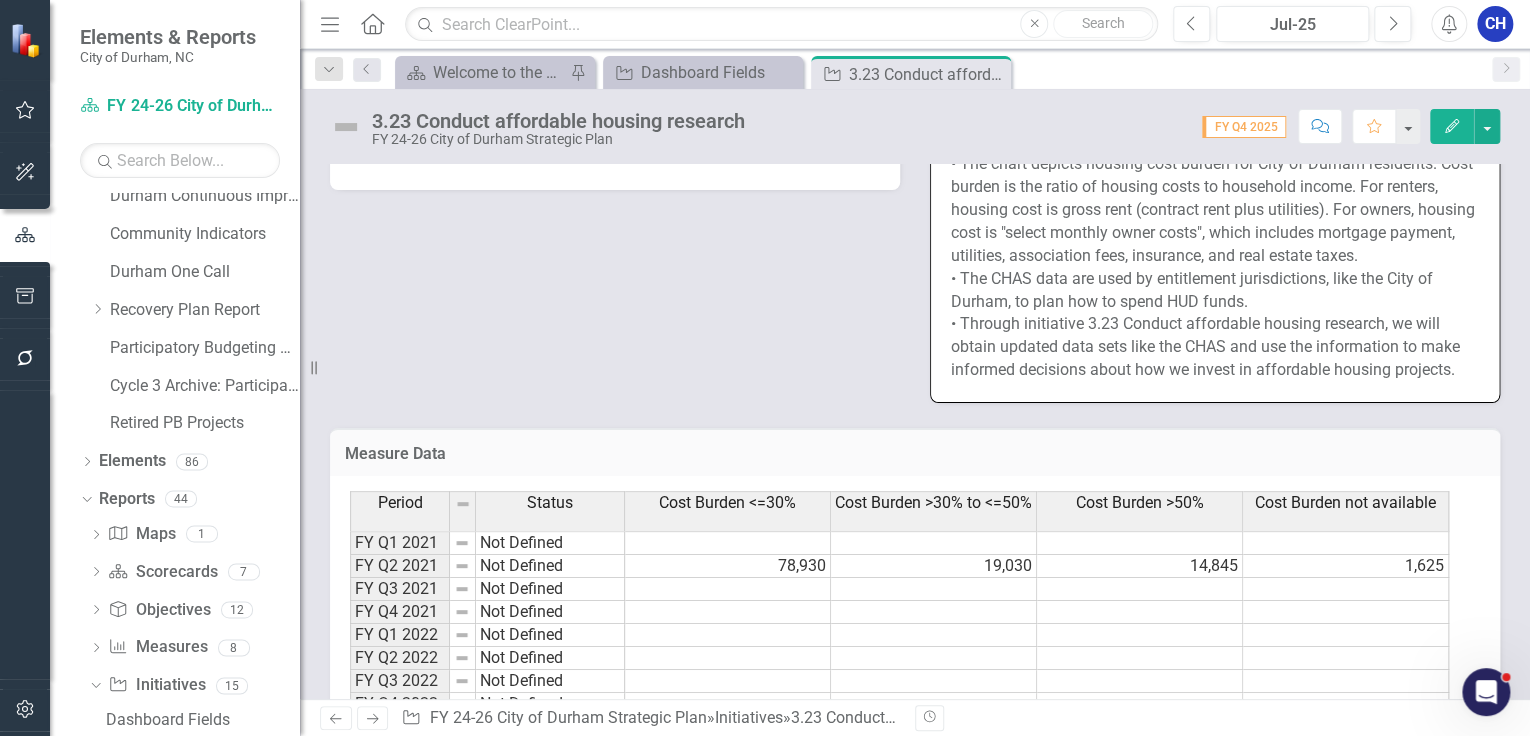 click on "Measure Data" at bounding box center [915, 456] 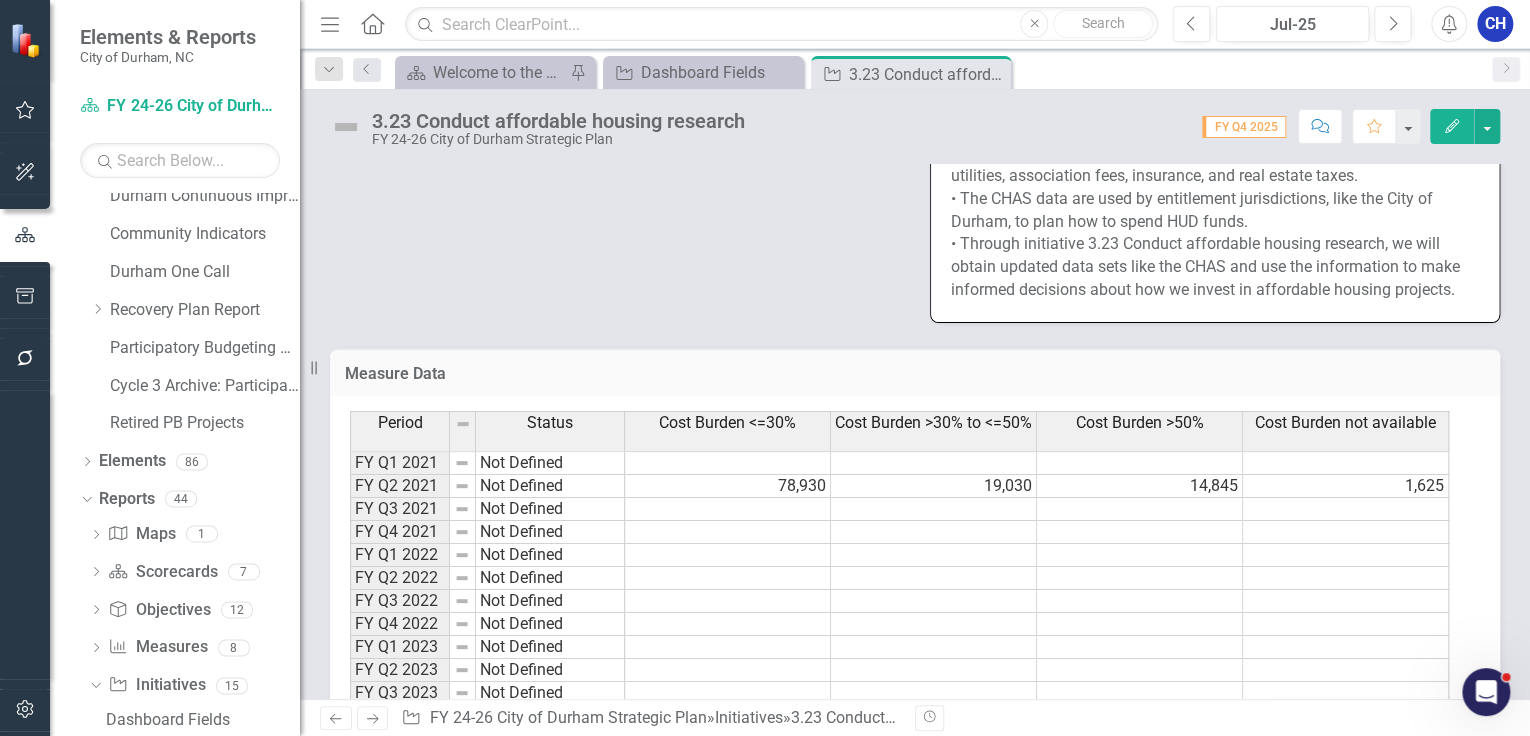 scroll, scrollTop: 2532, scrollLeft: 0, axis: vertical 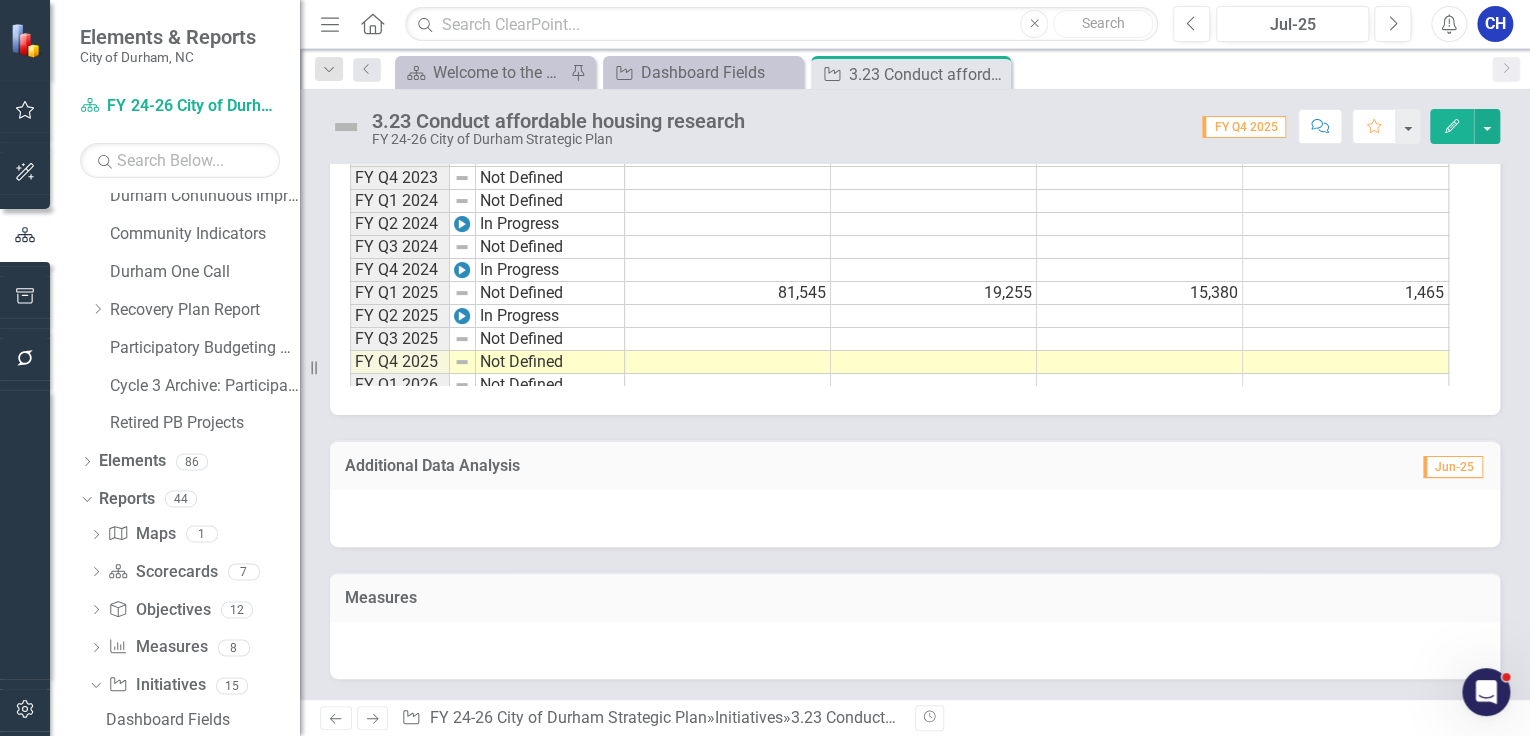 click on "Close" 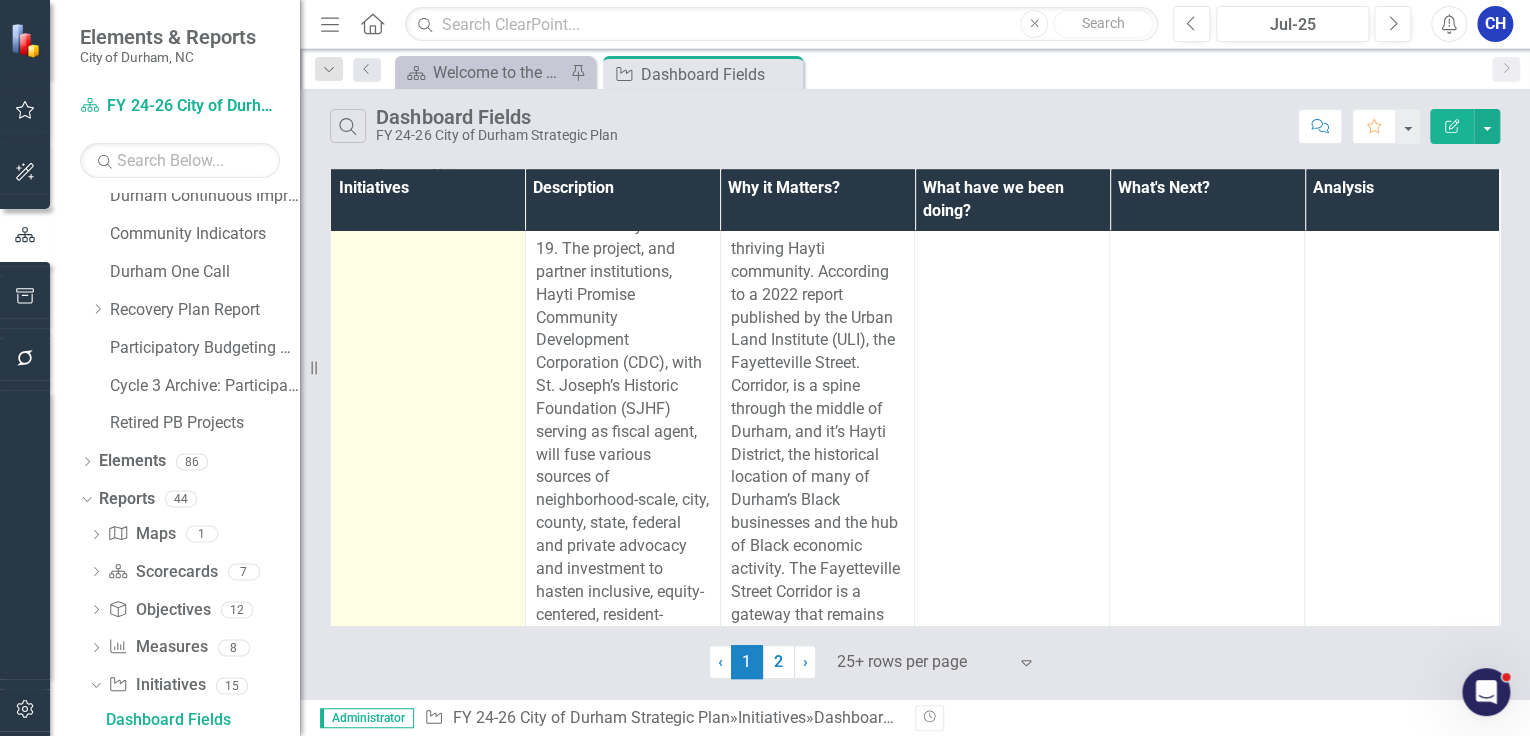 scroll, scrollTop: 720, scrollLeft: 0, axis: vertical 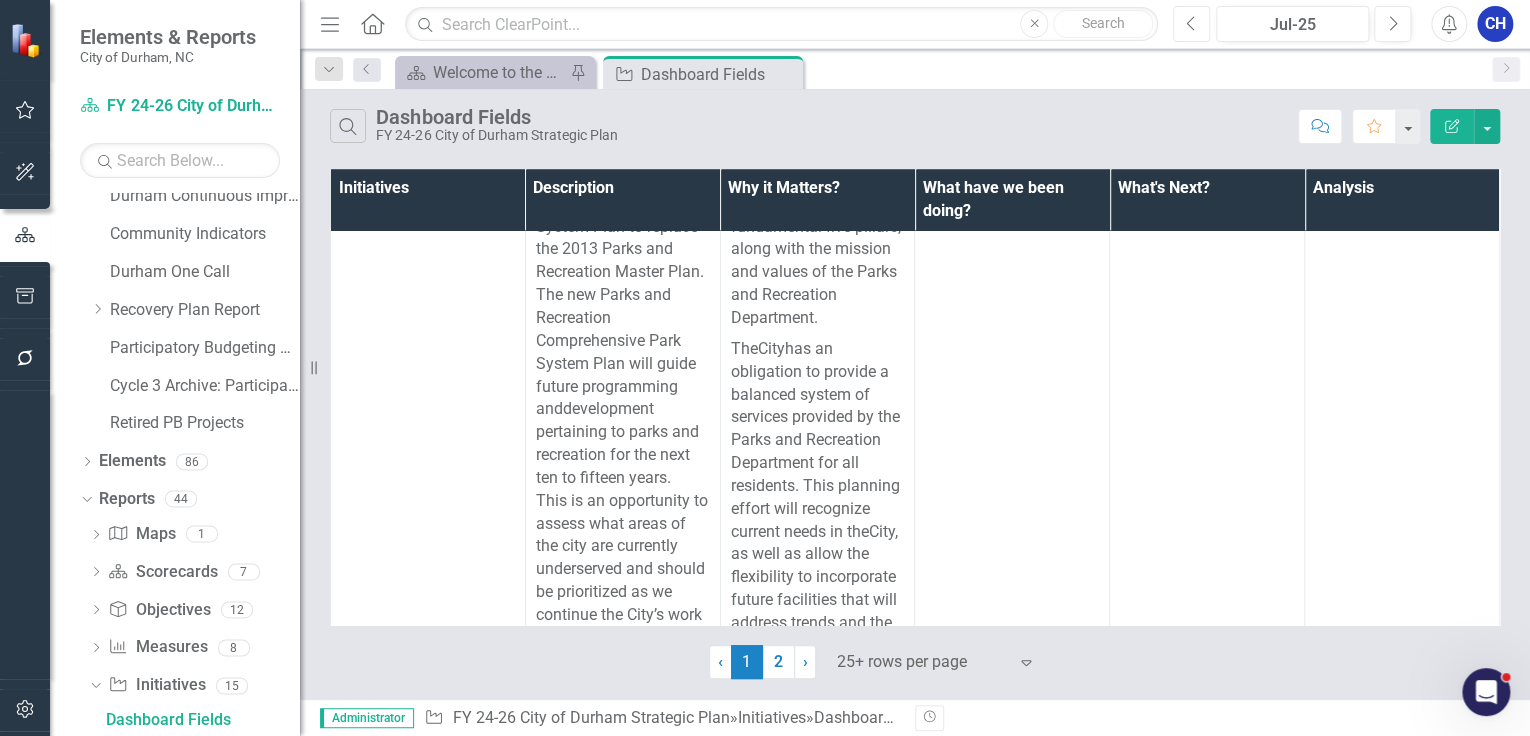 click on "Previous" at bounding box center [1191, 24] 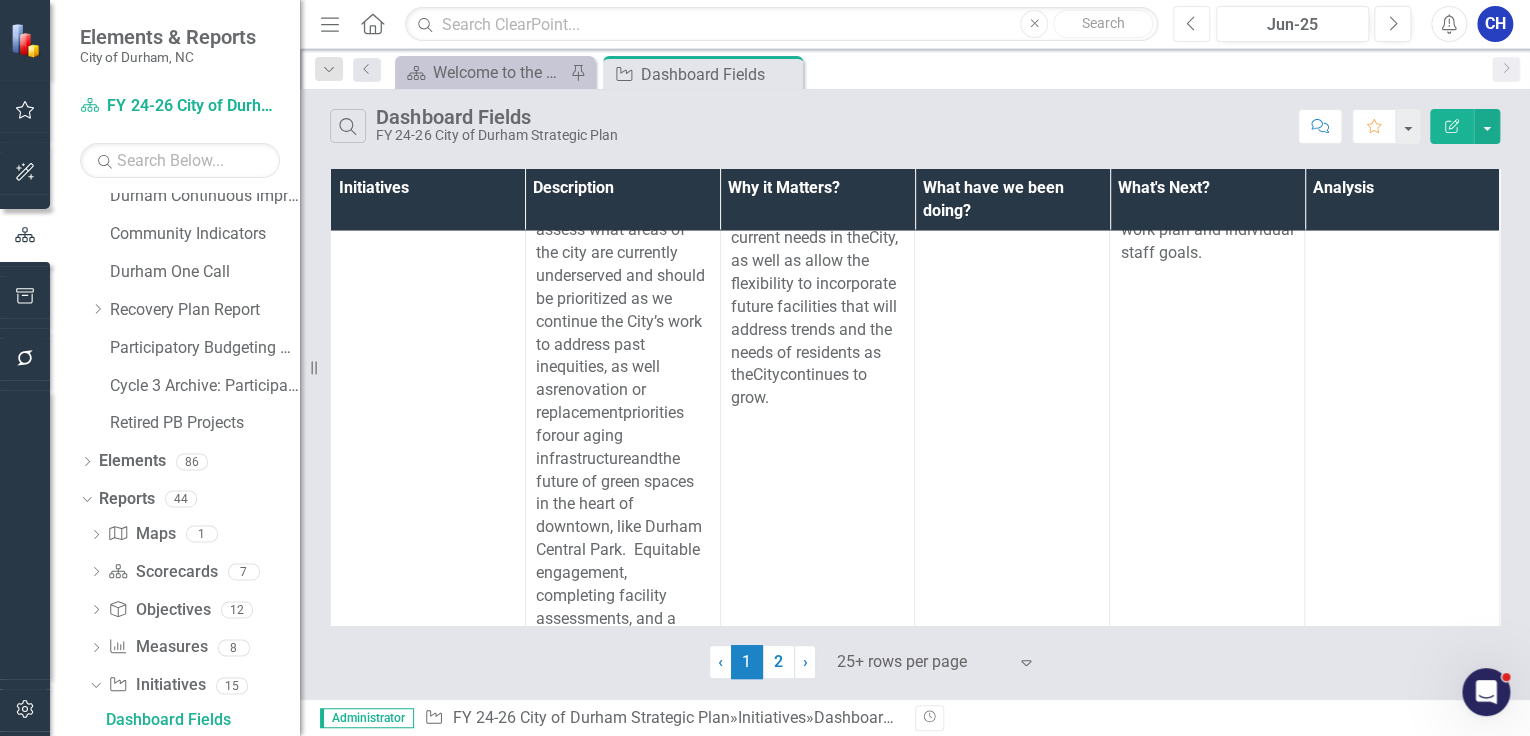 scroll, scrollTop: 36383, scrollLeft: 0, axis: vertical 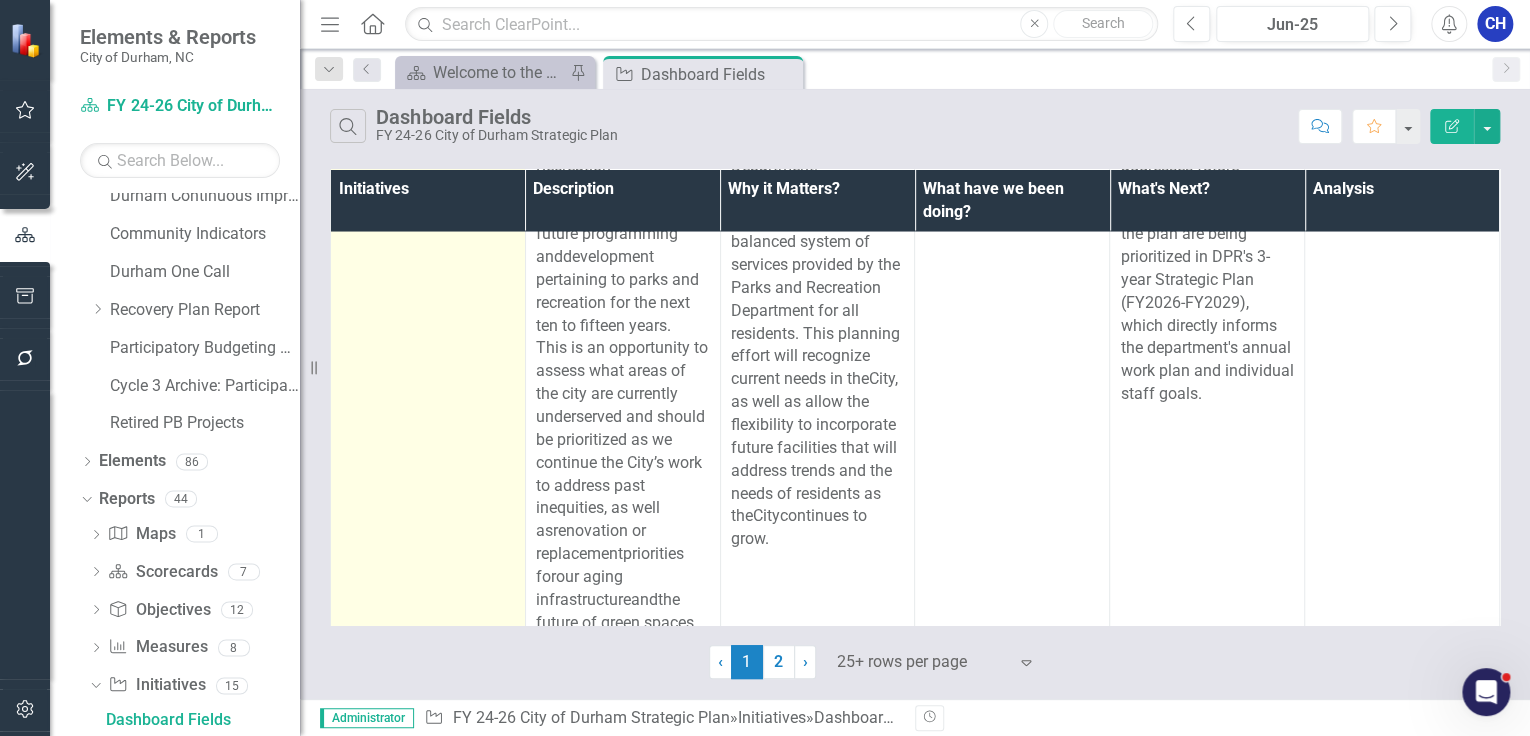 click on "3.31 Update the current Park System Plan to review DPR services and accessibility" at bounding box center [445, -159] 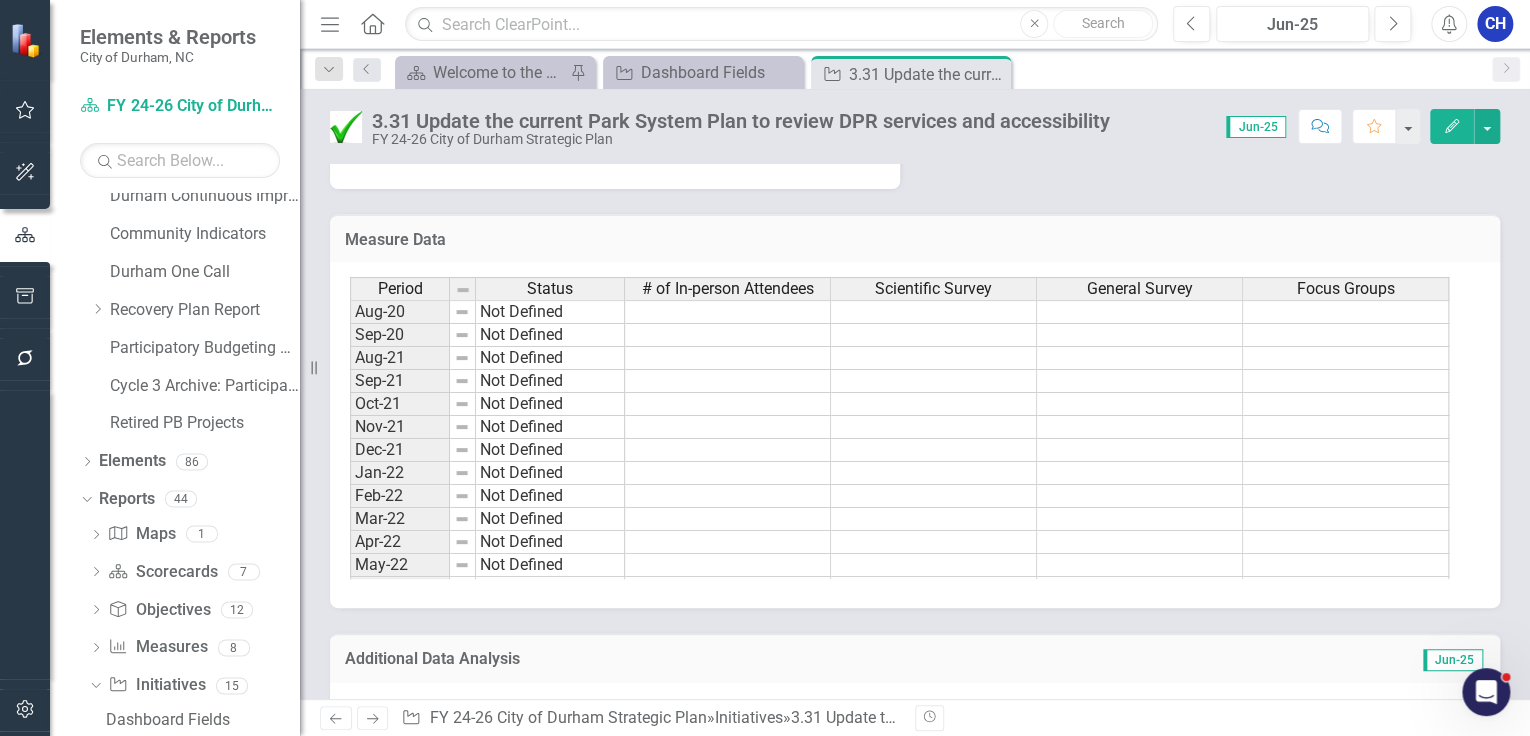 scroll, scrollTop: 1680, scrollLeft: 0, axis: vertical 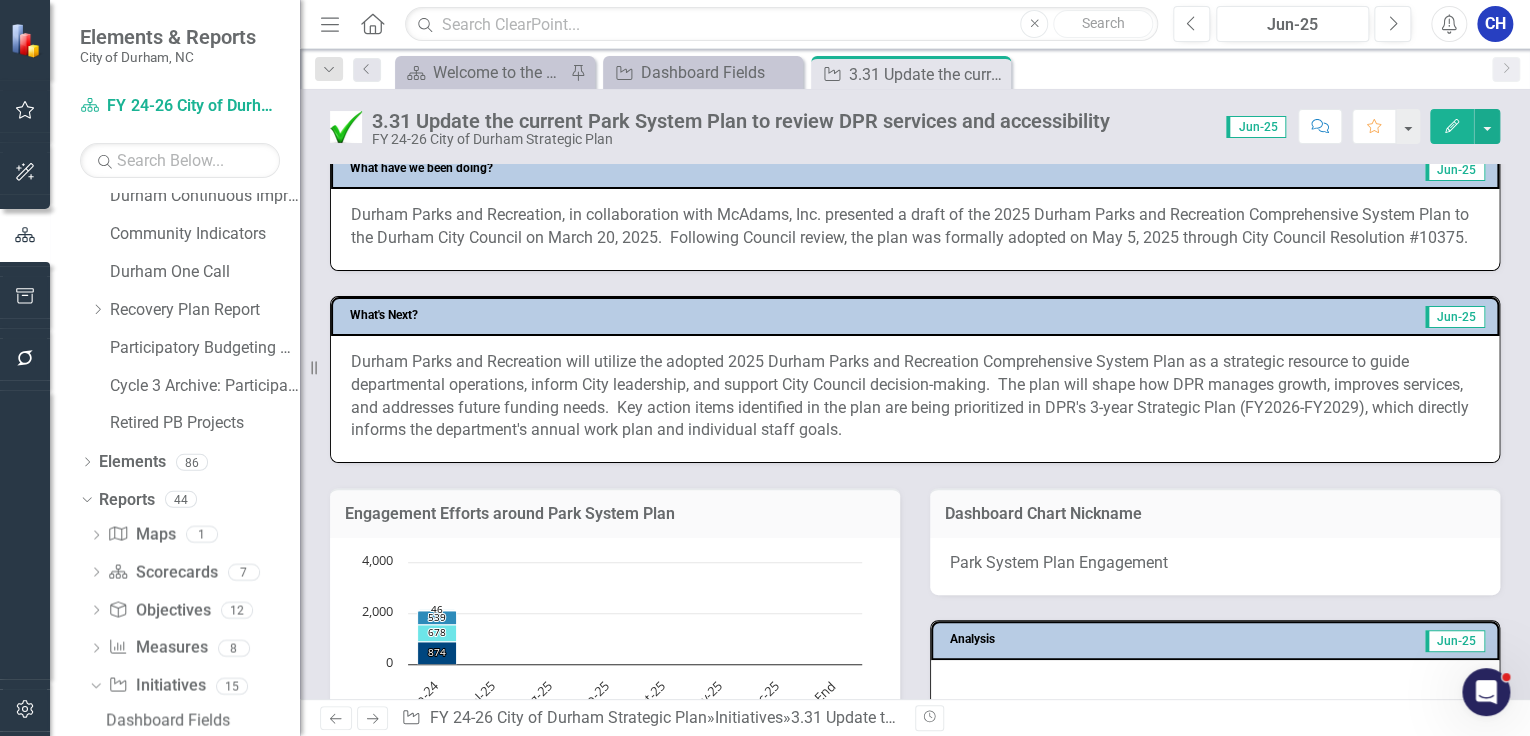 click on "Close" 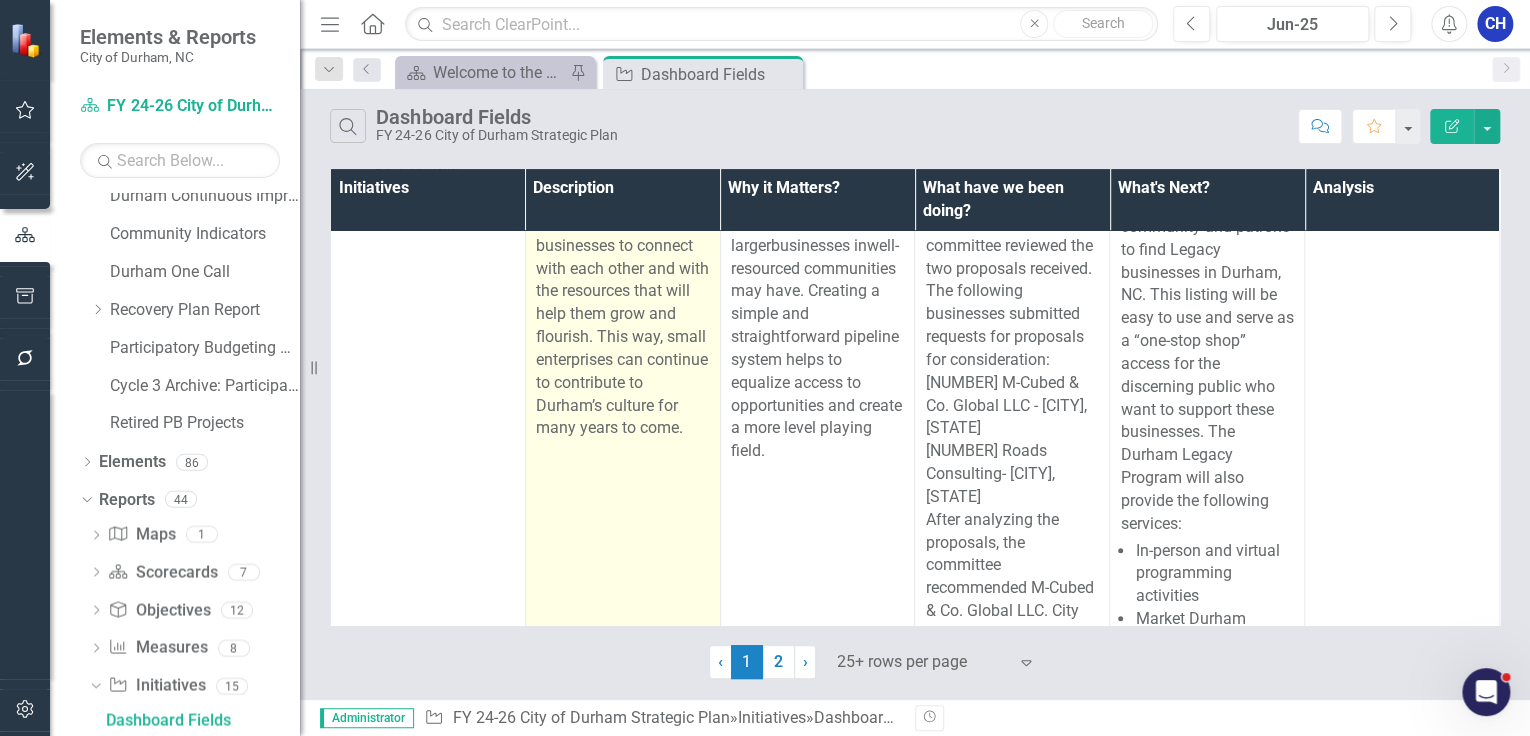 scroll, scrollTop: 720, scrollLeft: 0, axis: vertical 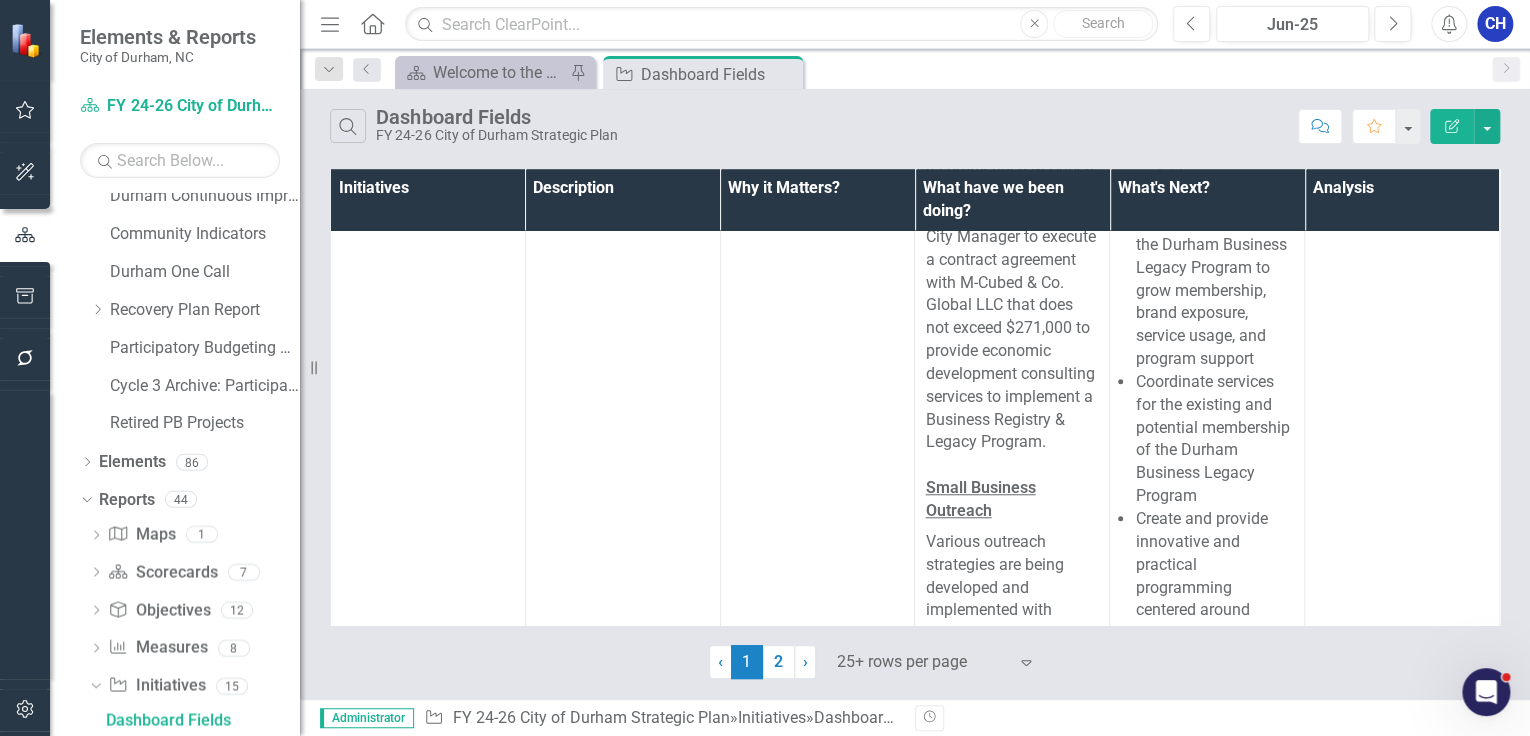 click on "2" at bounding box center [779, 662] 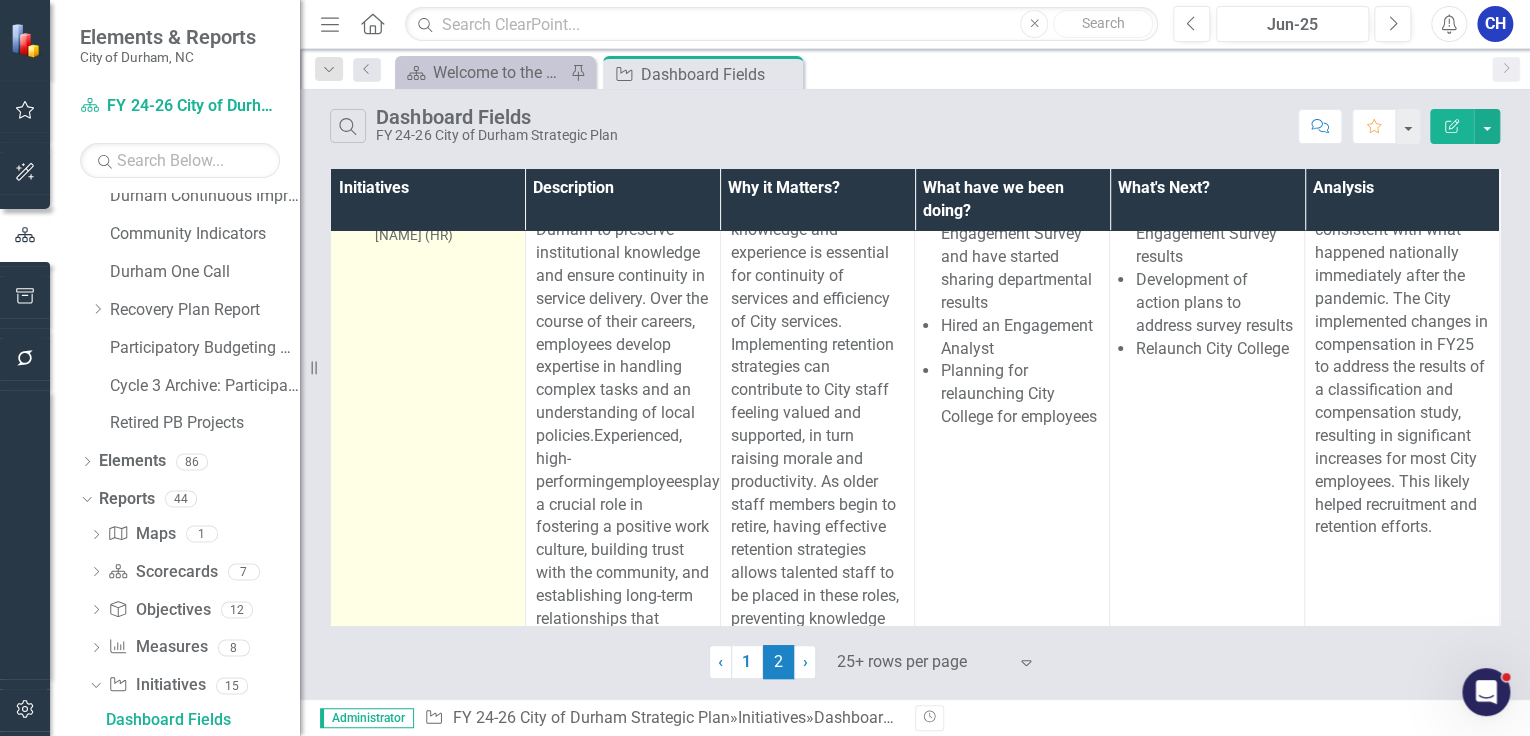 scroll, scrollTop: 0, scrollLeft: 0, axis: both 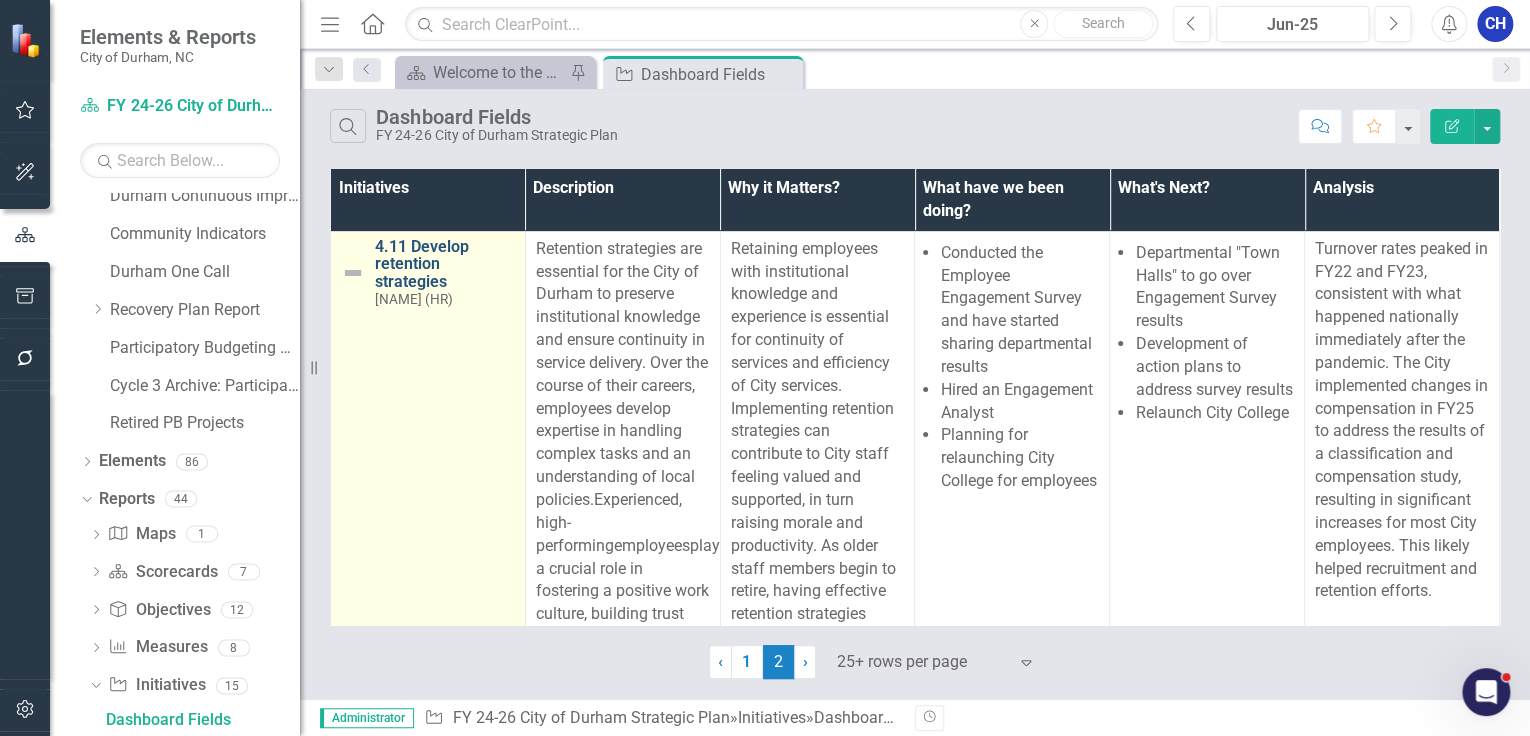 click on "4.11 Develop retention strategies" at bounding box center [445, 264] 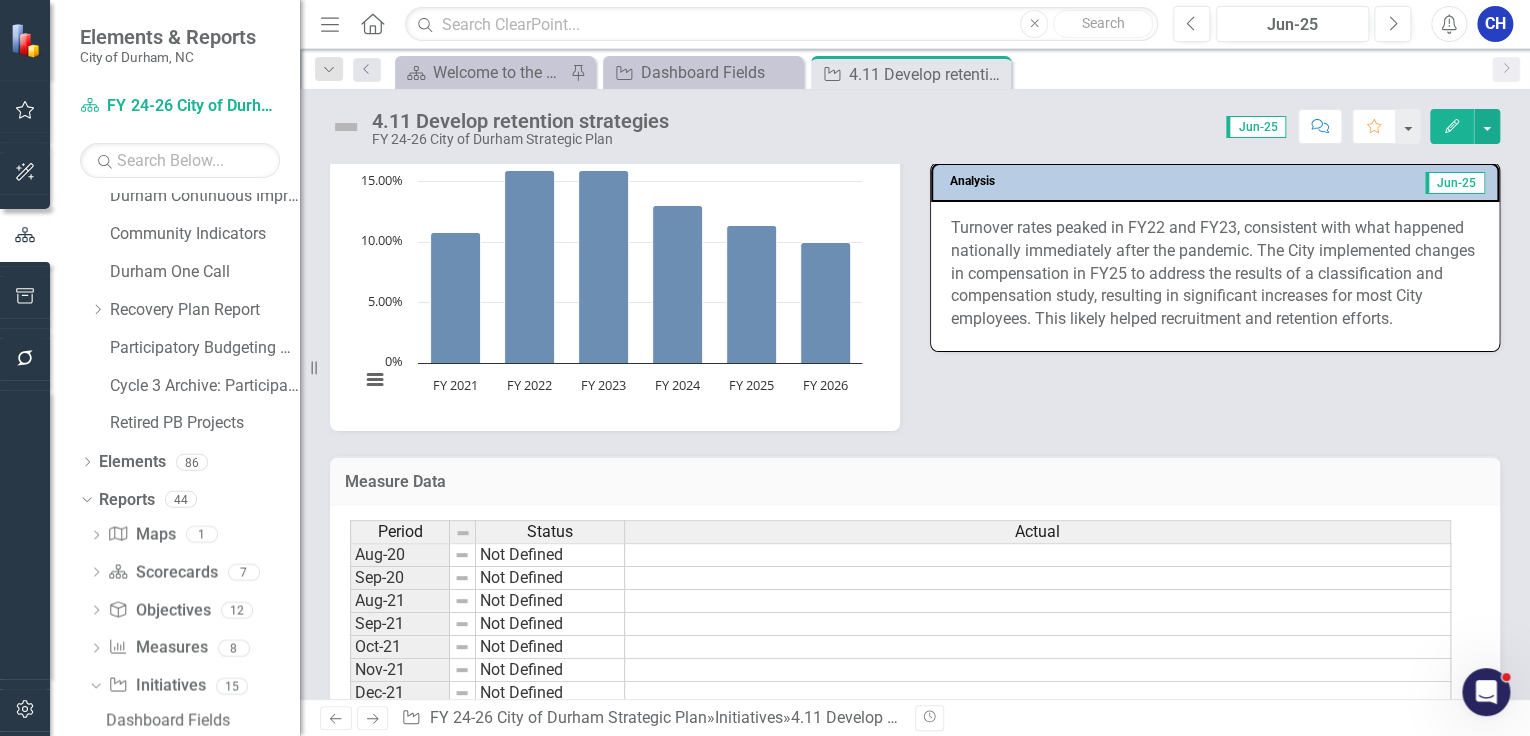 scroll, scrollTop: 1280, scrollLeft: 0, axis: vertical 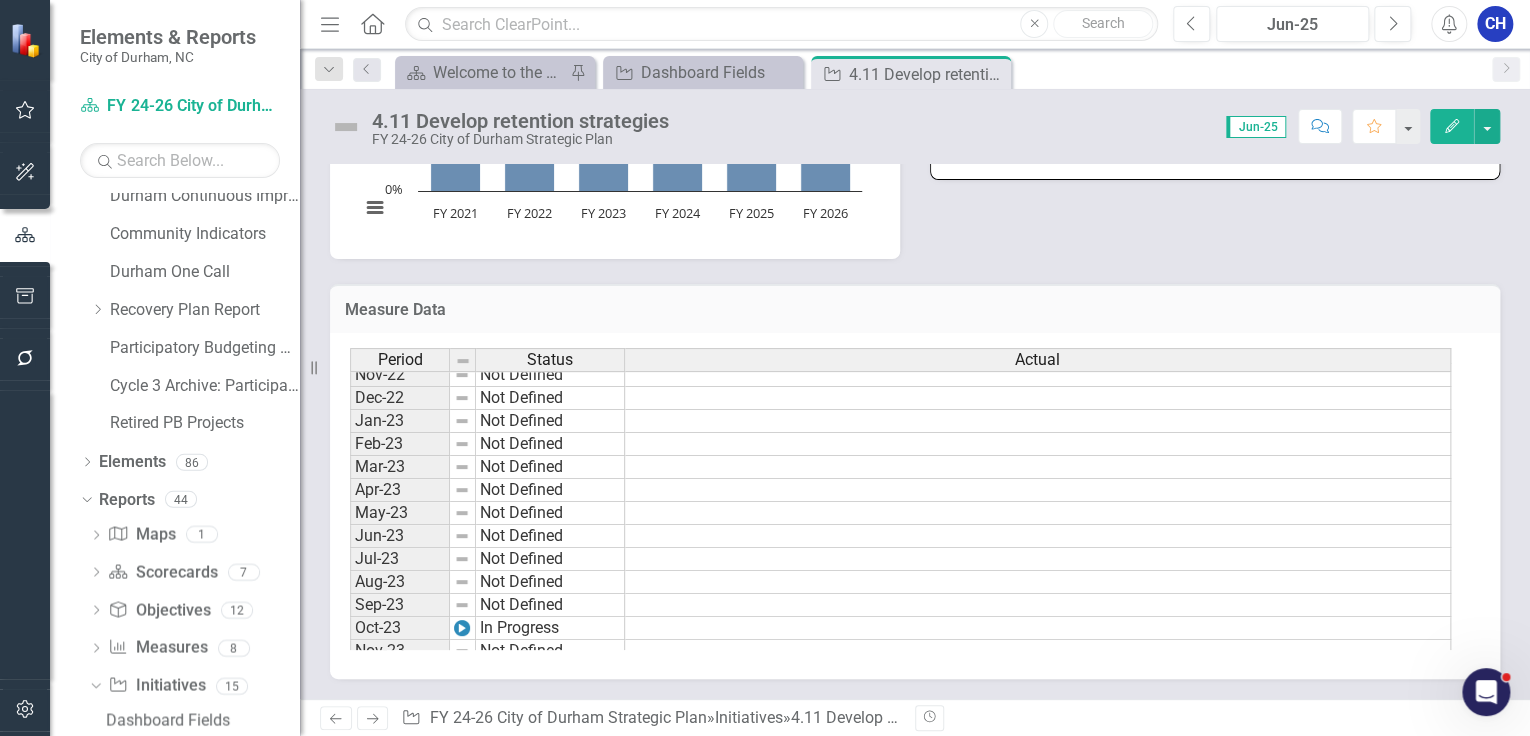 click on "Avg Annual Turnover rate: All full-time employees Turnover rate: All full-time employees Chart Bar chart with 6 bars. Avg Annual Turnover rate: All full-time employees (Chart Type: Column with Target Line)
Plot Bands
Actual/YTD
FY 2021: 10.80%
FY 2022: 15.90%
FY 2023: 15.90%
FY 2024: 13.00%
FY 2025 : 11.40%
FY 2026: 10.00% The chart has 1 X axis displaying categories.  The chart has 1 Y axis displaying values. Data ranges from 10 to 15.9. Created with Highcharts 11.4.8 Chart context menu FY 2021 FY 2022 FY 2023 FY 2024 FY 2025 FY 2026 0% 5.00% 10.00% 15.00% 20.00% Actual/YTD ​ FY 2025 : 11.40% ​ End of interactive chart. Dashboard Chart Nickname Full-time Employee Turnover Analysis Jun-25" at bounding box center (915, 46) 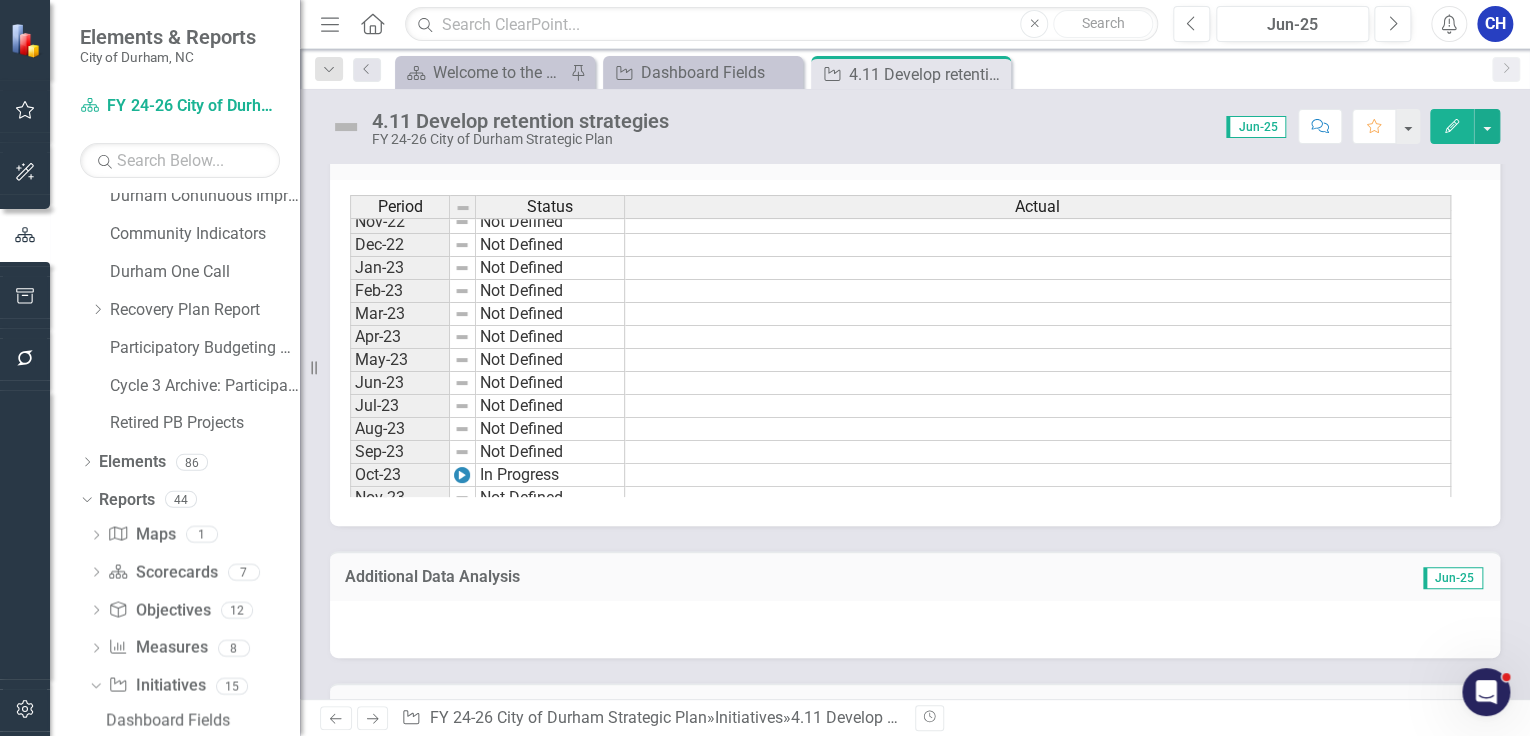 scroll, scrollTop: 1520, scrollLeft: 0, axis: vertical 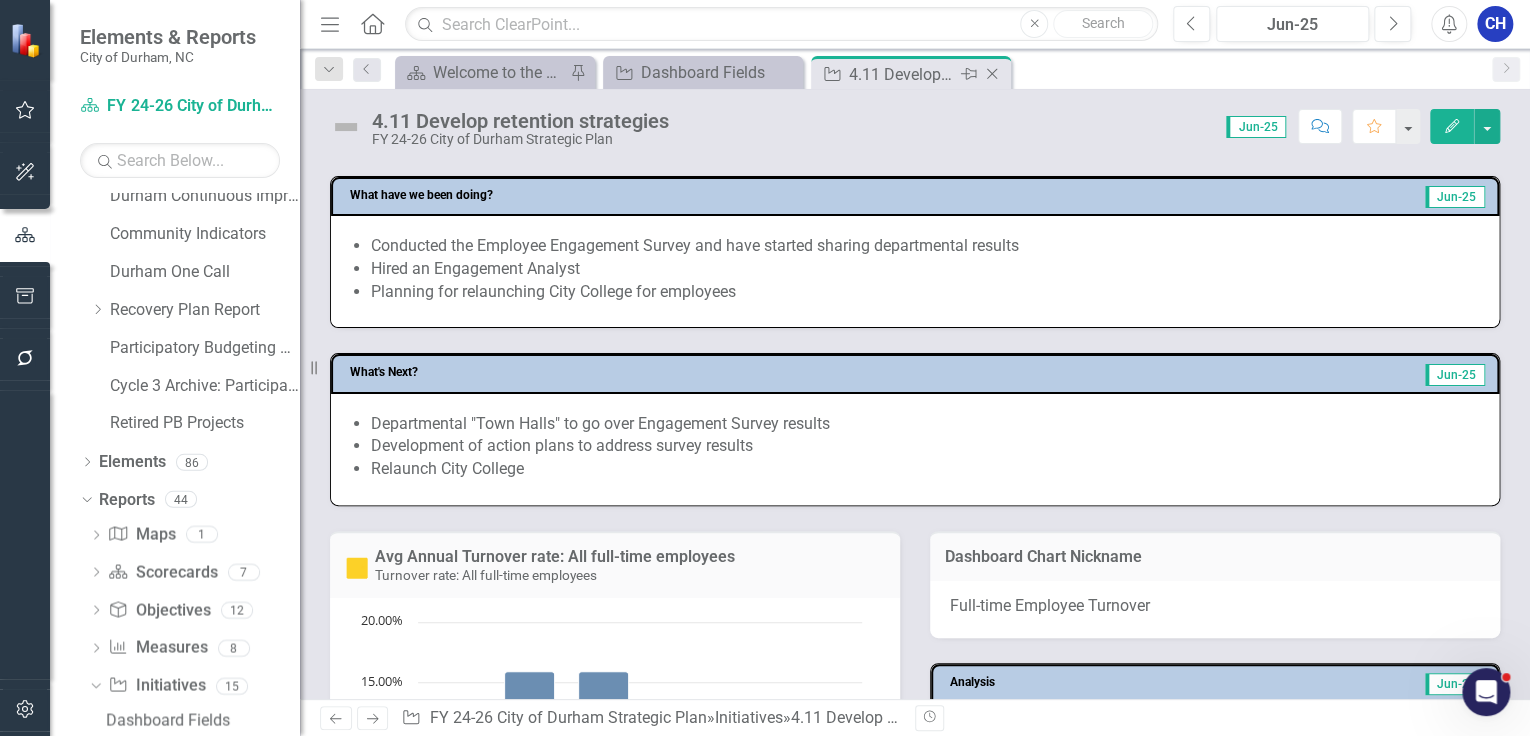 click on "Close" 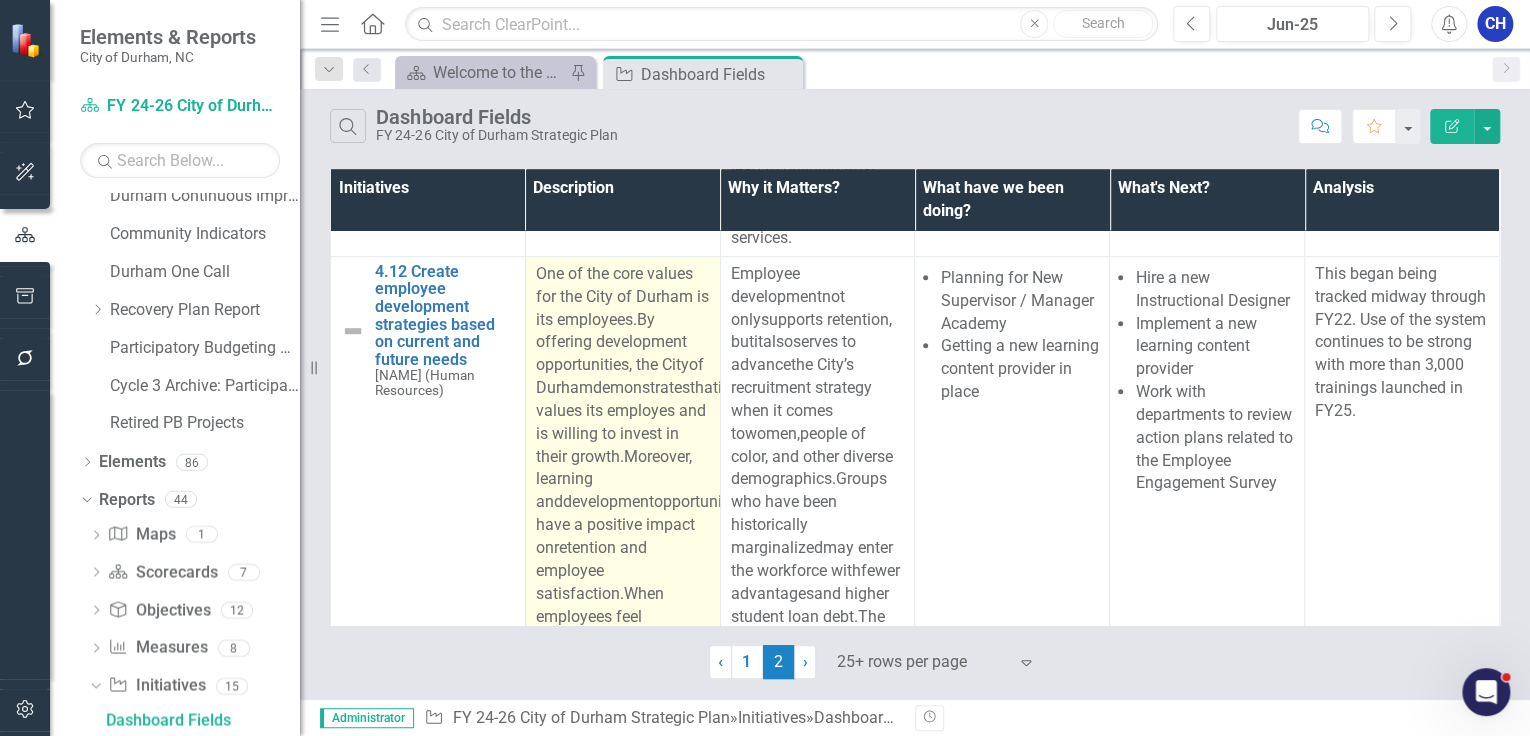 scroll, scrollTop: 720, scrollLeft: 0, axis: vertical 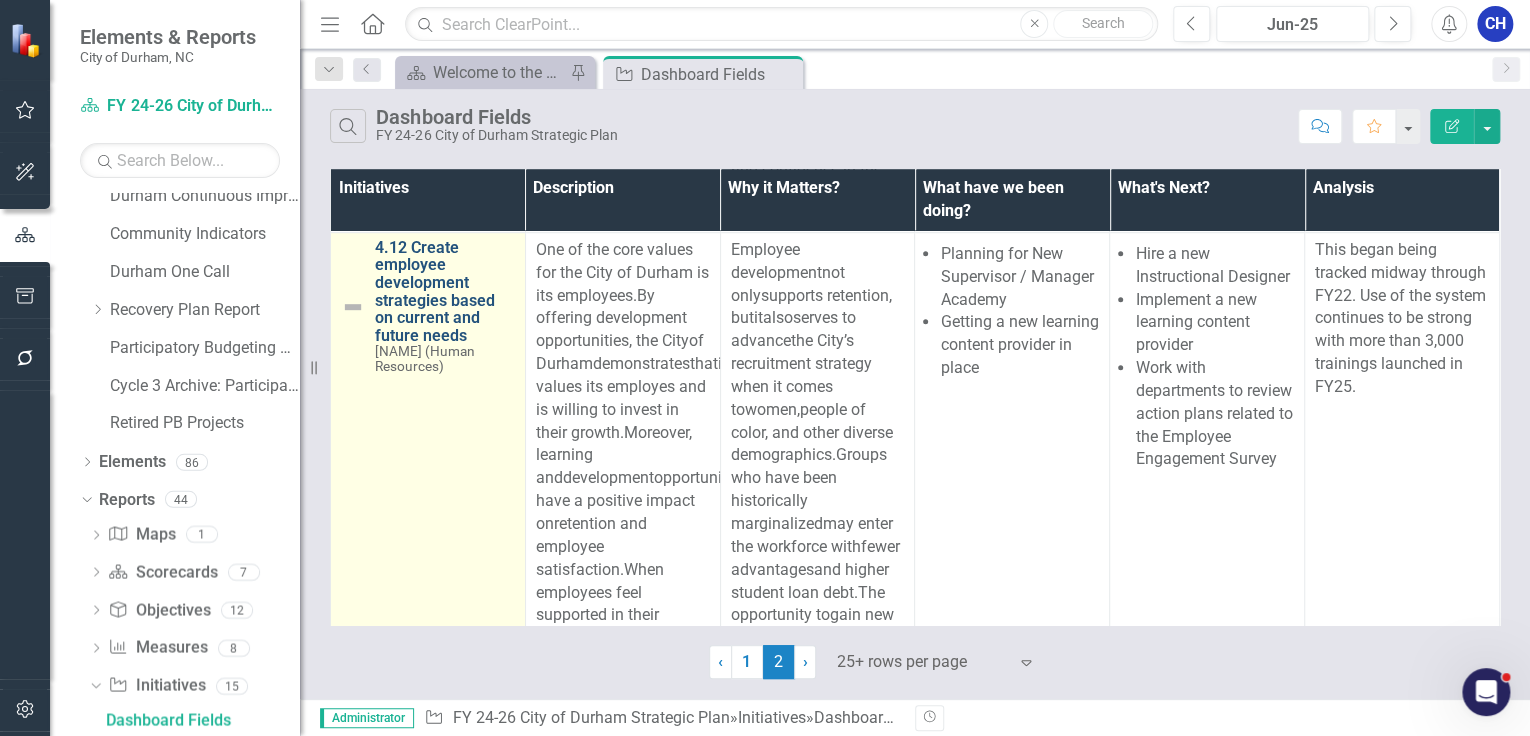 click on "4.12 Create employee development strategies based on current and future needs" at bounding box center (445, 292) 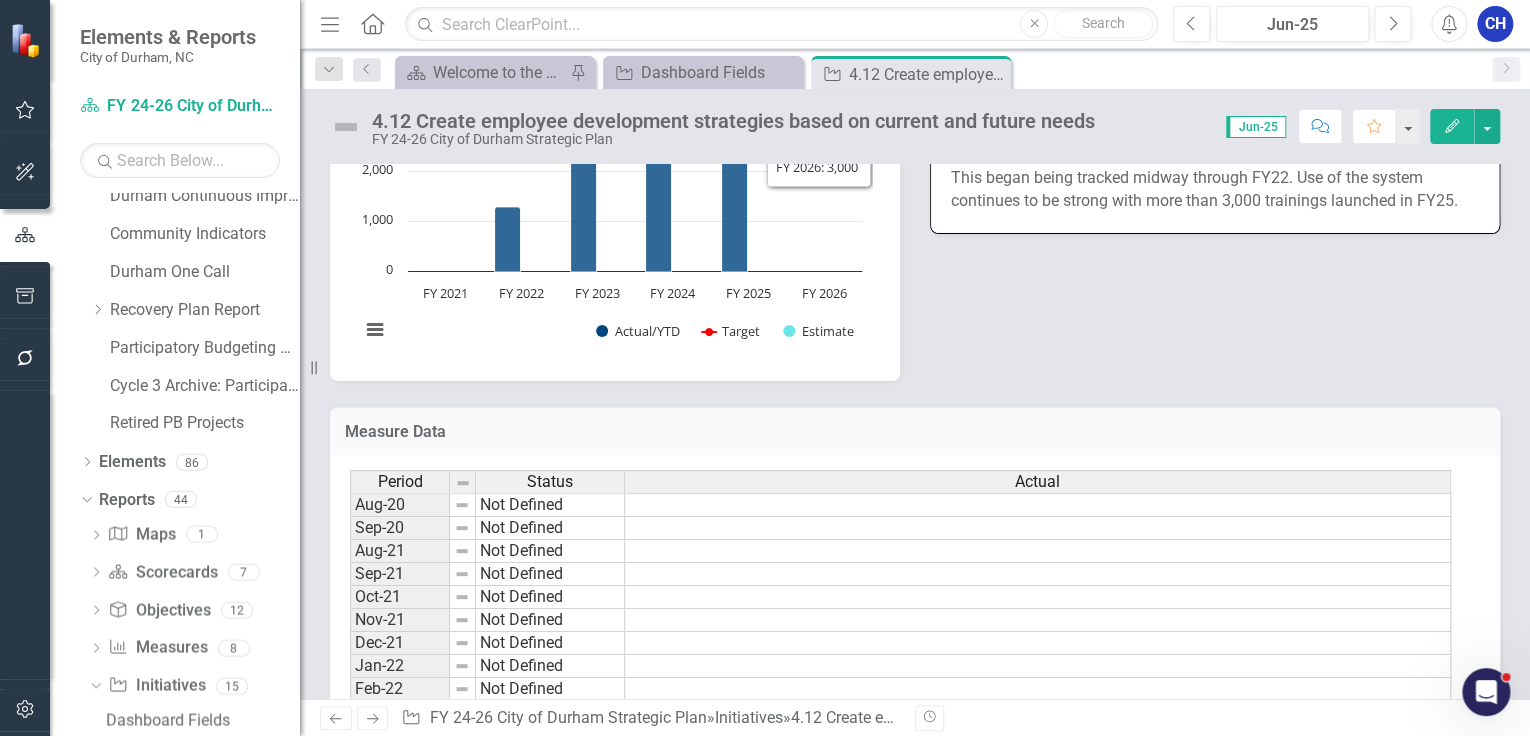 scroll, scrollTop: 1360, scrollLeft: 0, axis: vertical 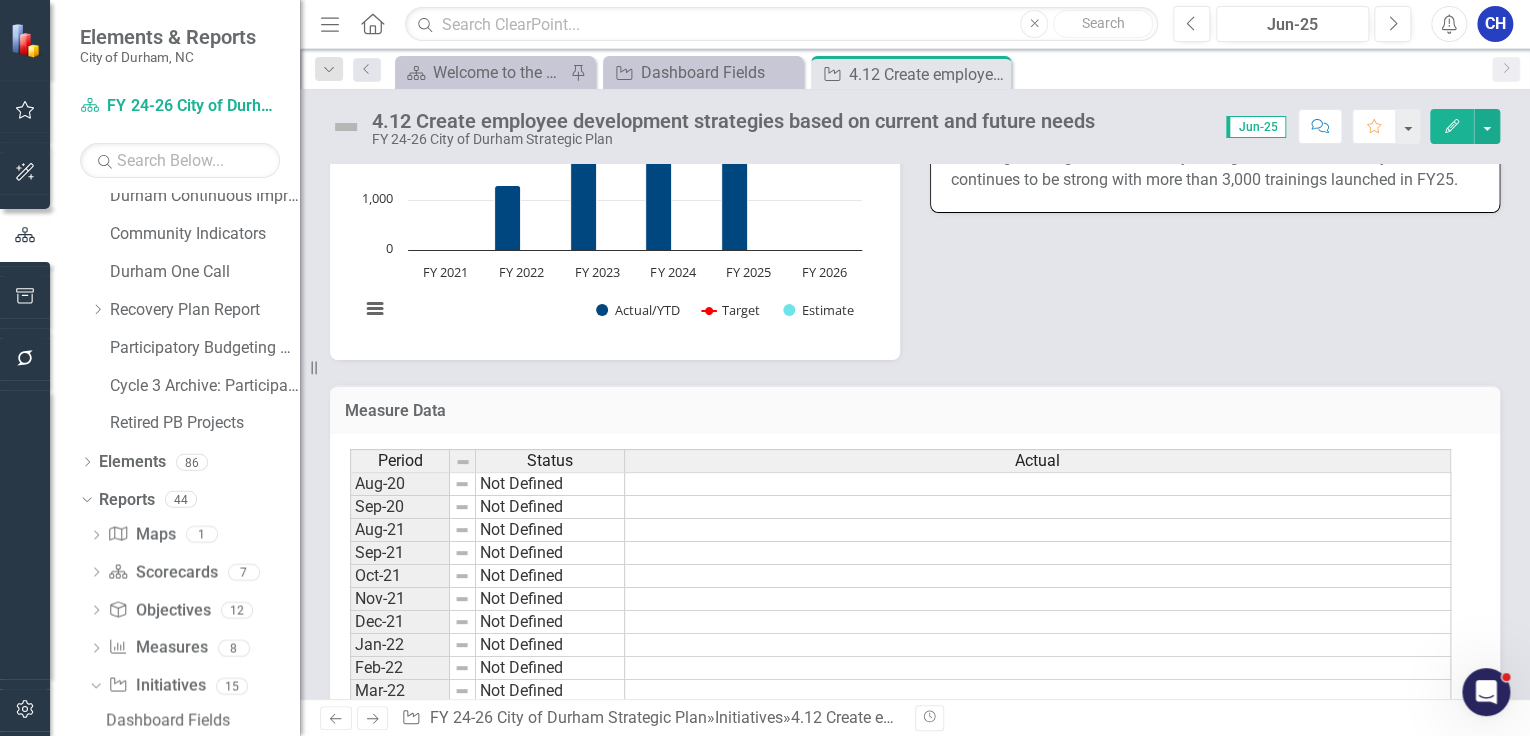 click on "Close" 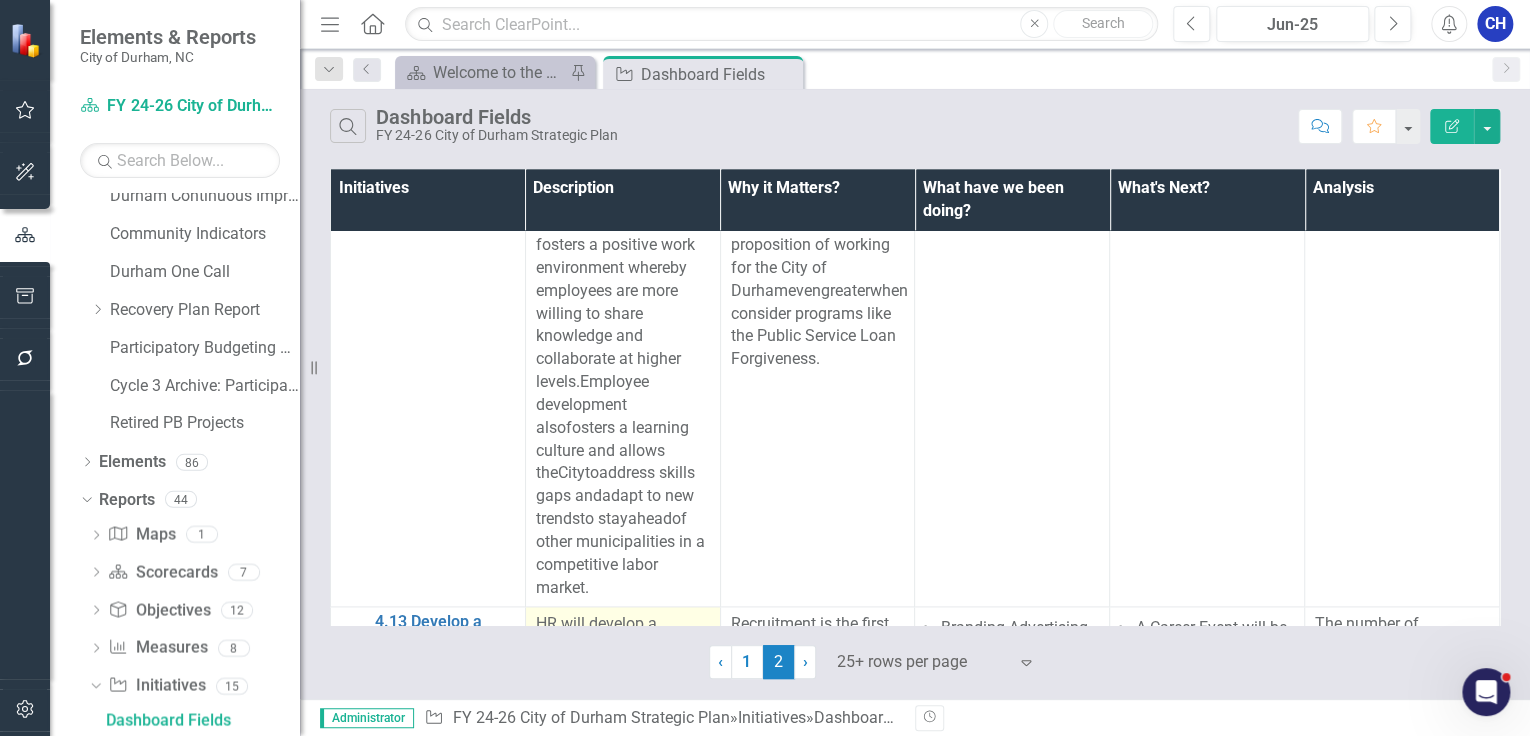 scroll, scrollTop: 1520, scrollLeft: 0, axis: vertical 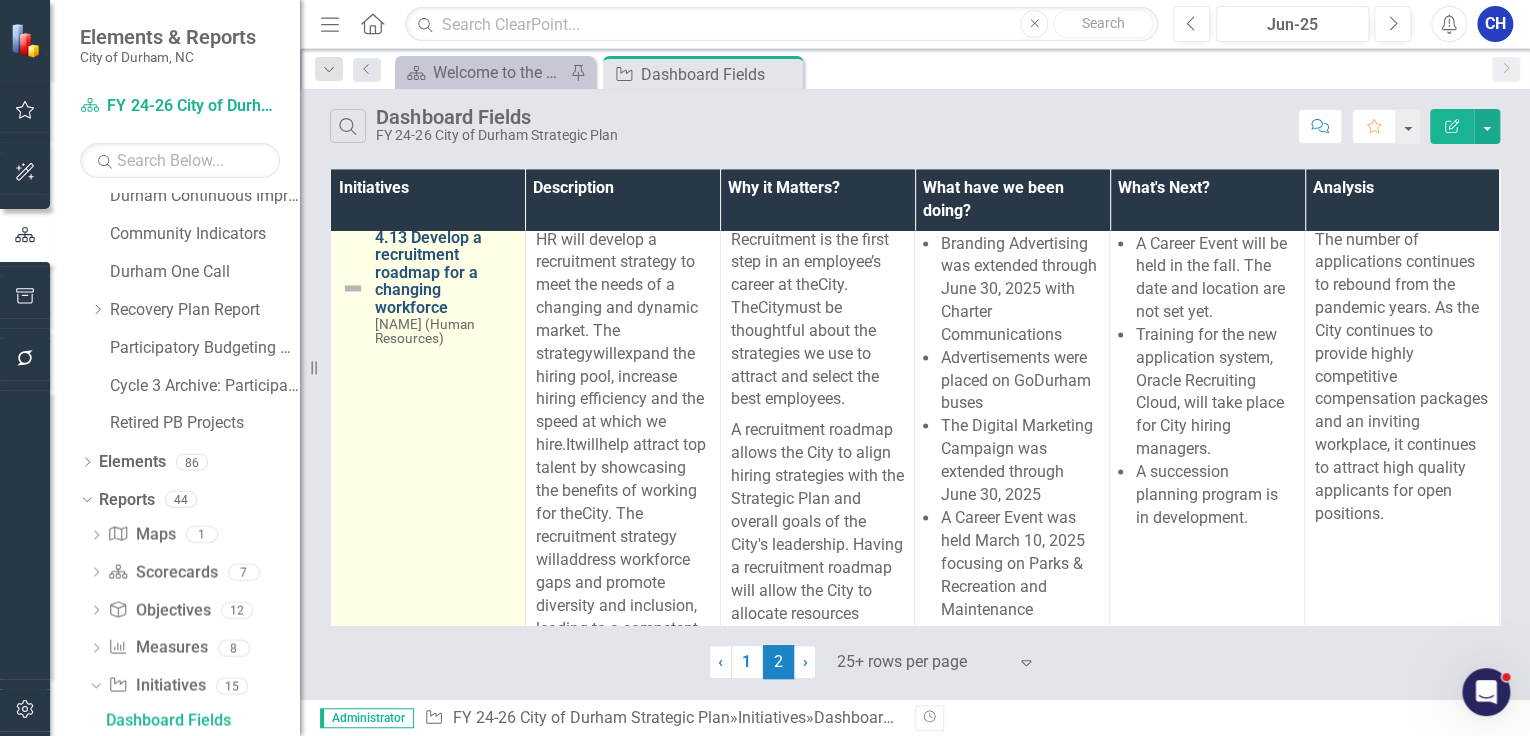 click on "4.13 Develop a recruitment roadmap for a changing workforce" at bounding box center [445, 273] 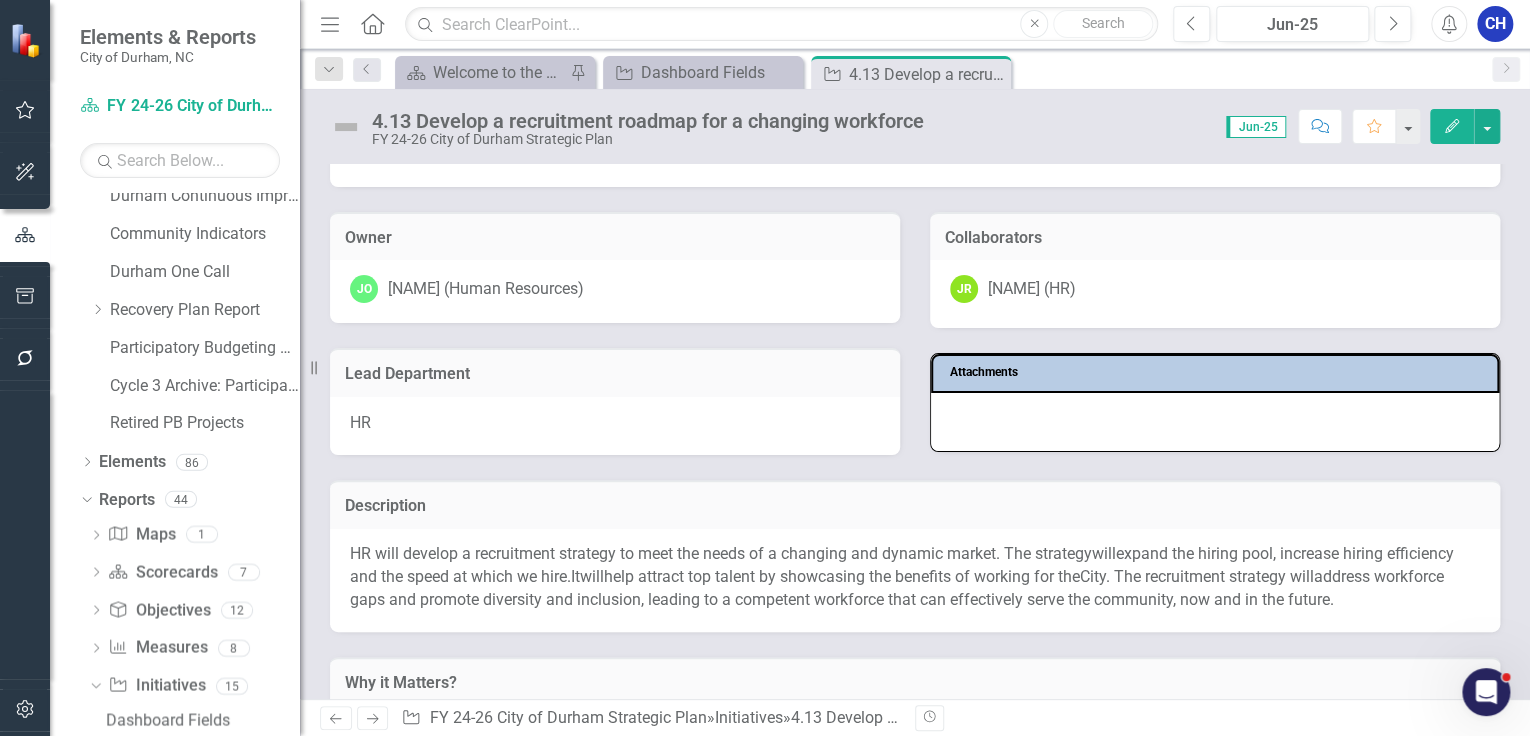 scroll, scrollTop: 0, scrollLeft: 0, axis: both 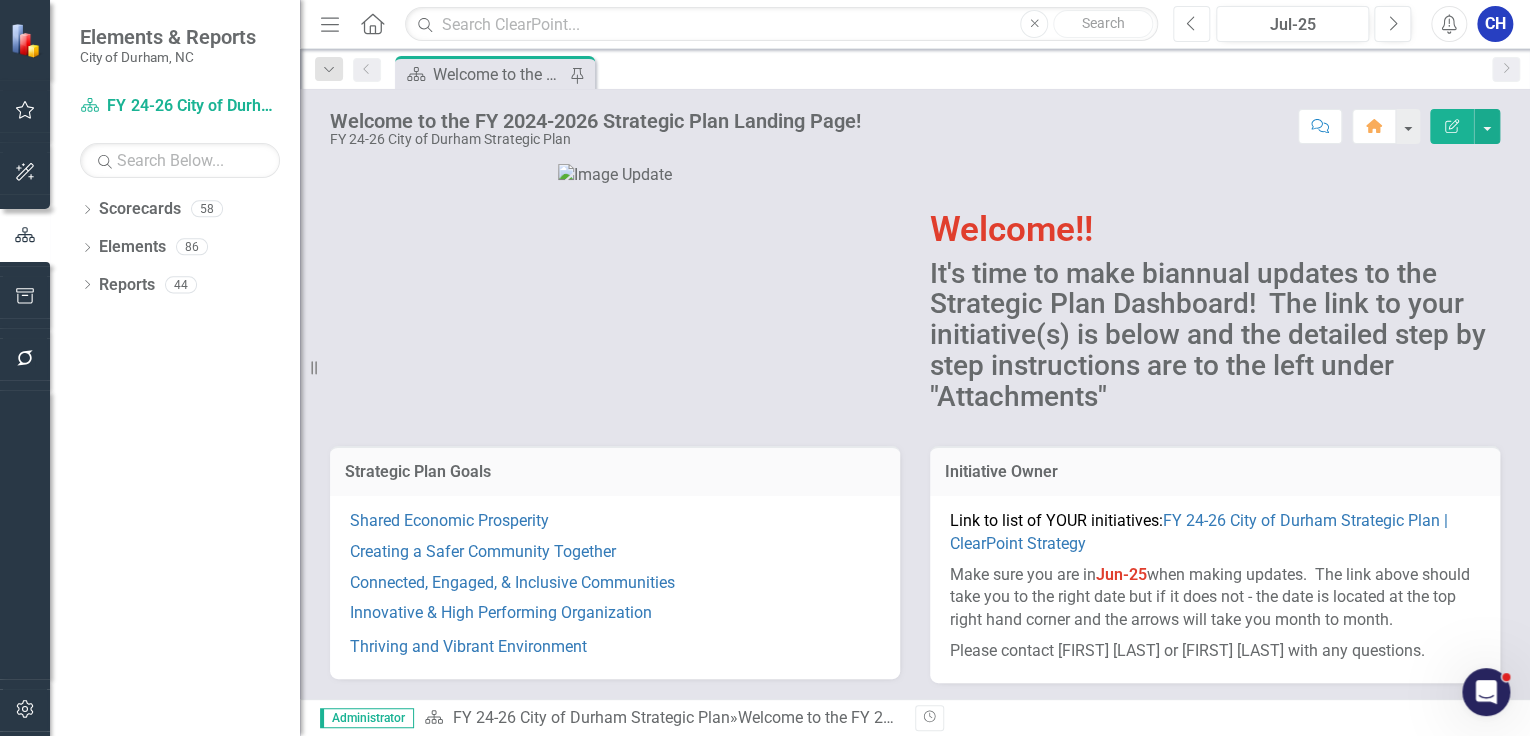 click on "Previous" at bounding box center [1191, 24] 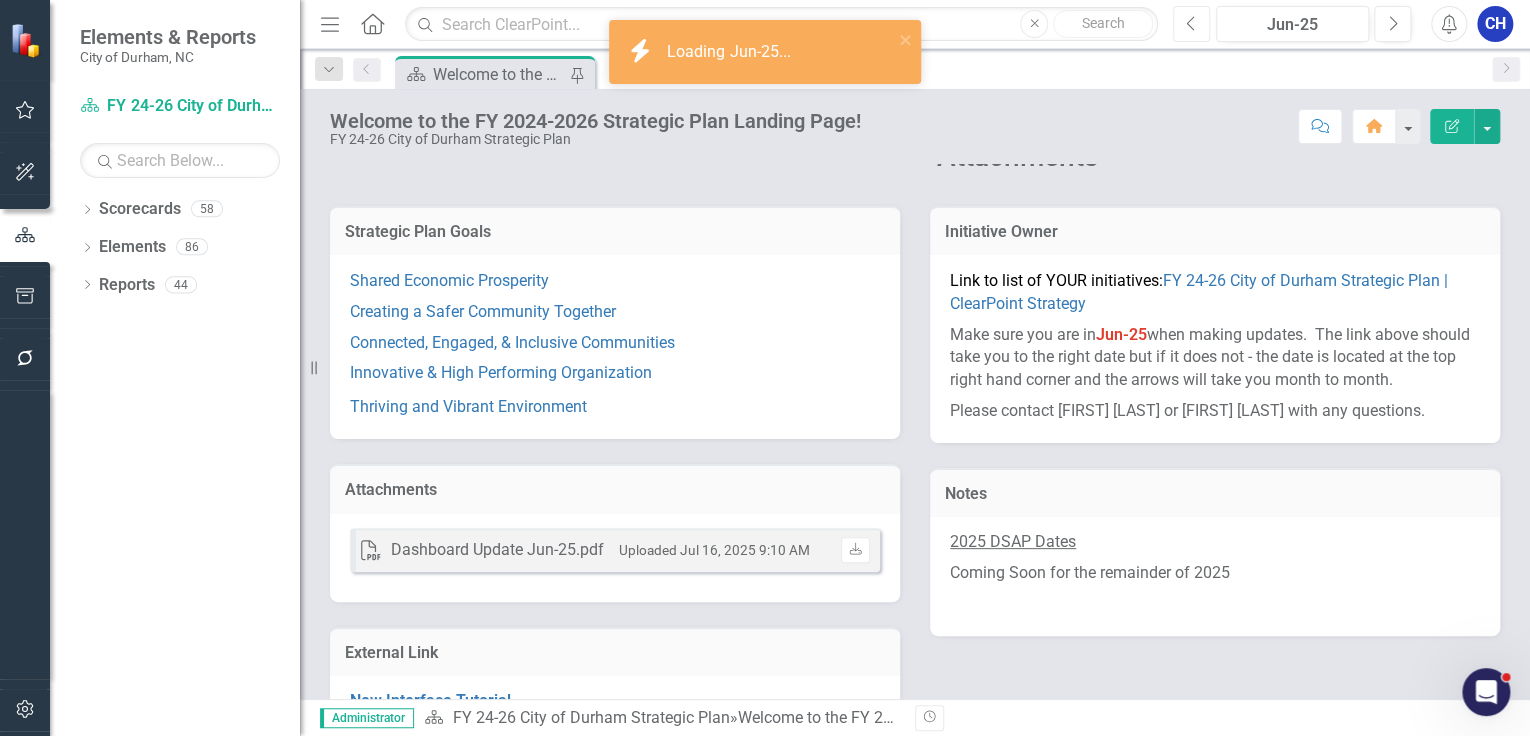 scroll, scrollTop: 292, scrollLeft: 0, axis: vertical 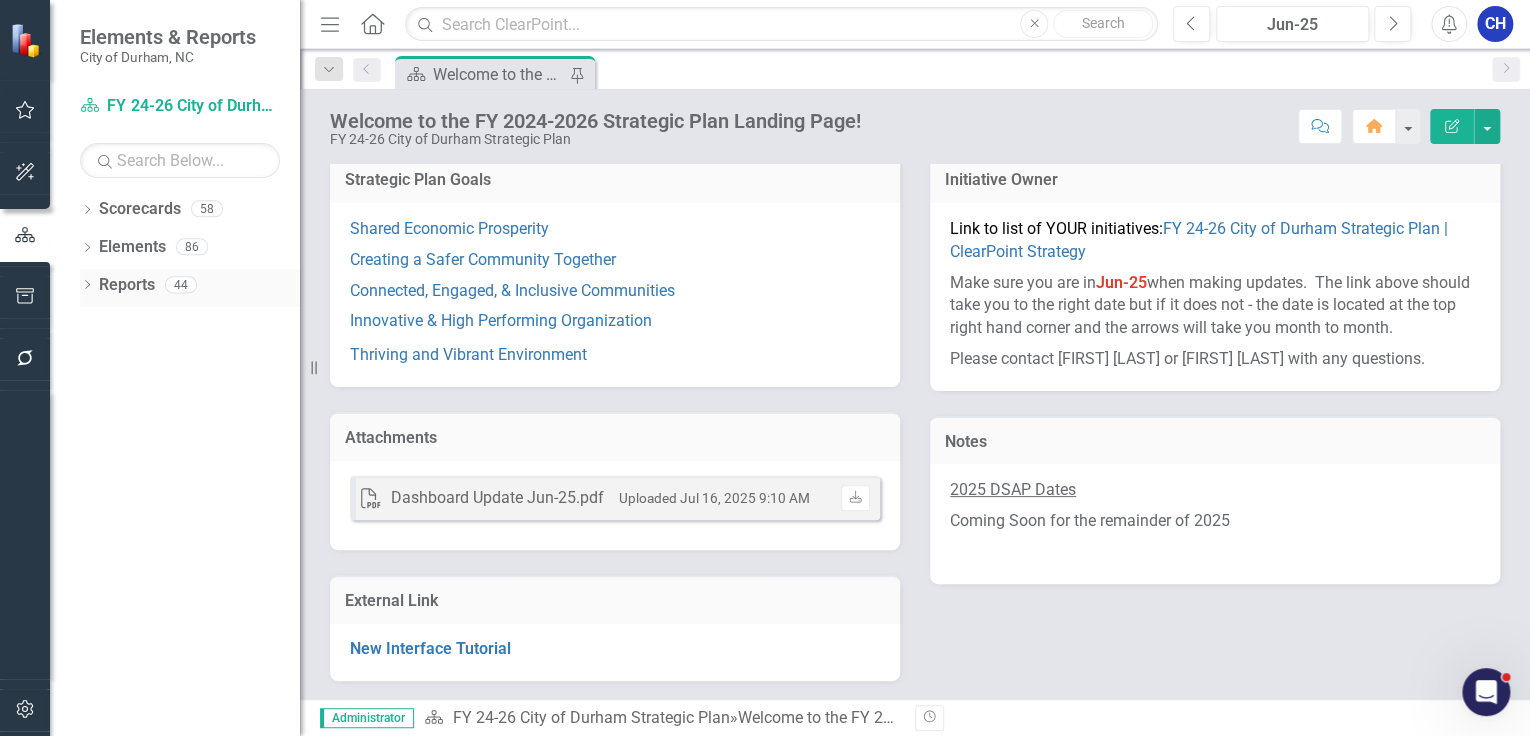 click on "Dropdown" 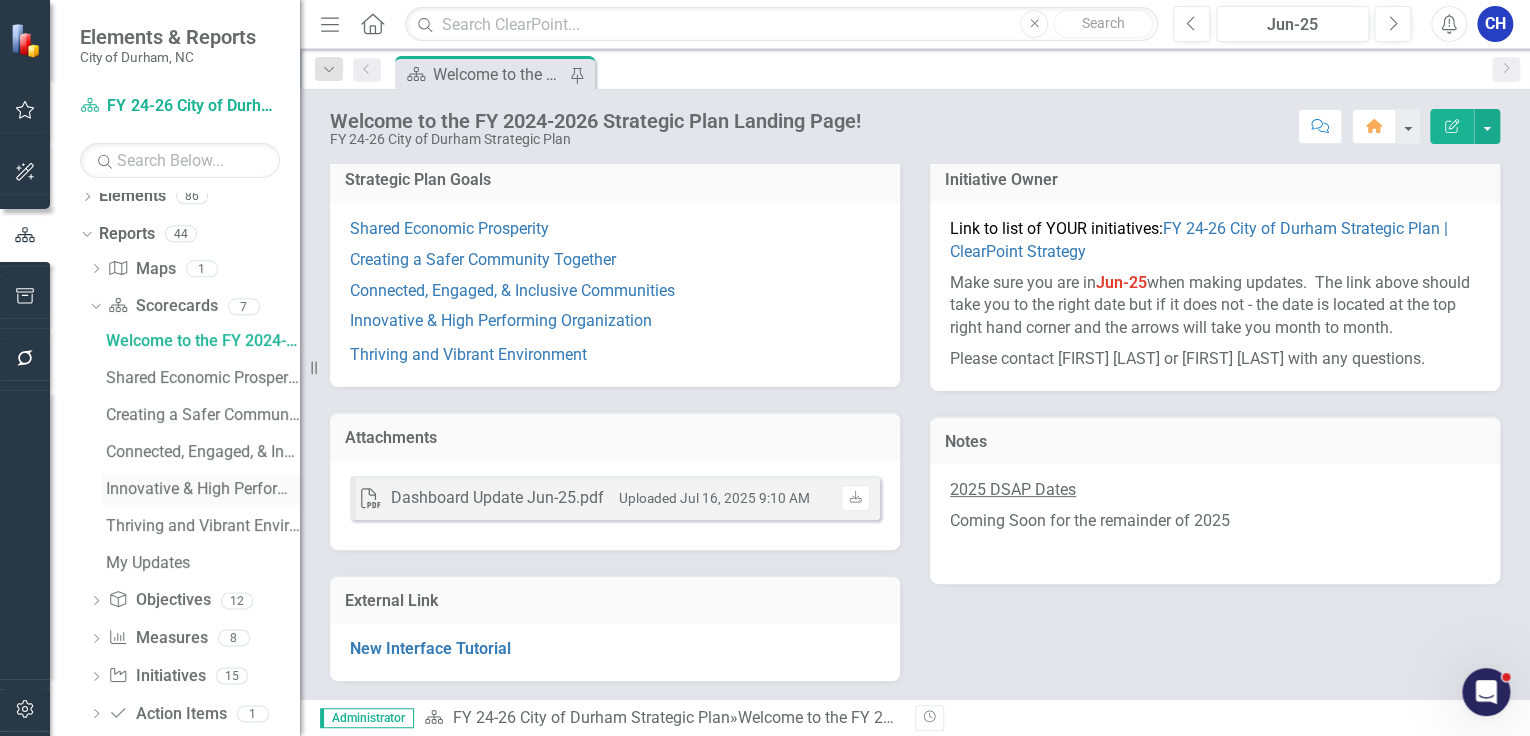scroll, scrollTop: 80, scrollLeft: 0, axis: vertical 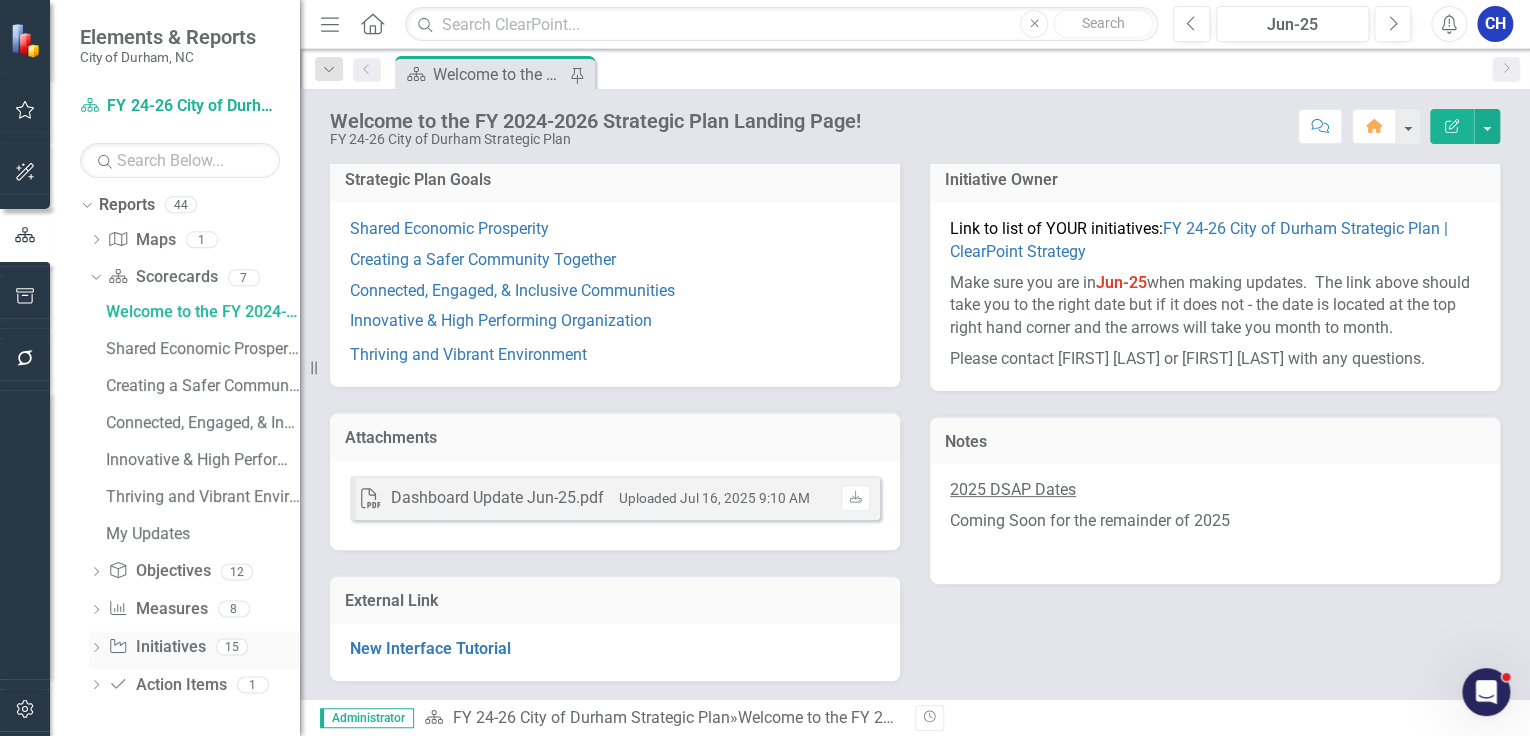 click on "Dropdown" at bounding box center [96, 649] 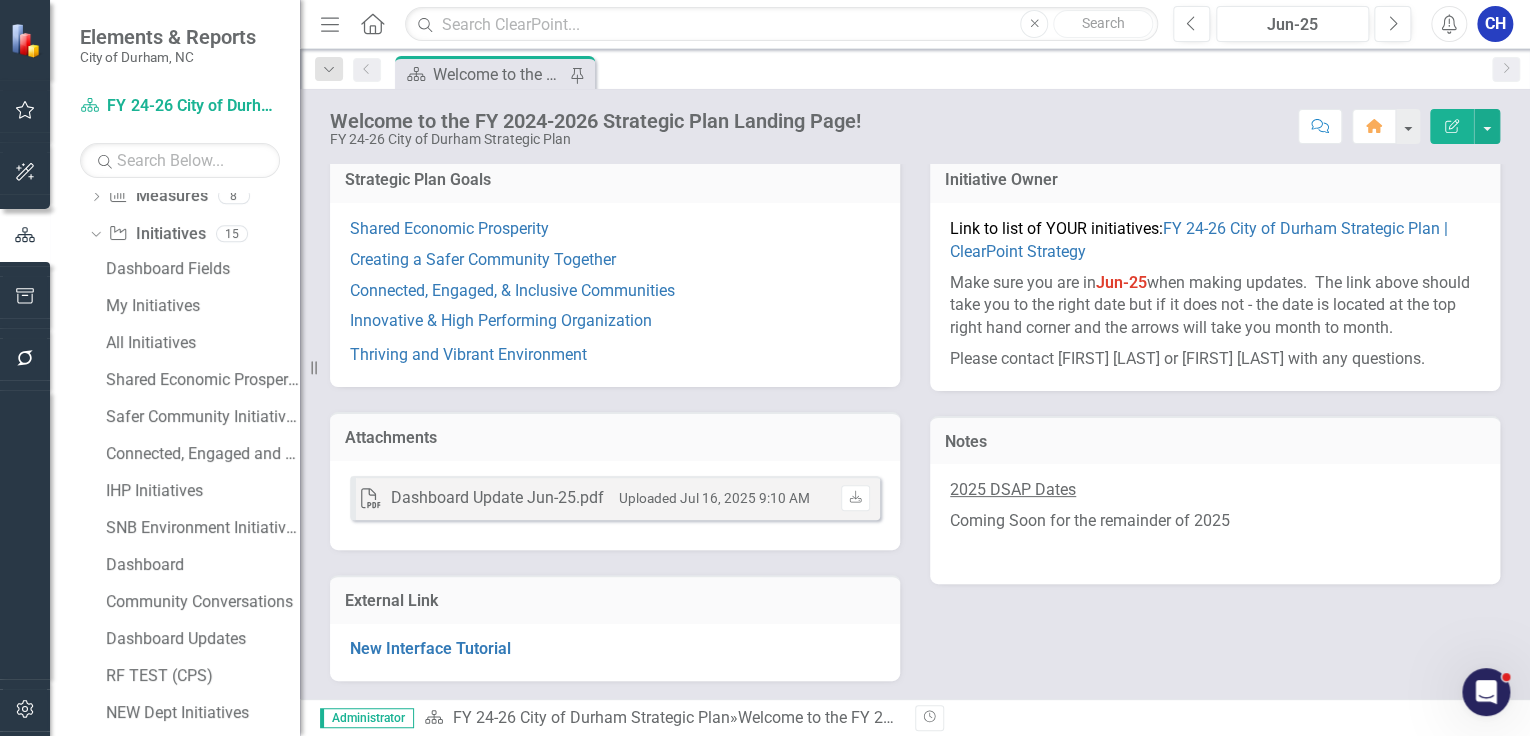 scroll, scrollTop: 320, scrollLeft: 0, axis: vertical 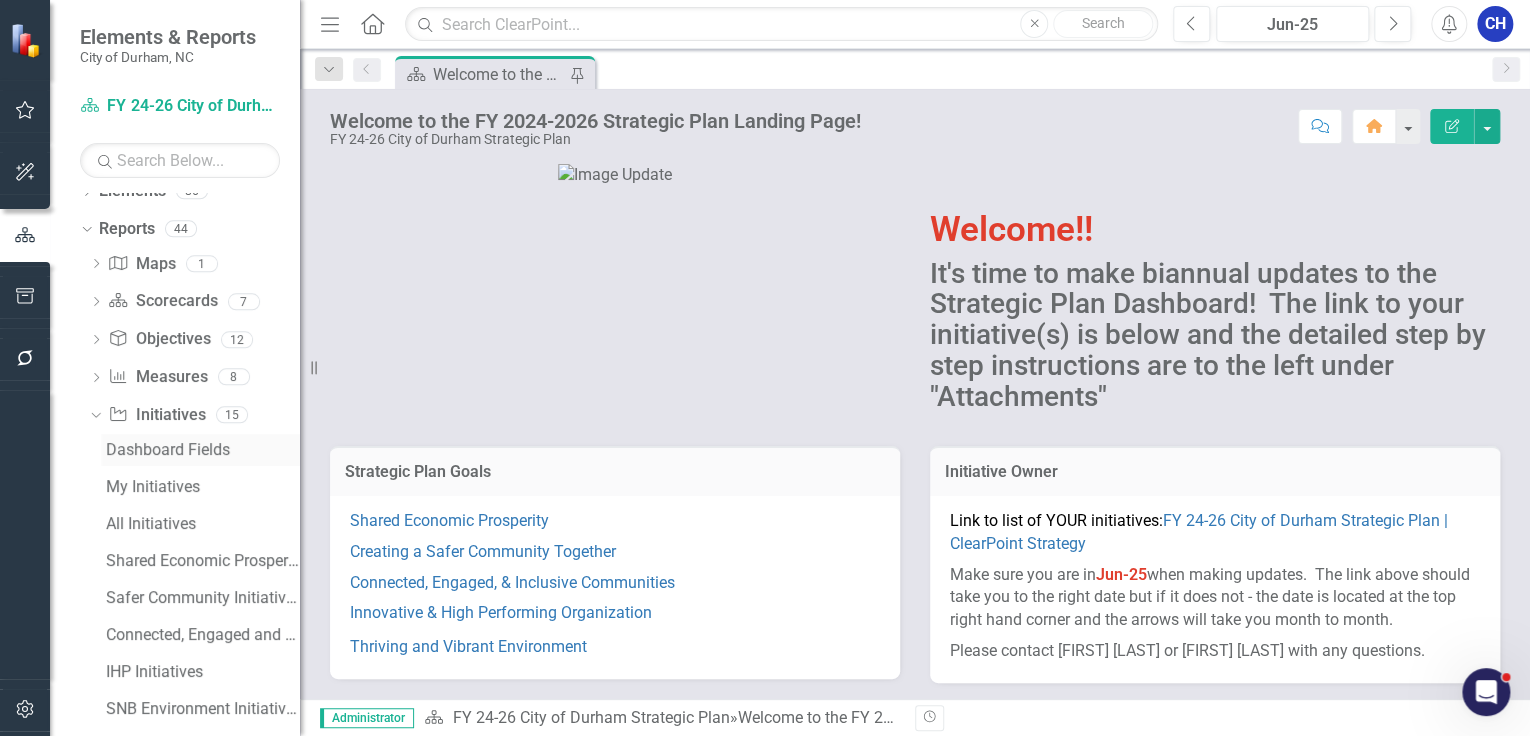 click on "Dashboard Fields" at bounding box center (203, 450) 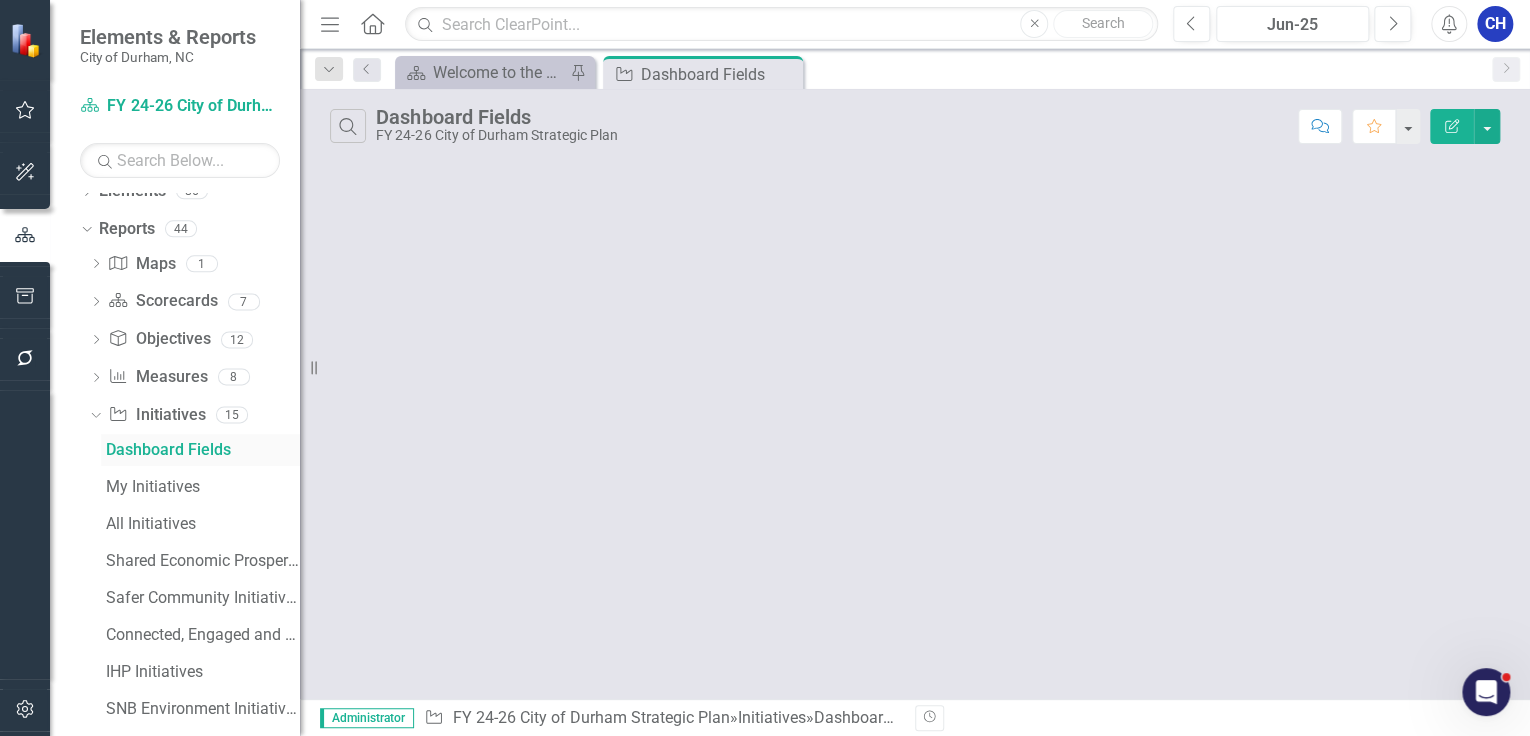scroll, scrollTop: 0, scrollLeft: 0, axis: both 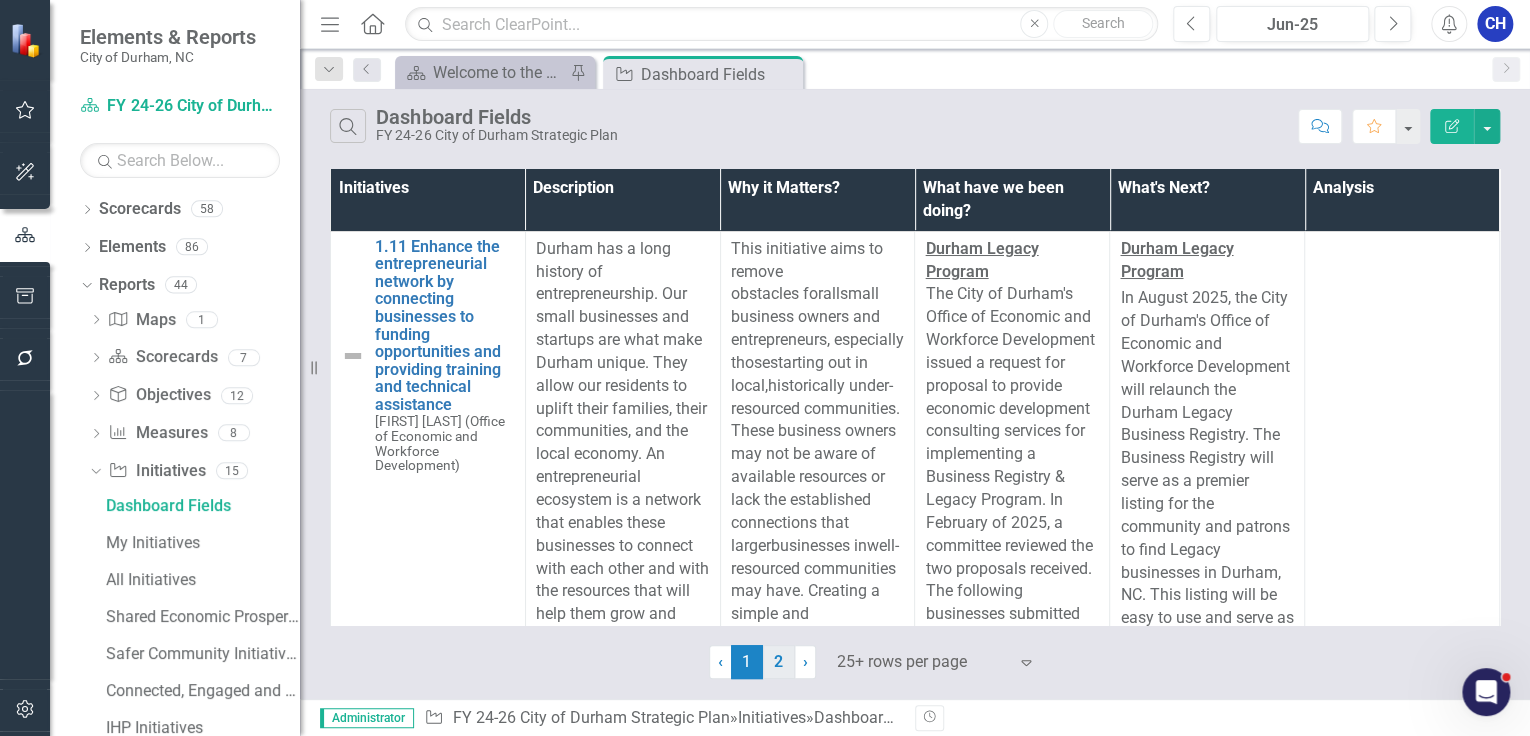 click on "2" at bounding box center (779, 662) 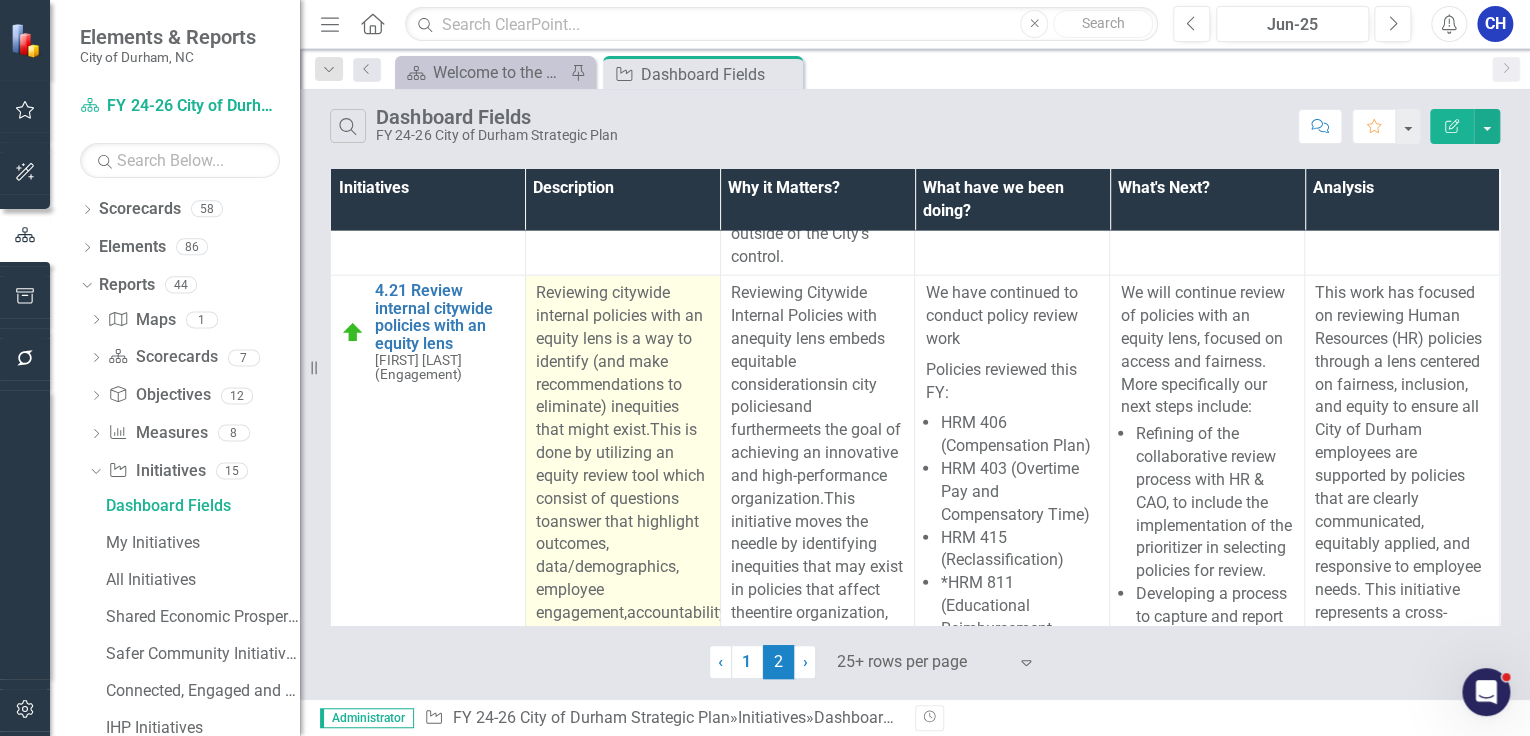 scroll, scrollTop: 2400, scrollLeft: 0, axis: vertical 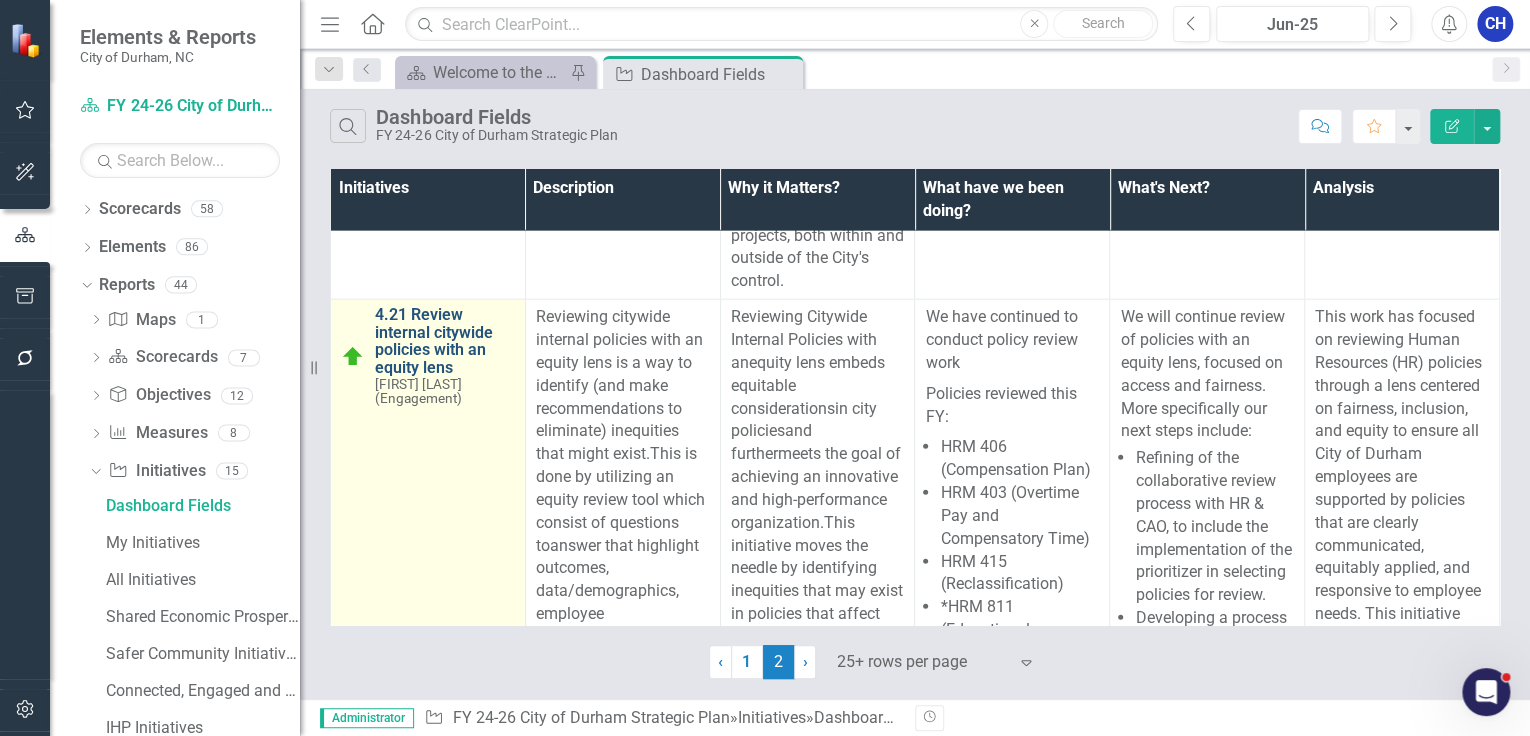 click on "4.21 Review internal citywide policies with an equity lens" at bounding box center [445, 341] 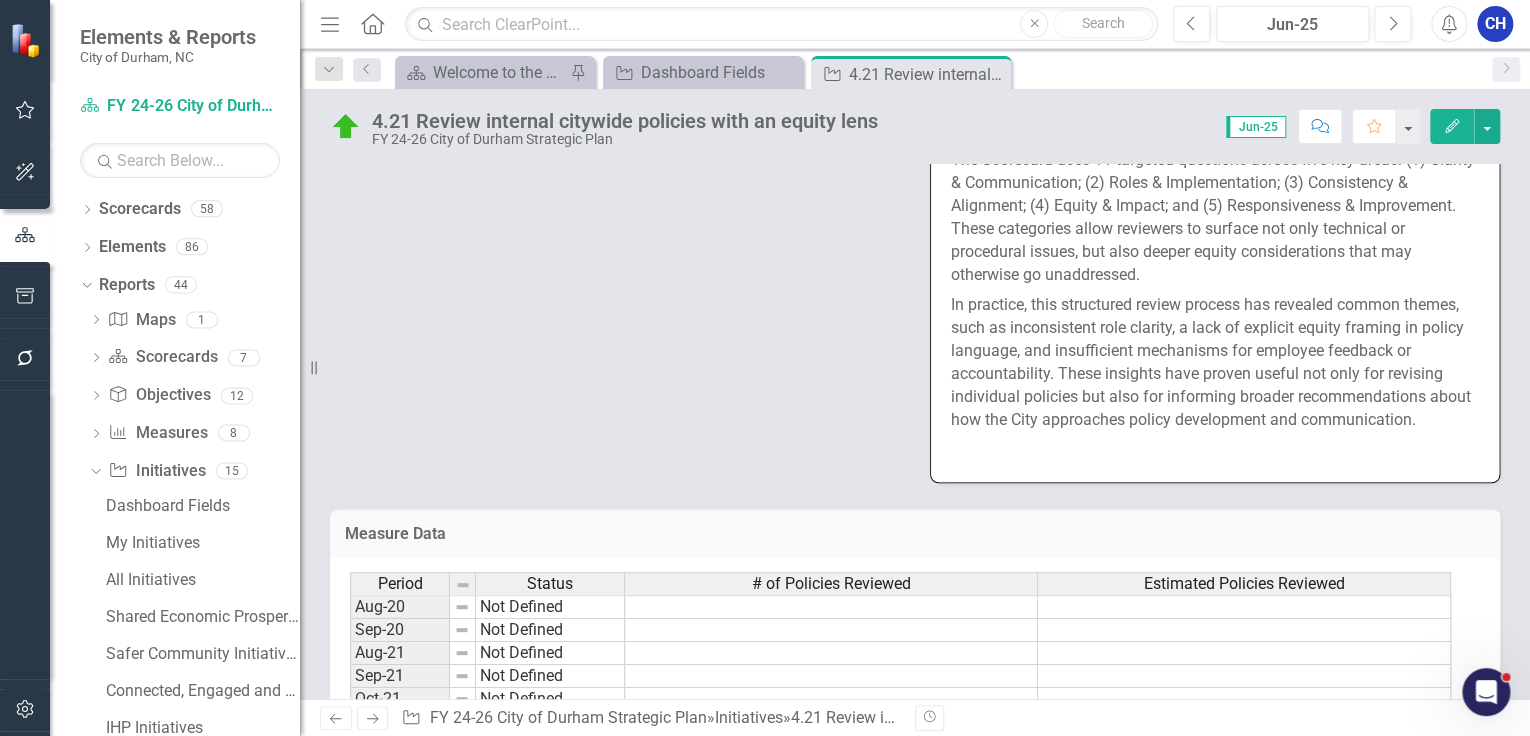 scroll, scrollTop: 2320, scrollLeft: 0, axis: vertical 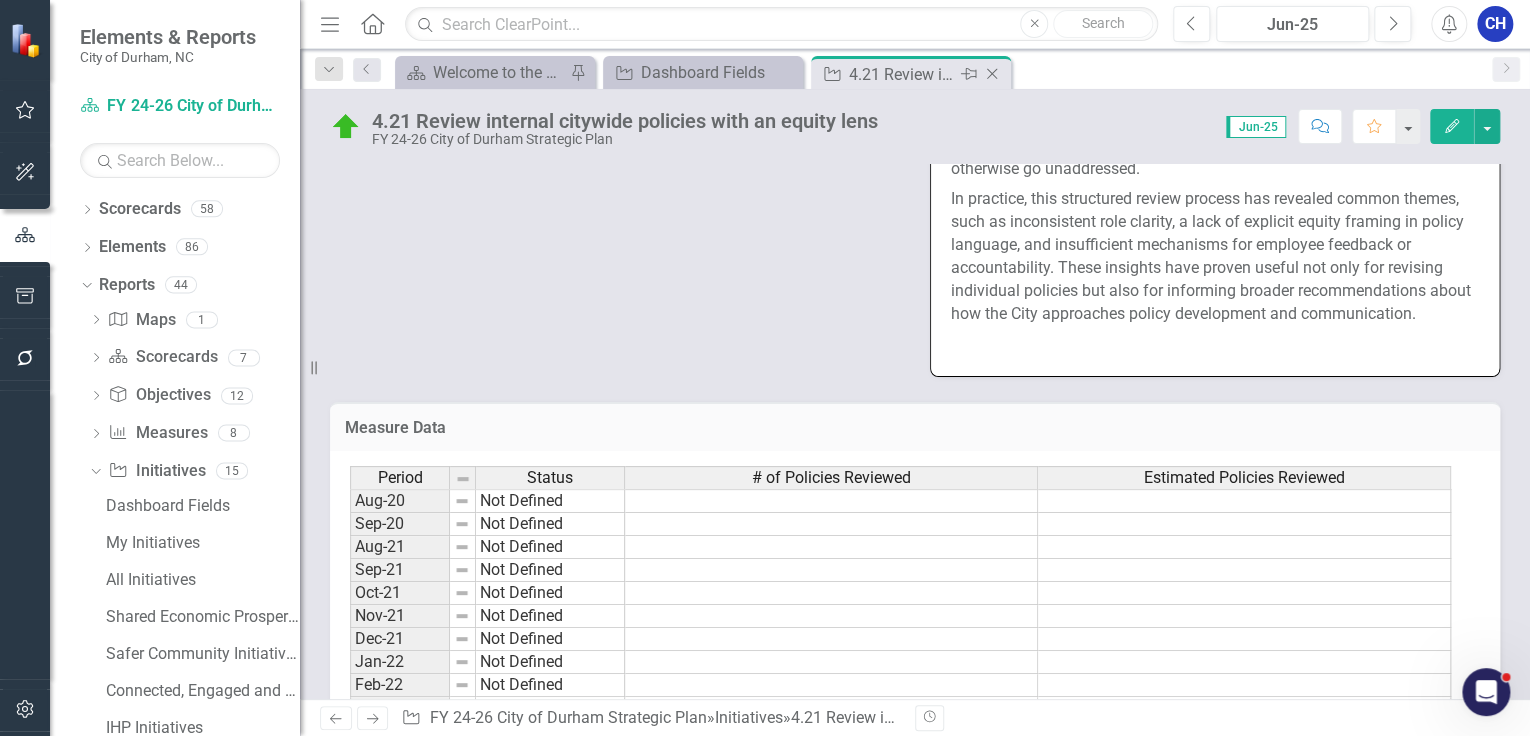 click on "Close" 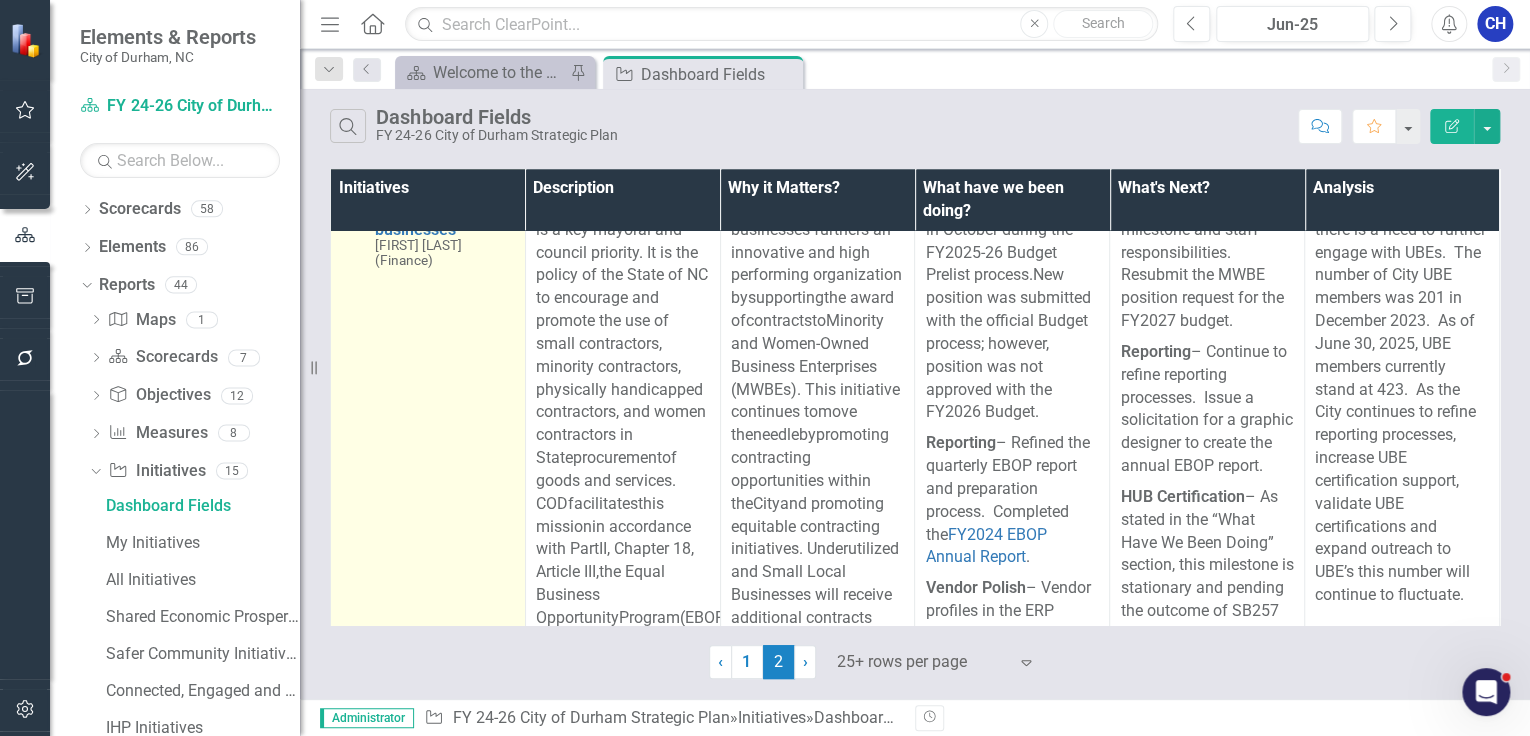 scroll, scrollTop: 4800, scrollLeft: 0, axis: vertical 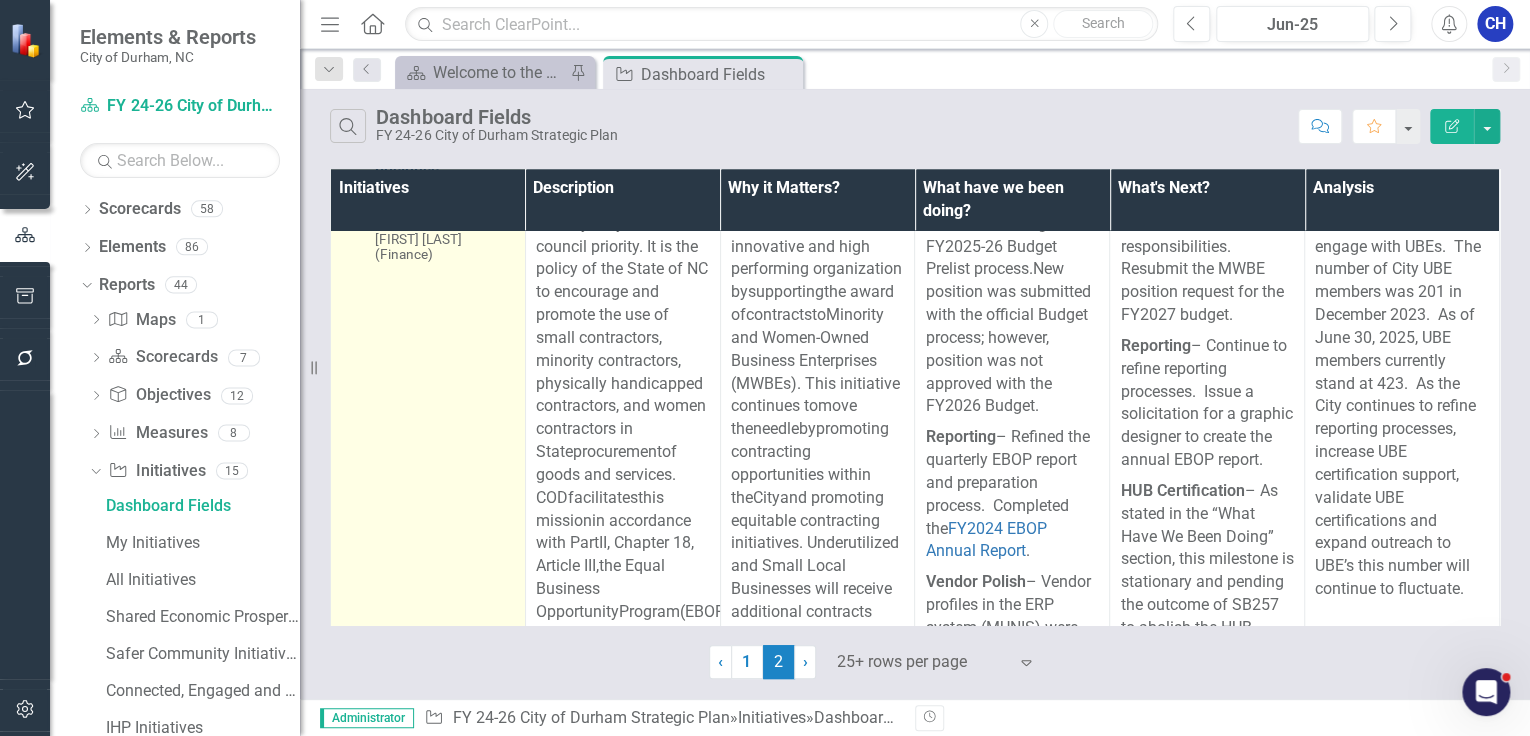 click on "4.22 Advance business contracting with underutilized businesses" at bounding box center (445, 188) 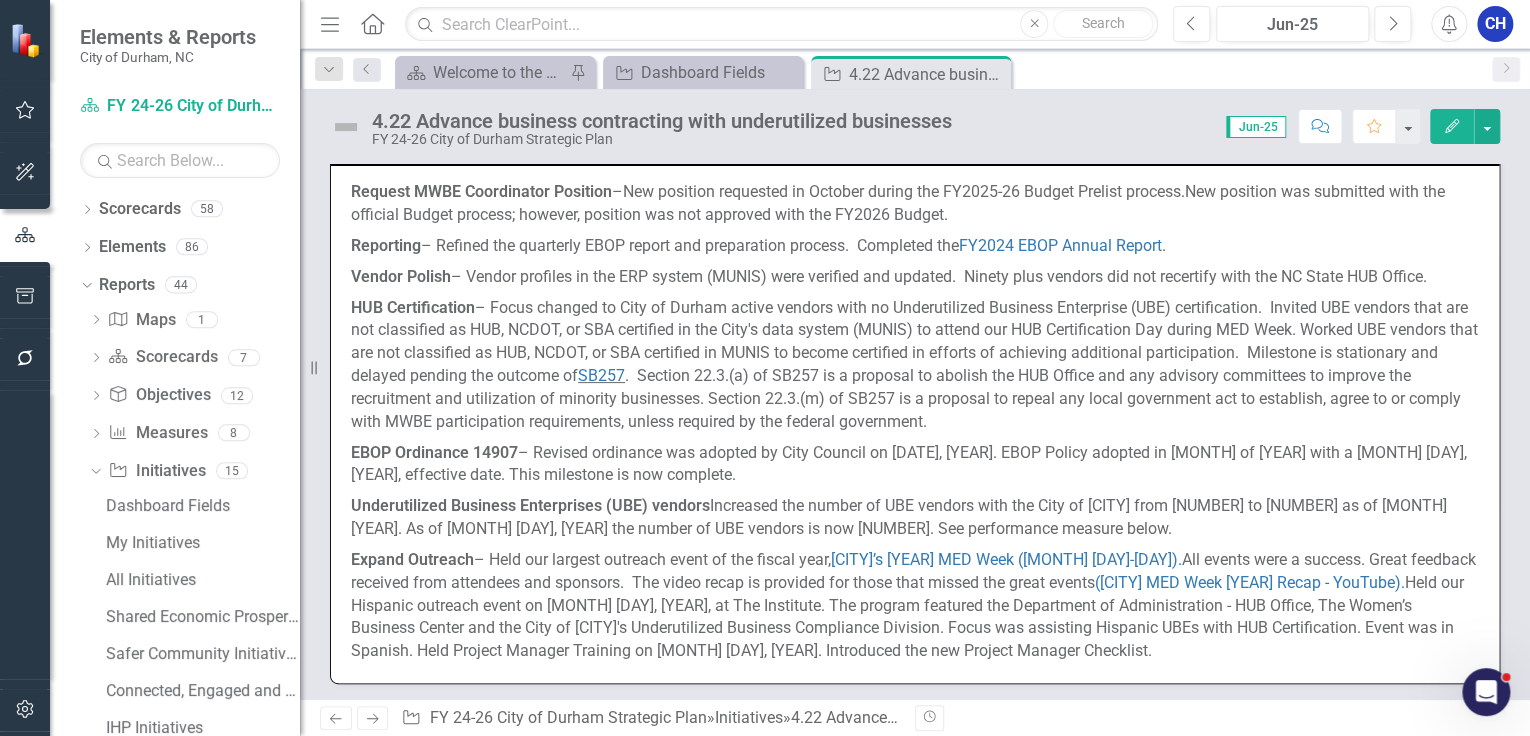 scroll, scrollTop: 880, scrollLeft: 0, axis: vertical 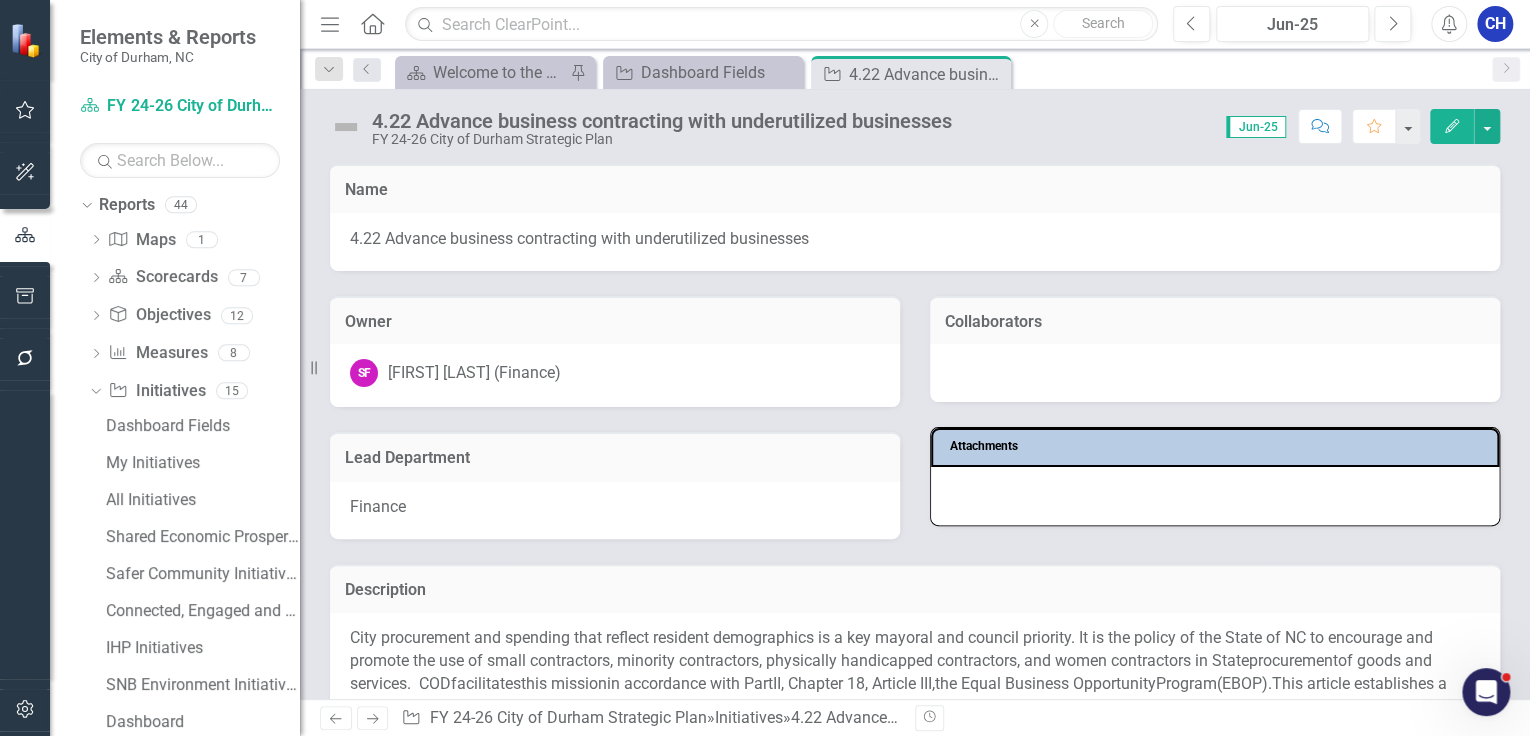 click on "Close" 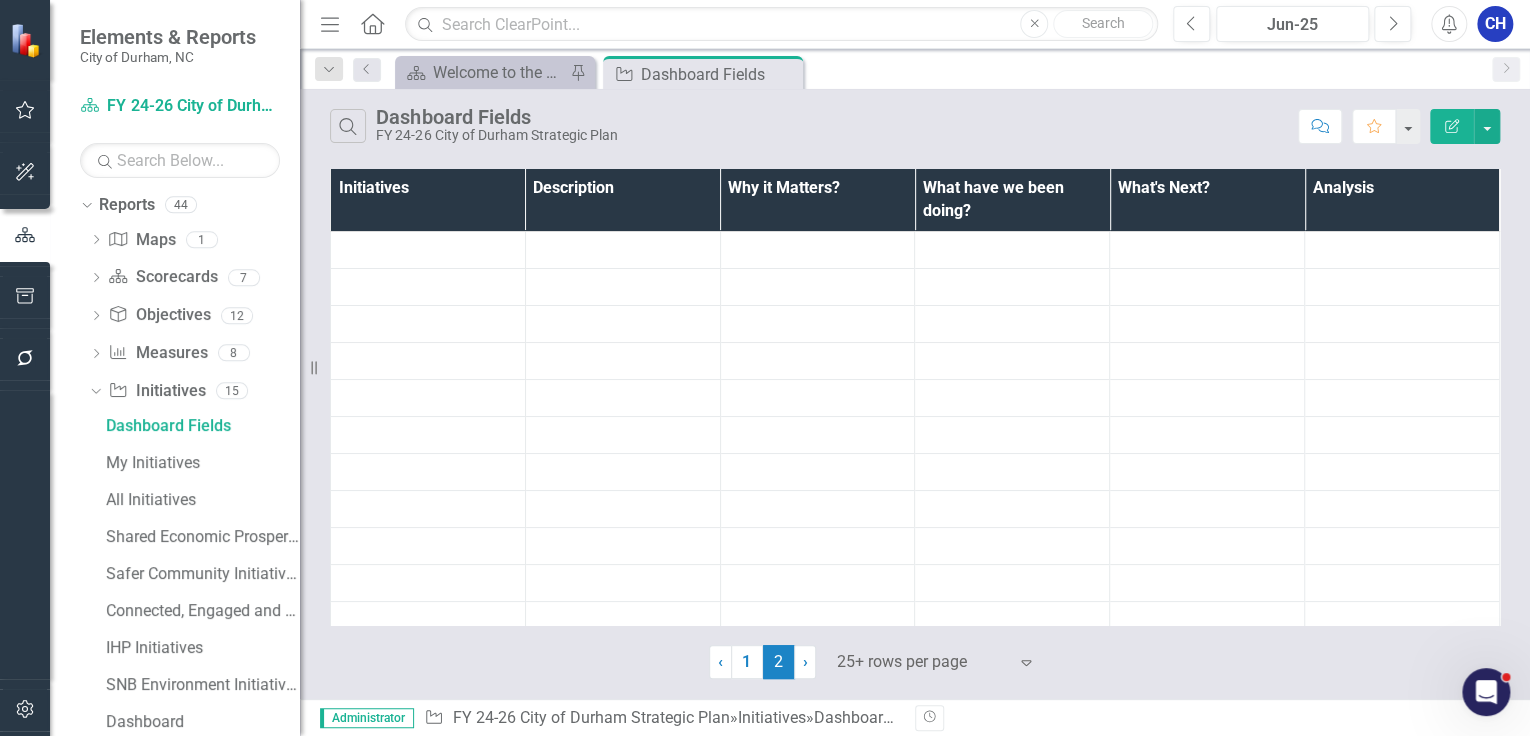 scroll, scrollTop: 0, scrollLeft: 0, axis: both 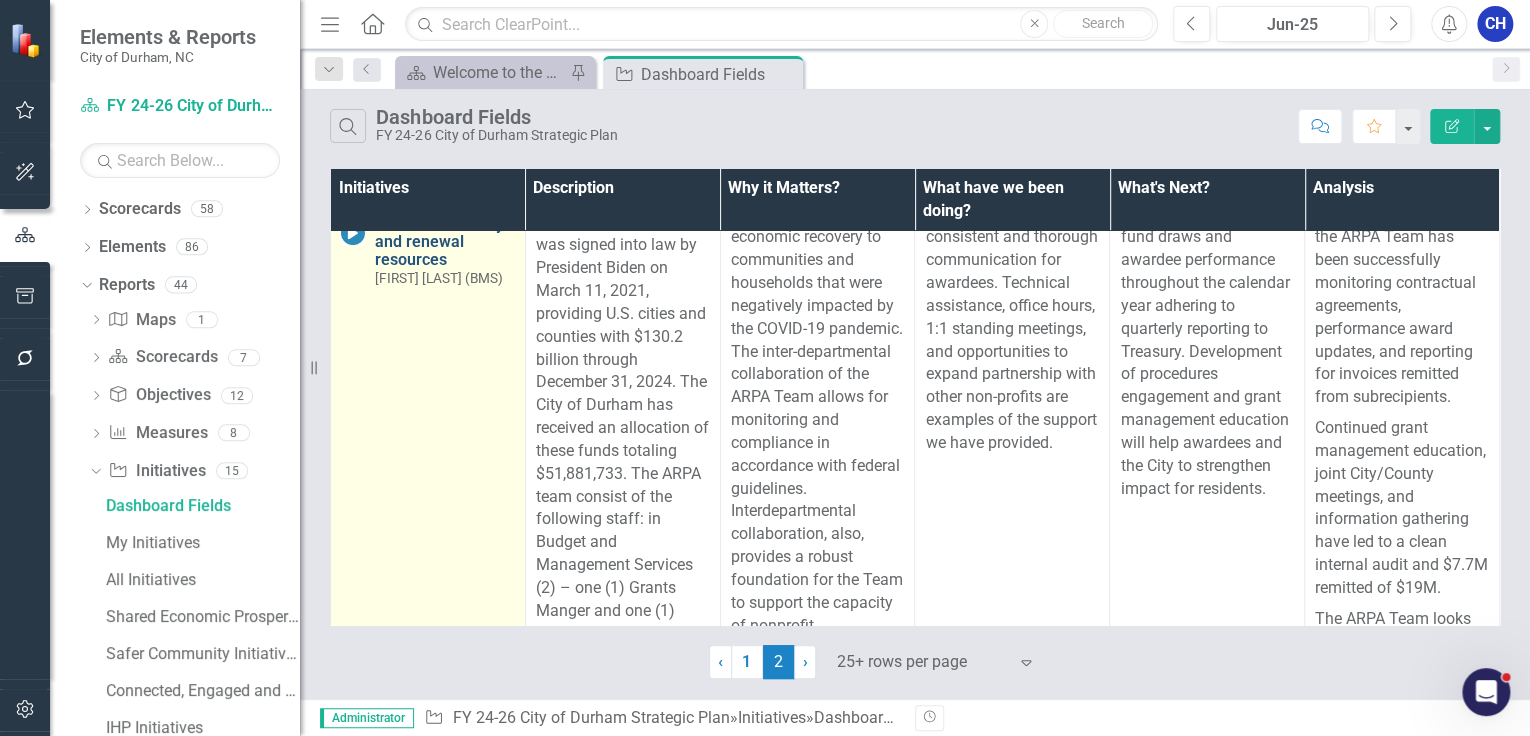 click on "4.31 Invest, monitor, and evaluate recovery and renewal resources" at bounding box center [445, 225] 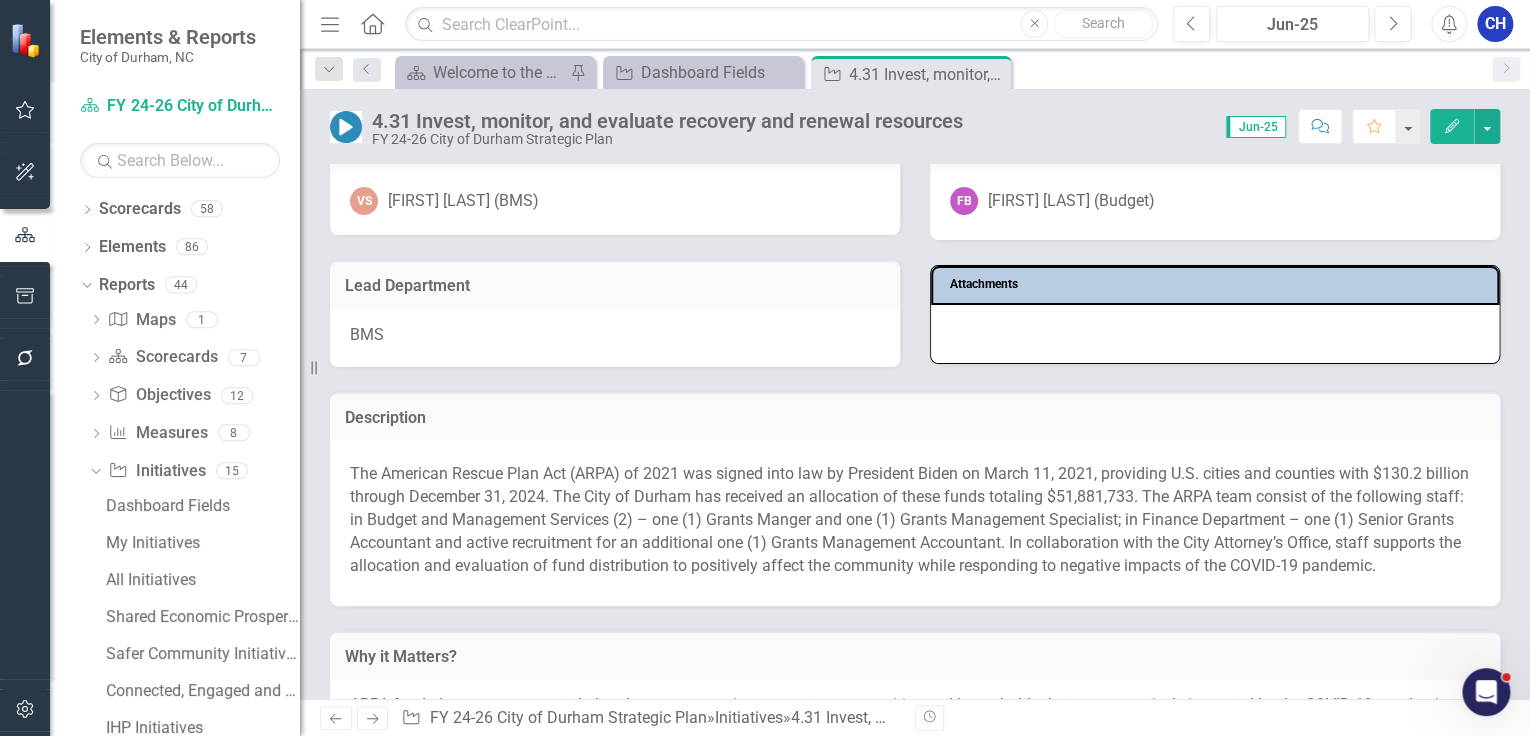 scroll, scrollTop: 160, scrollLeft: 0, axis: vertical 